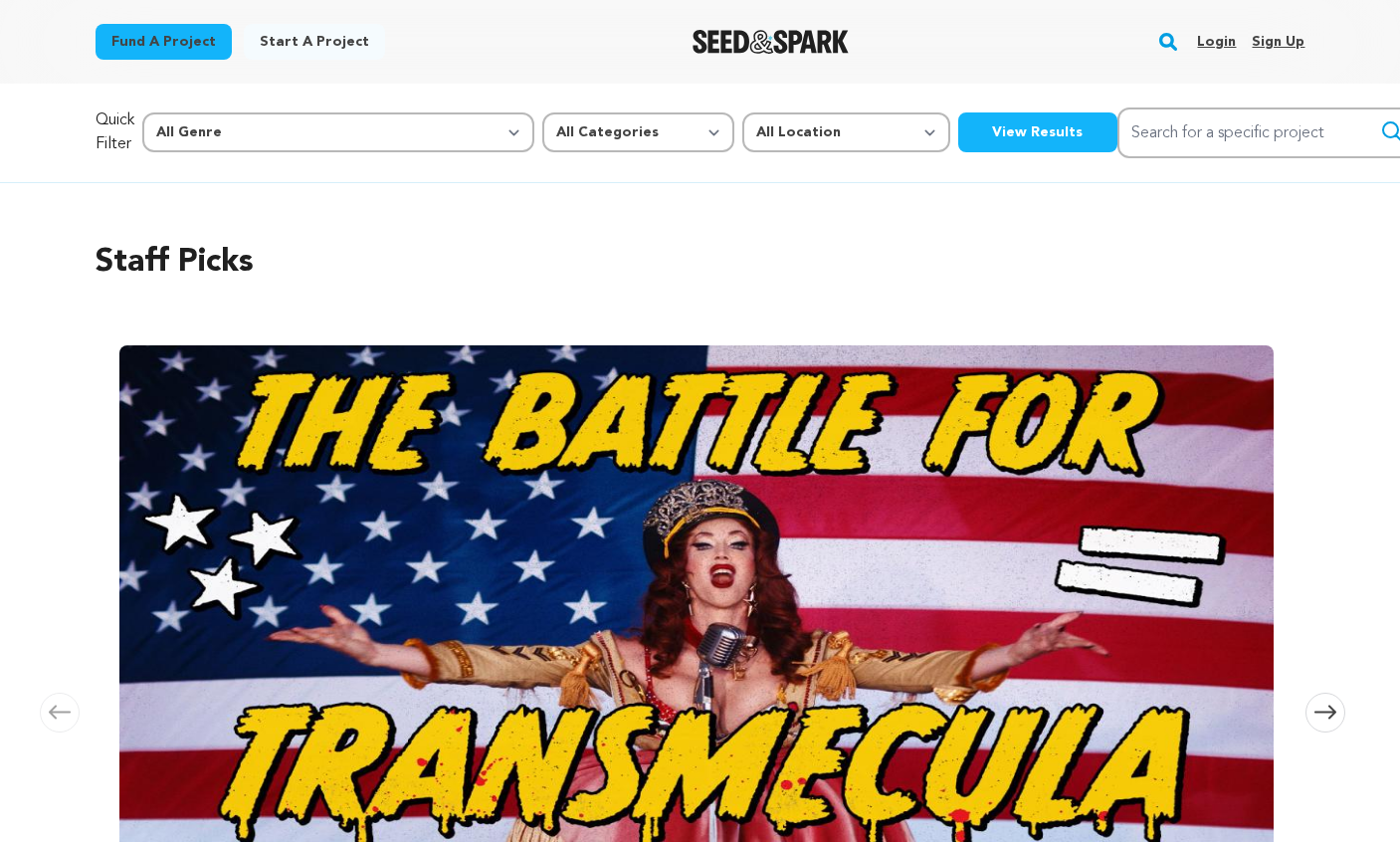 scroll, scrollTop: 0, scrollLeft: 0, axis: both 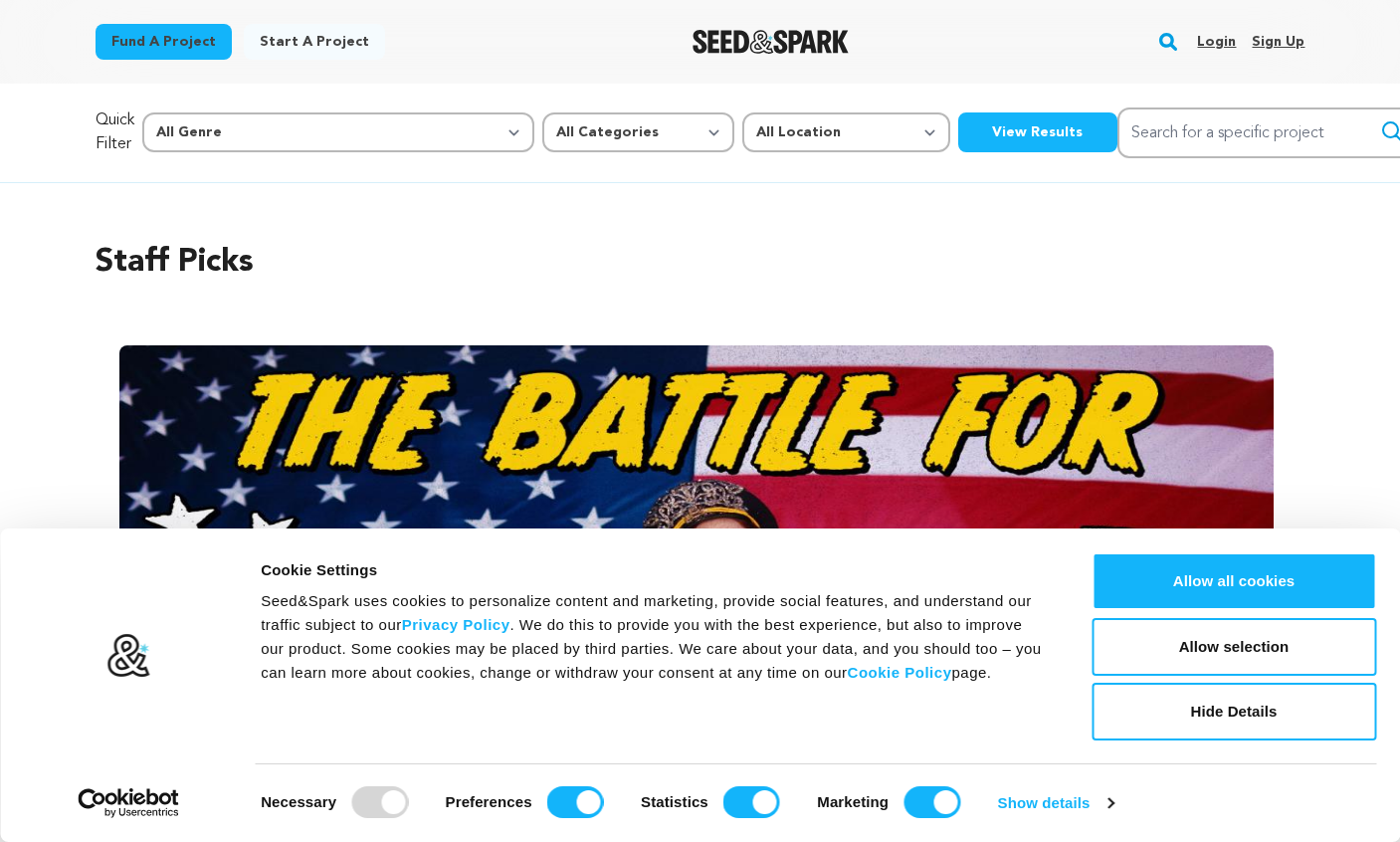 click on "Login" at bounding box center [1216, 42] 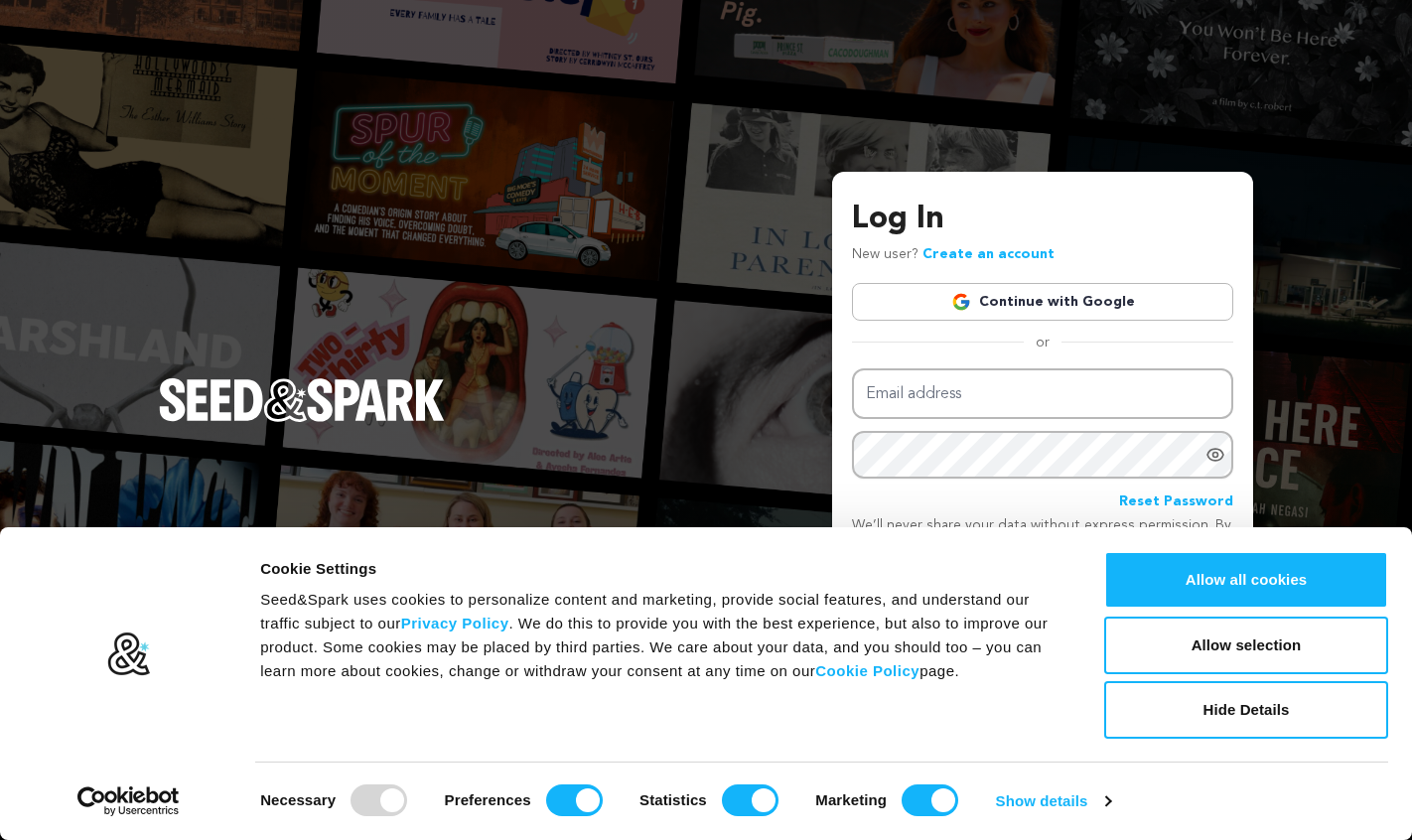 scroll, scrollTop: 0, scrollLeft: 0, axis: both 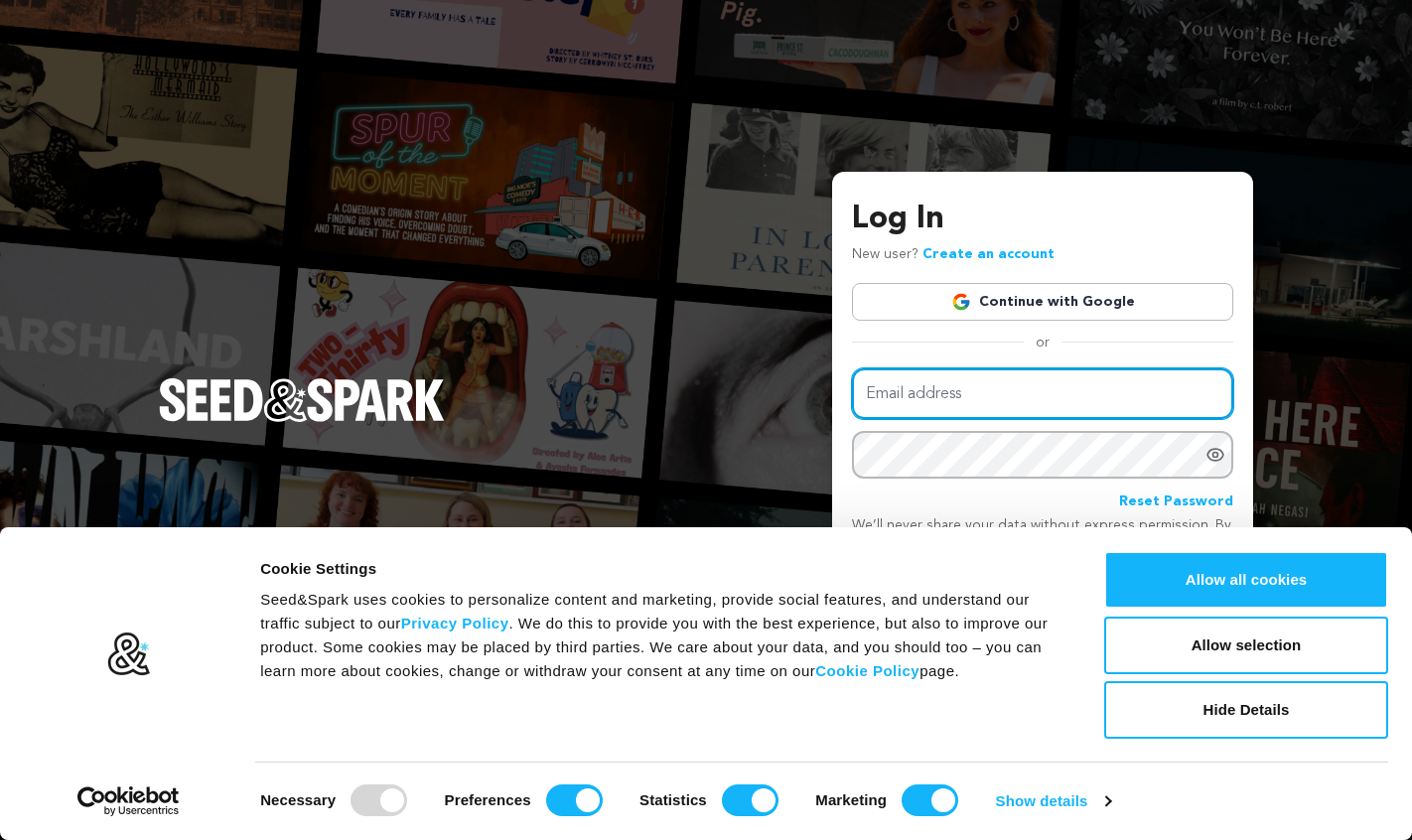 click on "Email address" at bounding box center (1043, 393) 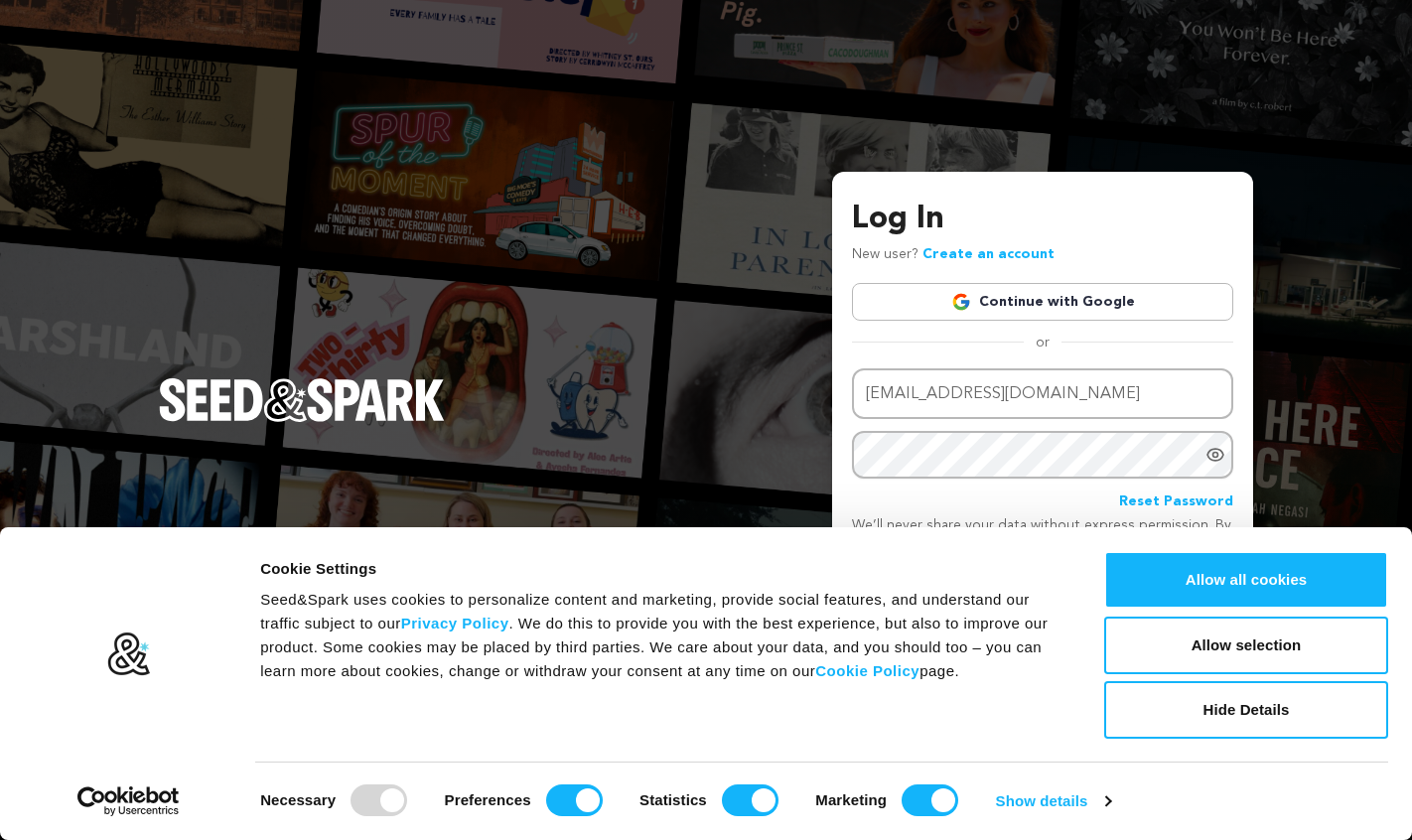 click 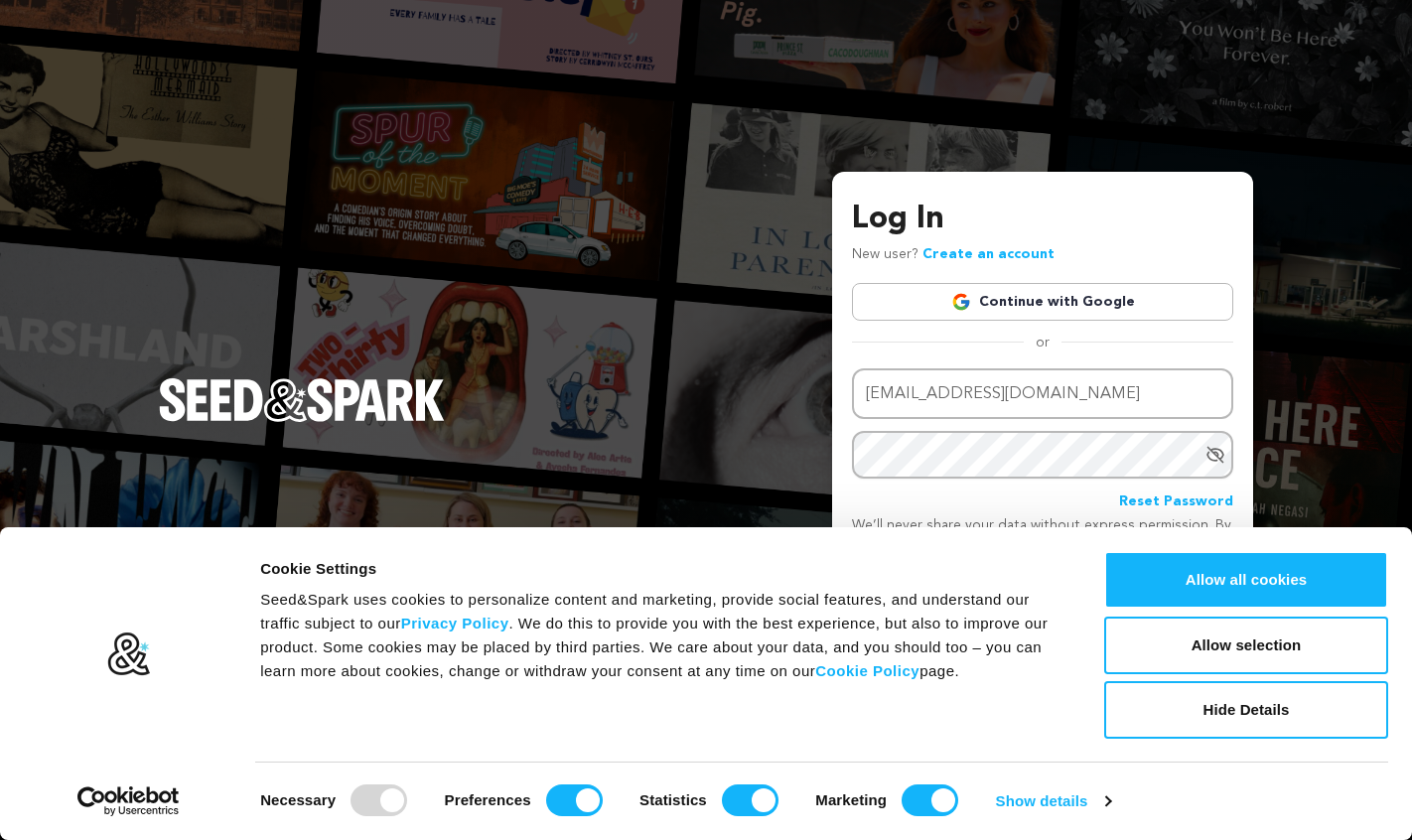 click 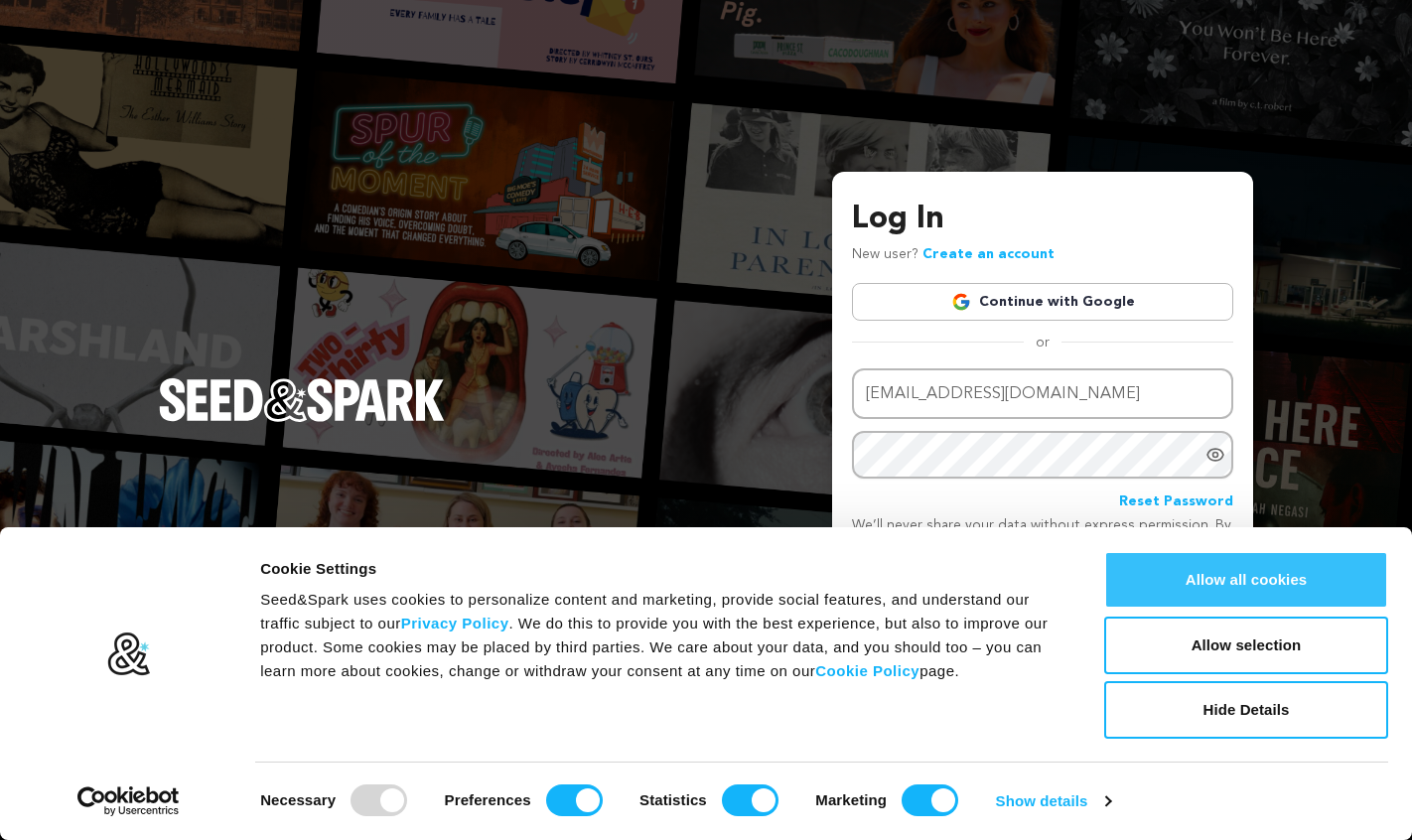 click on "Allow all cookies" at bounding box center [1246, 580] 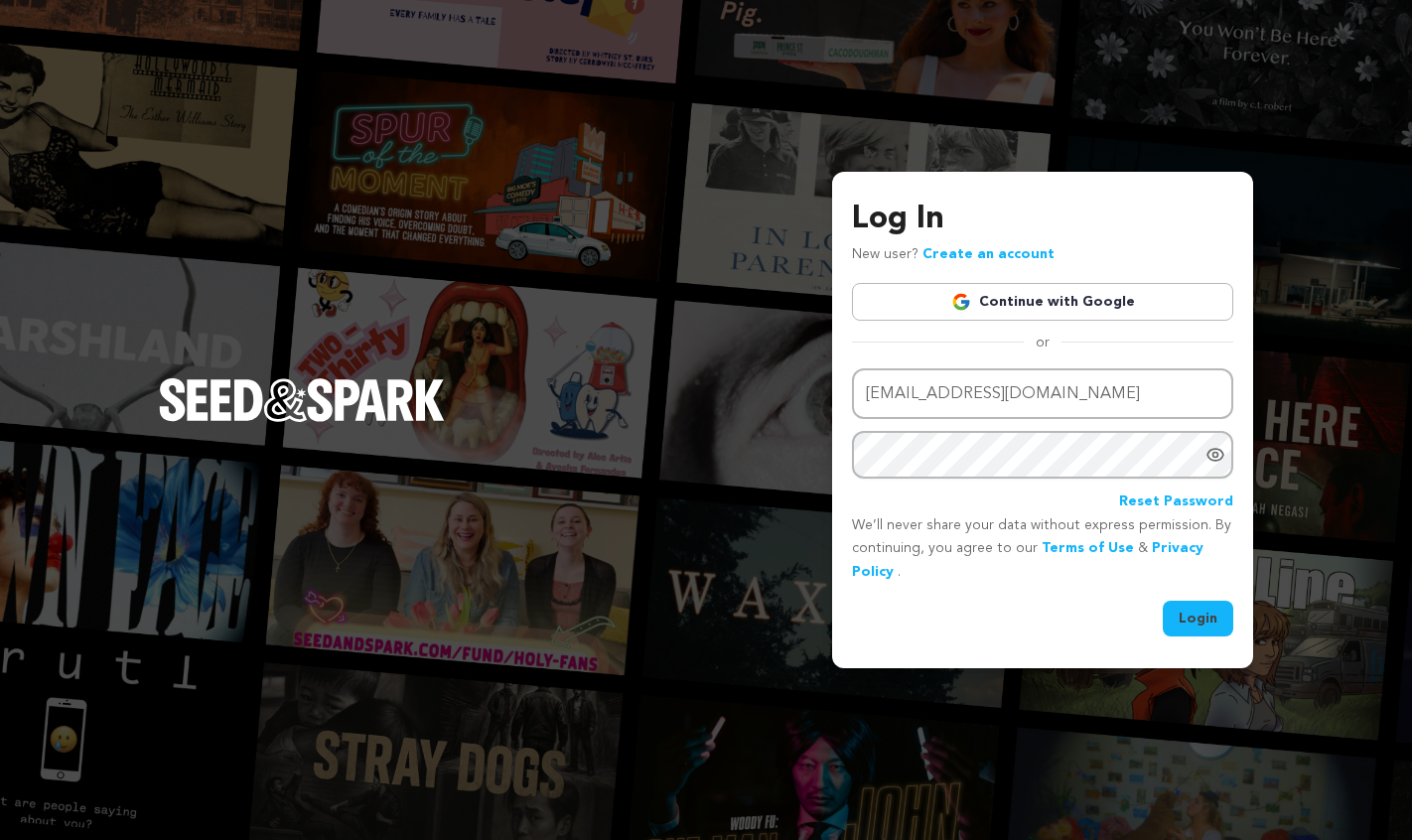 click on "Login" at bounding box center [1198, 619] 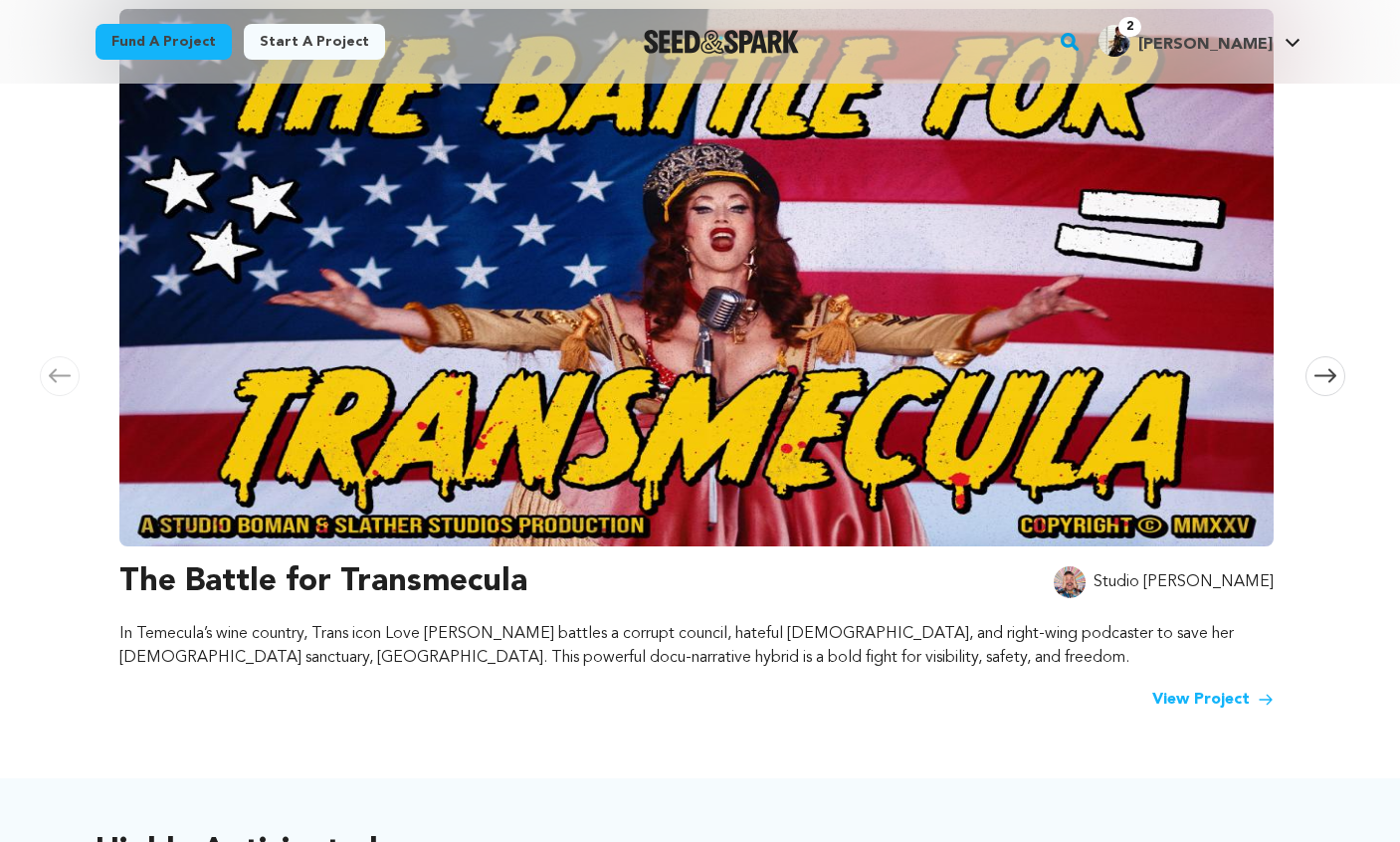 scroll, scrollTop: 0, scrollLeft: 0, axis: both 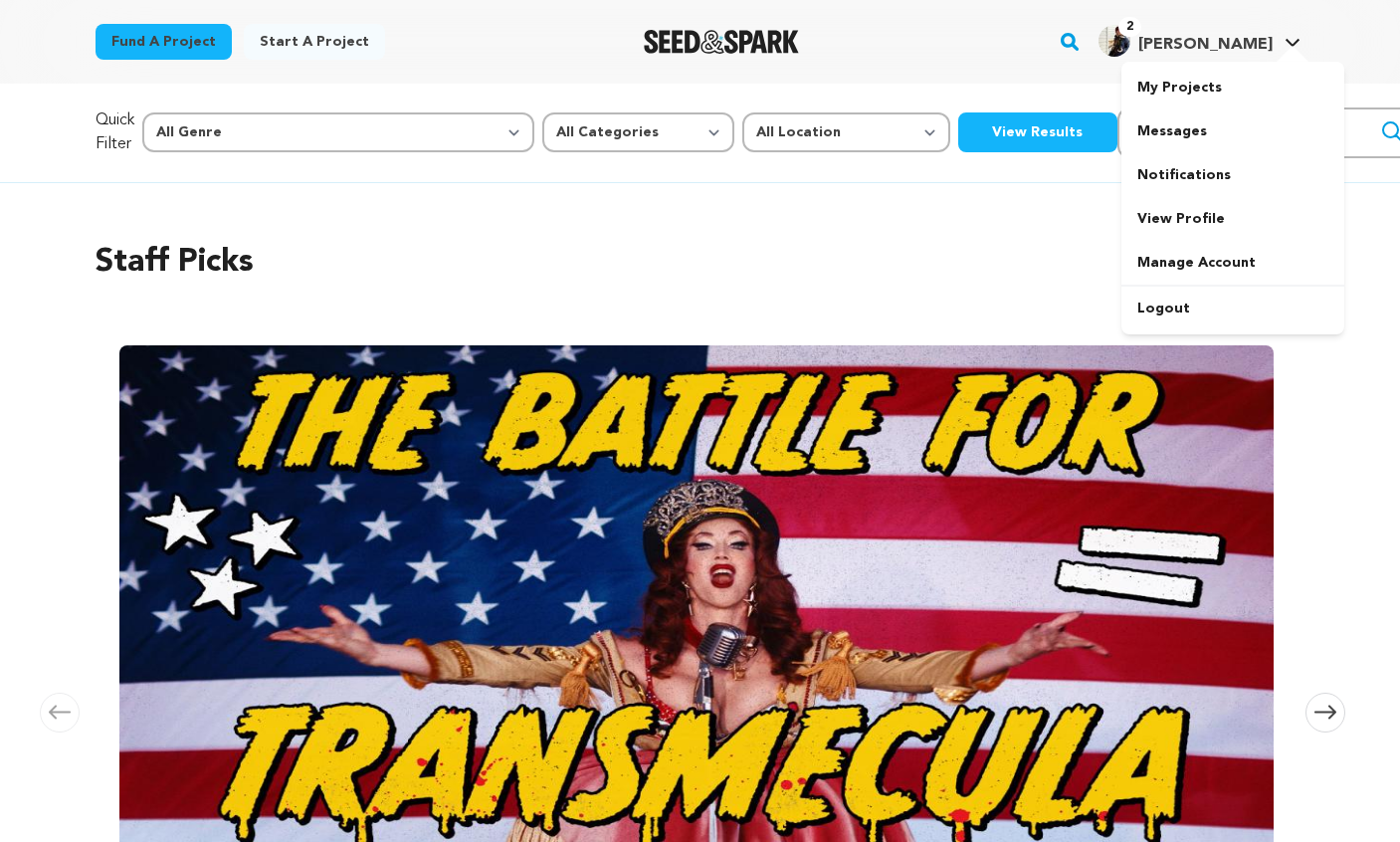 click on "[PERSON_NAME]" at bounding box center [1205, 45] 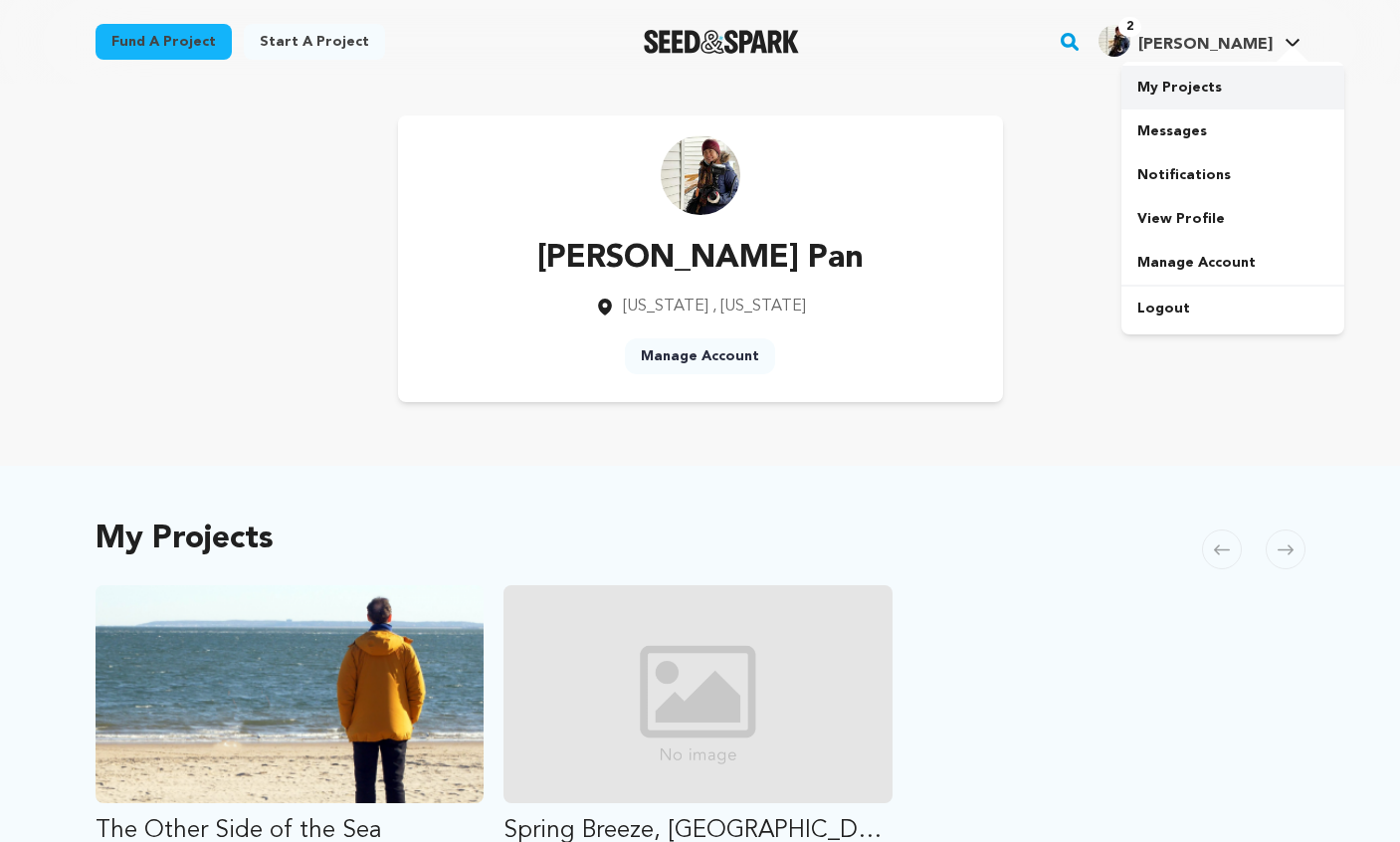 scroll, scrollTop: 0, scrollLeft: 0, axis: both 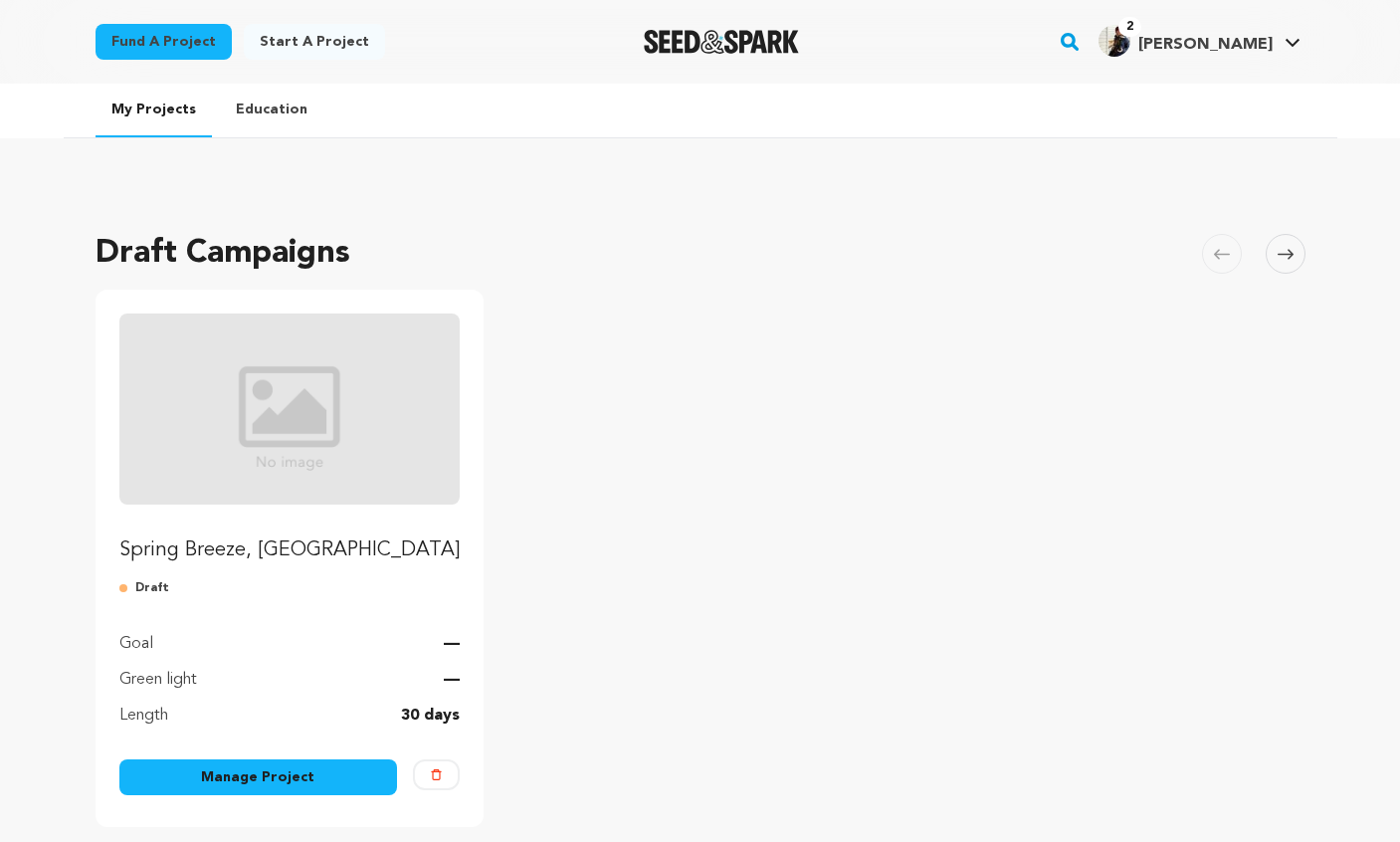 click on "Manage Project" at bounding box center (259, 777) 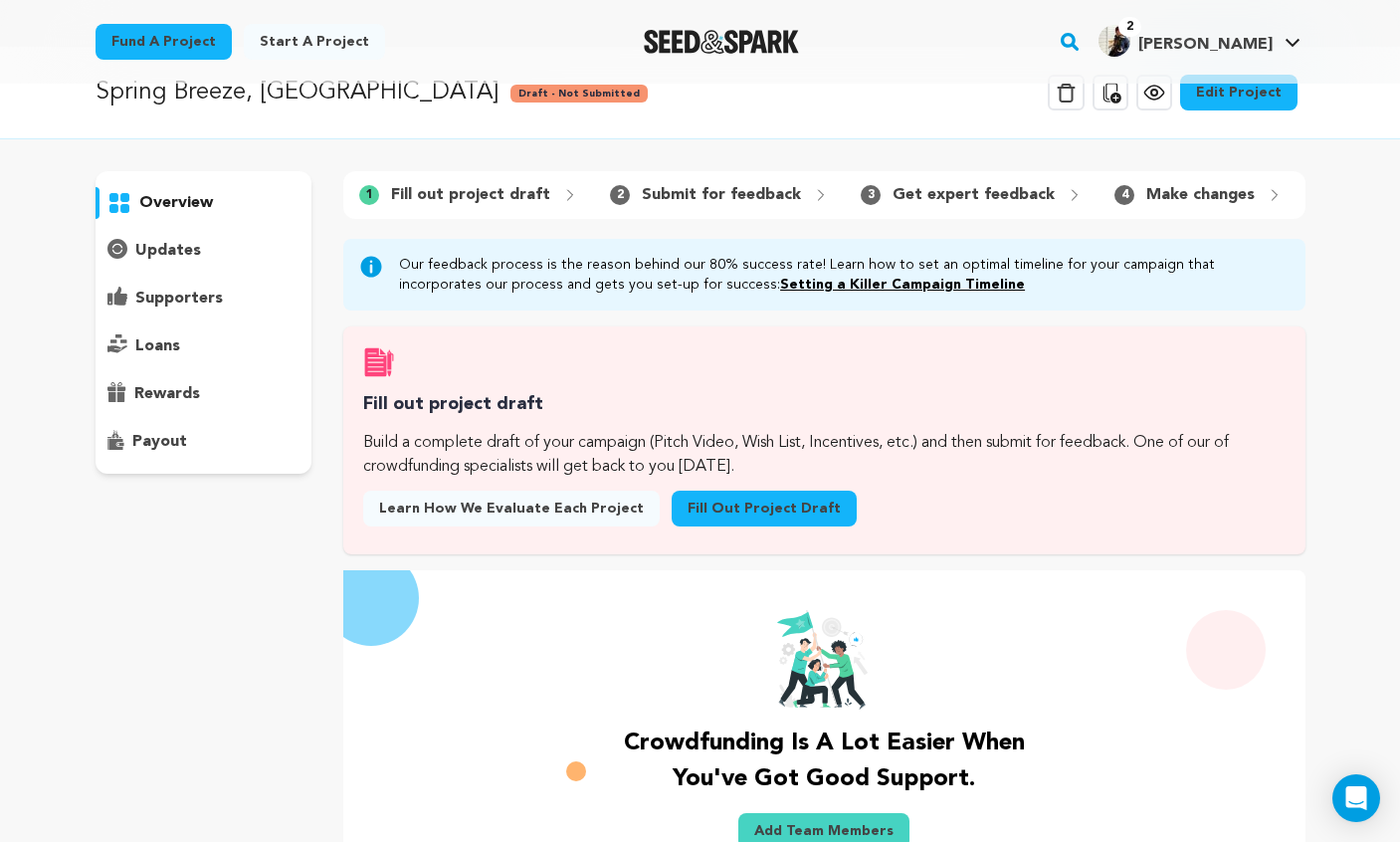 scroll, scrollTop: 0, scrollLeft: 0, axis: both 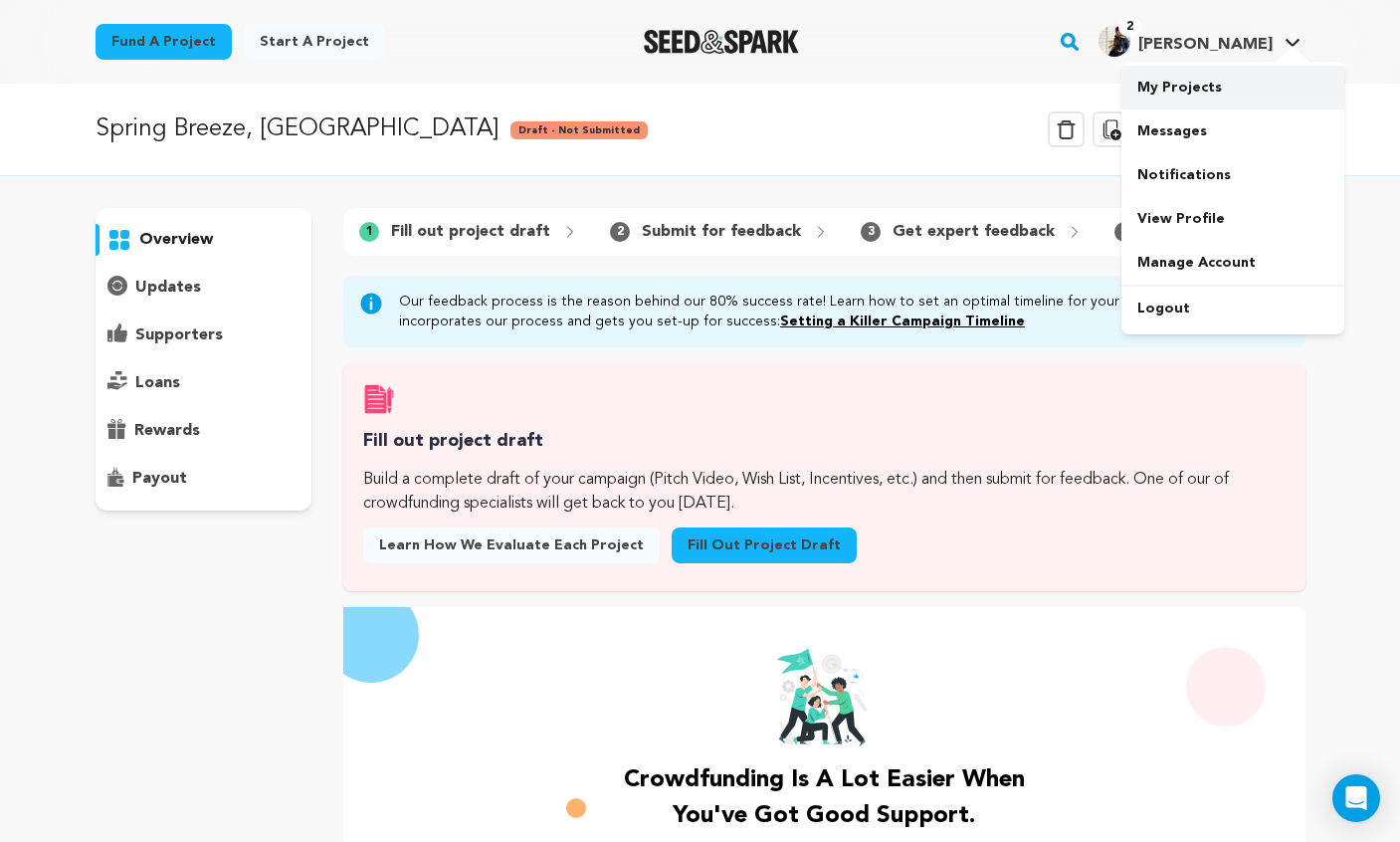 click on "My Projects" at bounding box center (1233, 88) 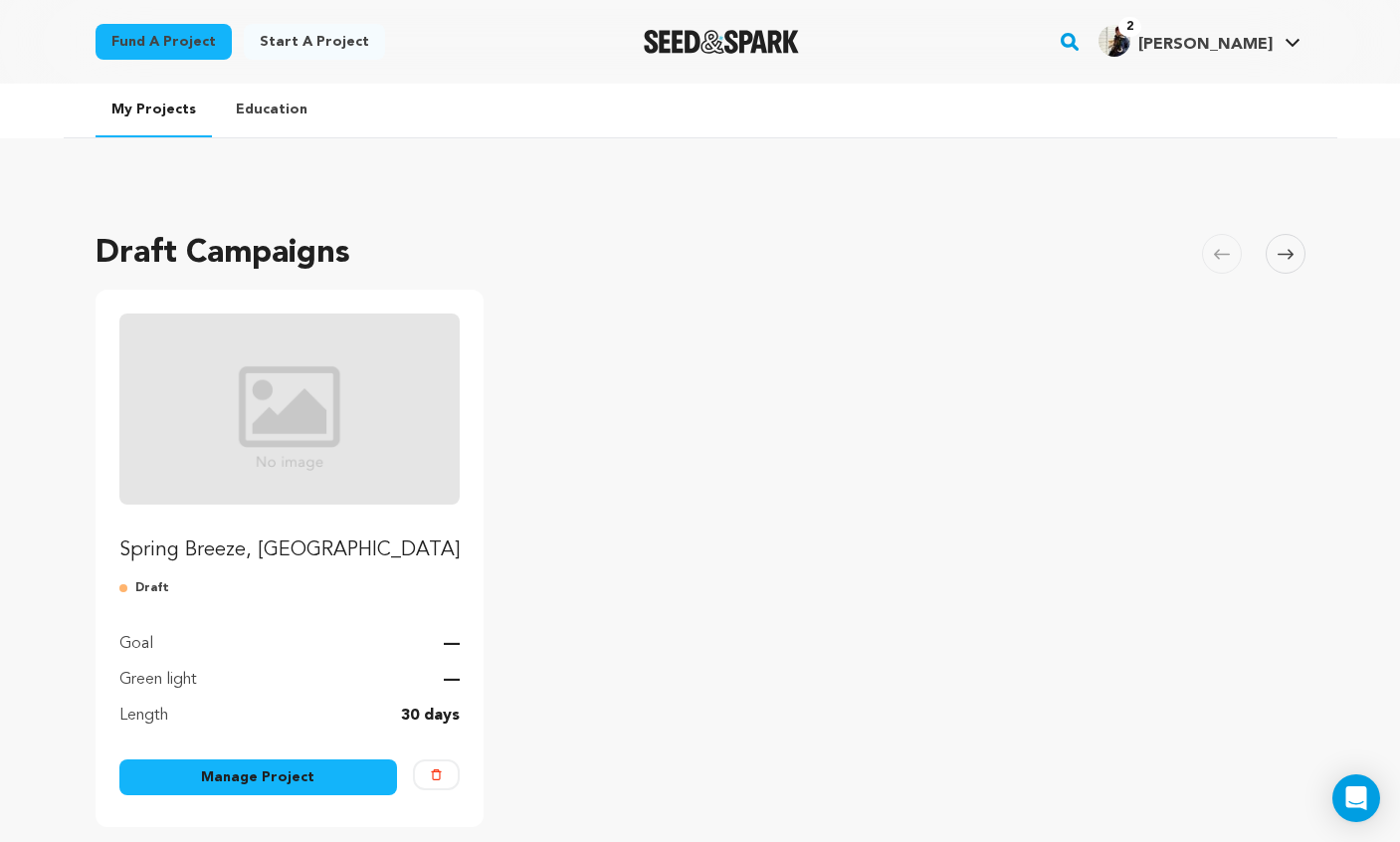 scroll, scrollTop: 0, scrollLeft: 0, axis: both 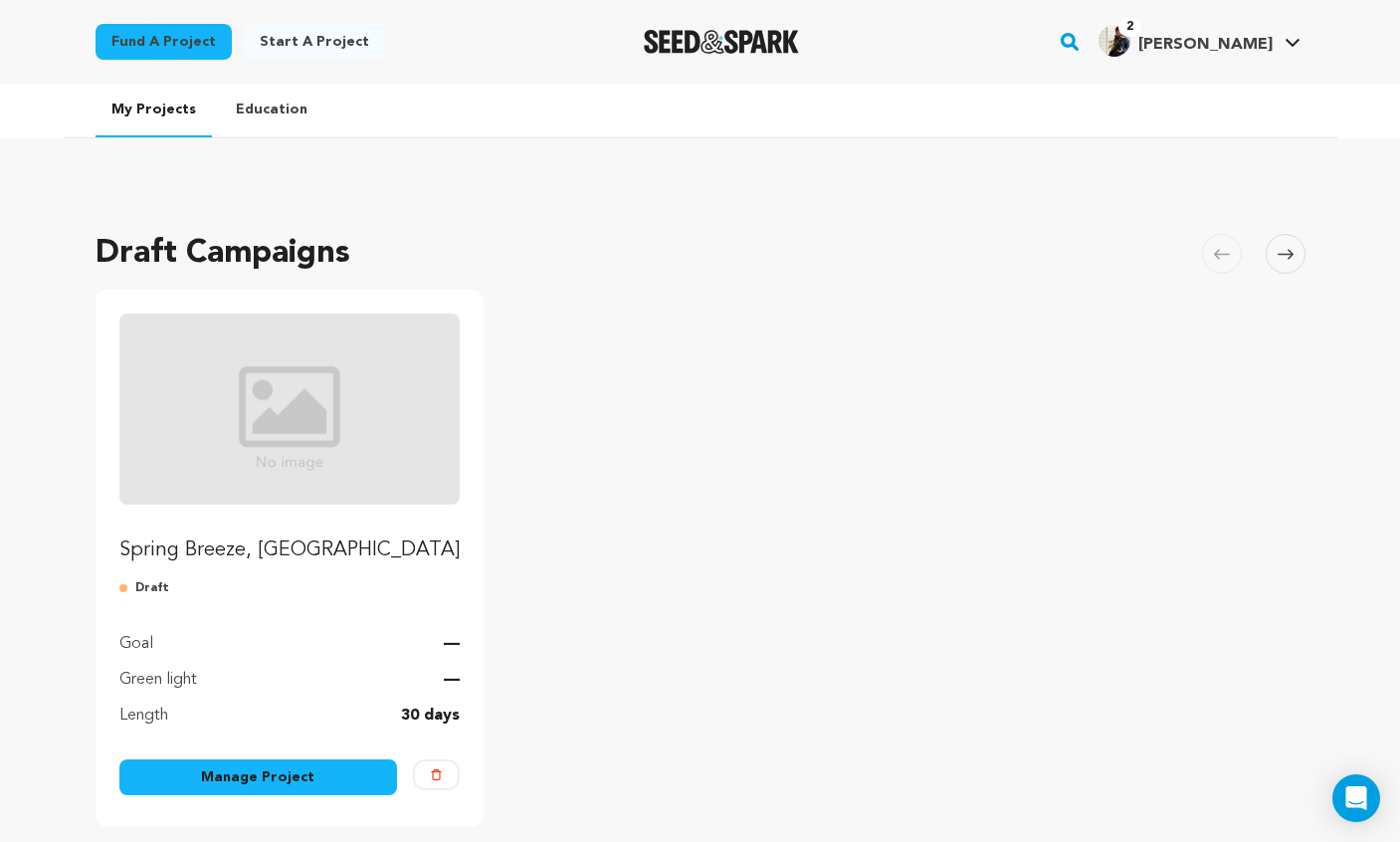 click on "Manage Project" at bounding box center (259, 777) 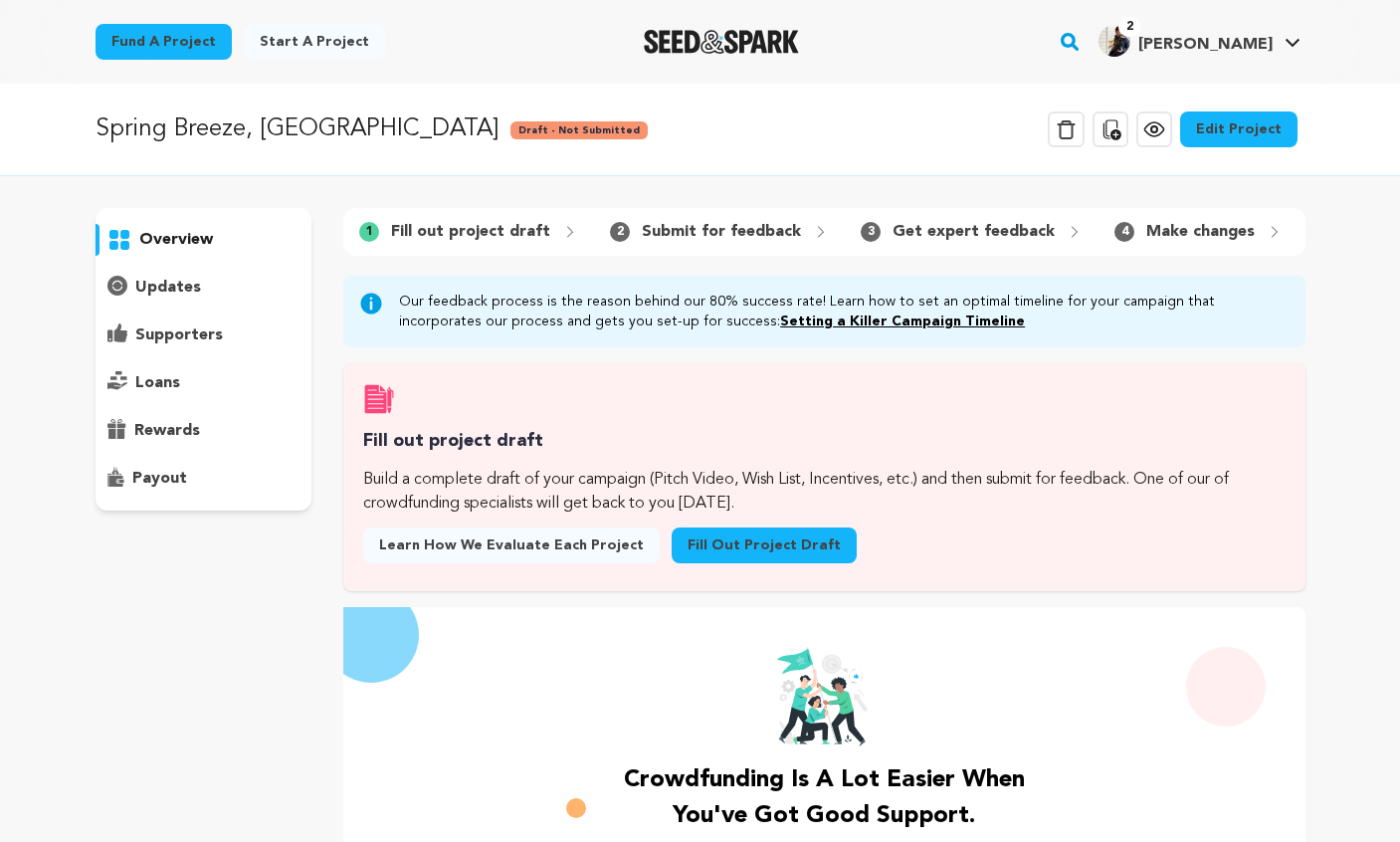 scroll, scrollTop: 0, scrollLeft: 0, axis: both 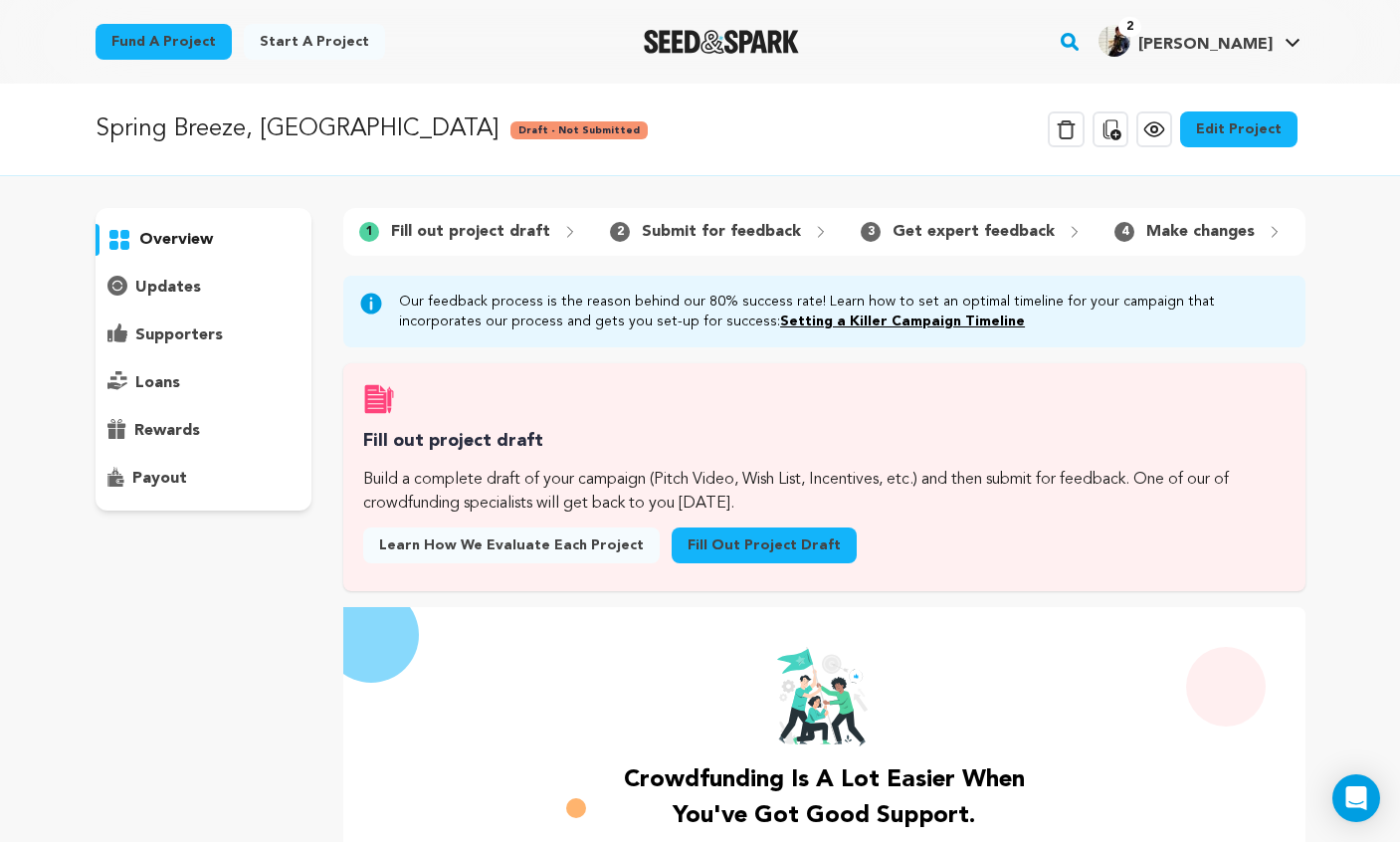 click on "Fill out project draft" at bounding box center (764, 545) 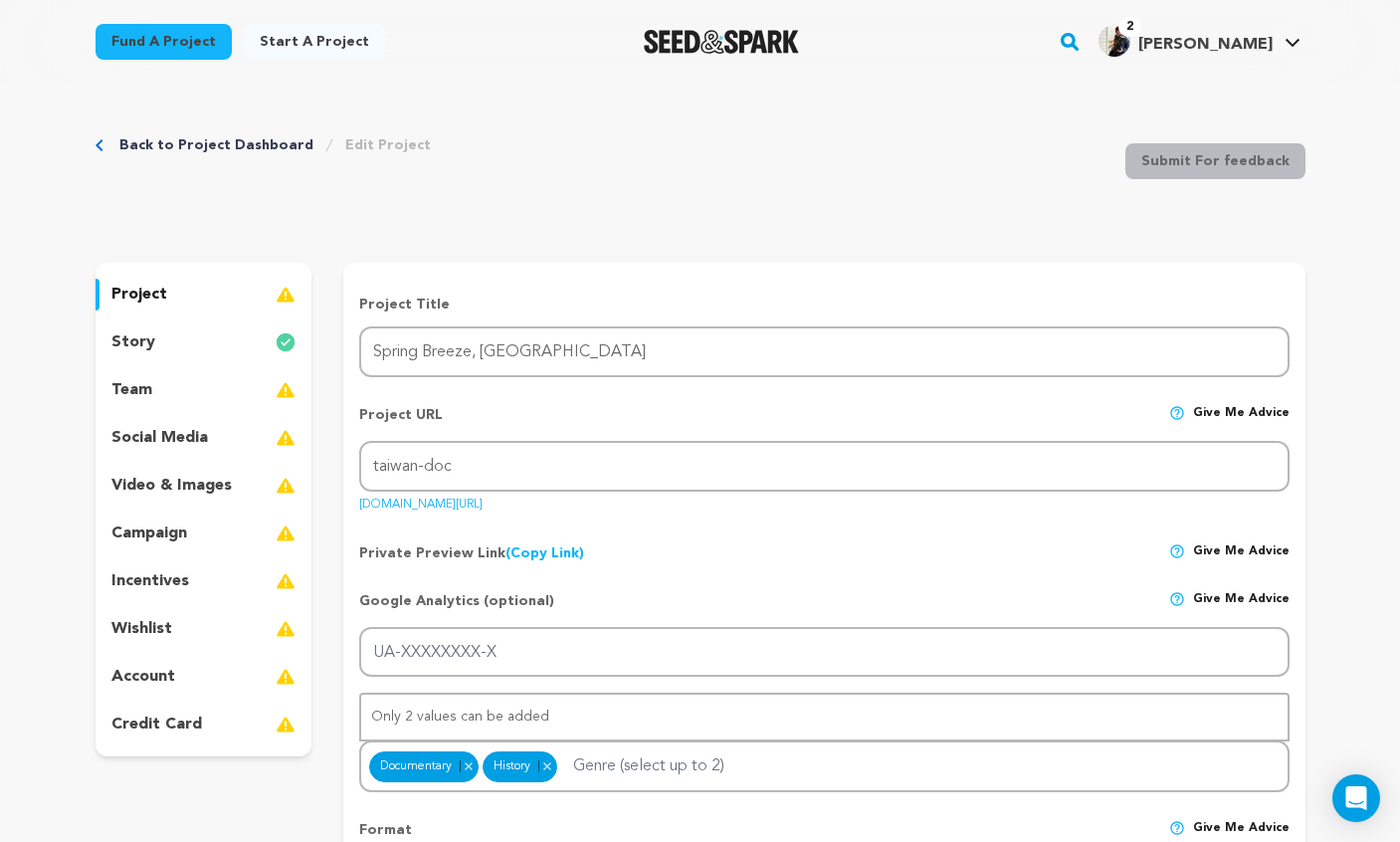 scroll, scrollTop: 0, scrollLeft: 0, axis: both 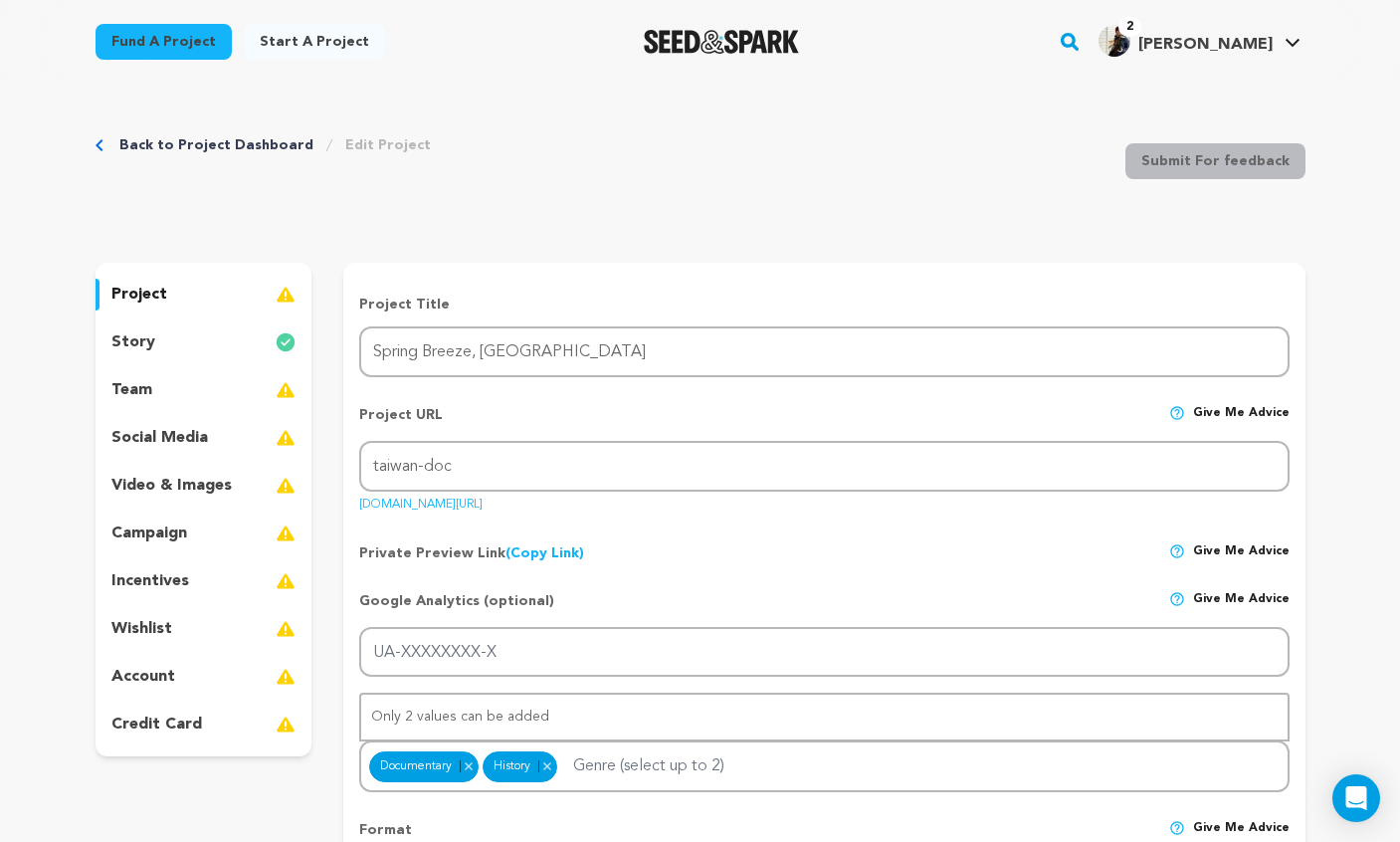 click at bounding box center [286, 390] 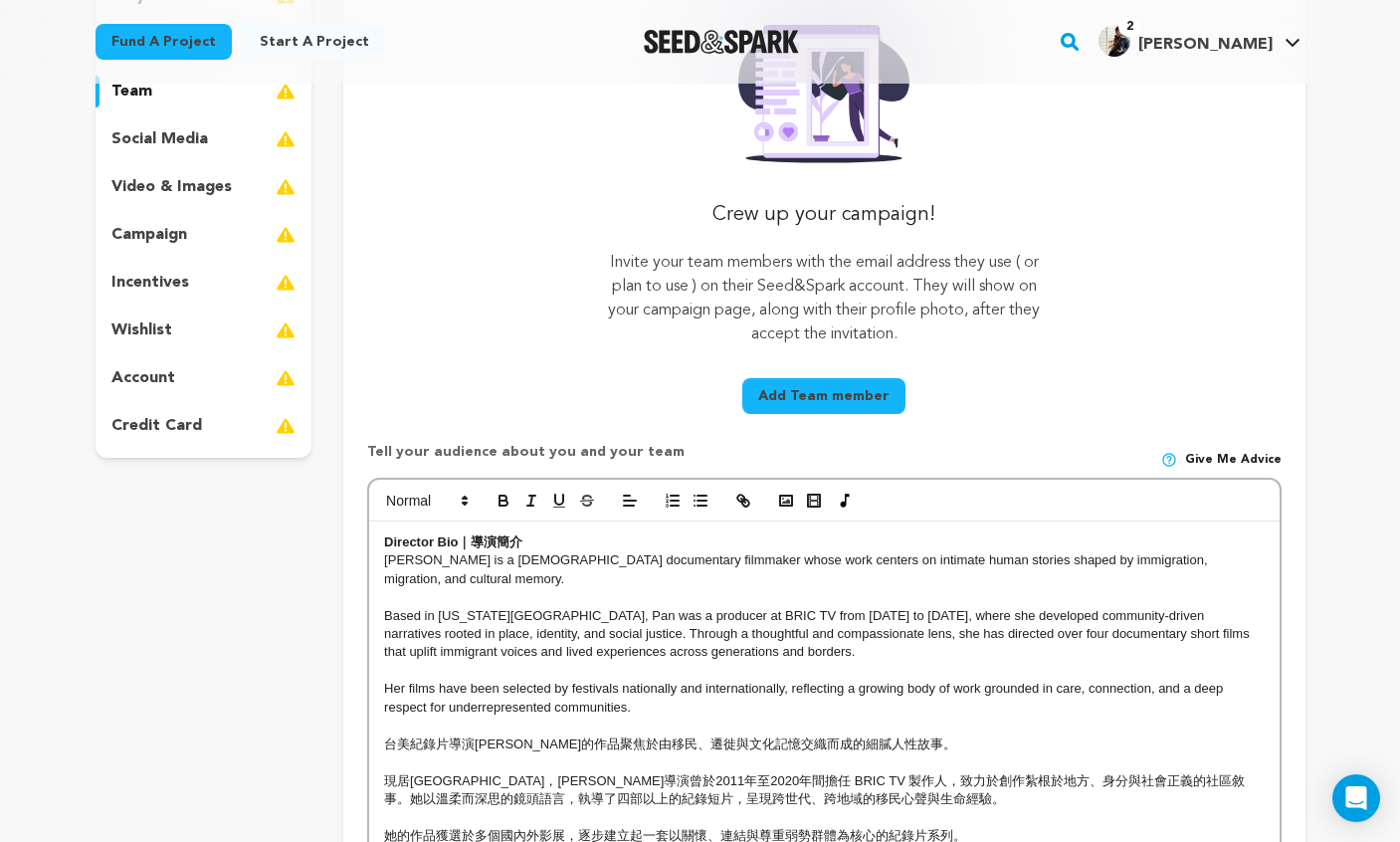 scroll, scrollTop: 0, scrollLeft: 0, axis: both 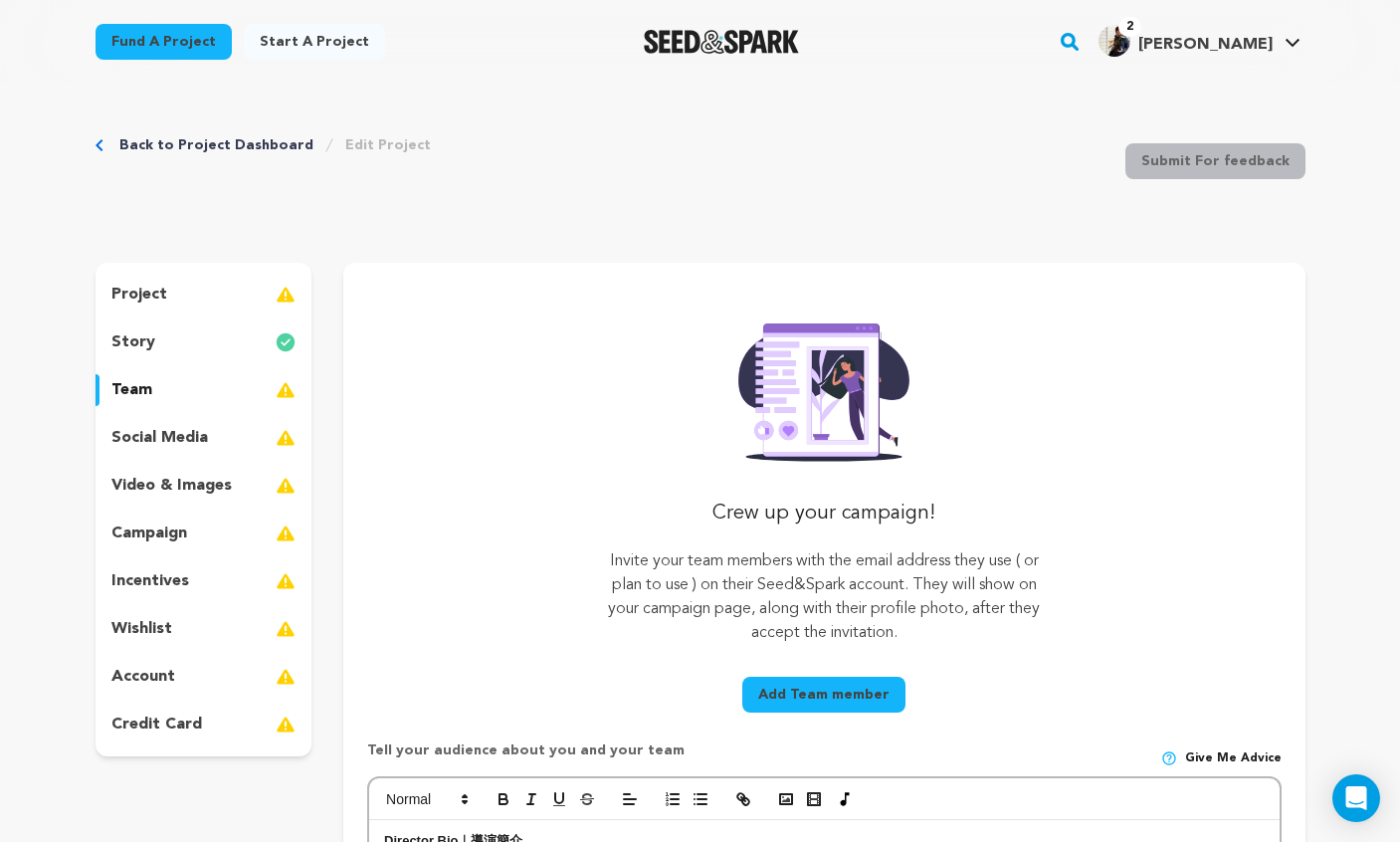 click at bounding box center [286, 295] 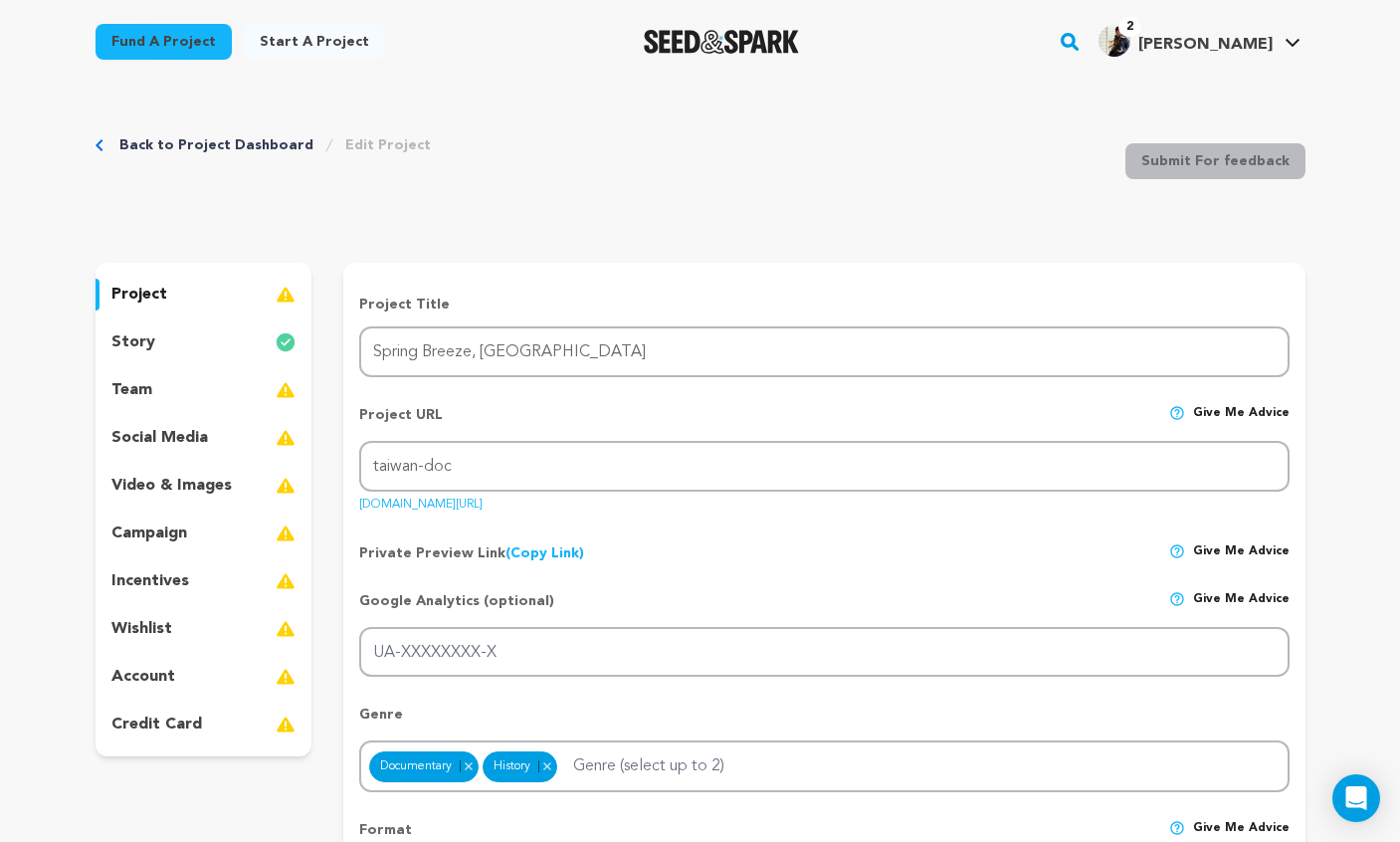 click on "Project Title" at bounding box center (824, 305) 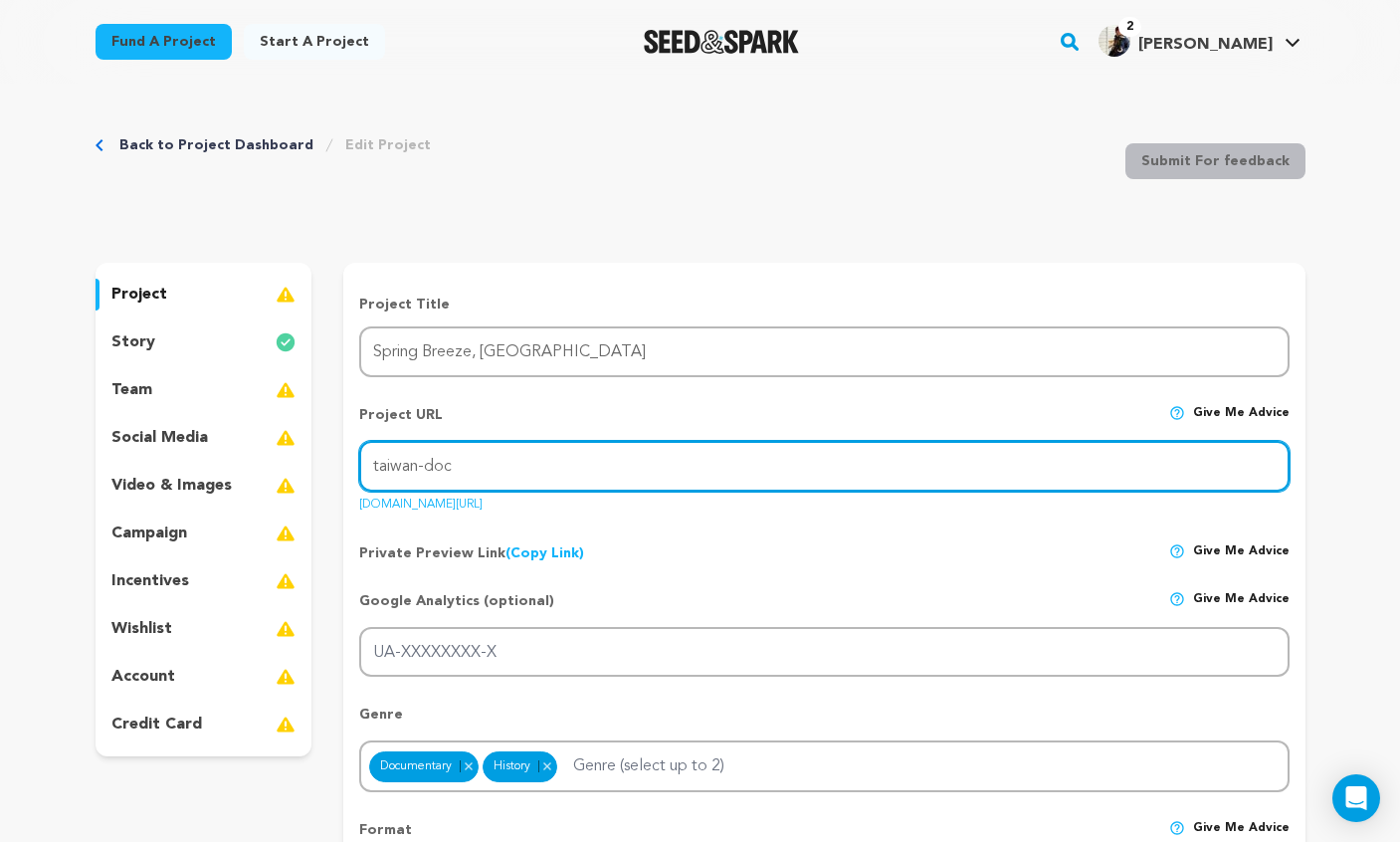 click on "taiwan-doc" at bounding box center [824, 466] 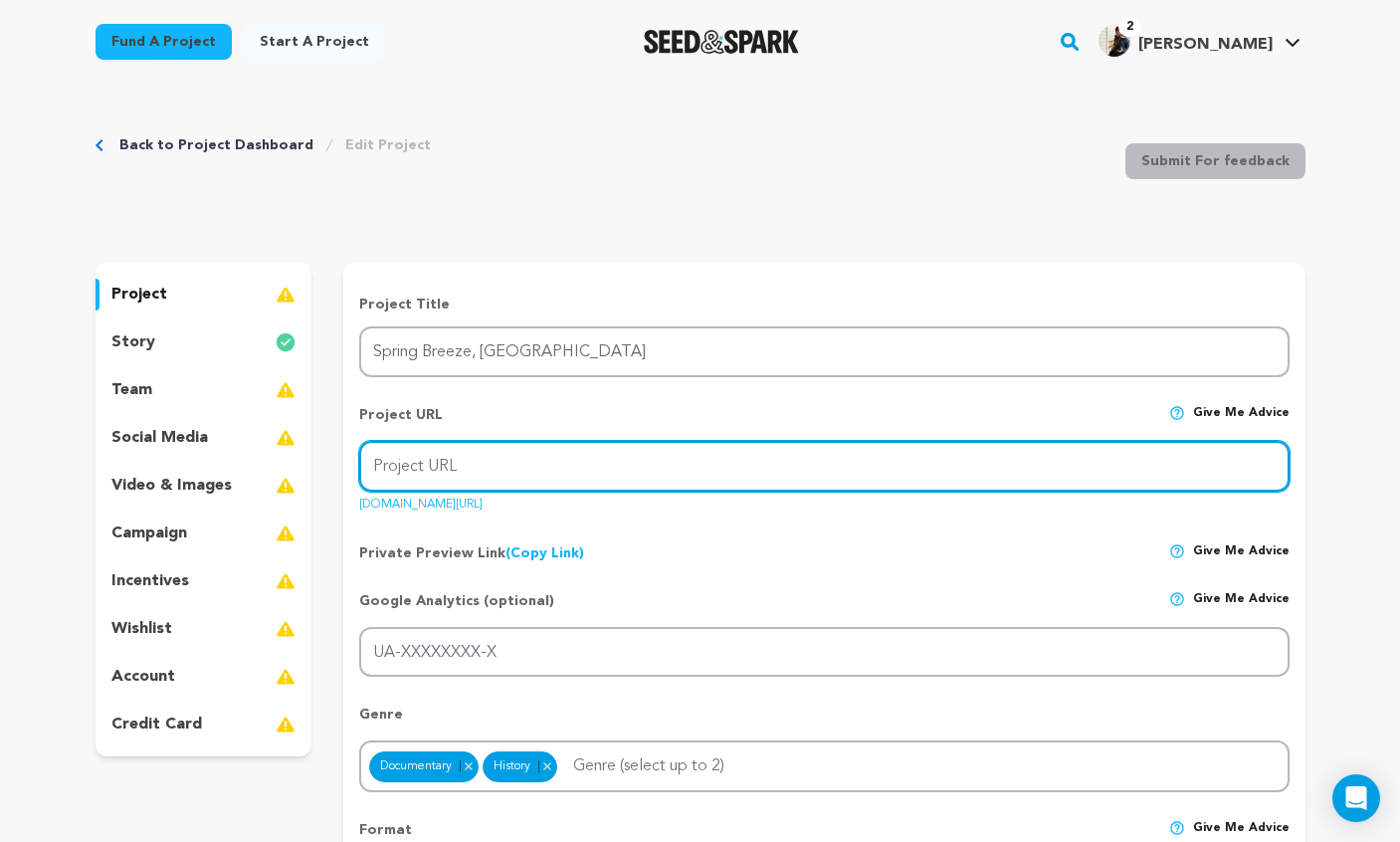 paste on "seedandspark.com/fund/taiwan-doc" 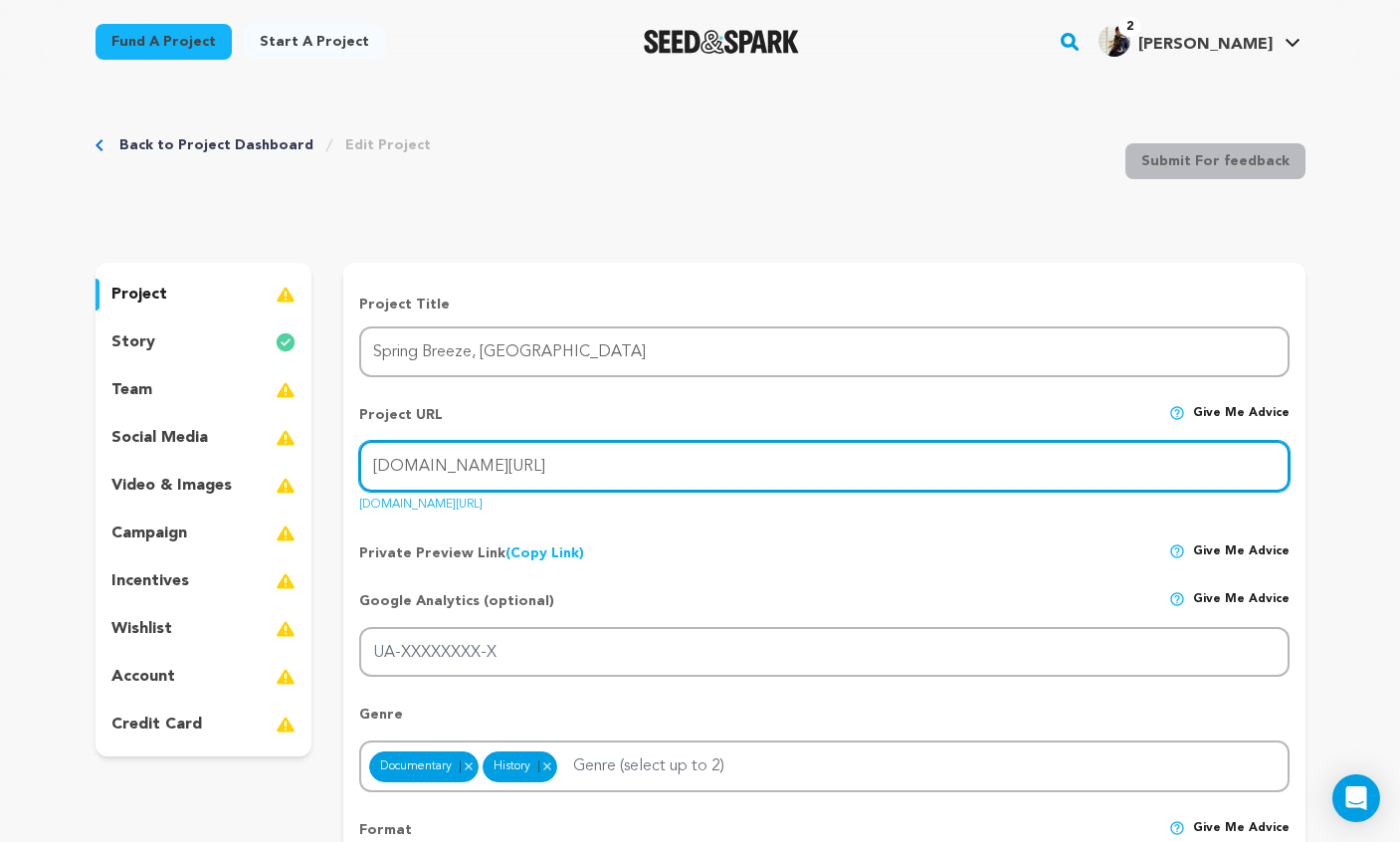 type on "seedandspark.com/fund/taiwan-doc" 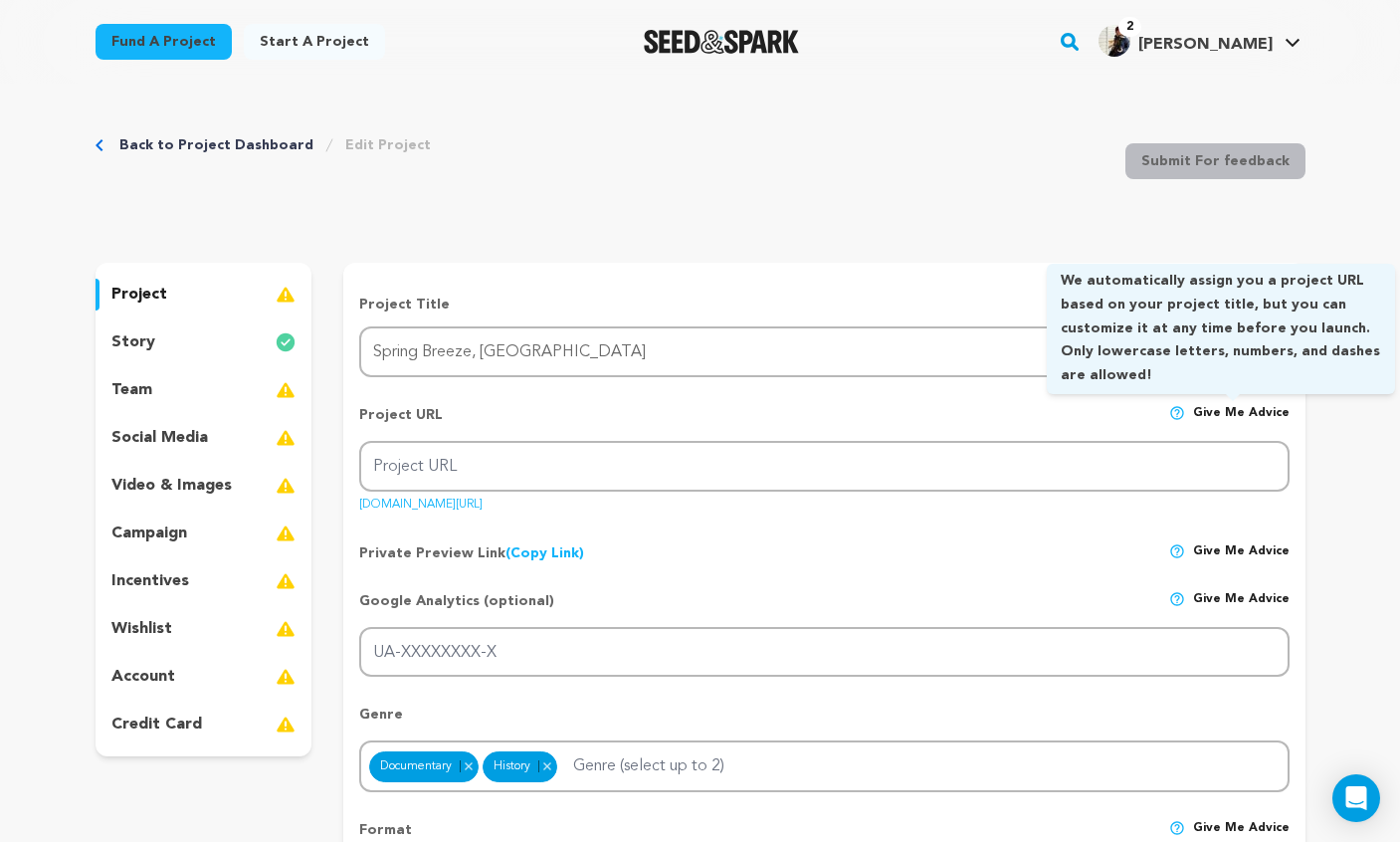 click on "Give me advice" at bounding box center (1241, 423) 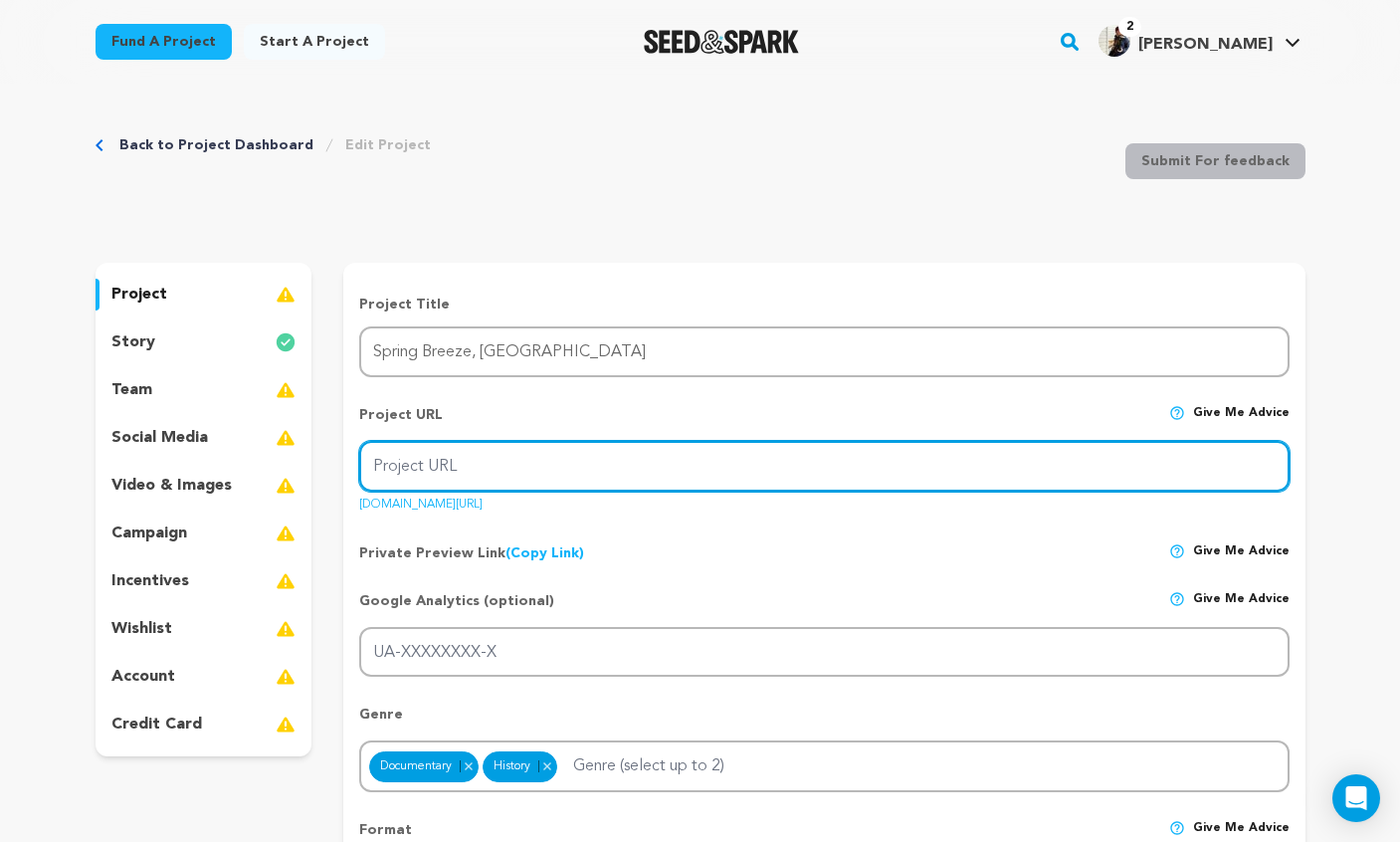 click on "Project URL" at bounding box center (824, 466) 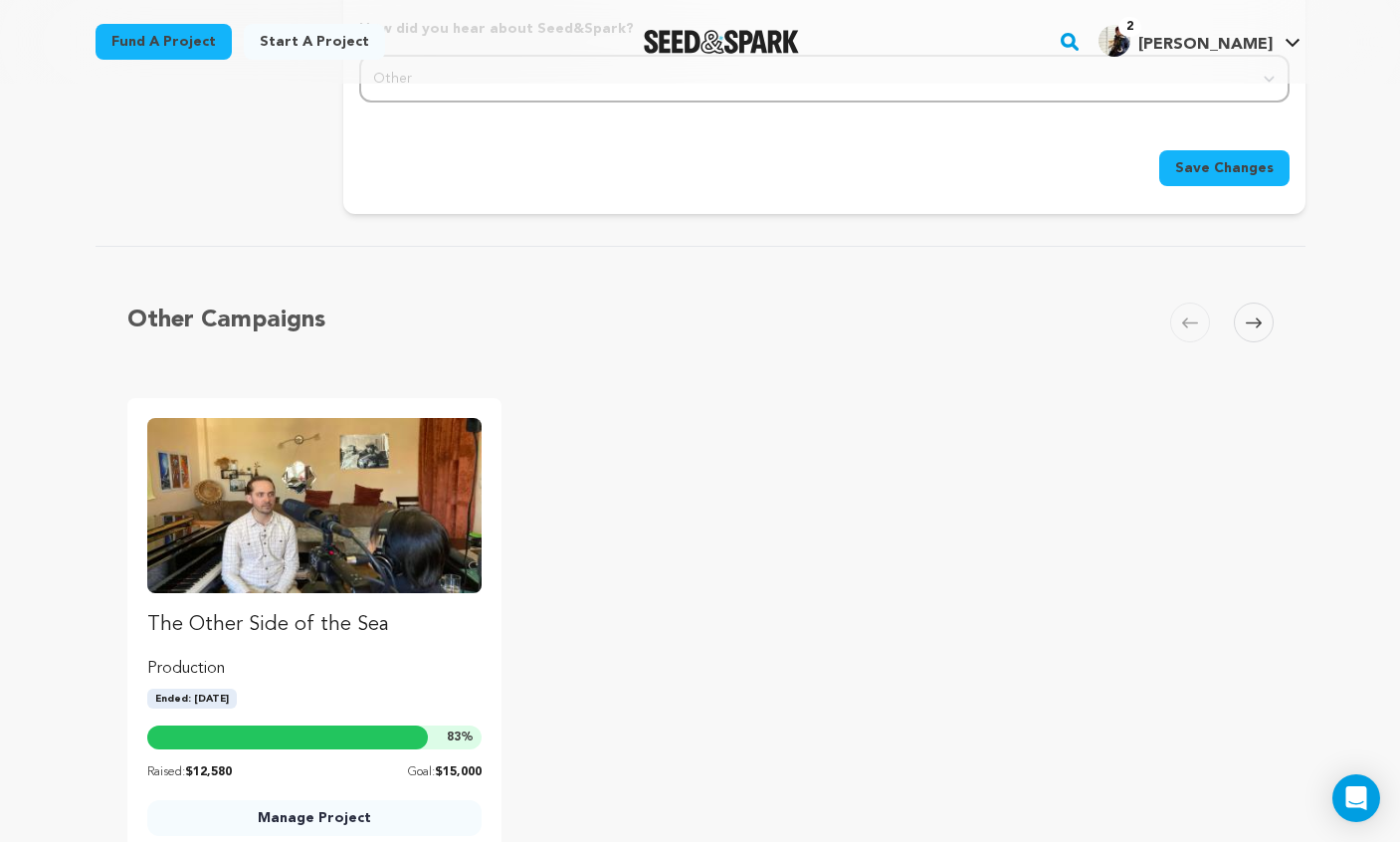 scroll, scrollTop: 1909, scrollLeft: 0, axis: vertical 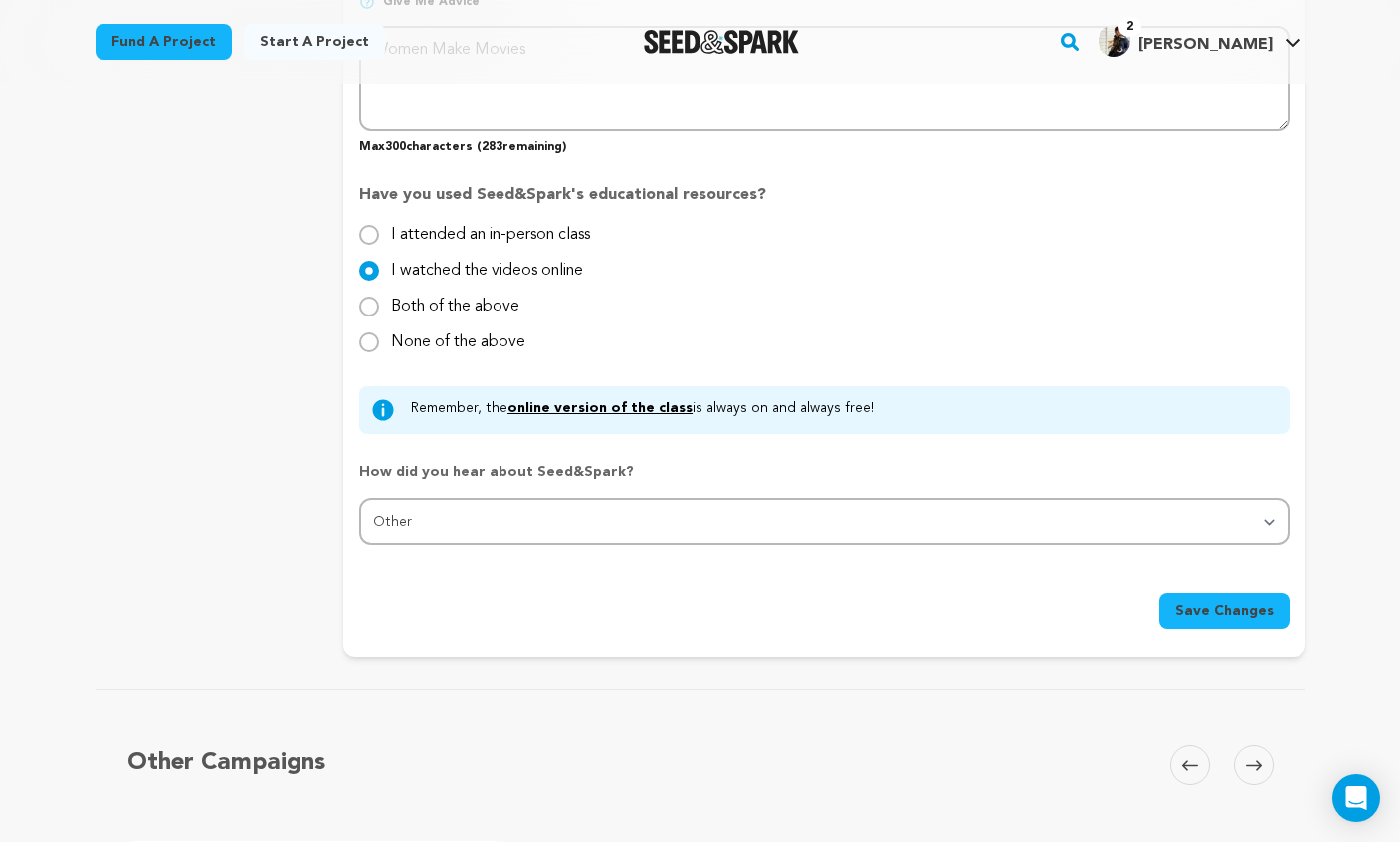 click on "Save Changes" at bounding box center [1224, 611] 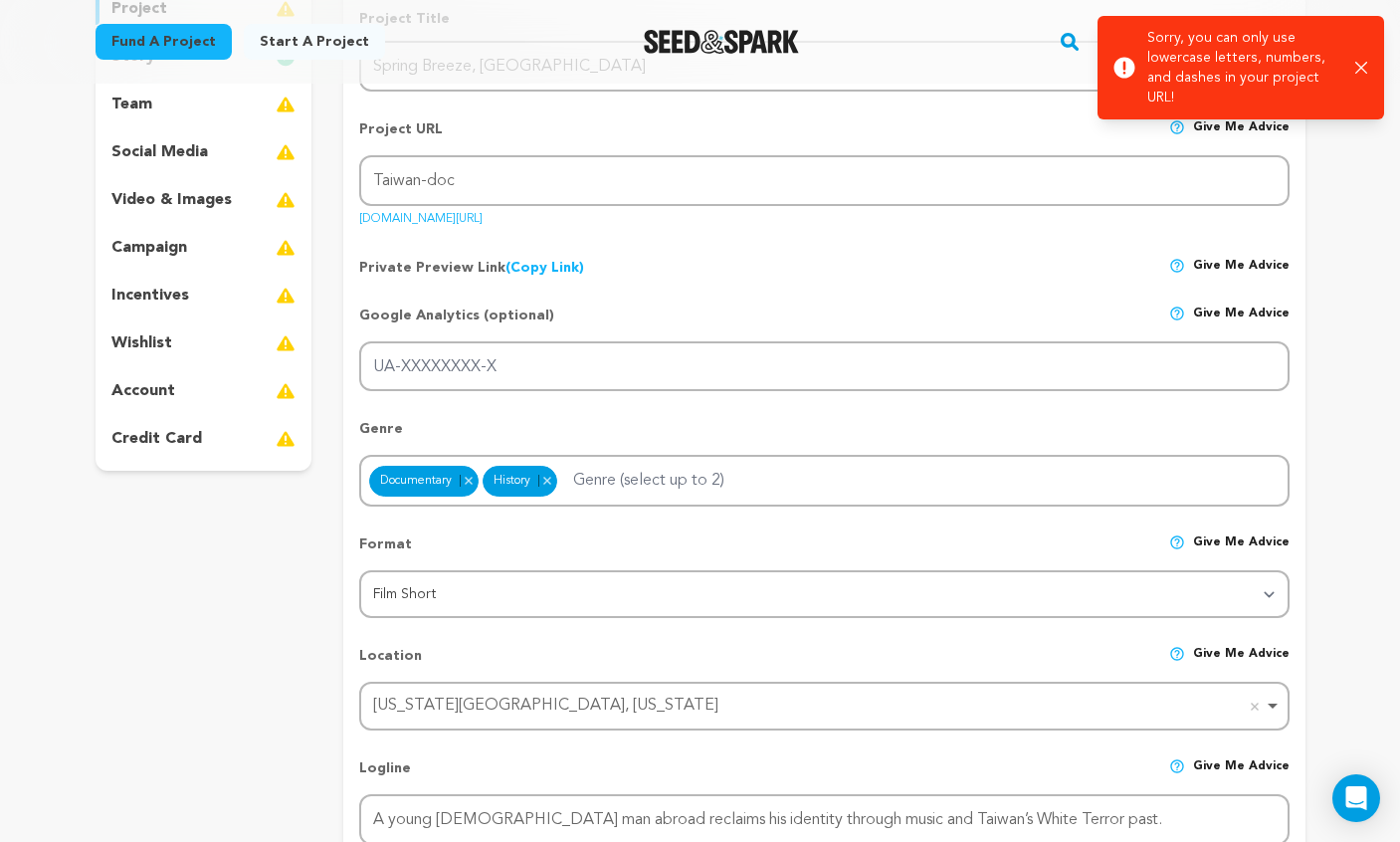 scroll, scrollTop: 0, scrollLeft: 0, axis: both 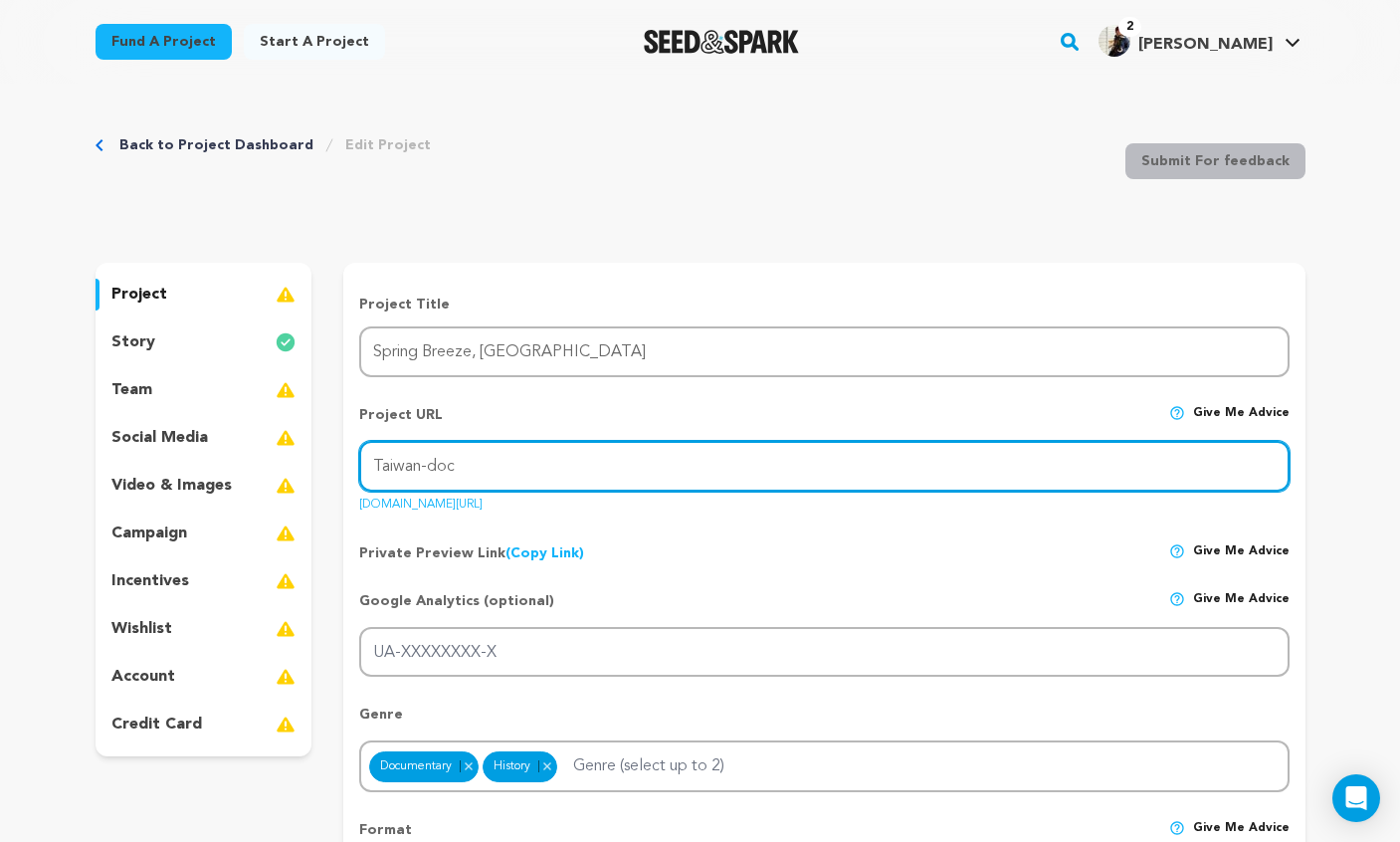 click on "Taiwan-doc" at bounding box center (824, 466) 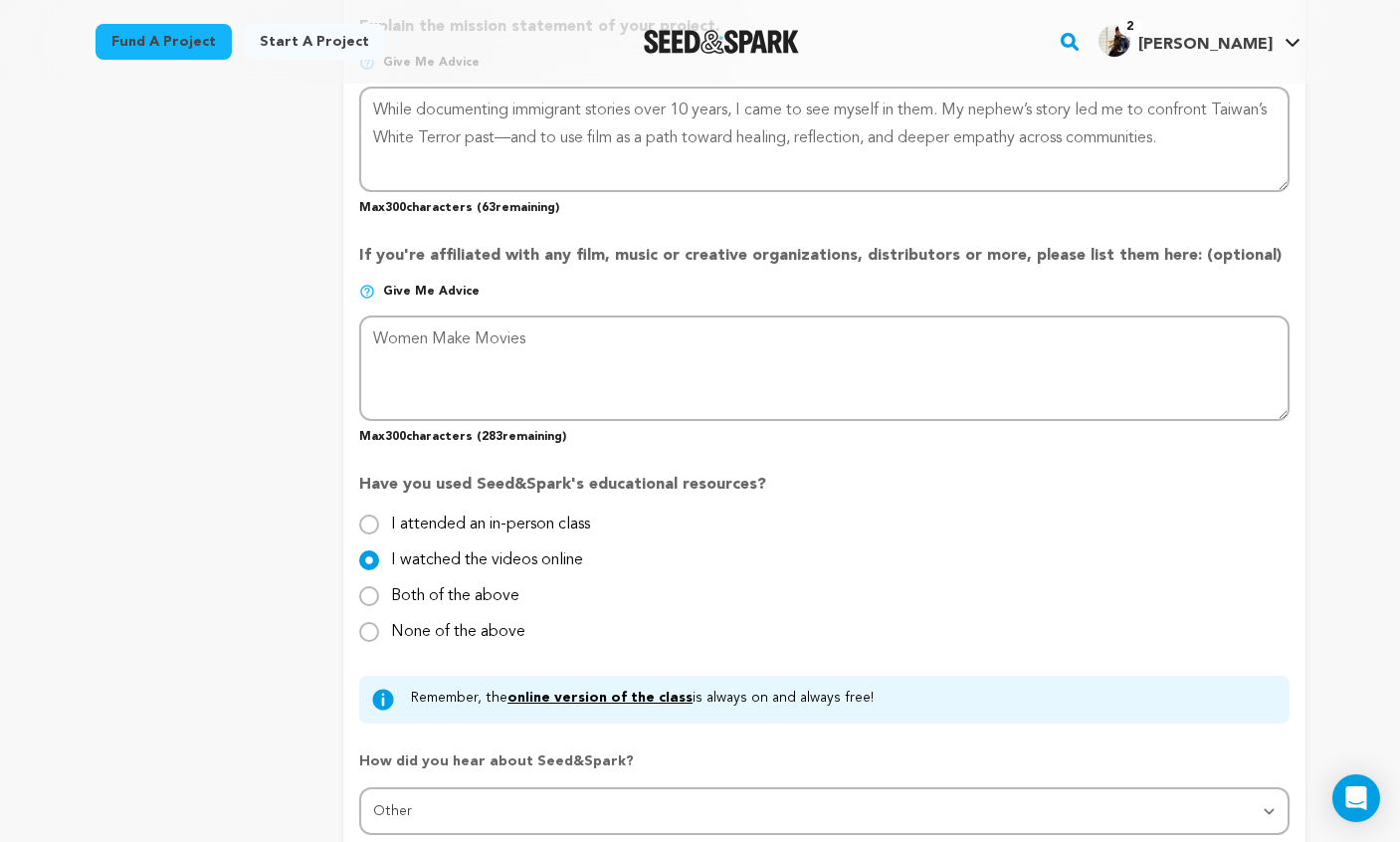 scroll, scrollTop: 2271, scrollLeft: 0, axis: vertical 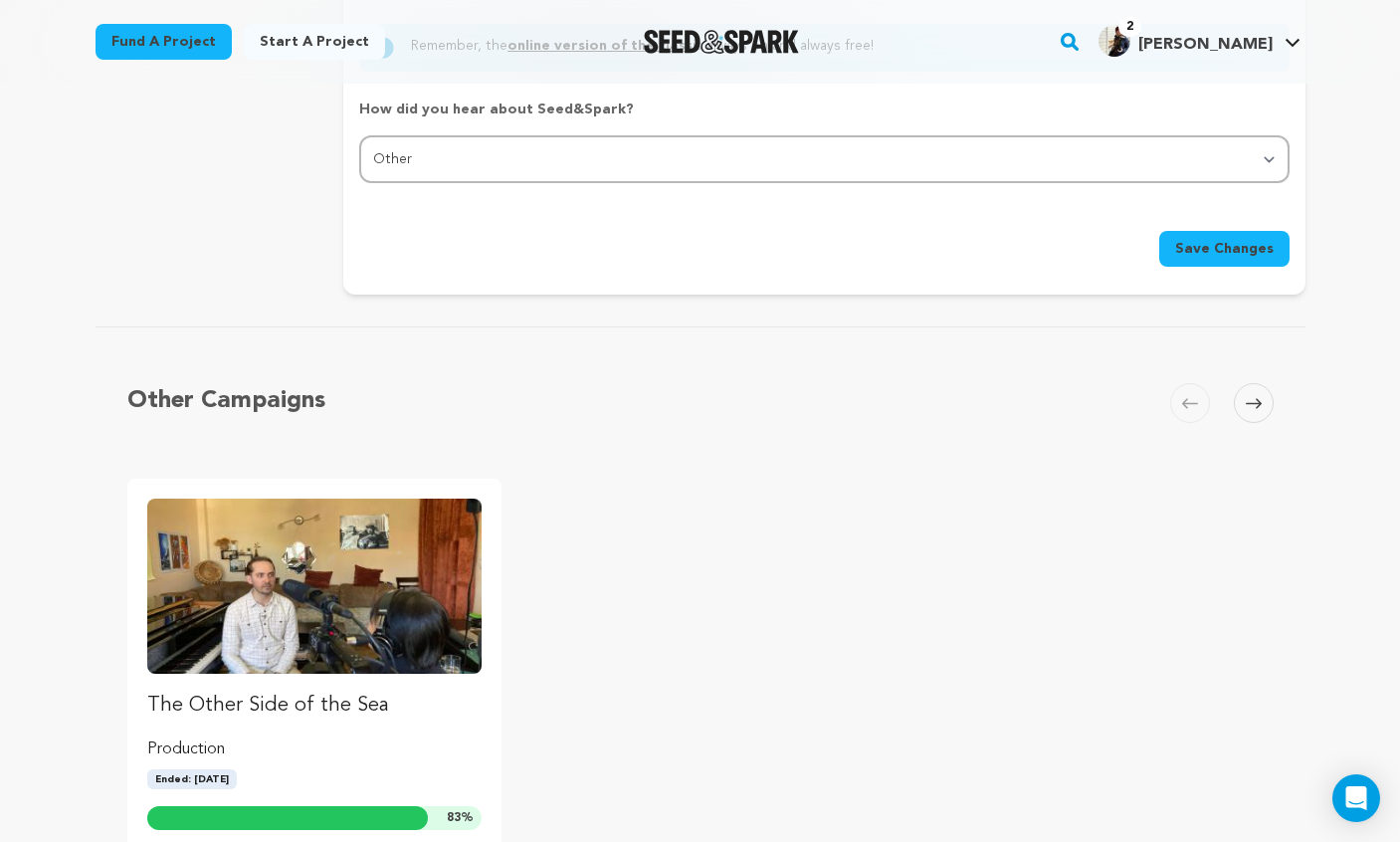type on "taiwan-doc" 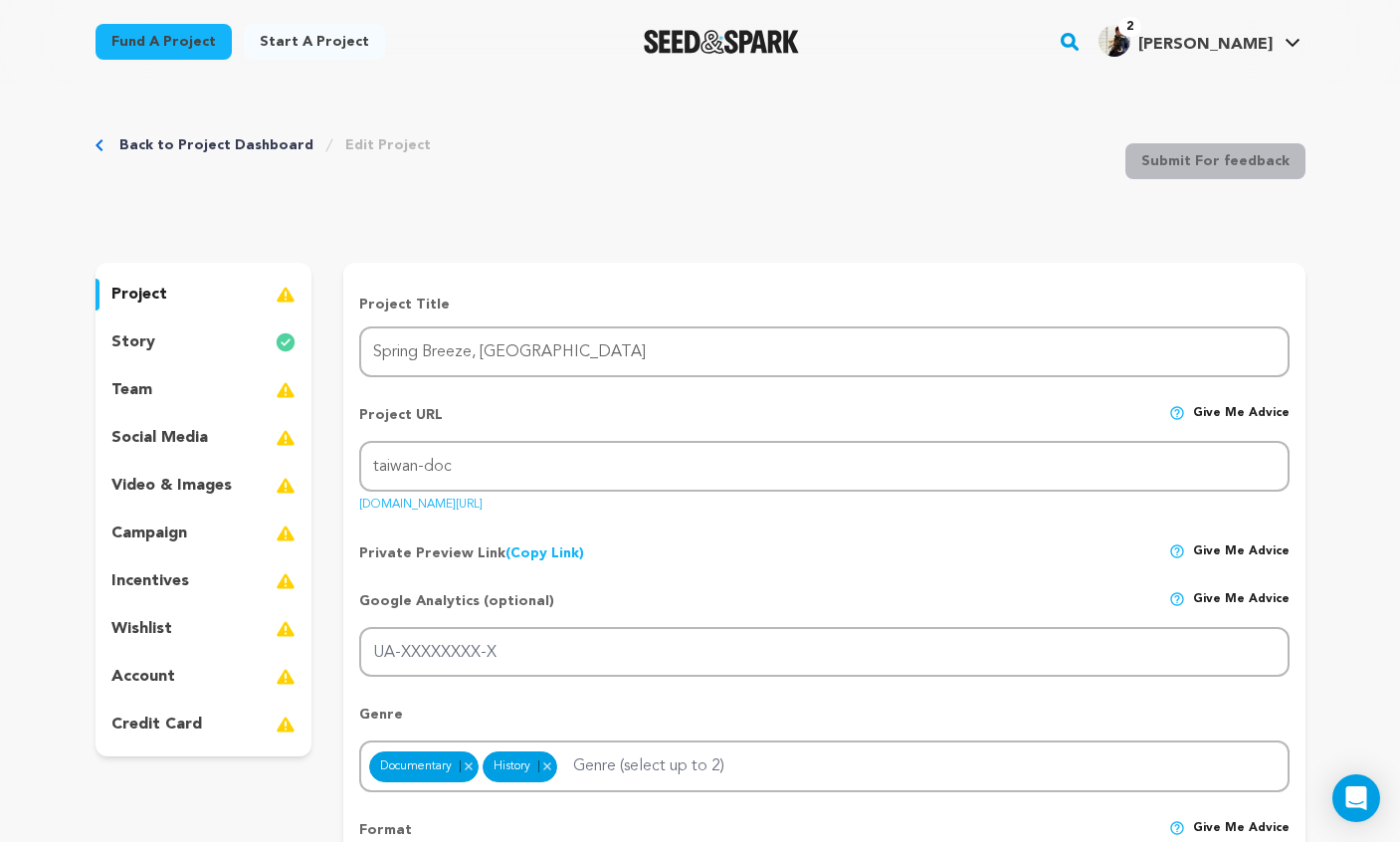 scroll, scrollTop: 329, scrollLeft: 0, axis: vertical 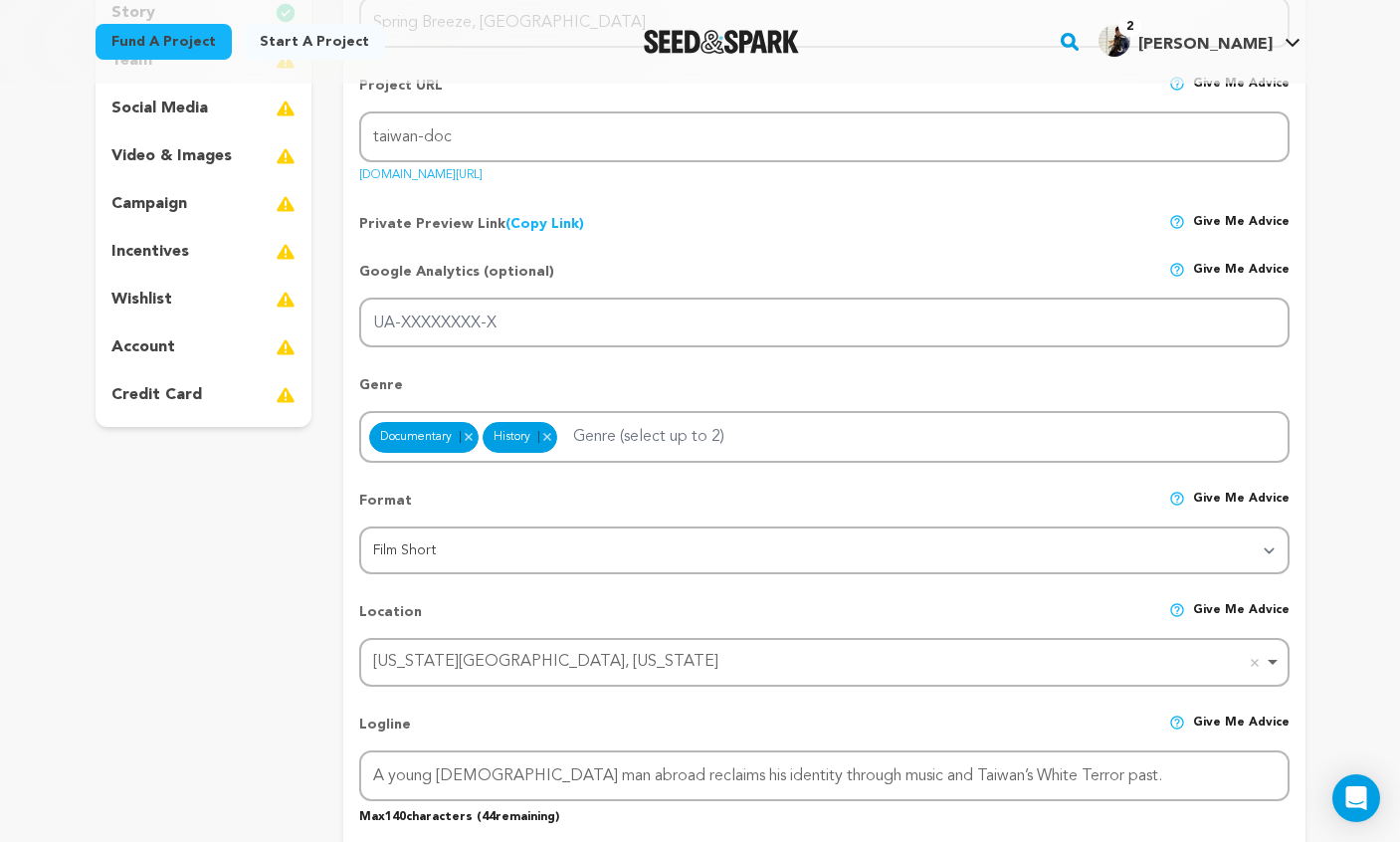 click at bounding box center [286, 108] 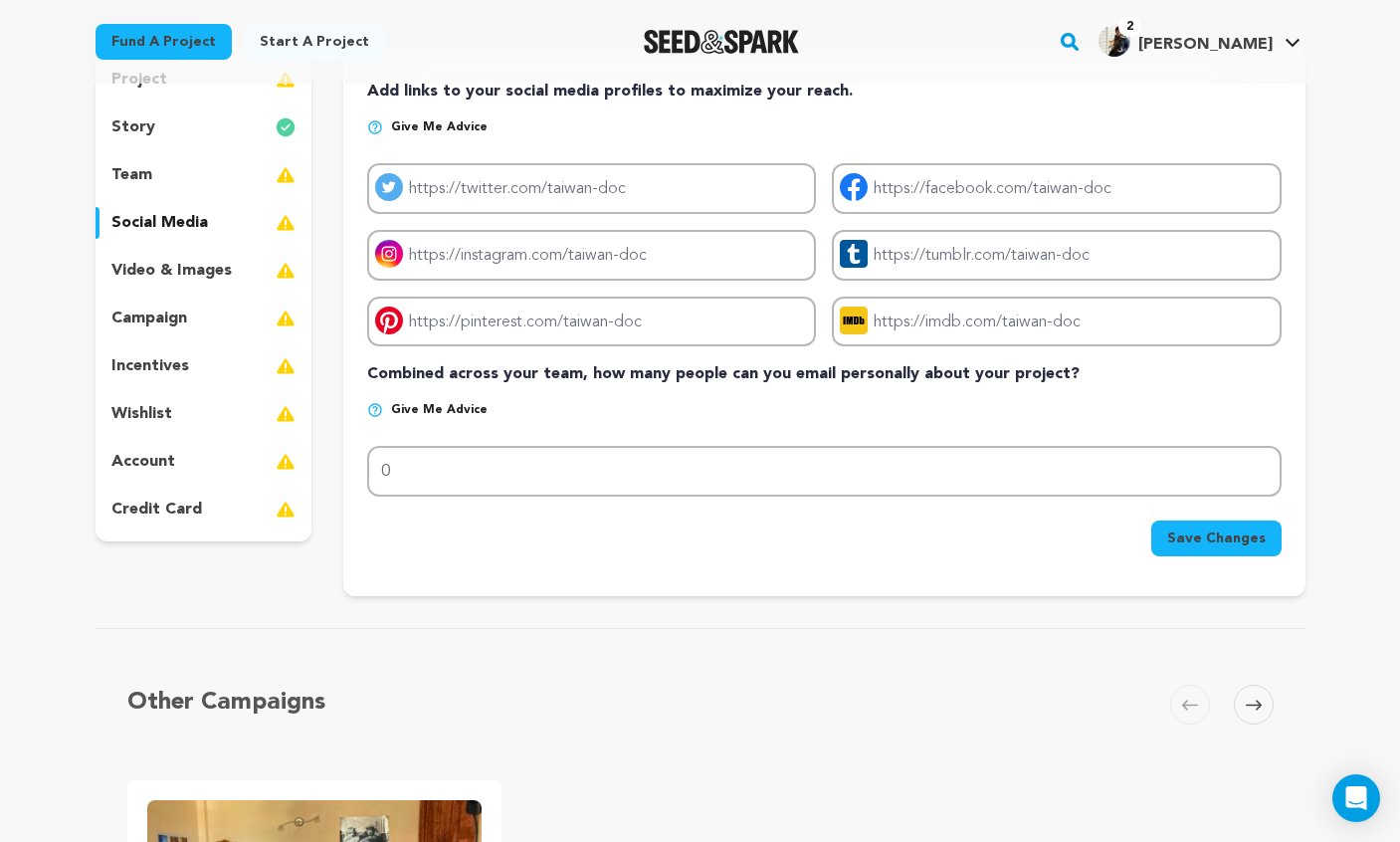 scroll, scrollTop: 177, scrollLeft: 0, axis: vertical 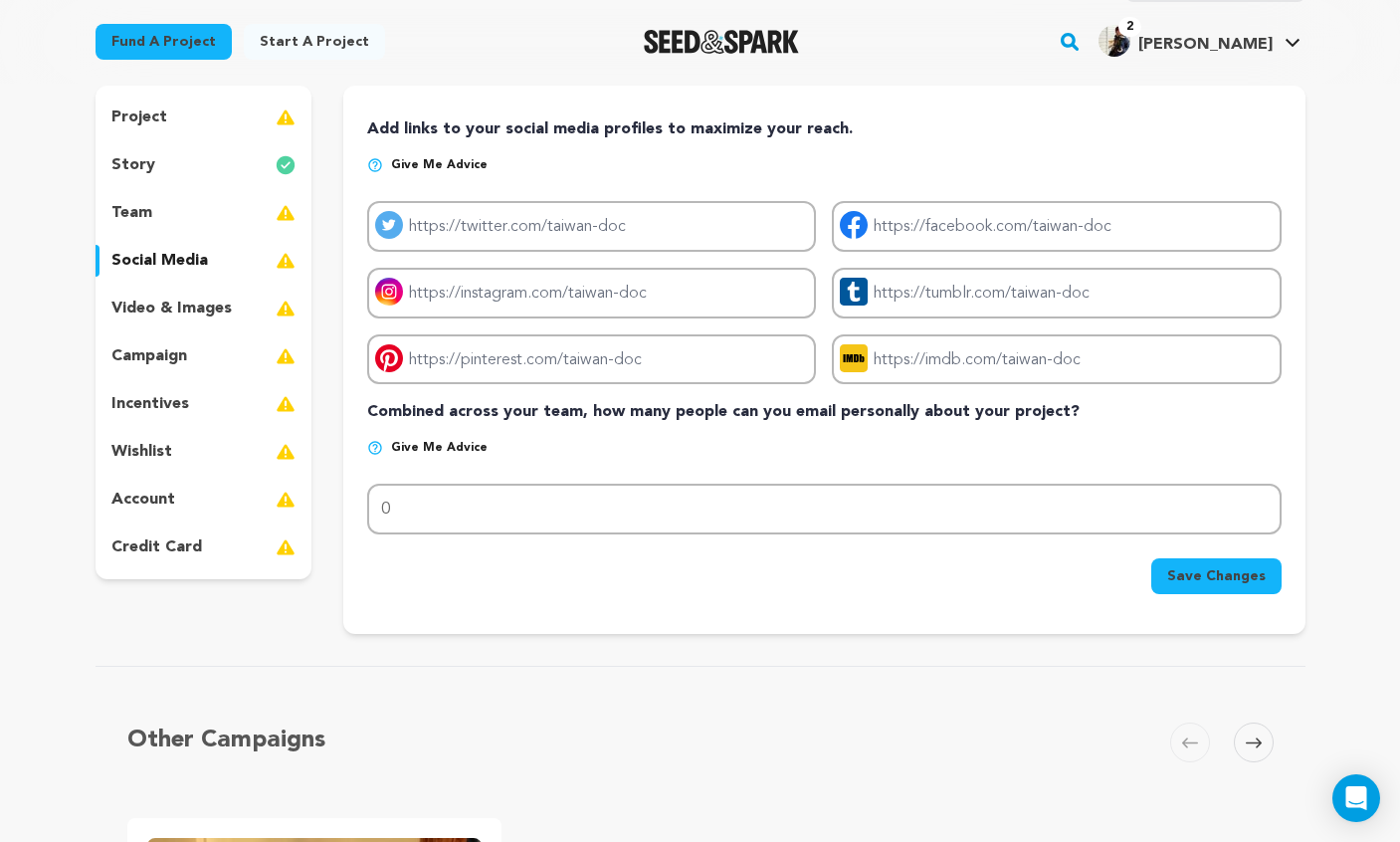 click at bounding box center (286, 117) 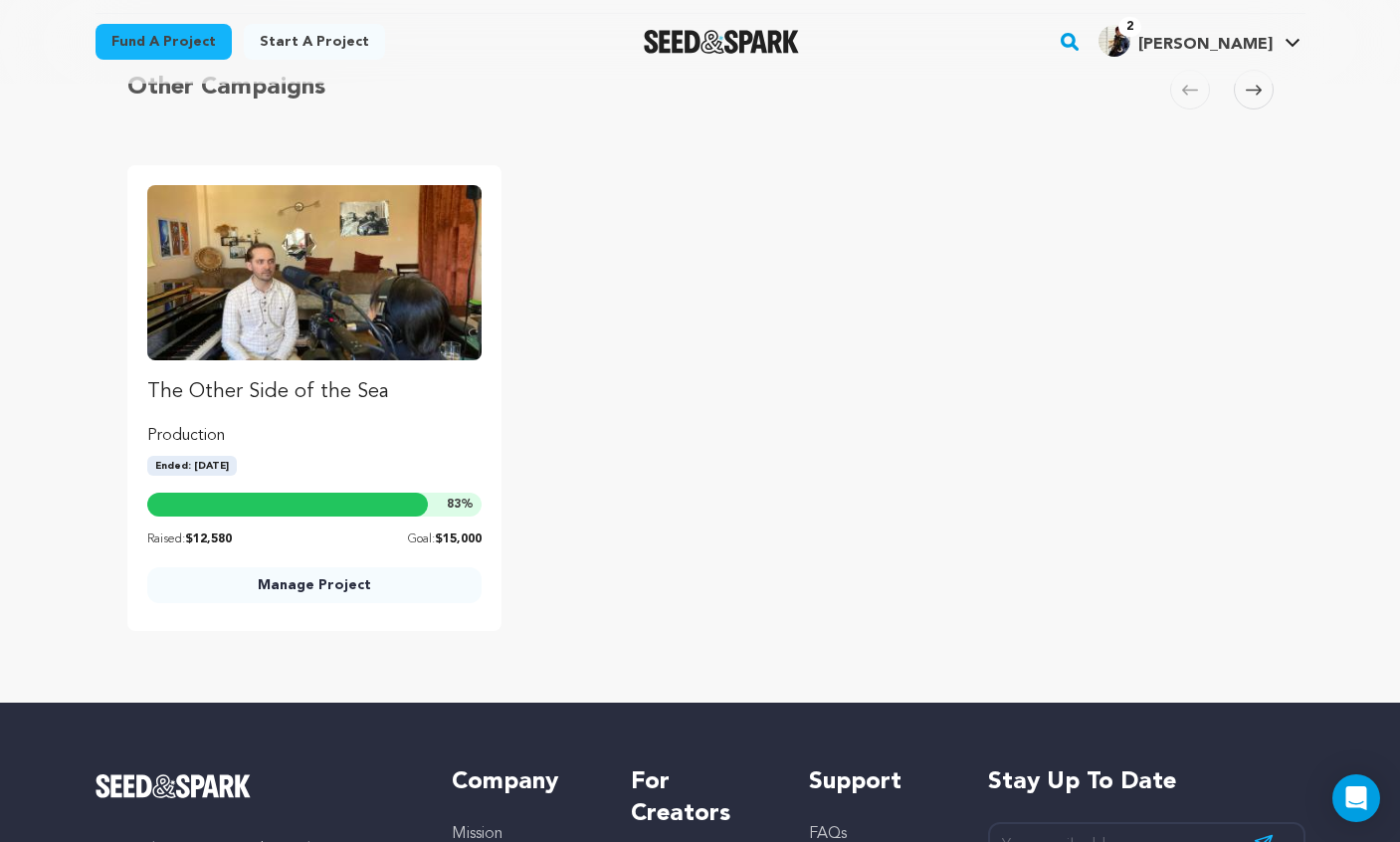 scroll, scrollTop: 2189, scrollLeft: 0, axis: vertical 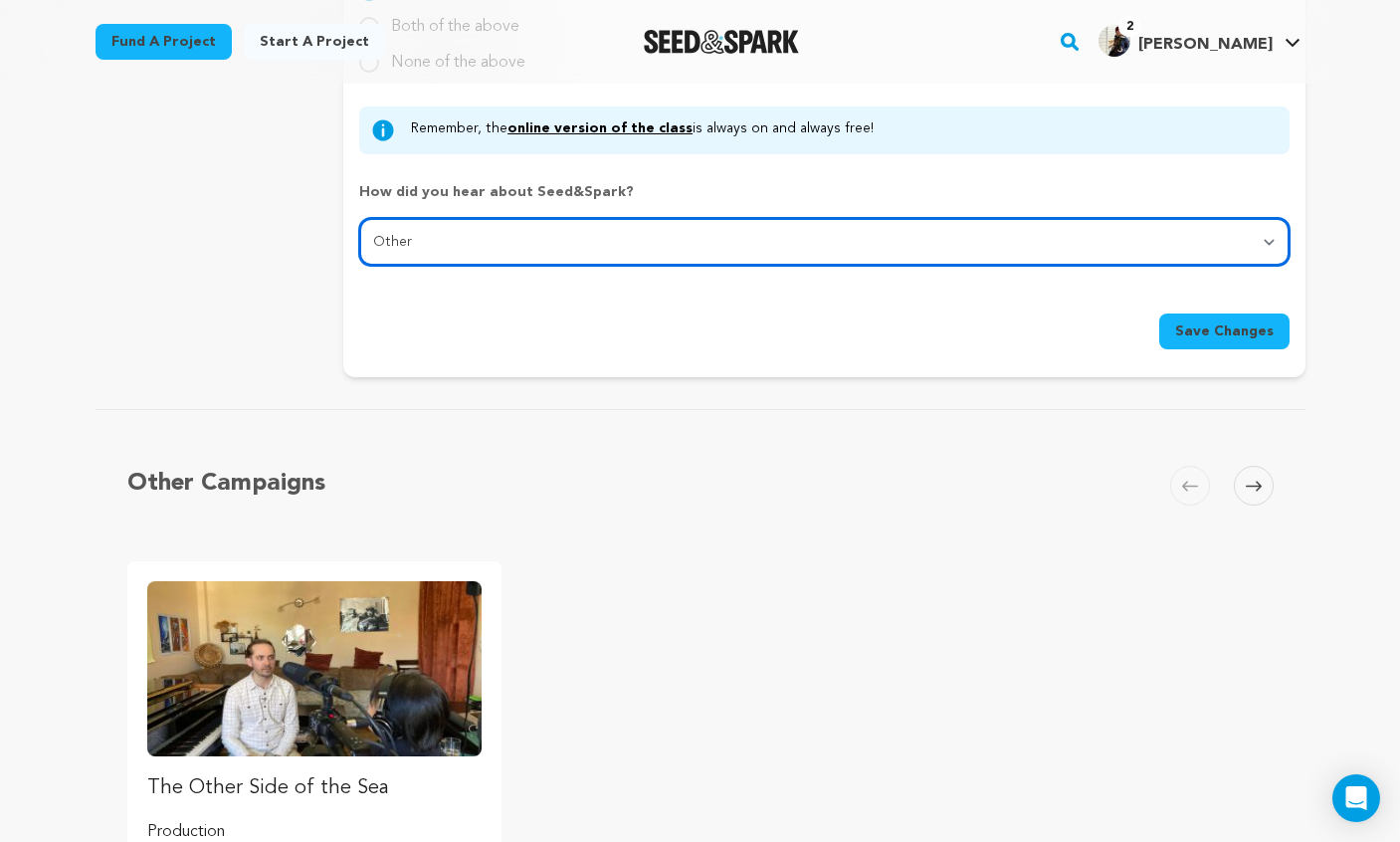 select on "7" 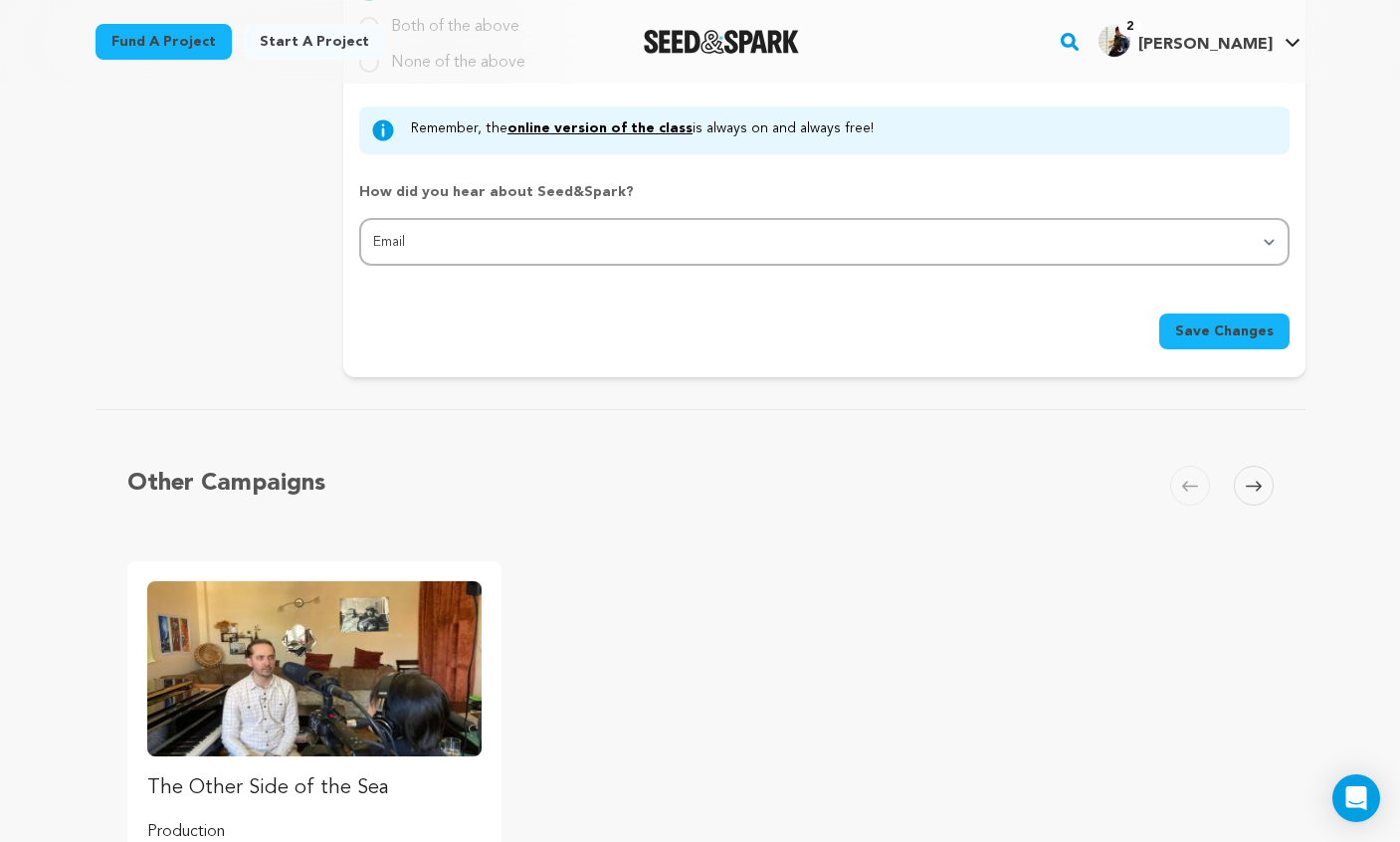 click on "Save Changes" at bounding box center (1224, 331) 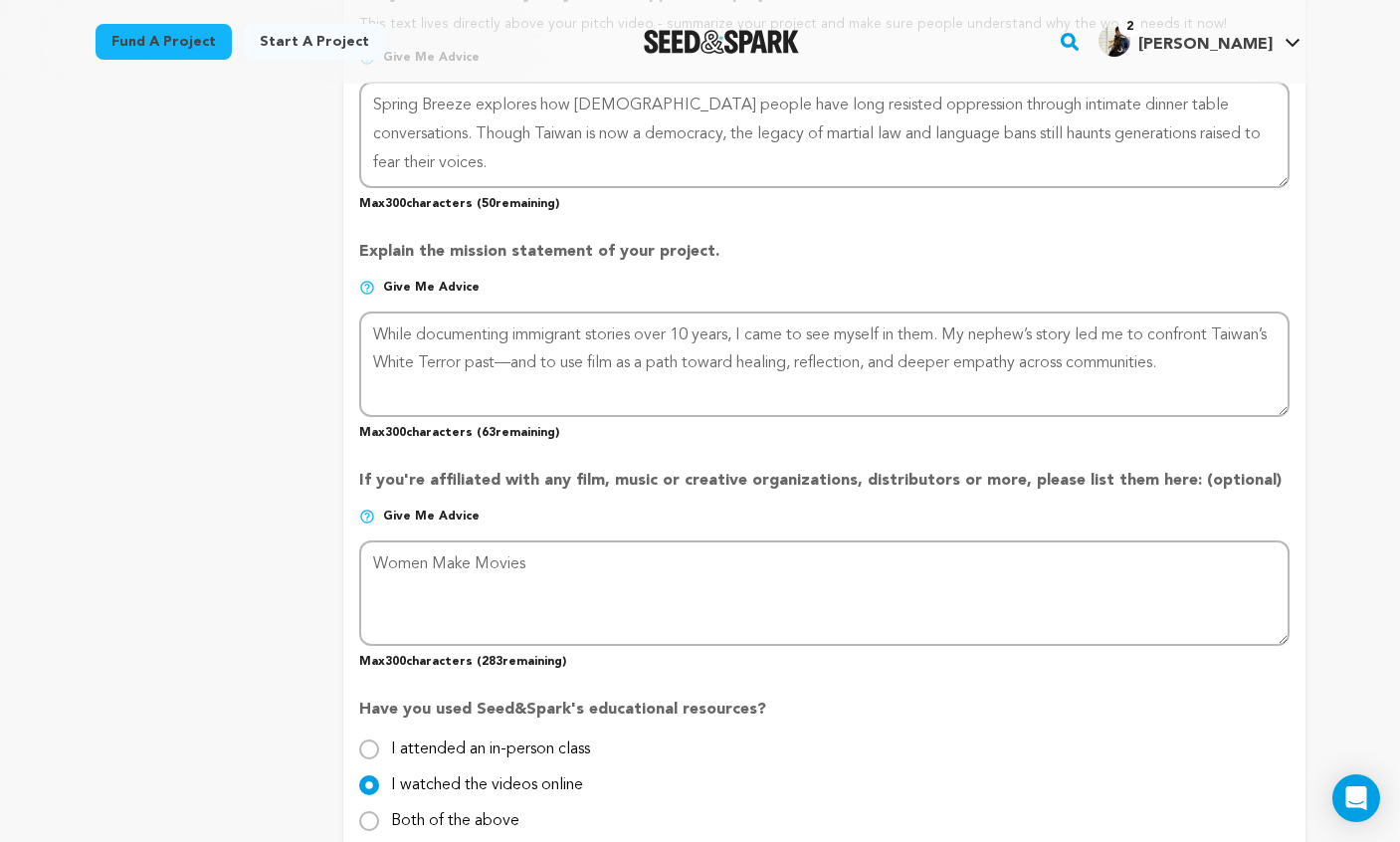 scroll, scrollTop: 1406, scrollLeft: 0, axis: vertical 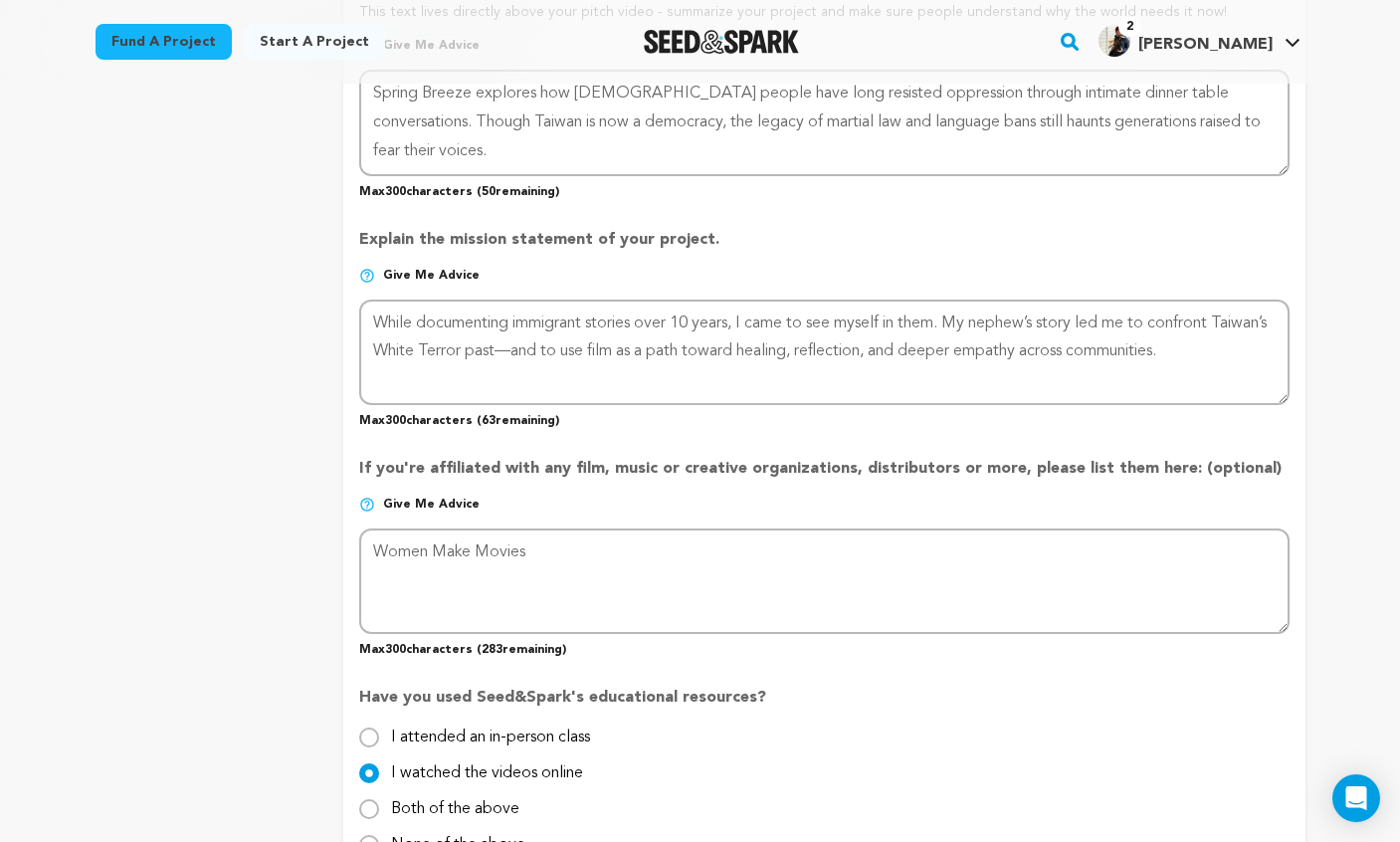 click on "project
story
team
social media
video & images
campaign
incentives
wishlist" at bounding box center (204, 8) 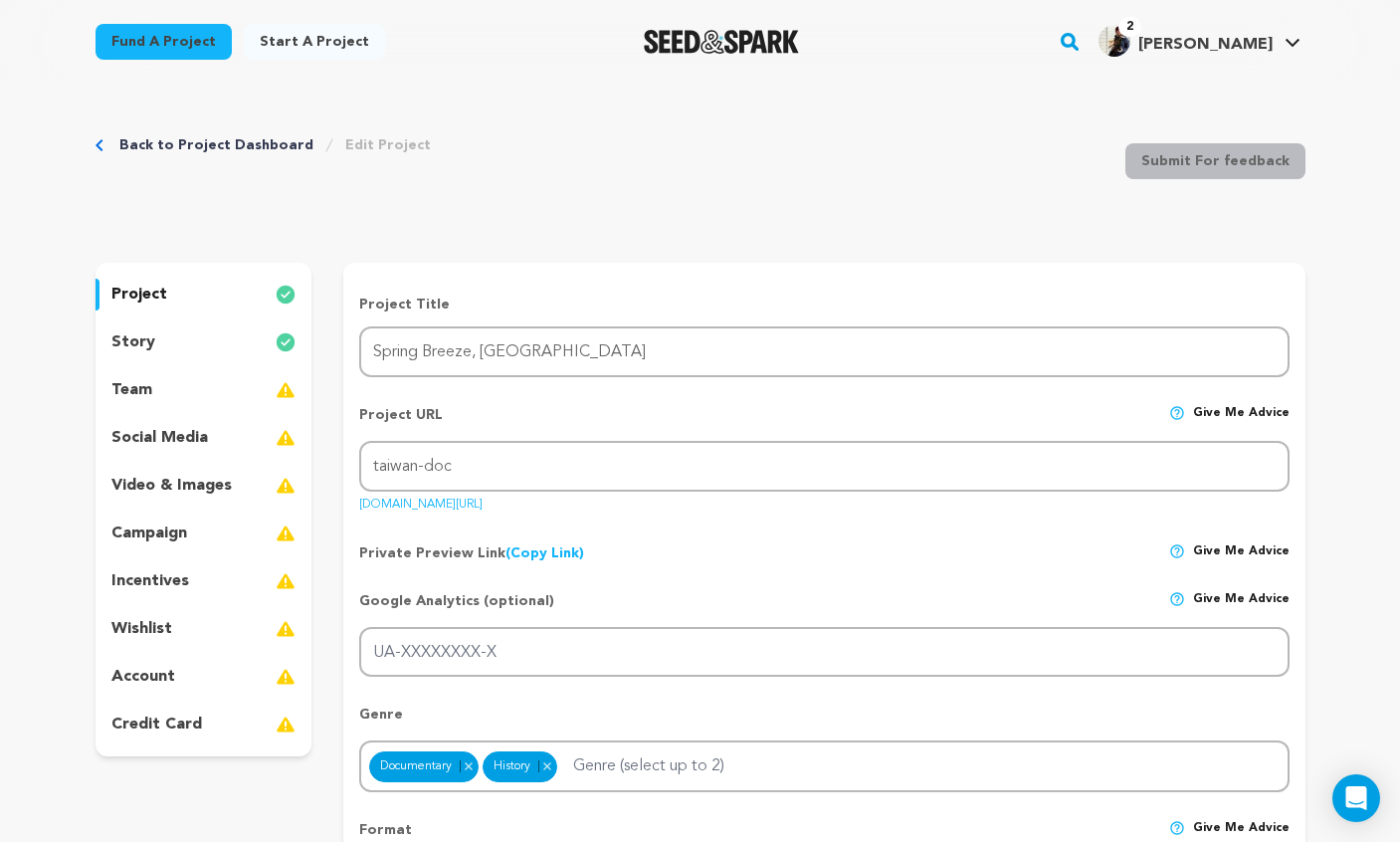 click at bounding box center [286, 390] 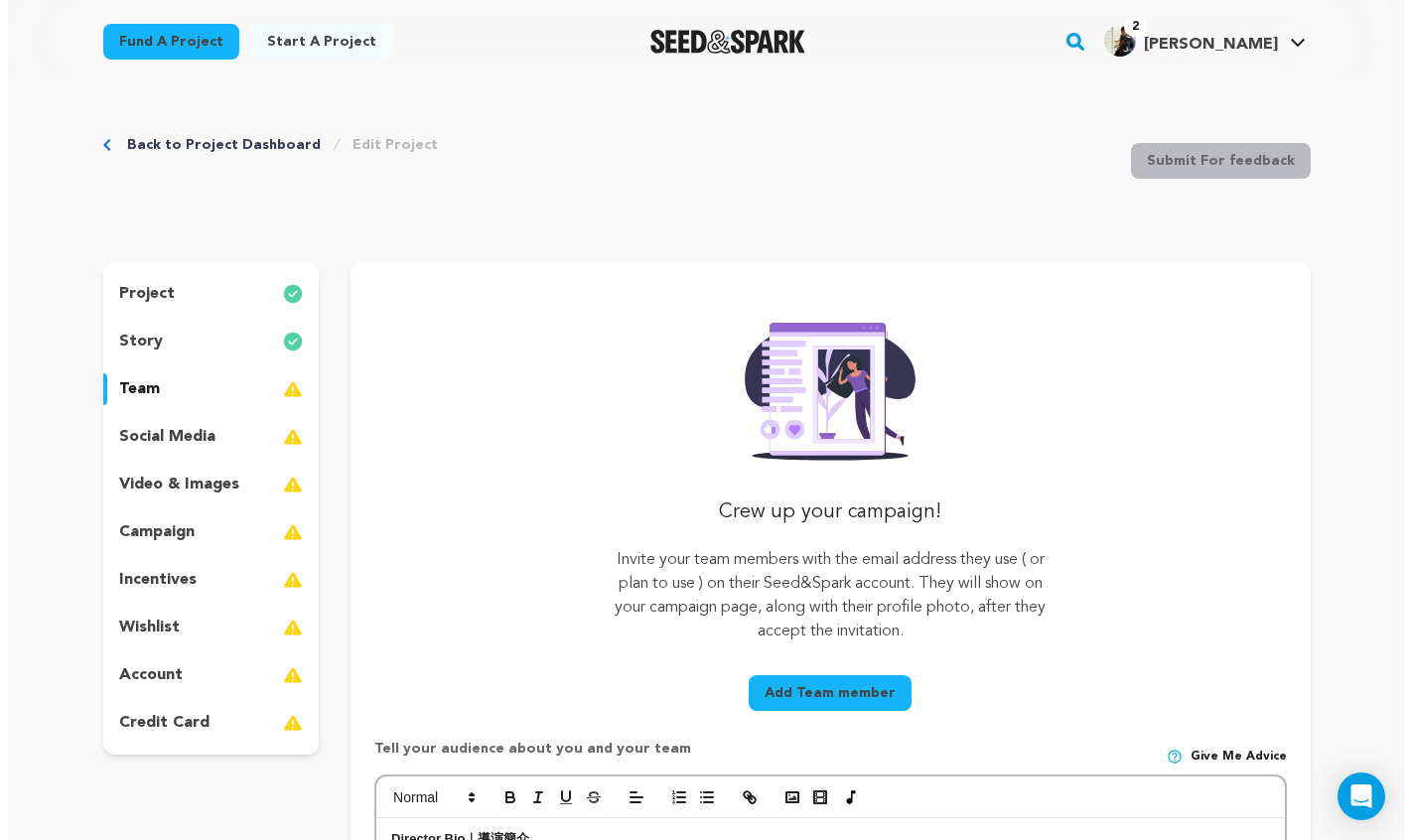 scroll, scrollTop: 219, scrollLeft: 0, axis: vertical 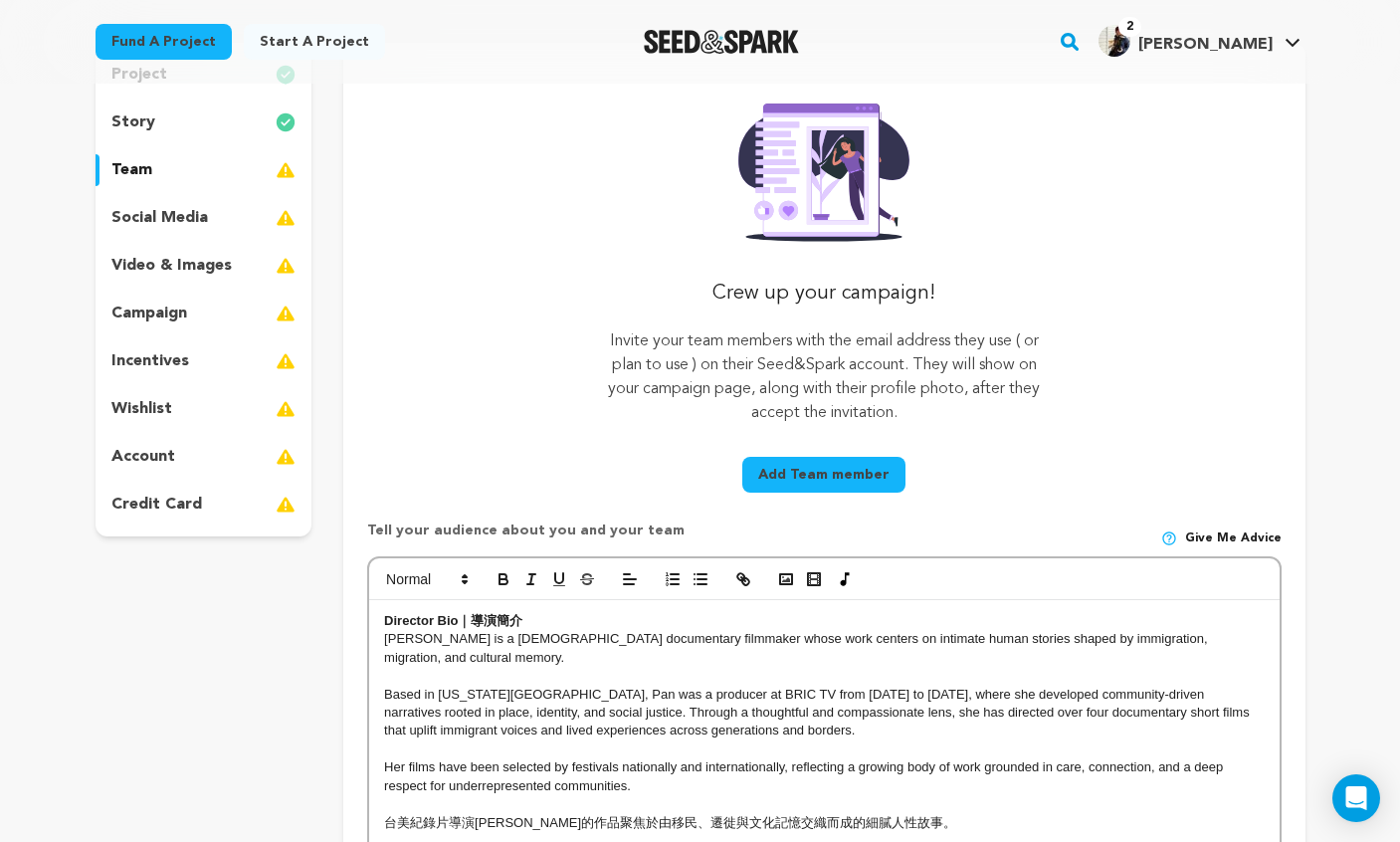 click at bounding box center (286, 266) 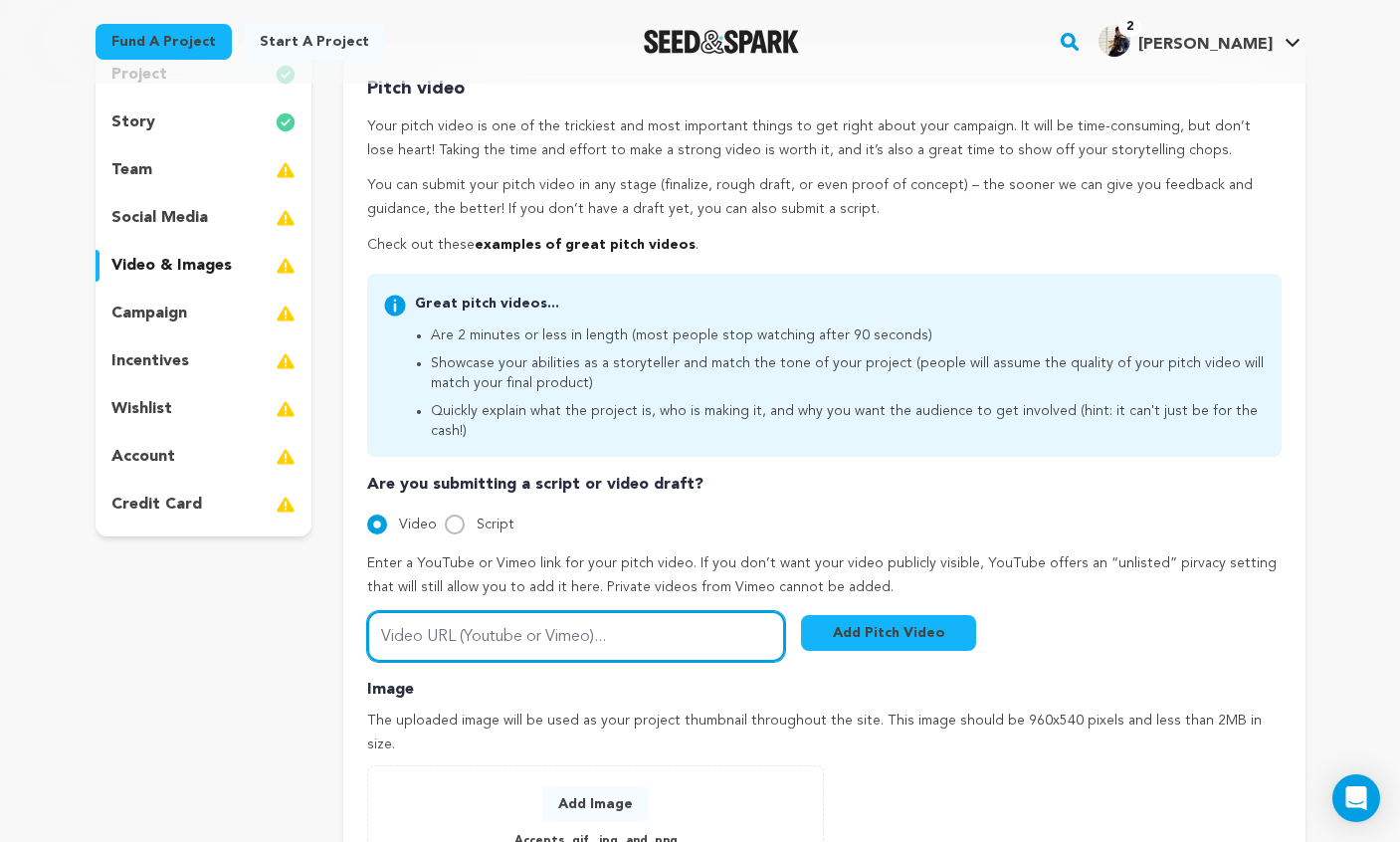 click on "Video URL (Youtube or Vimeo)..." at bounding box center [576, 636] 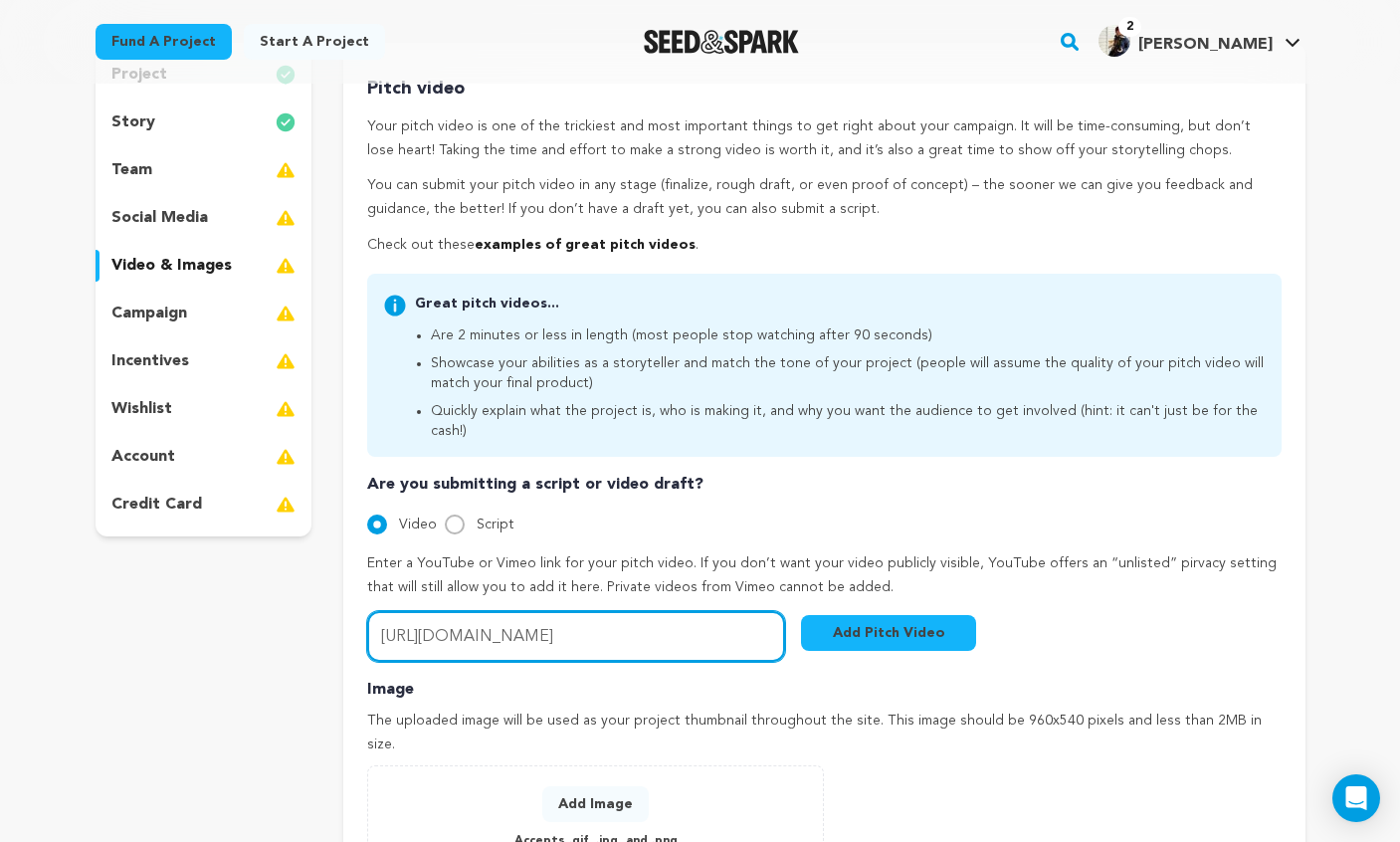 type on "https://vimeo.com/1086676878" 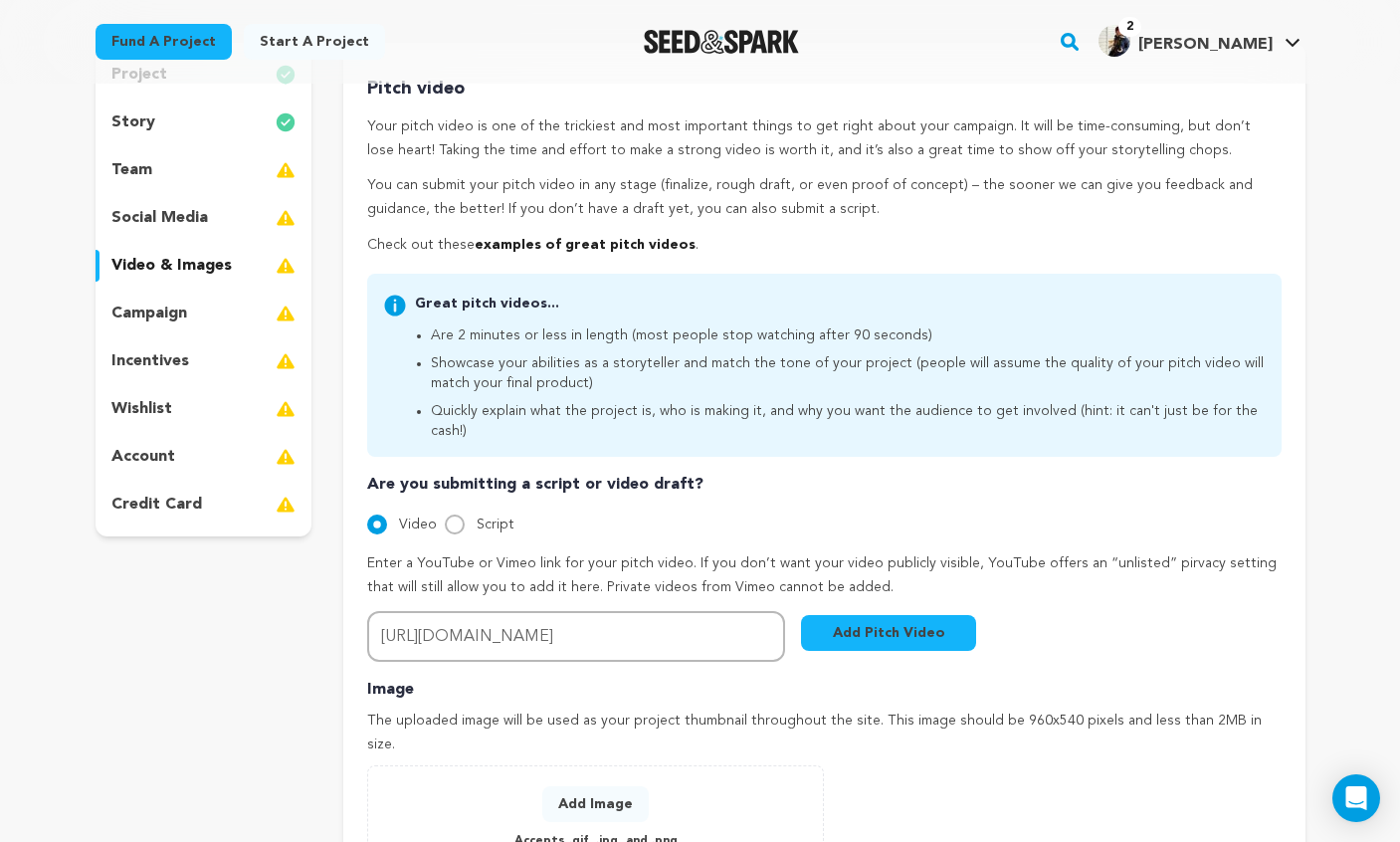 click on "Enter a YouTube or Vimeo link for your pitch video. If you don’t want your video publicly
visible, YouTube offers an “unlisted” pirvacy setting that will still allow you to add it here.
Private videos from Vimeo cannot be added.
Video URL (Youtube or Vimeo)...
https://vimeo.com/1086676878
Add Pitch Video" at bounding box center (824, 607) 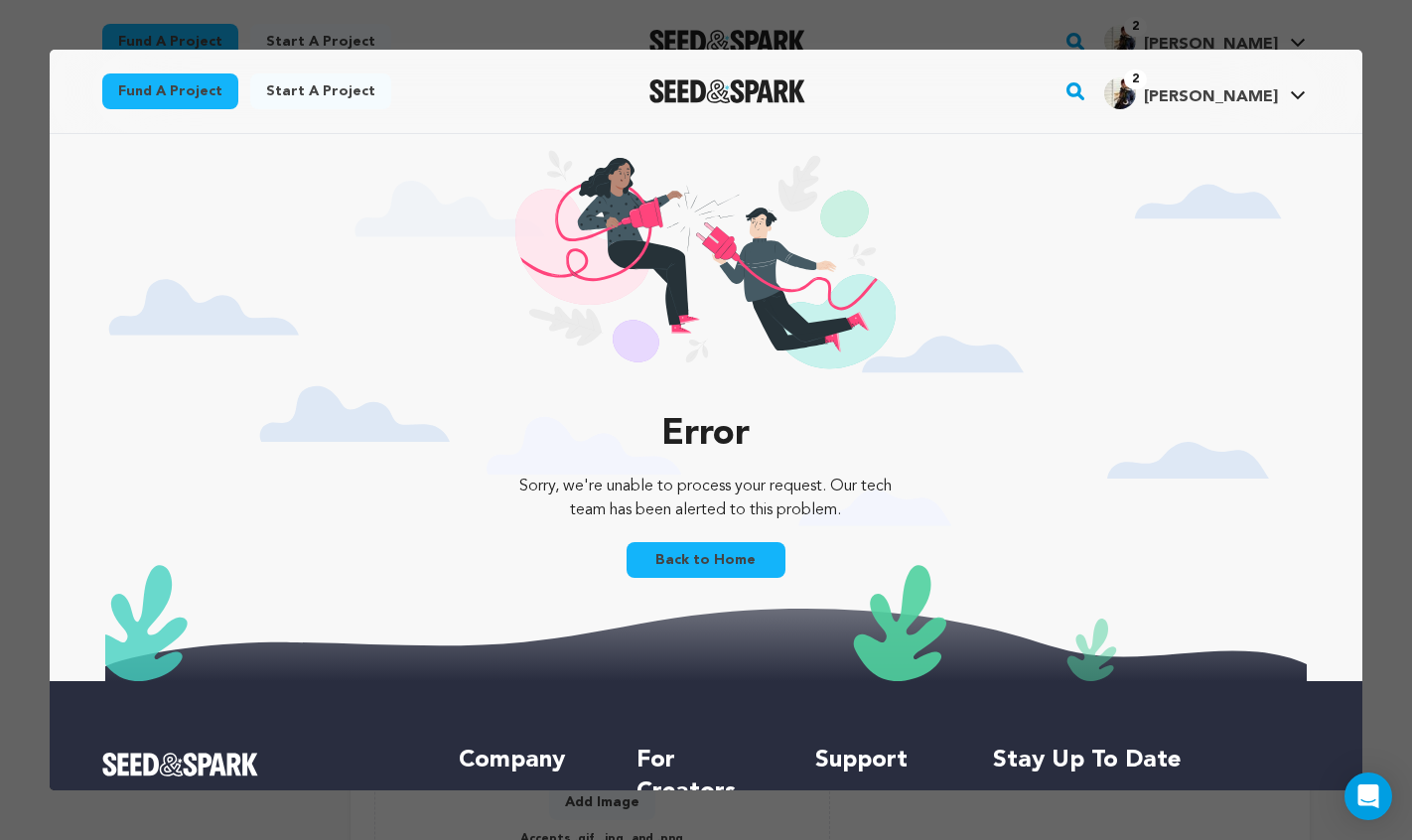 scroll, scrollTop: 0, scrollLeft: 0, axis: both 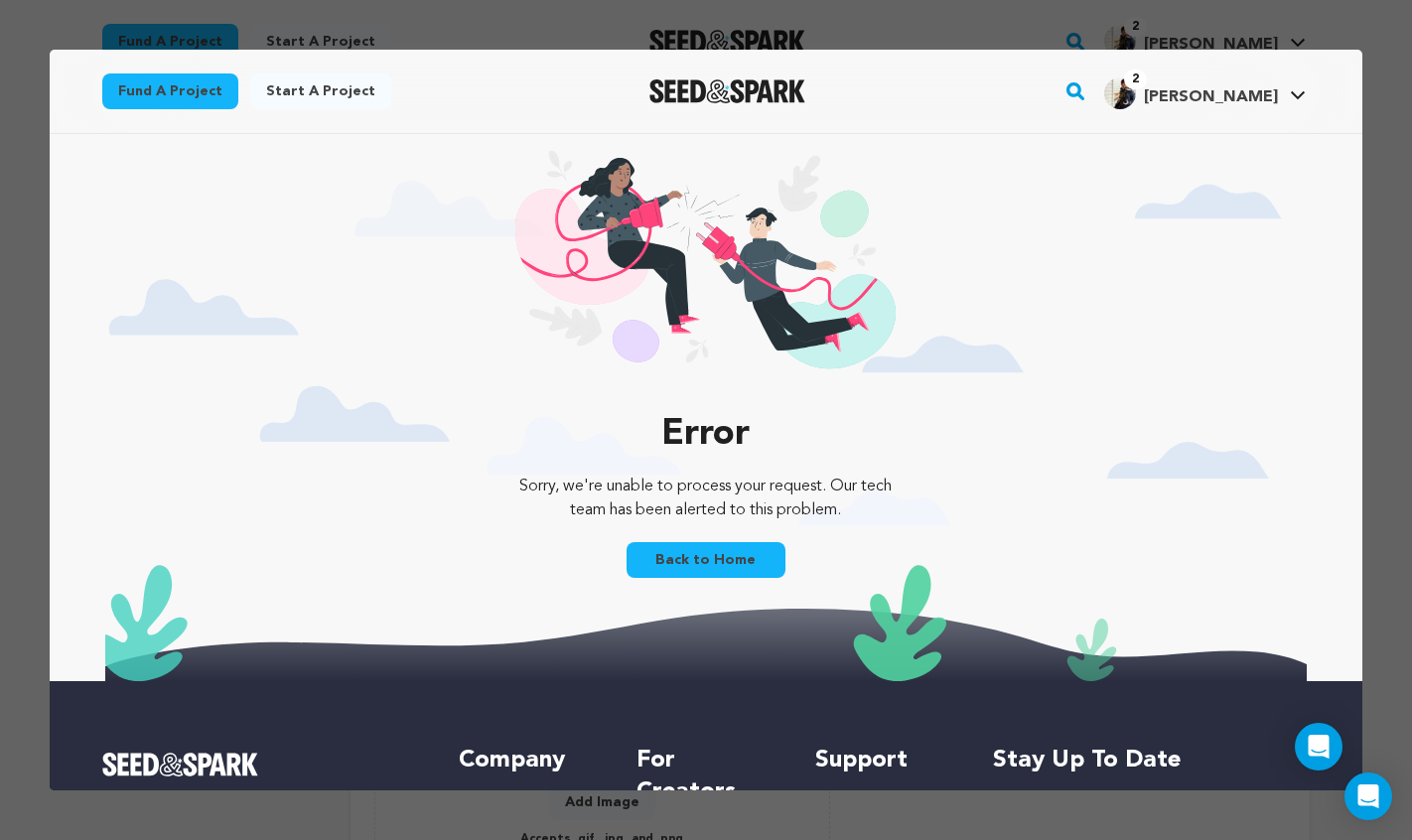 click on "Back to Home" at bounding box center (706, 560) 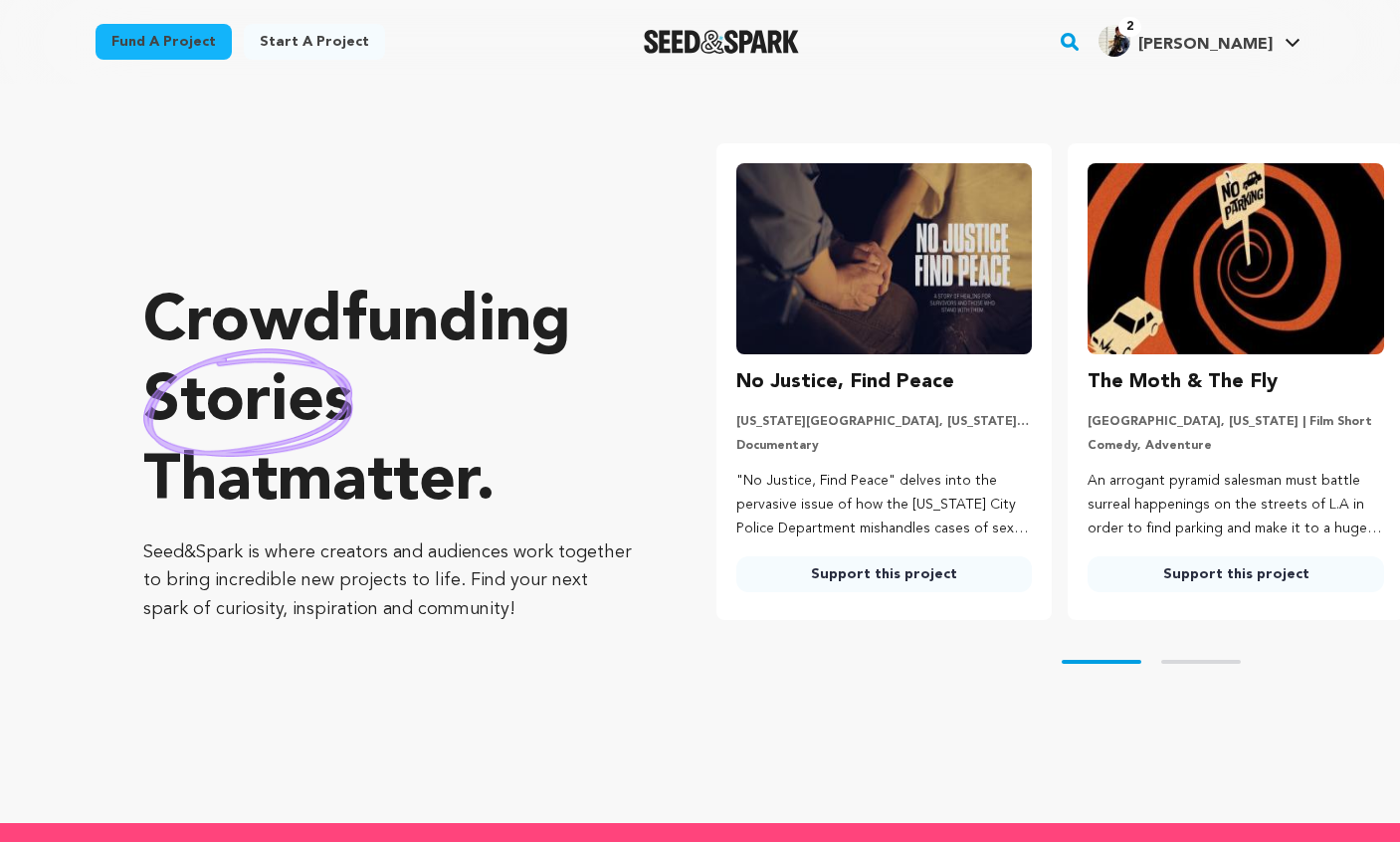 scroll, scrollTop: 0, scrollLeft: 0, axis: both 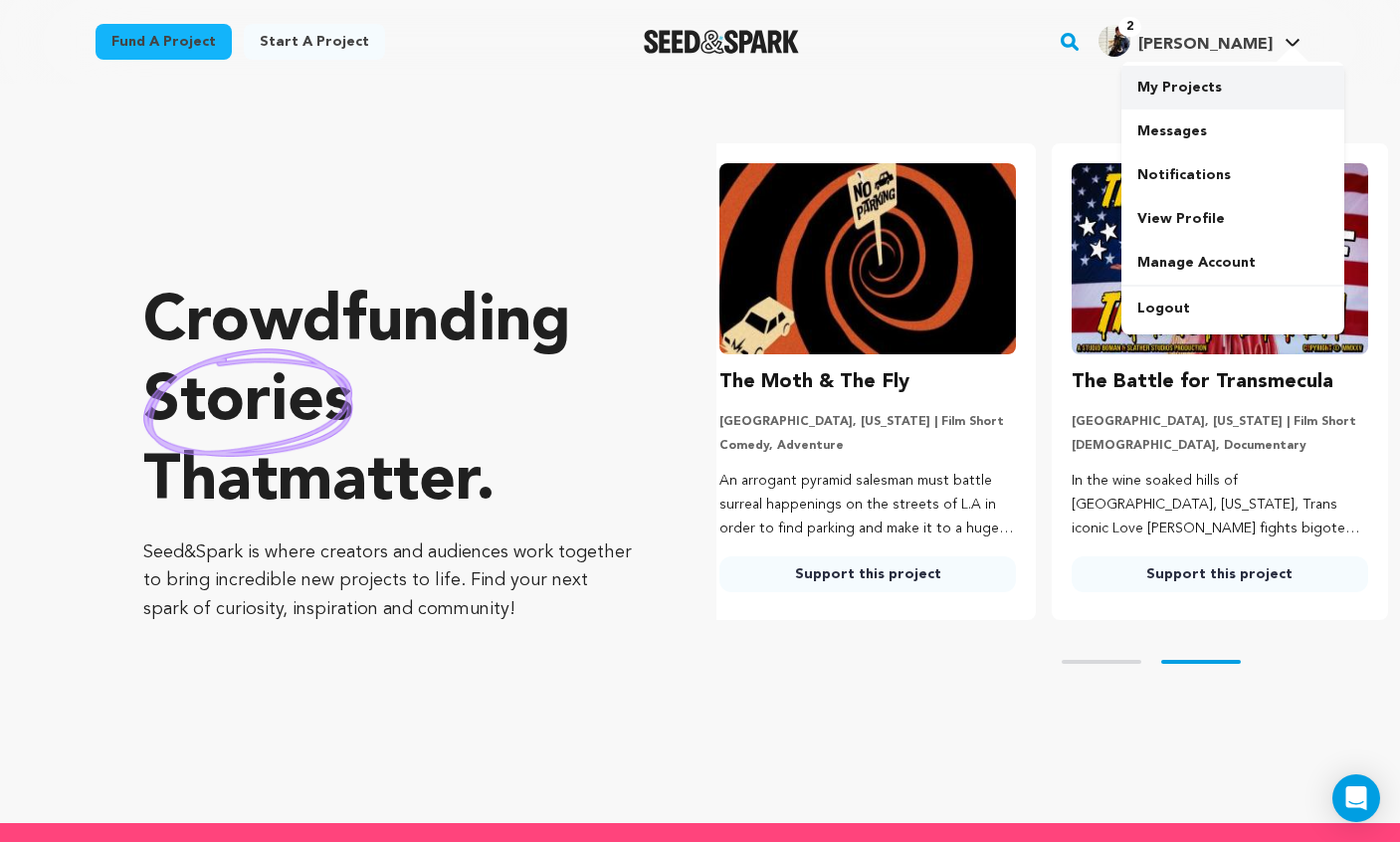 click on "My Projects" at bounding box center (1233, 88) 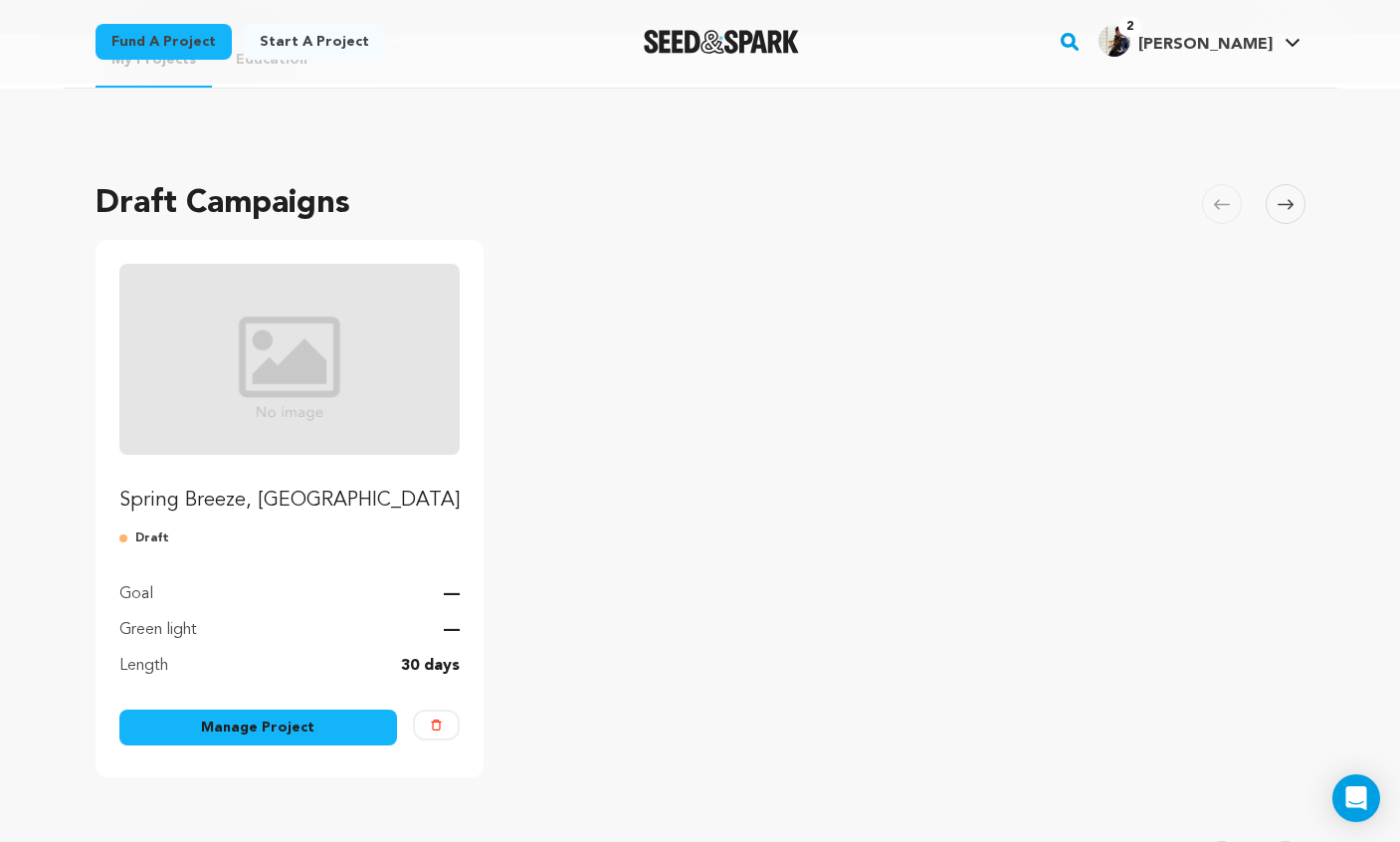 scroll, scrollTop: 189, scrollLeft: 0, axis: vertical 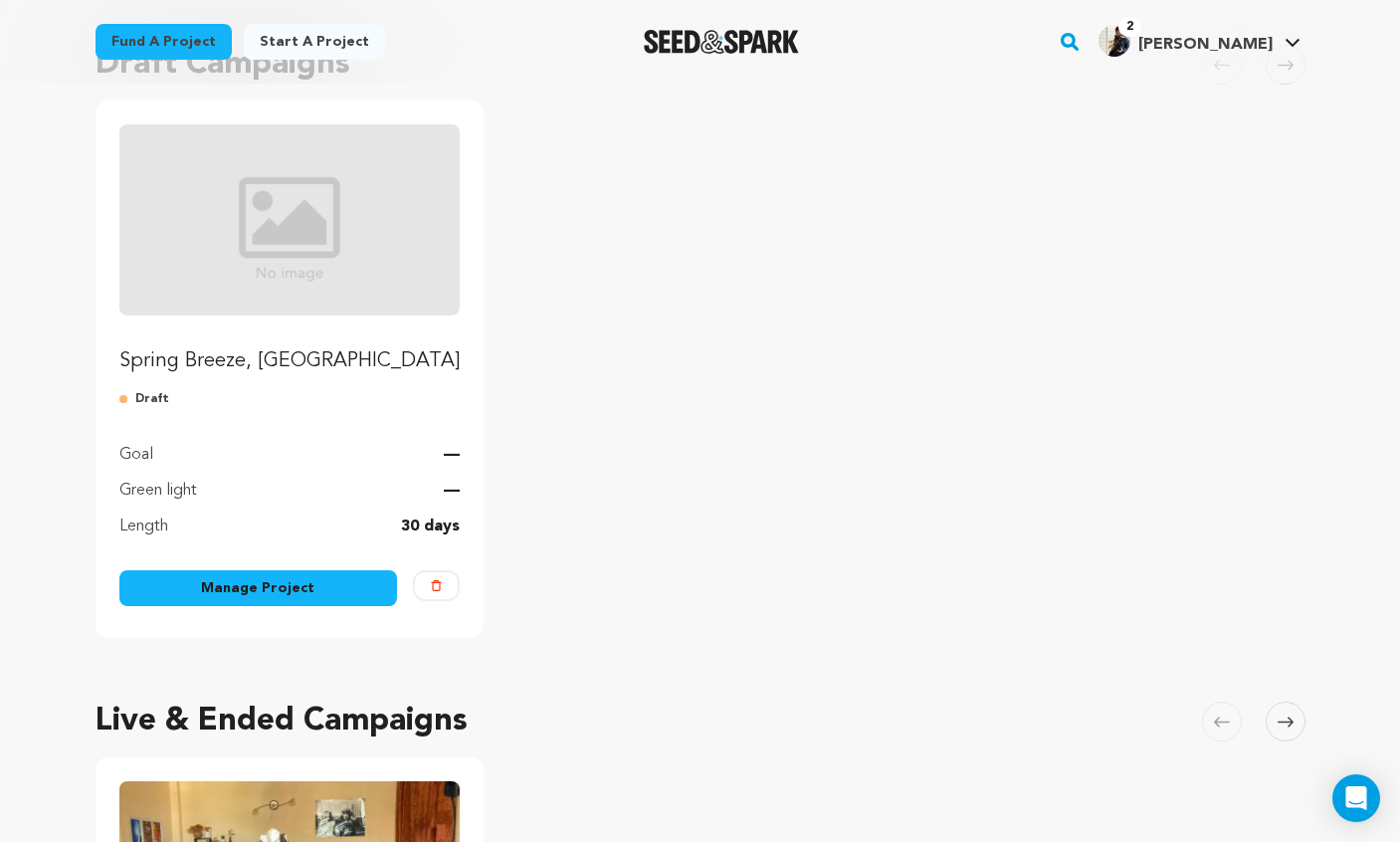click on "Manage Project" at bounding box center [259, 588] 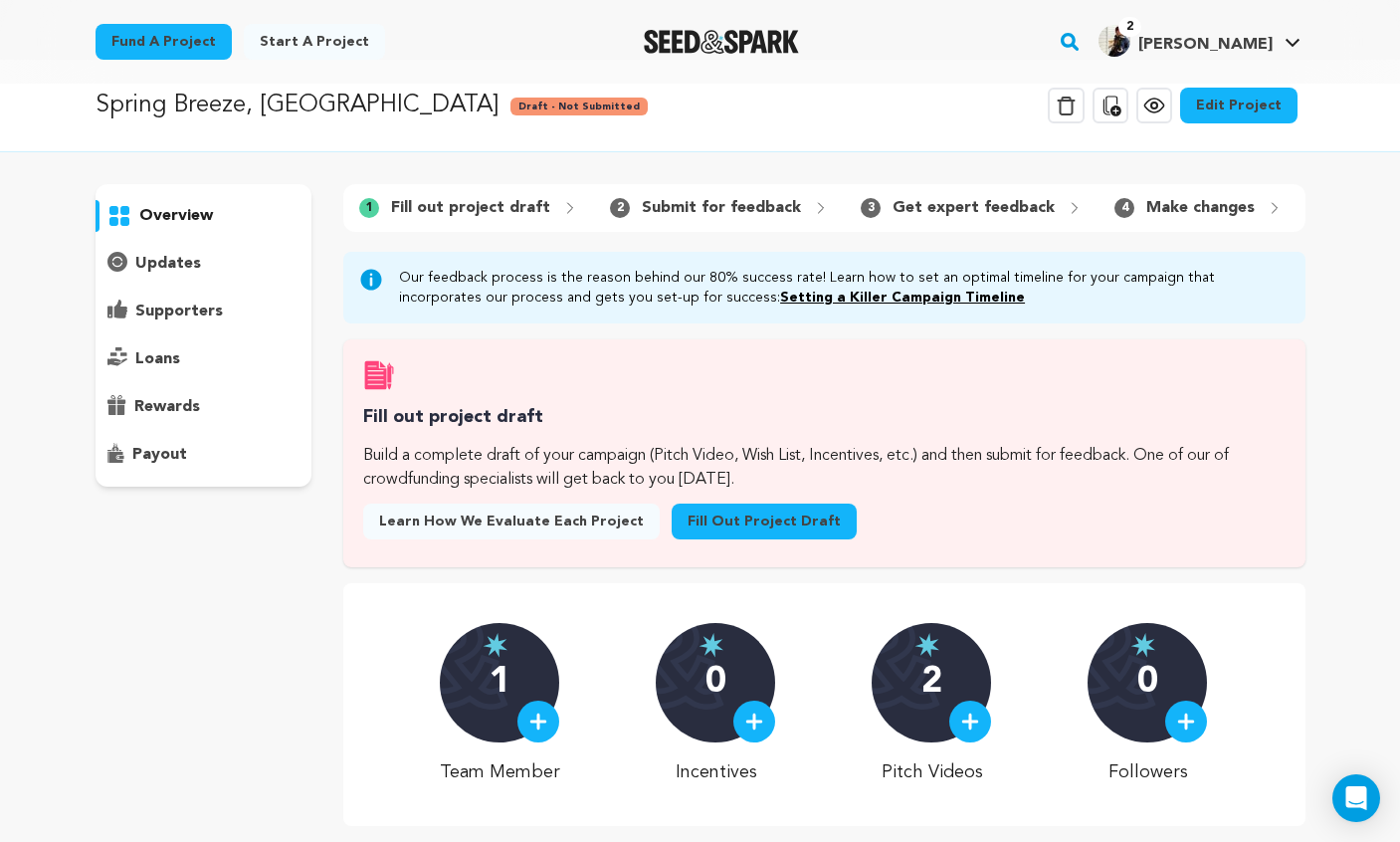 scroll, scrollTop: 41, scrollLeft: 0, axis: vertical 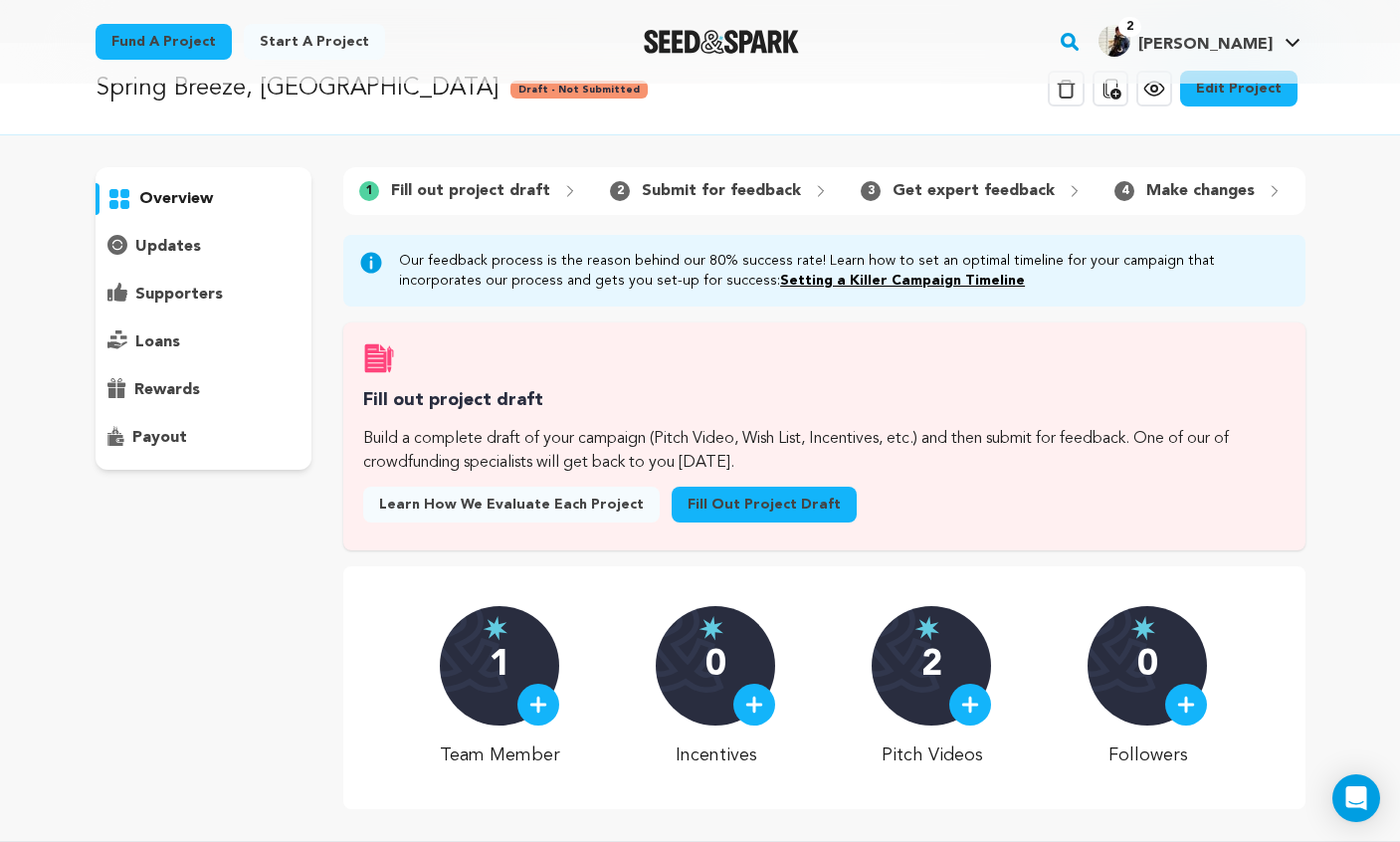 click on "0" at bounding box center (715, 666) 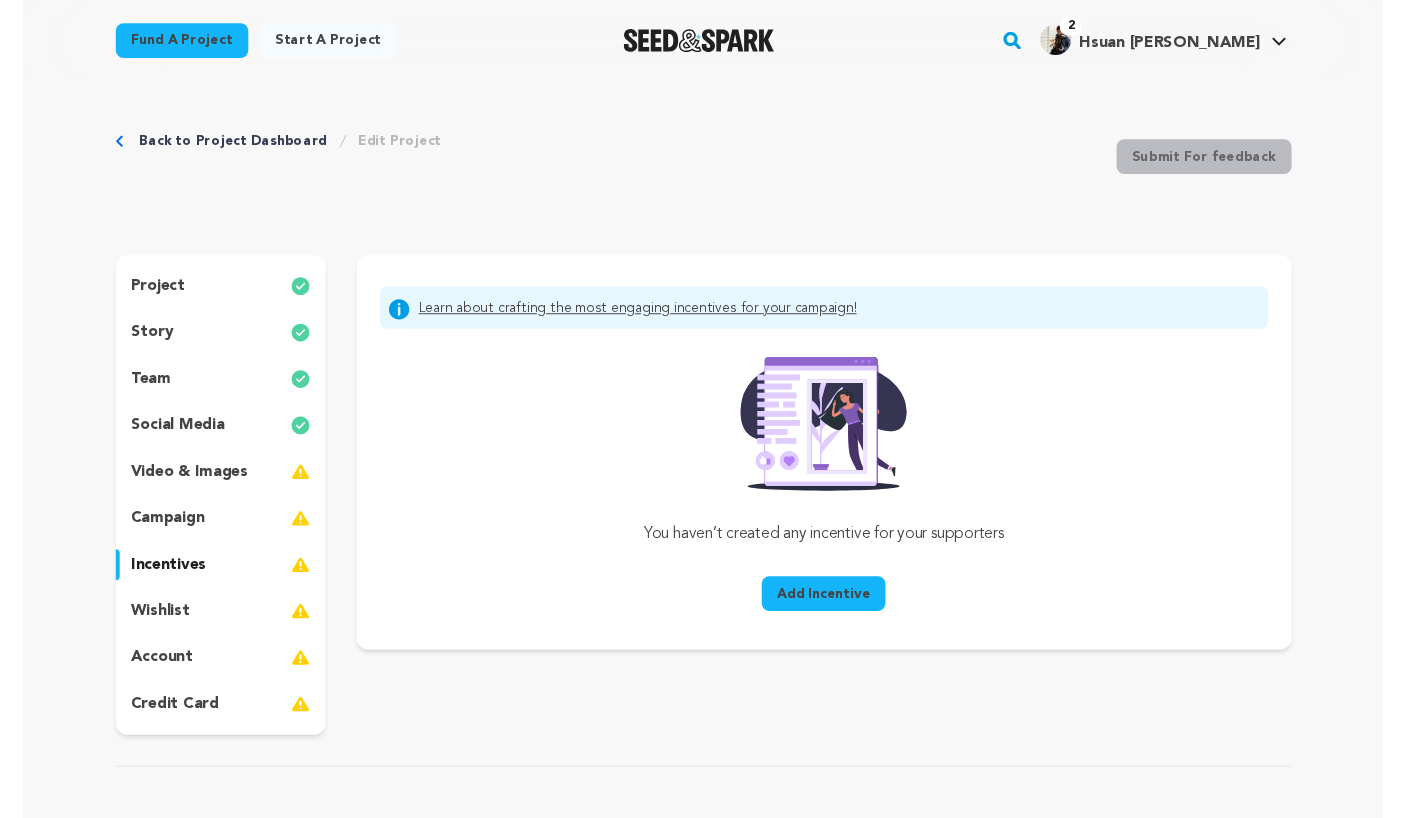 scroll, scrollTop: 0, scrollLeft: 0, axis: both 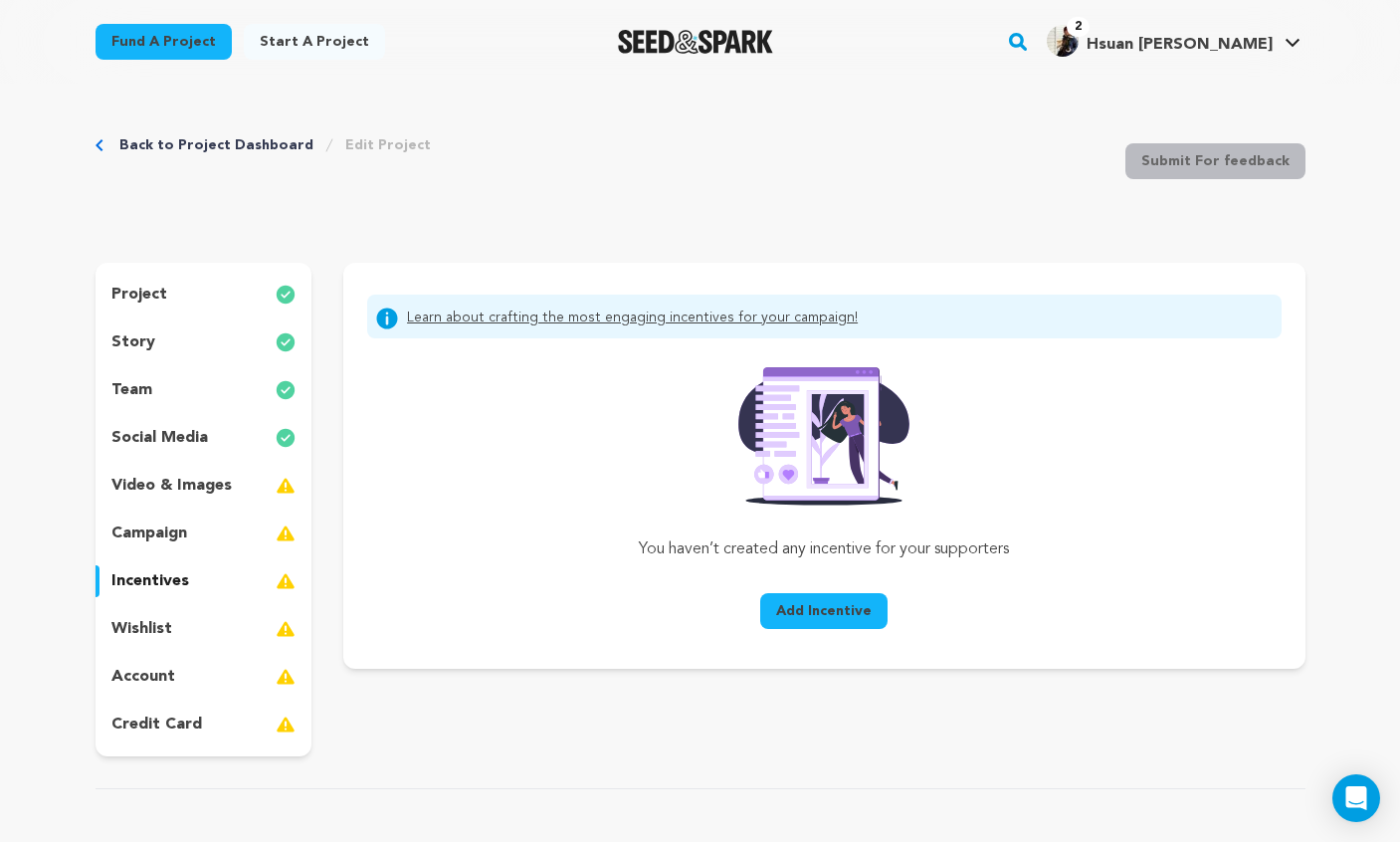 click on "Learn about crafting the most engaging incentives for your campaign!" at bounding box center (632, 318) 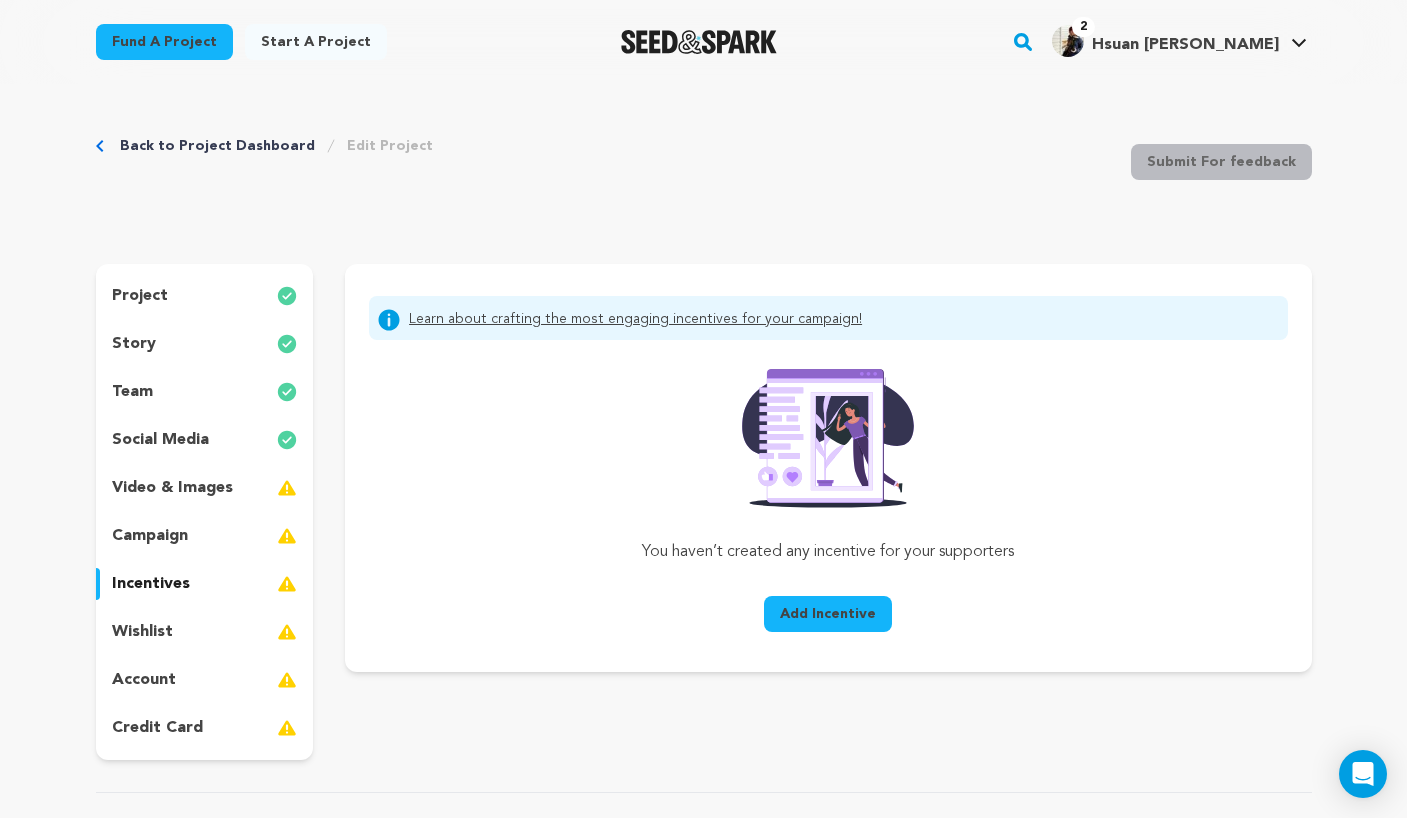 click at bounding box center [287, 488] 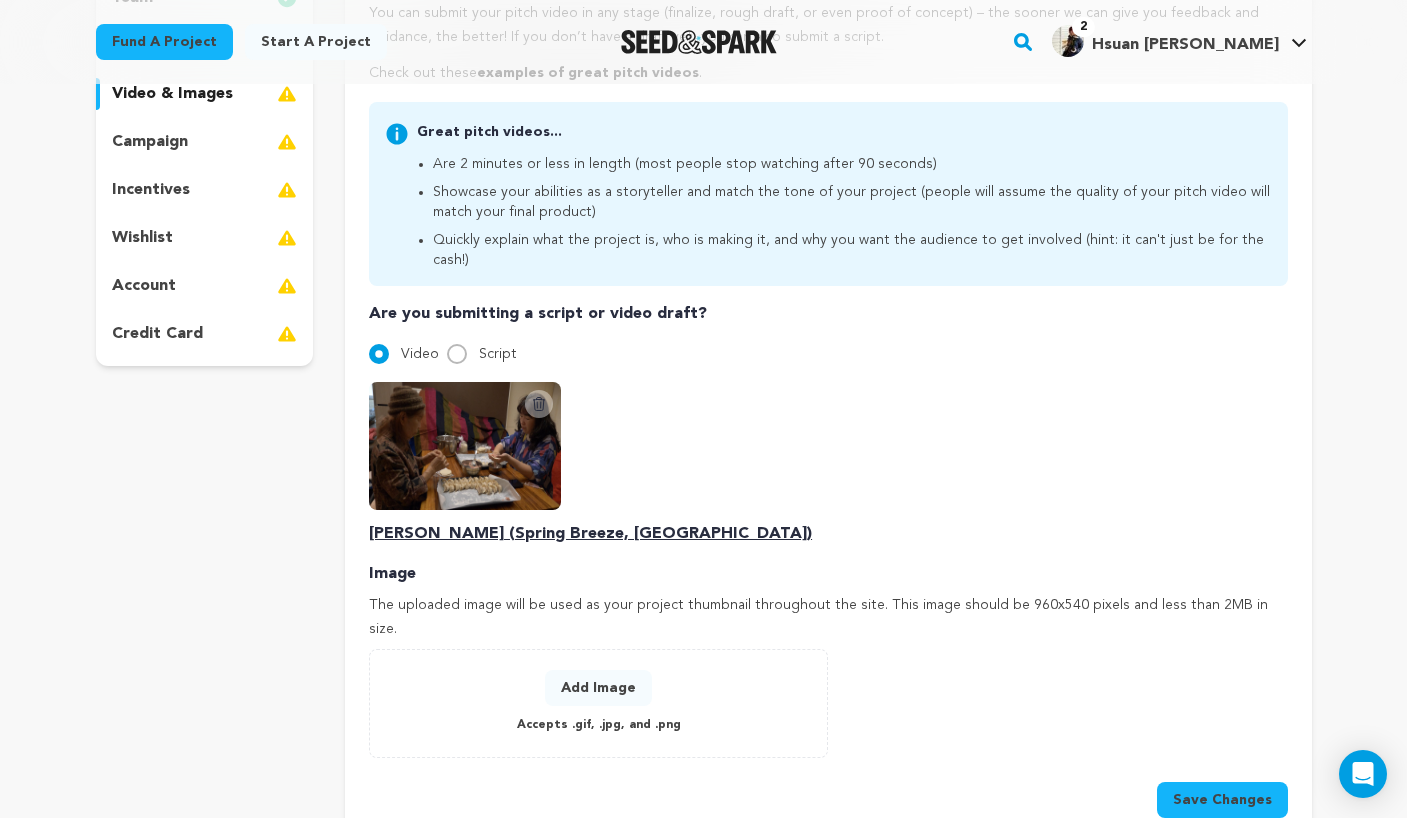 scroll, scrollTop: 435, scrollLeft: 0, axis: vertical 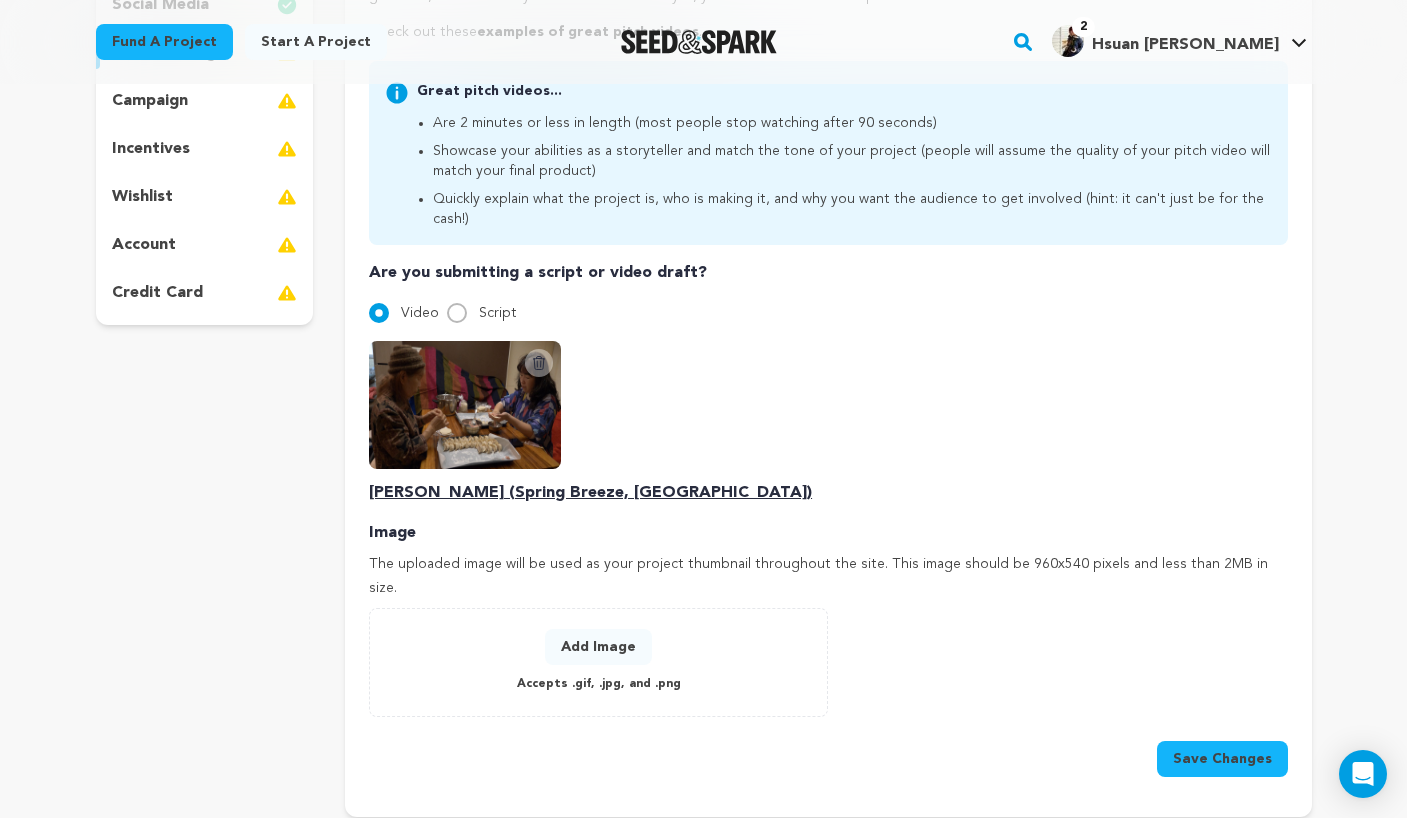 click on "Save Changes" at bounding box center [1222, 759] 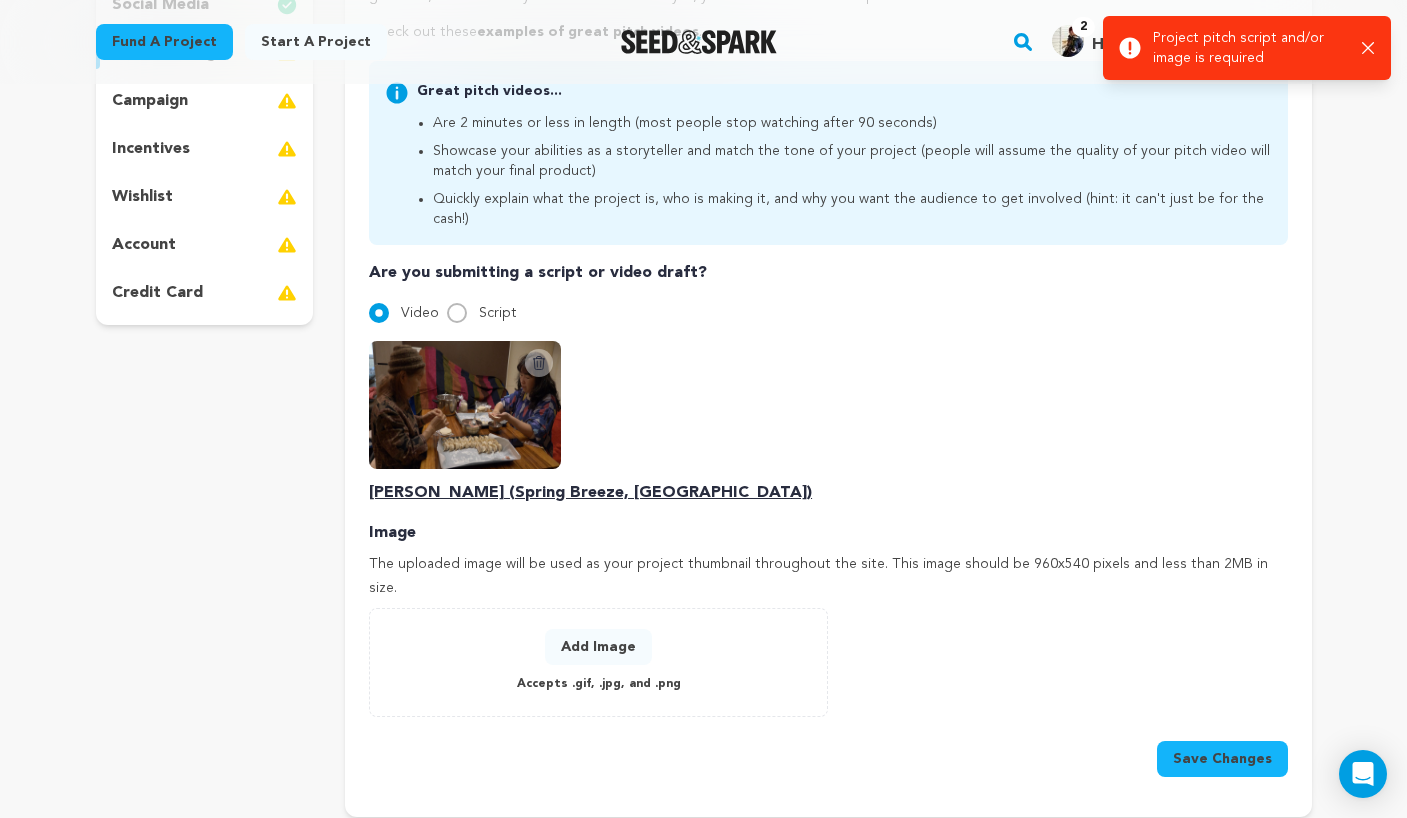 drag, startPoint x: 997, startPoint y: 628, endPoint x: 765, endPoint y: 613, distance: 232.4844 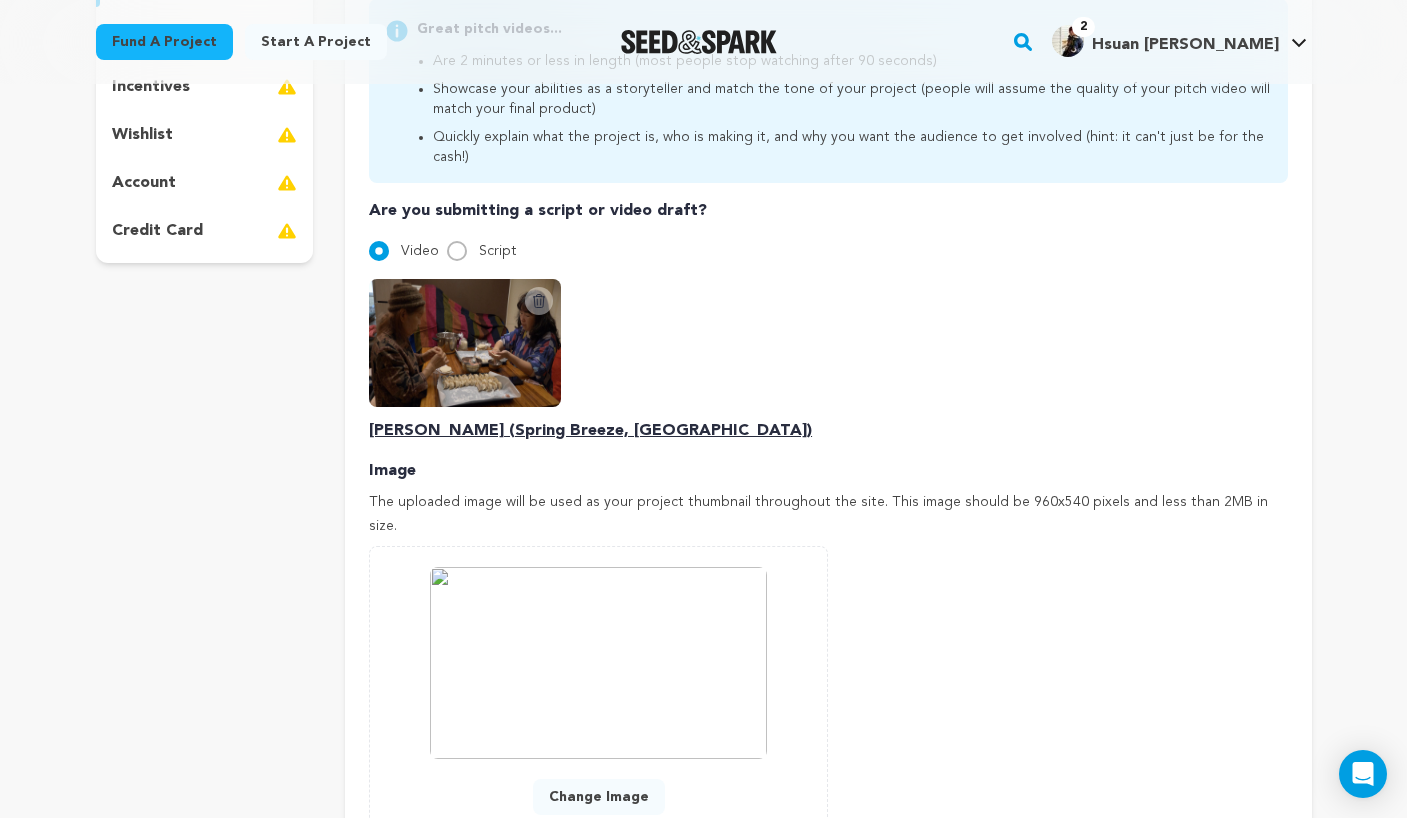 scroll, scrollTop: 669, scrollLeft: 0, axis: vertical 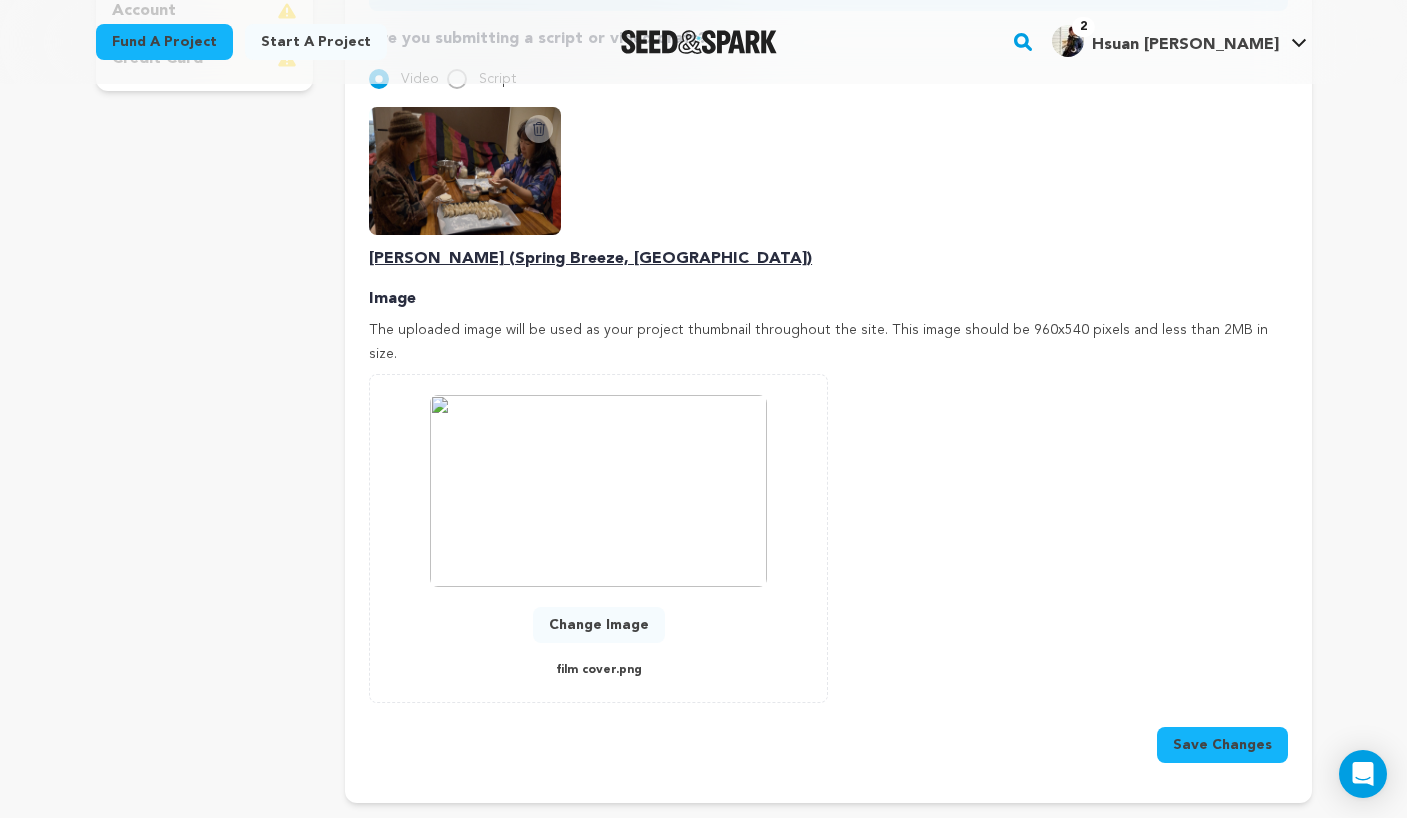click on "Add Image
Accepts .gif, .jpg, and .png
0 %
0 %
Change Image
film cover.png" at bounding box center [828, 538] 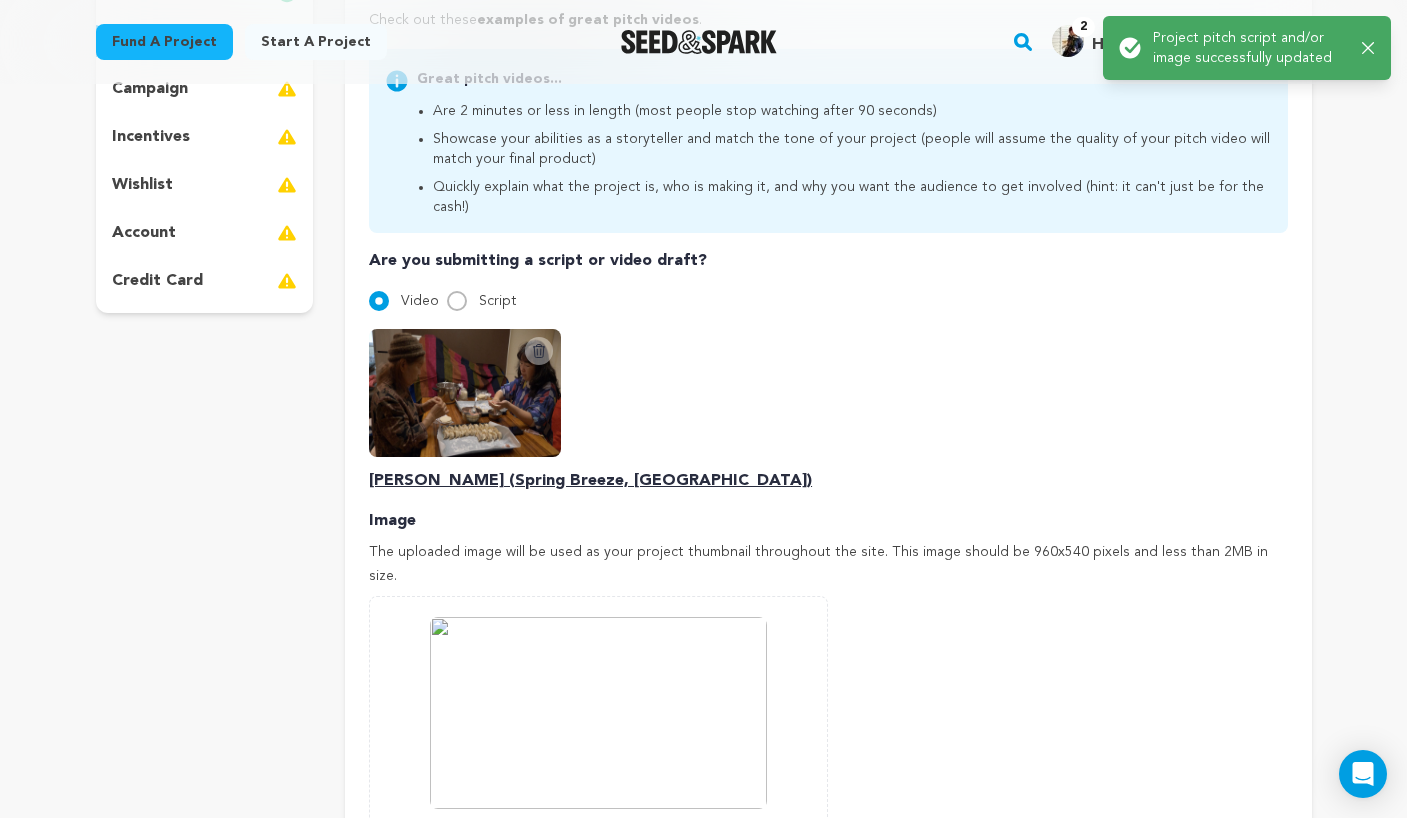 scroll, scrollTop: 348, scrollLeft: 0, axis: vertical 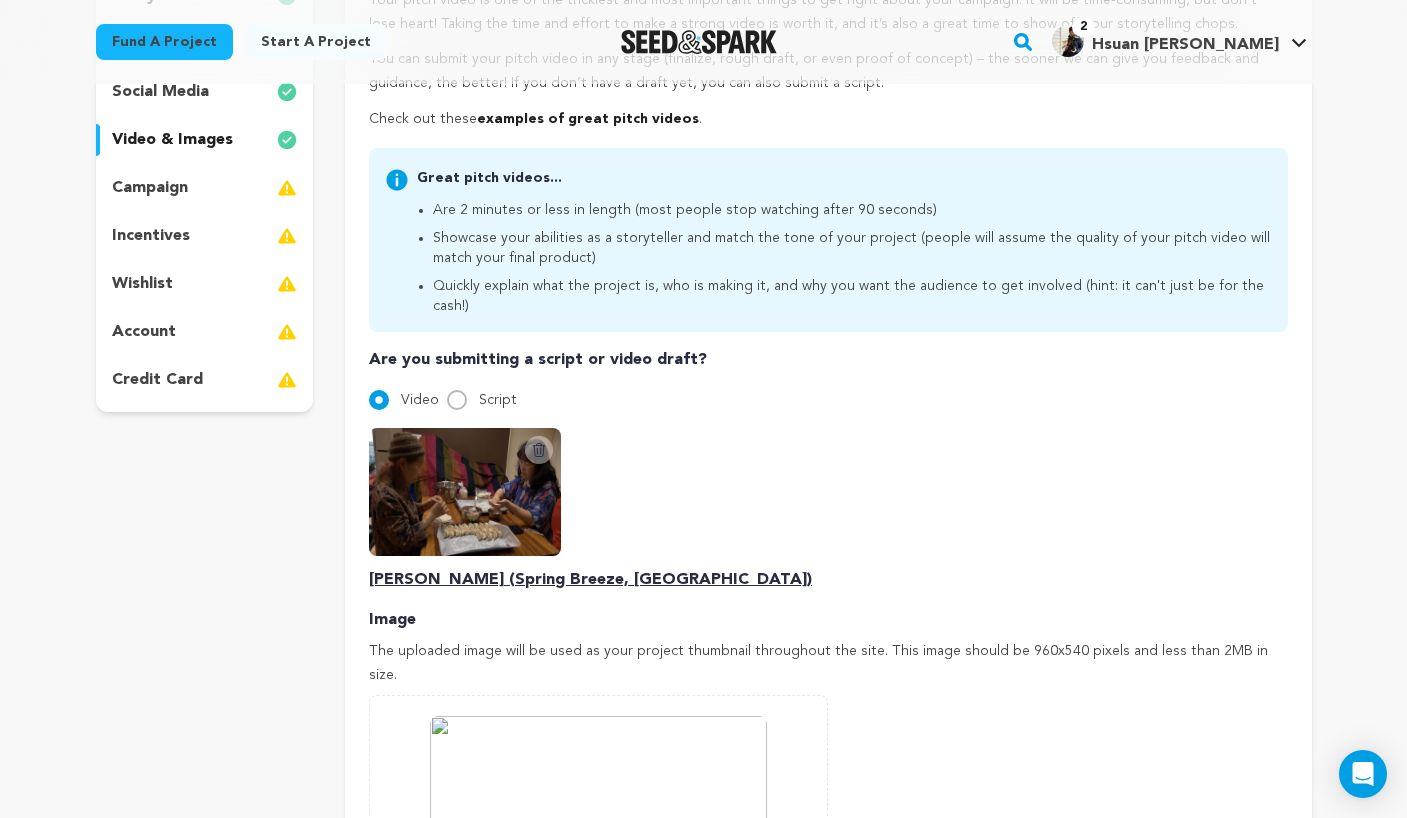 click at bounding box center (287, 188) 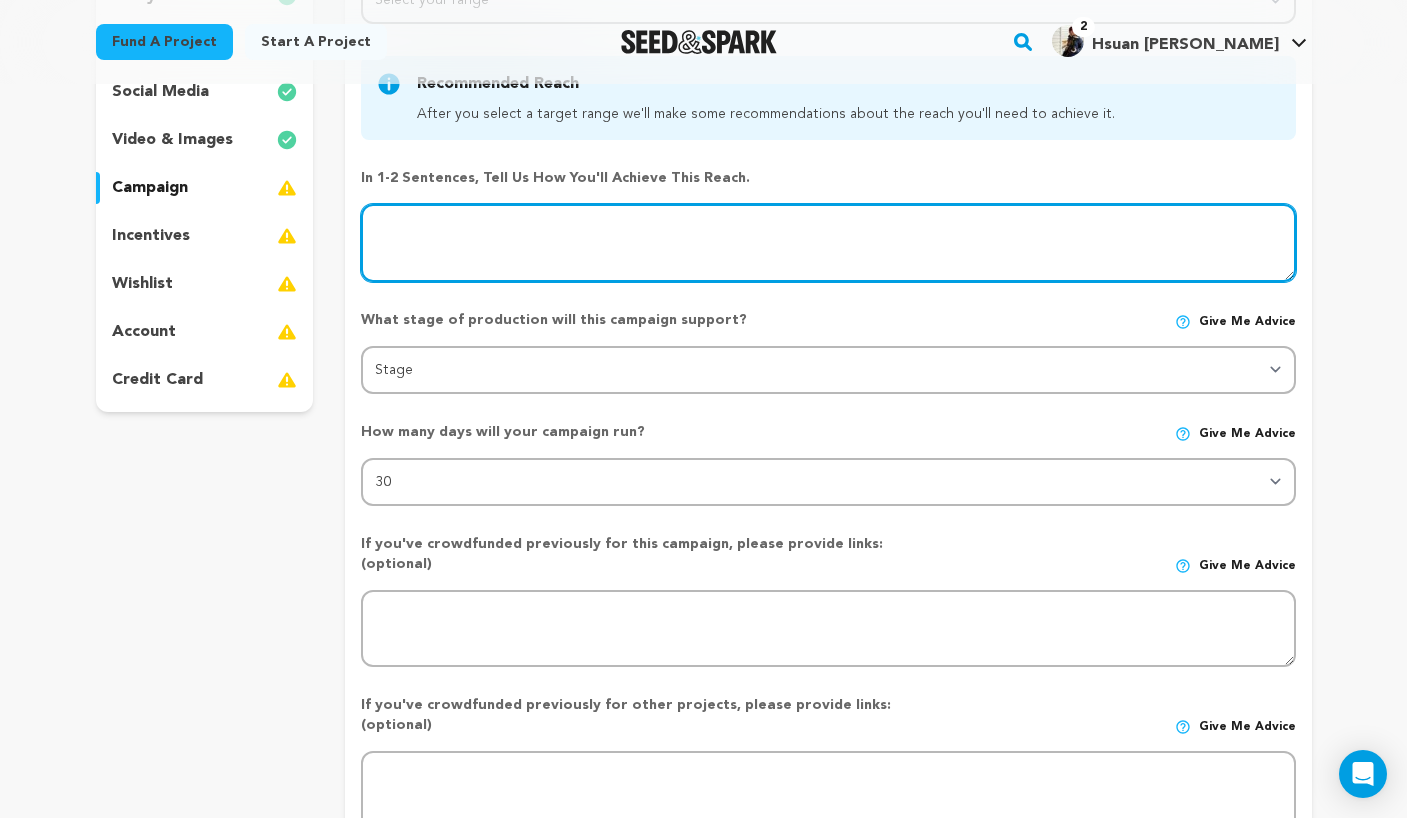 click at bounding box center (828, 243) 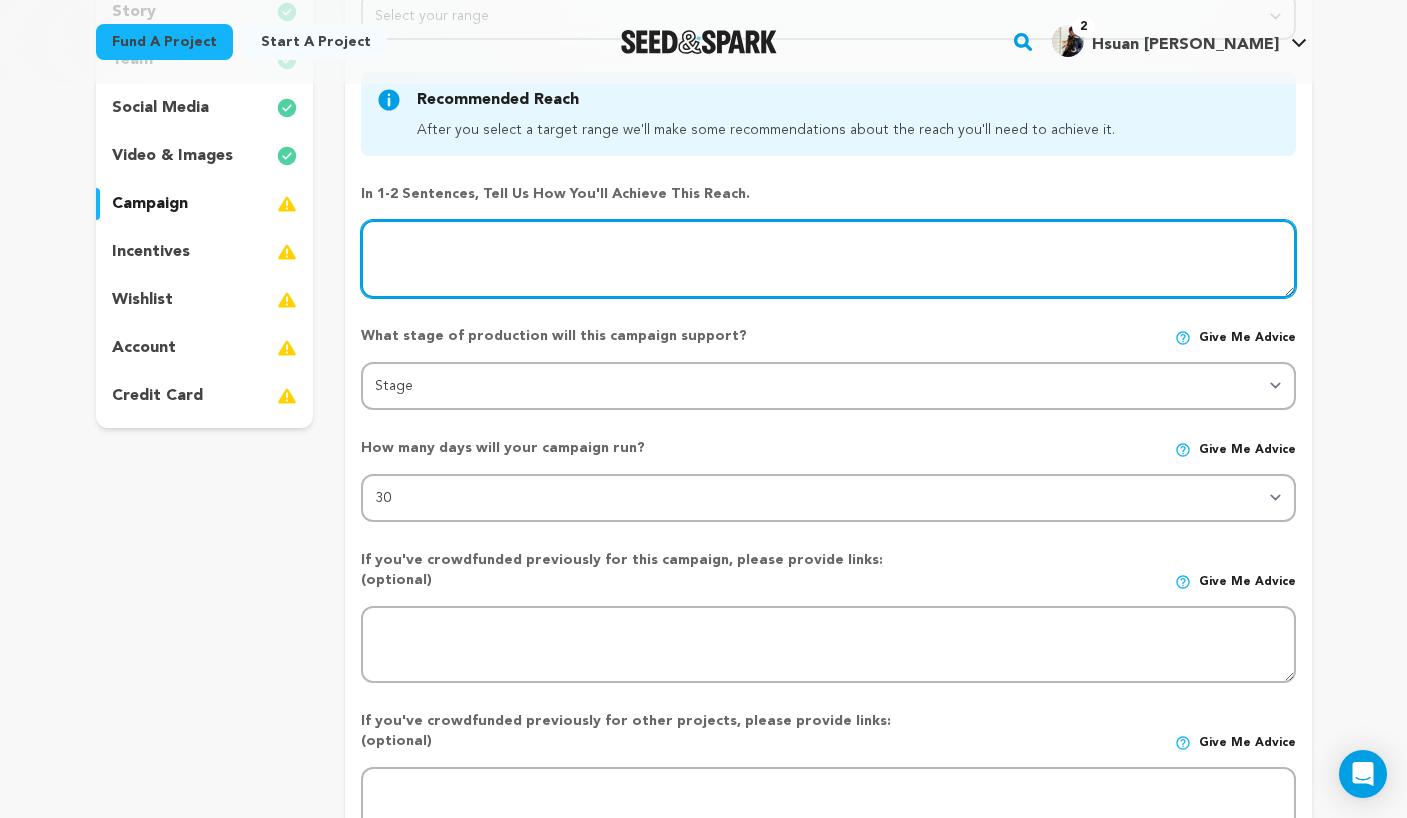 scroll, scrollTop: 328, scrollLeft: 0, axis: vertical 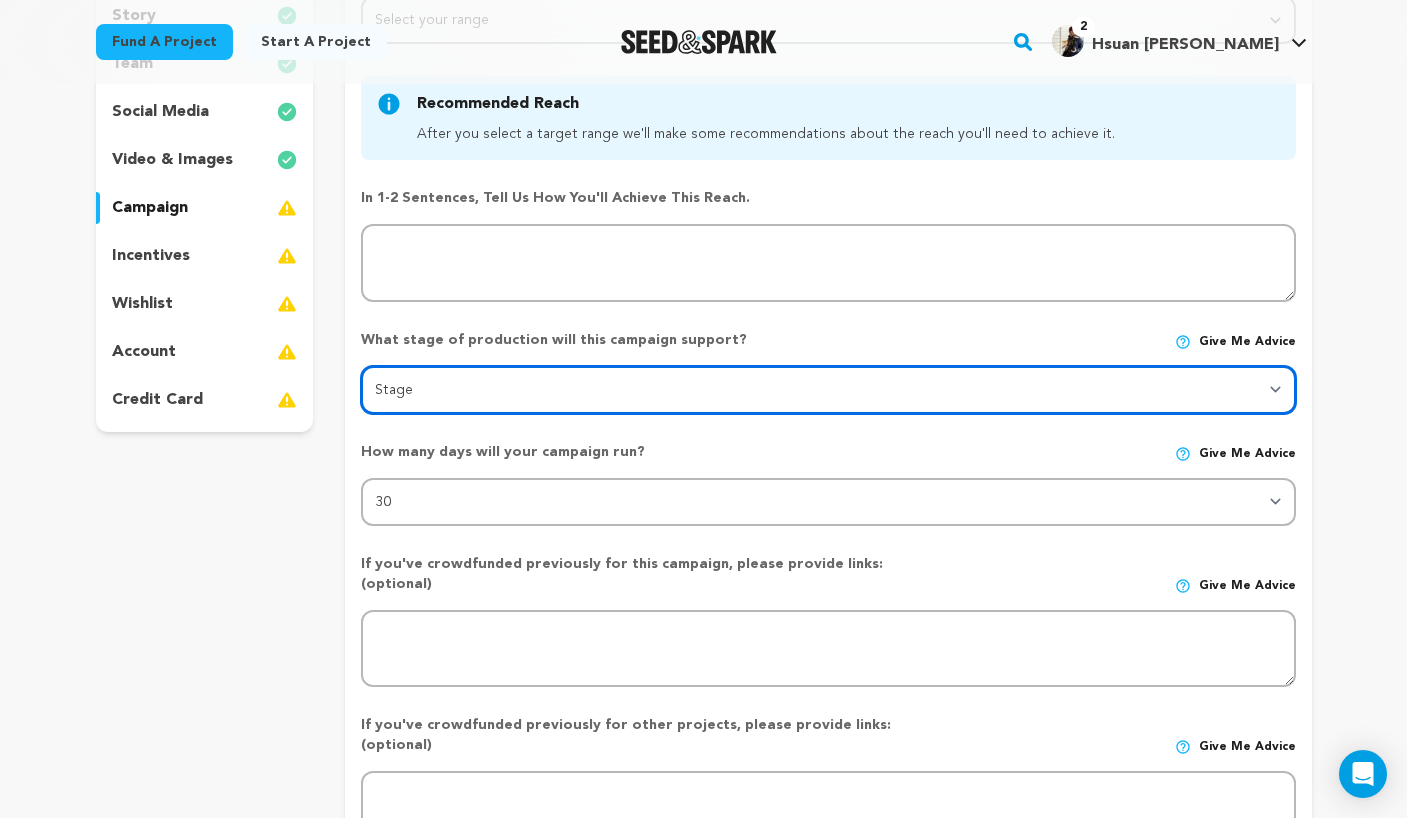 select on "1404" 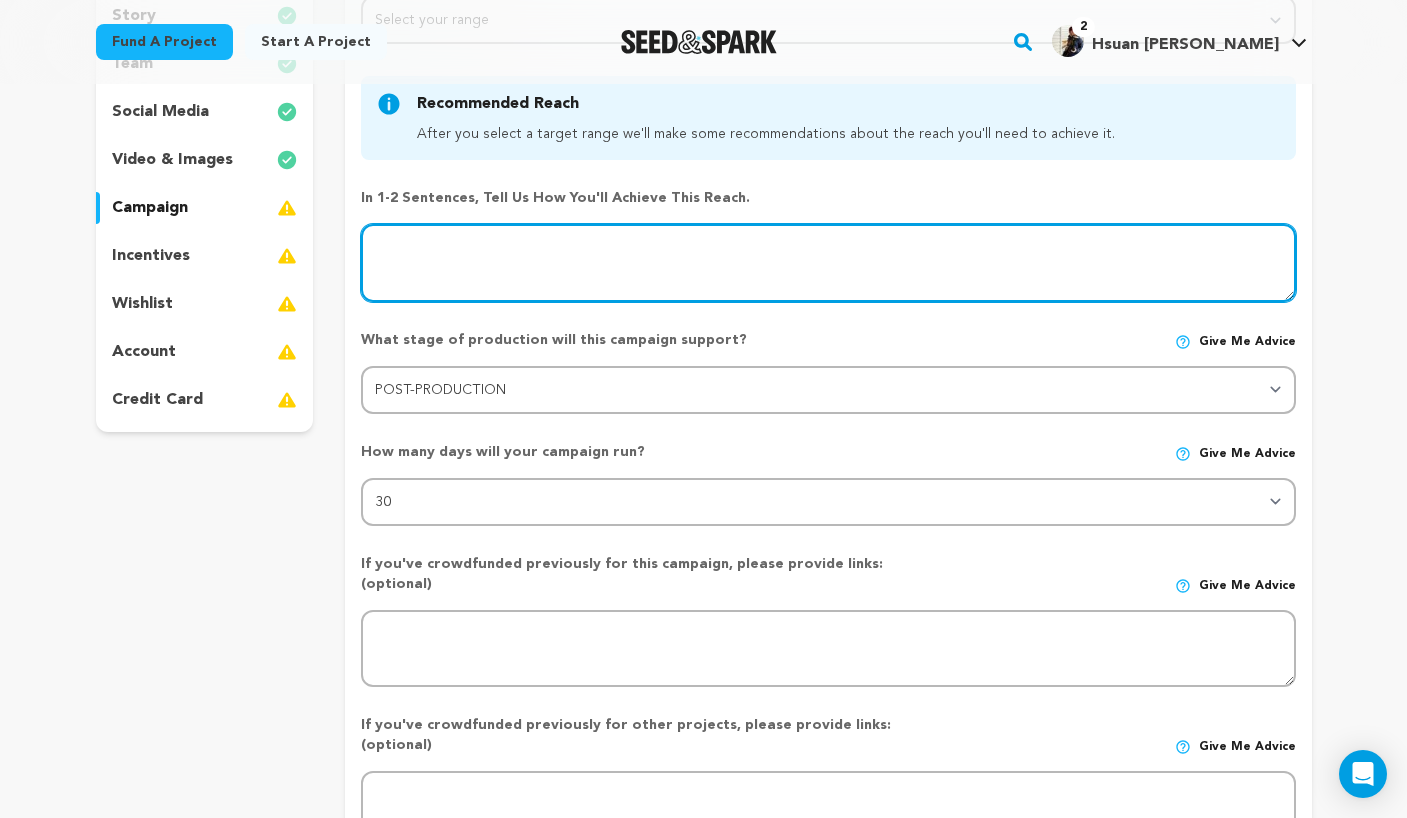 click at bounding box center [828, 263] 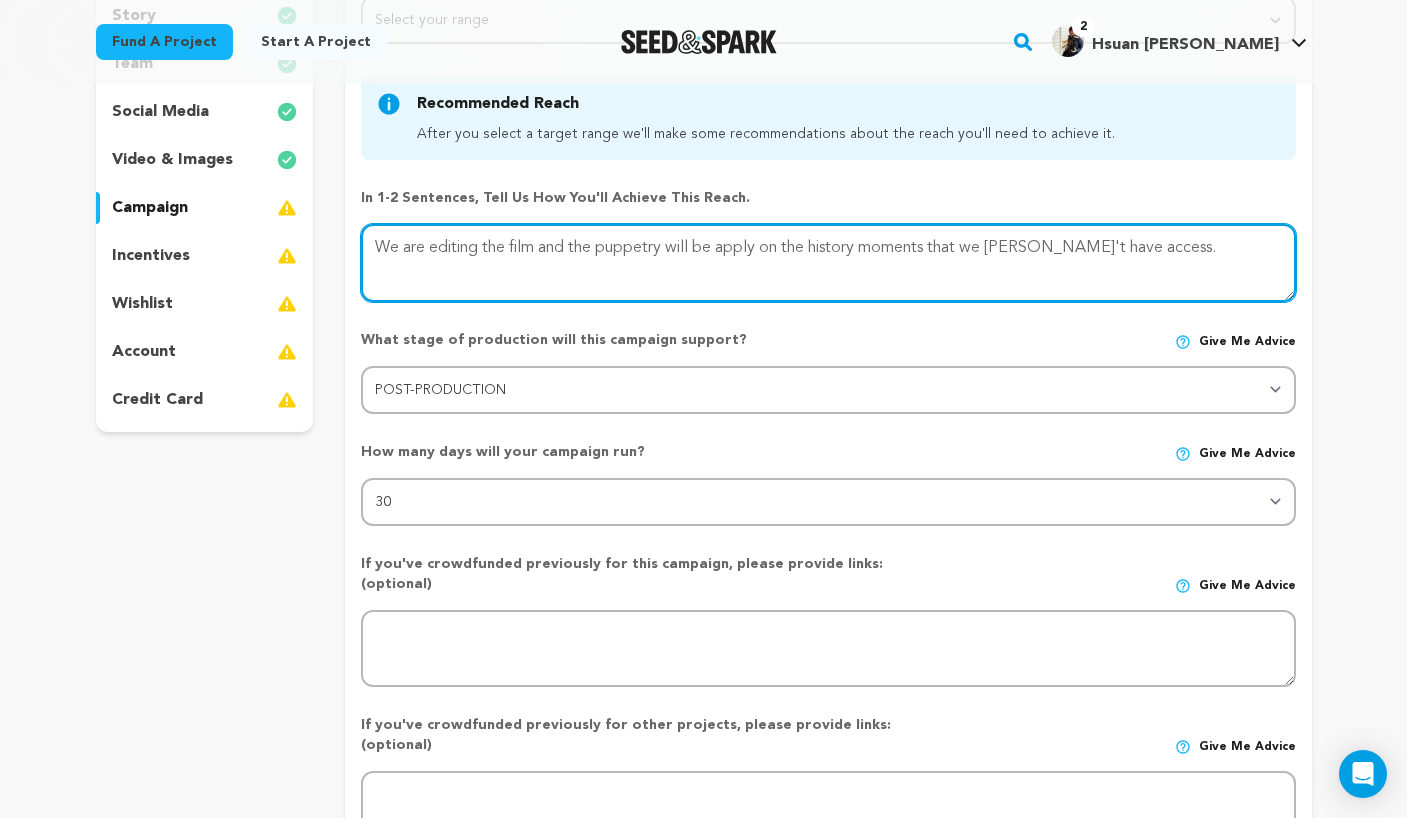 type on "We are editing the film and the puppetry will be apply on the history moments that we don't have access." 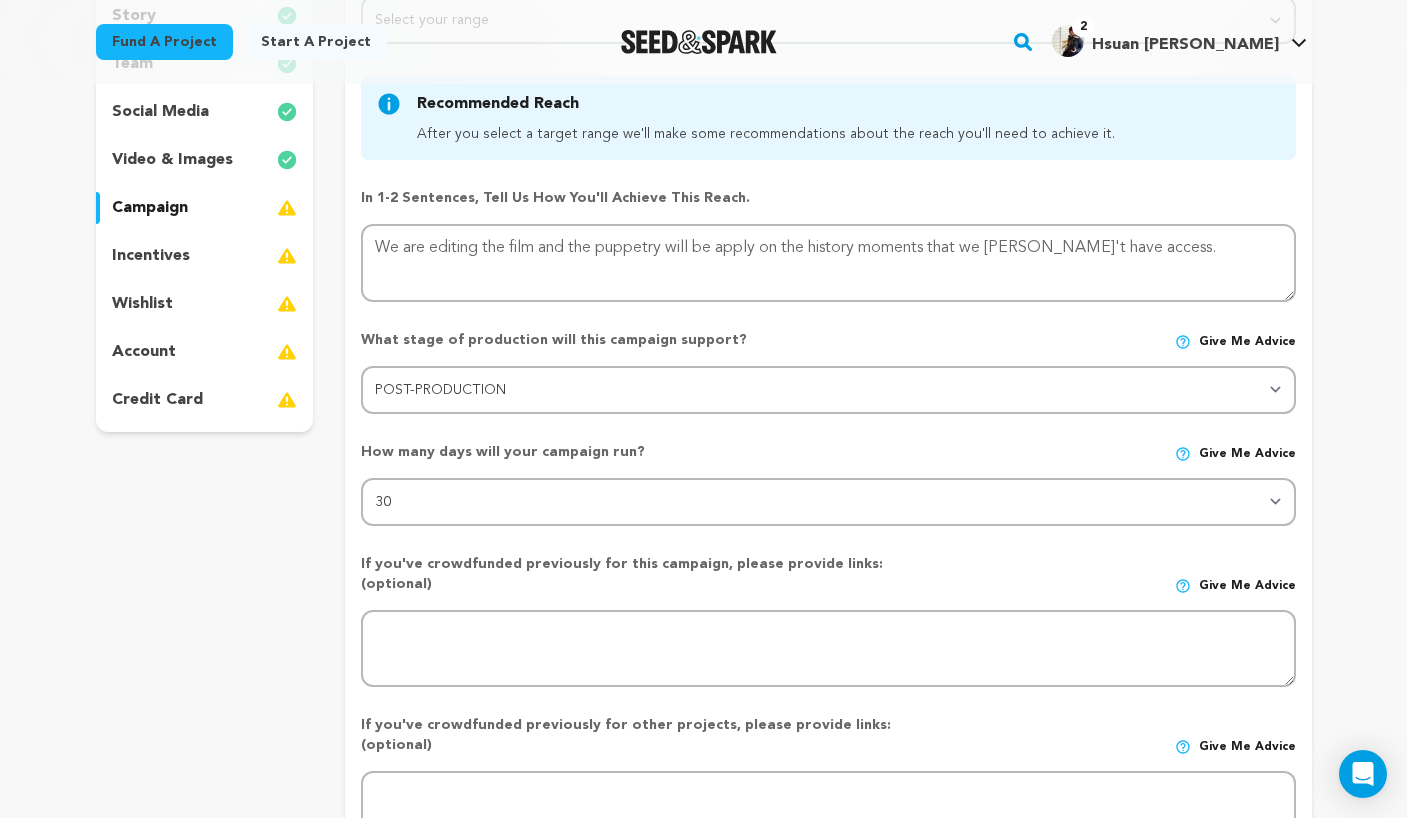click on "If you've crowdfunded previously for this campaign, please provide links: (optional)" at bounding box center [641, 574] 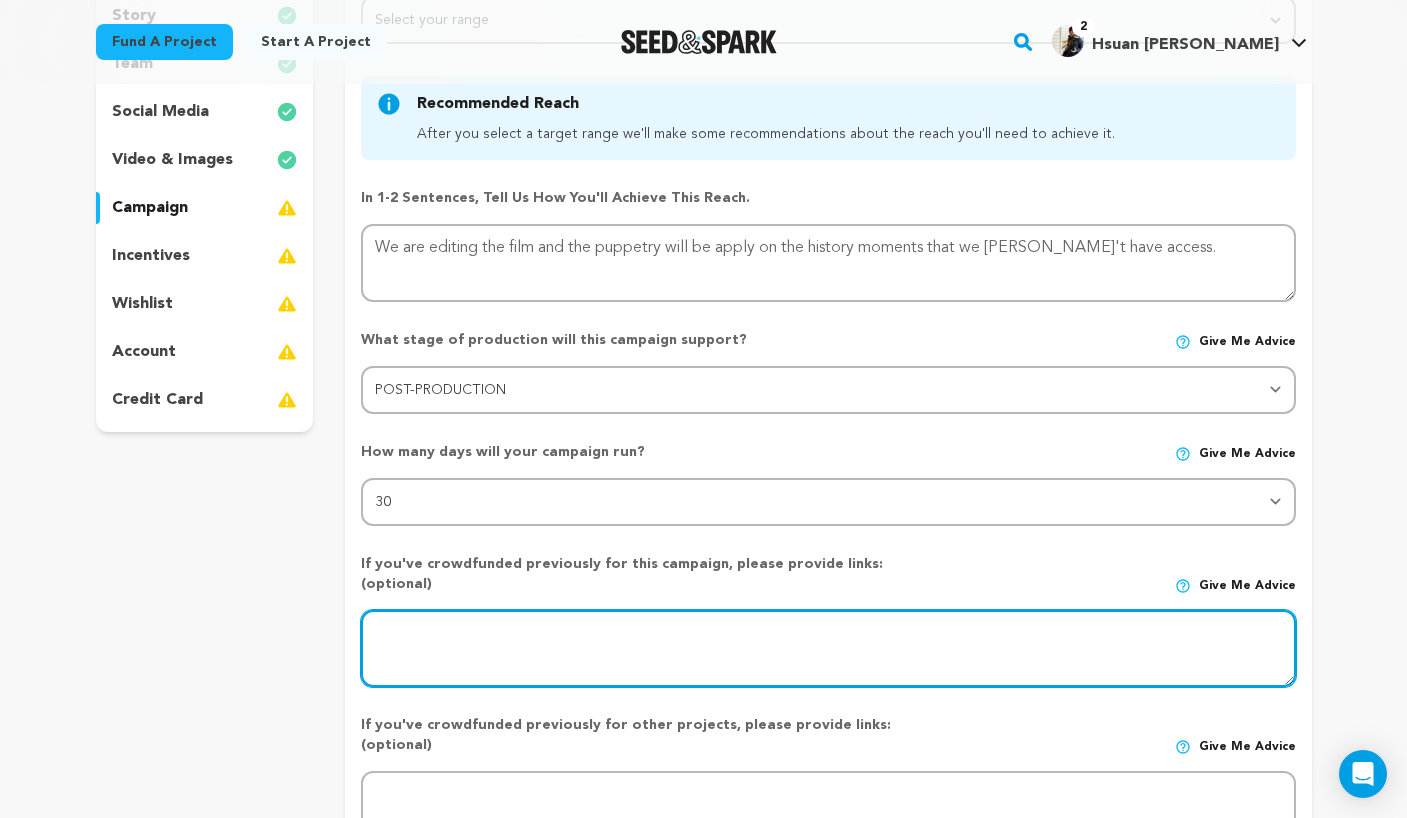 click at bounding box center (828, 649) 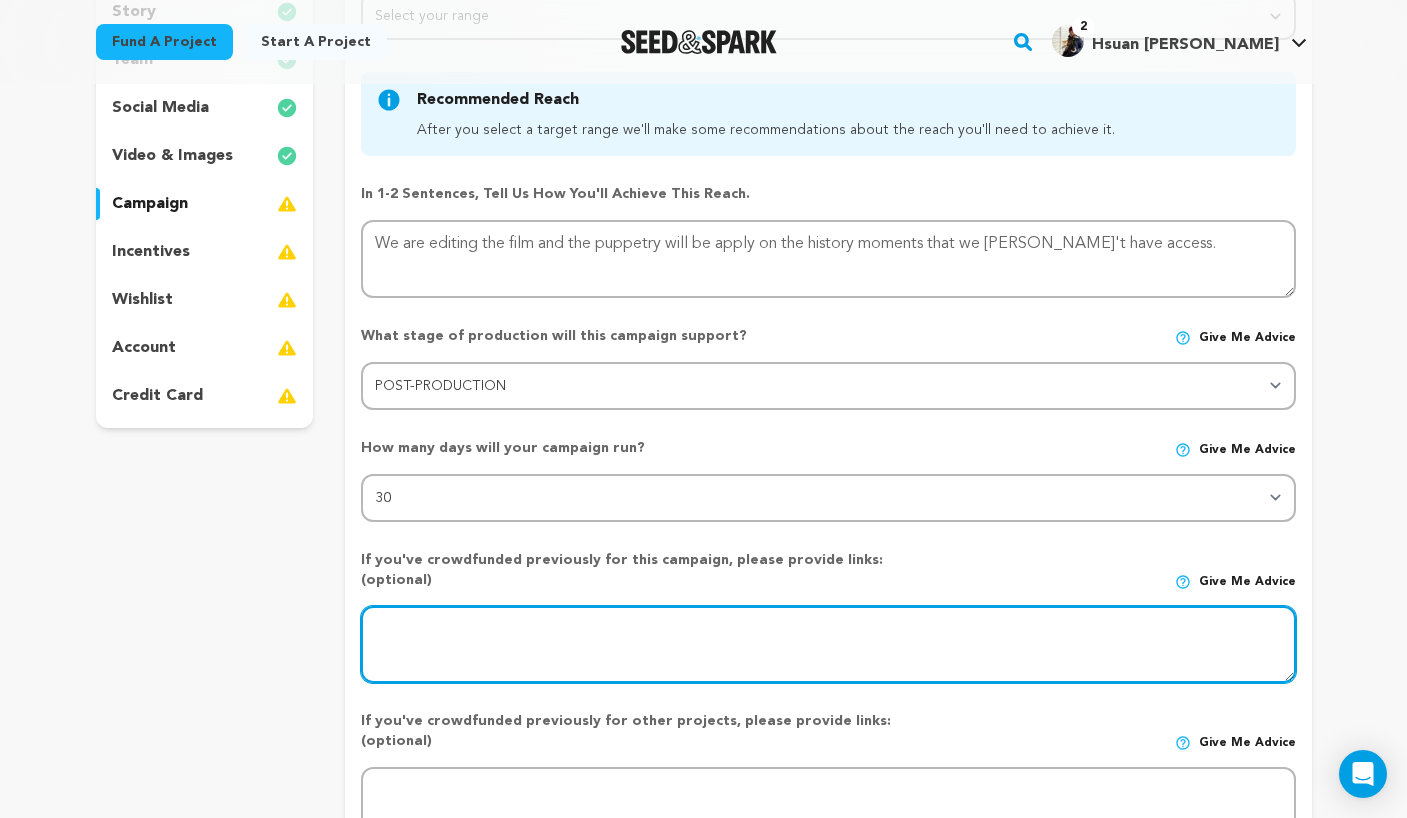 scroll, scrollTop: 336, scrollLeft: 0, axis: vertical 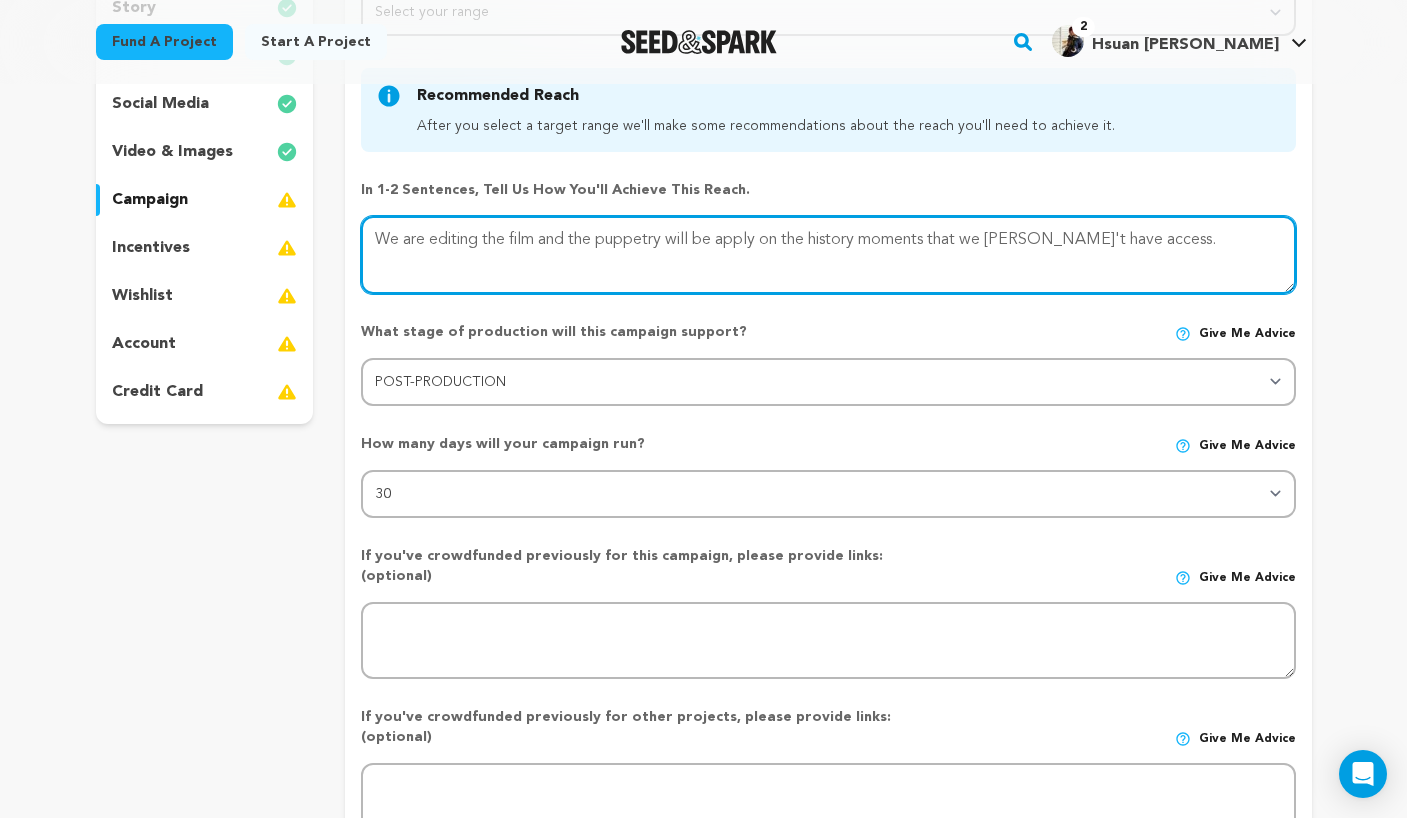 click at bounding box center [828, 255] 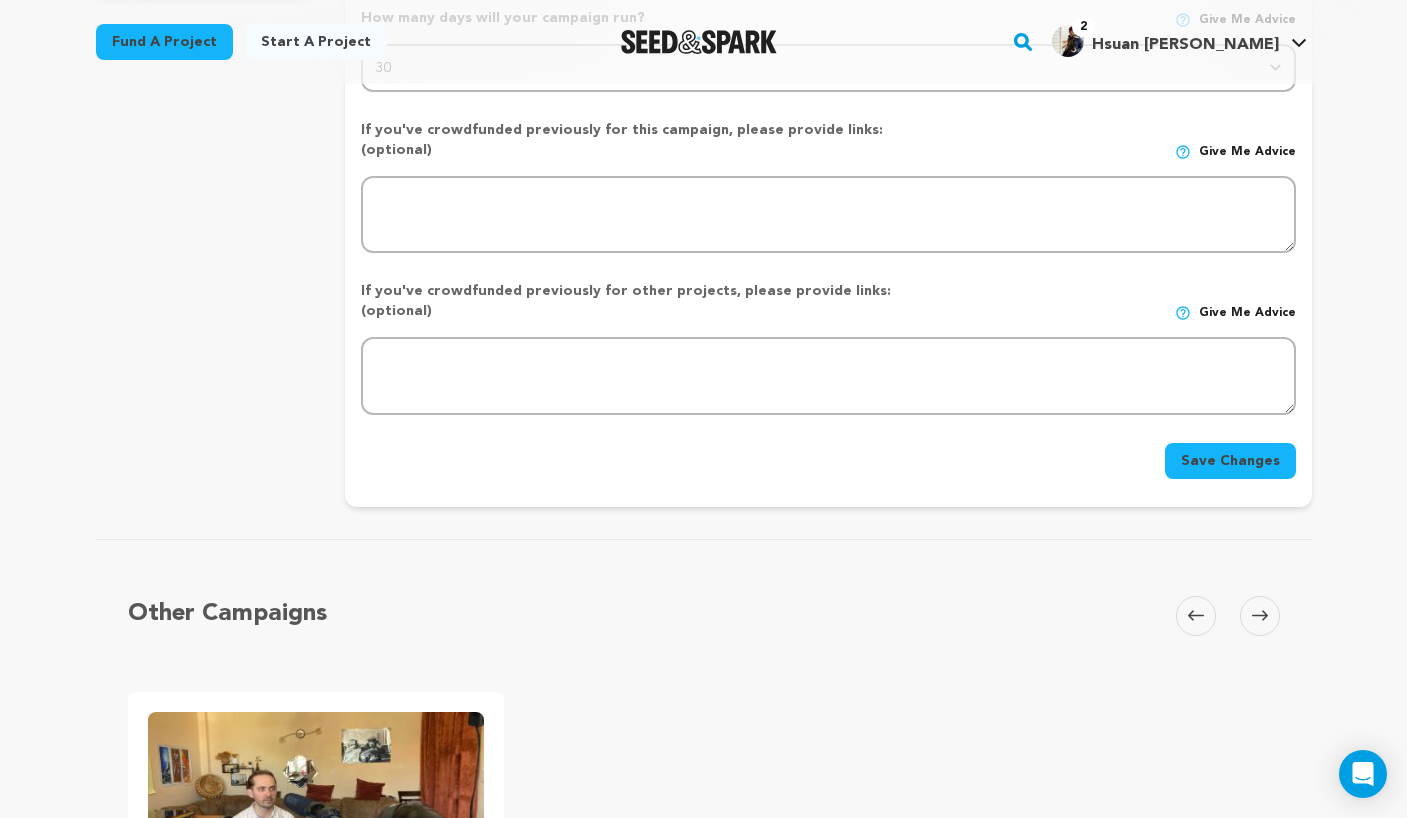 scroll, scrollTop: 346, scrollLeft: 0, axis: vertical 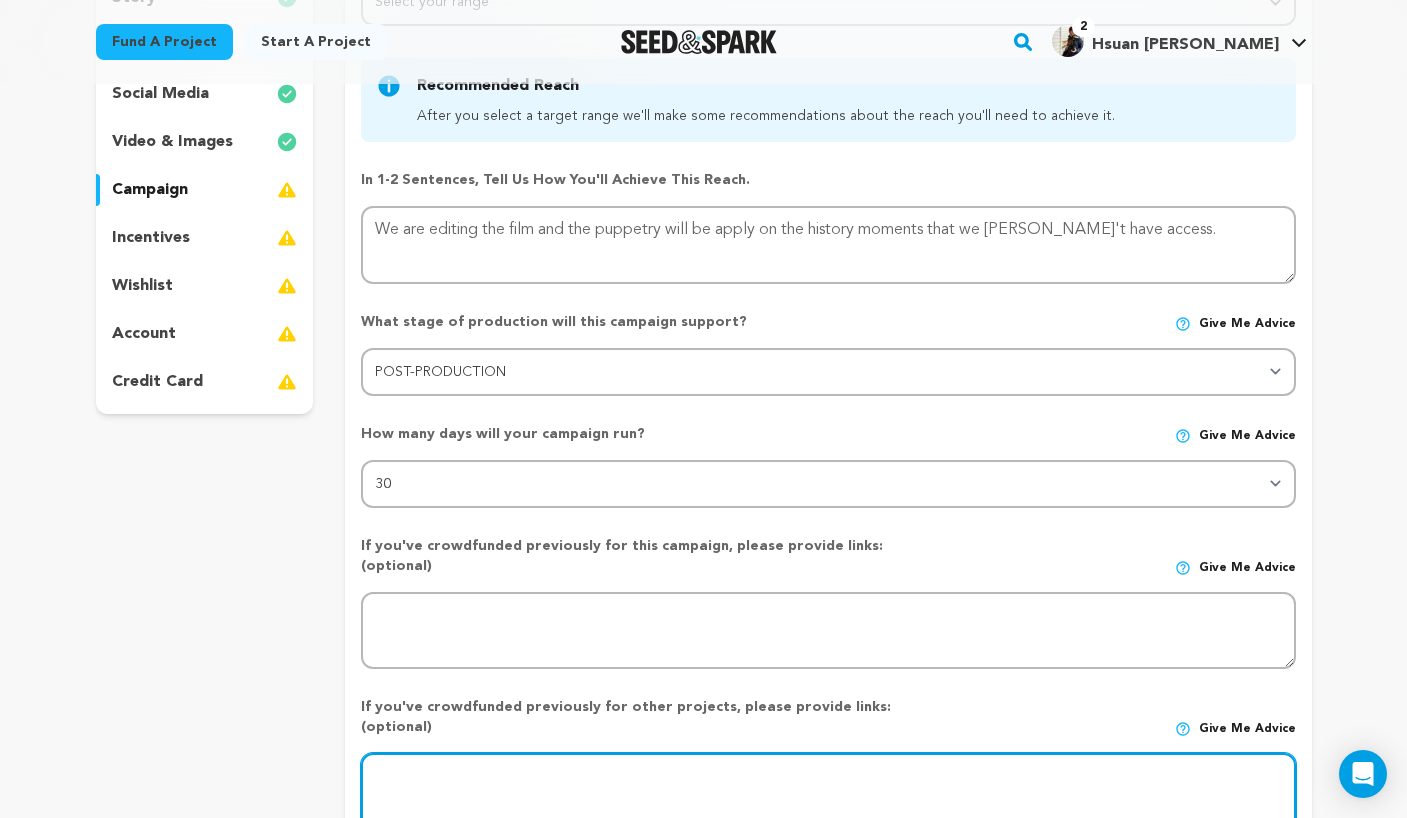 click at bounding box center (828, 792) 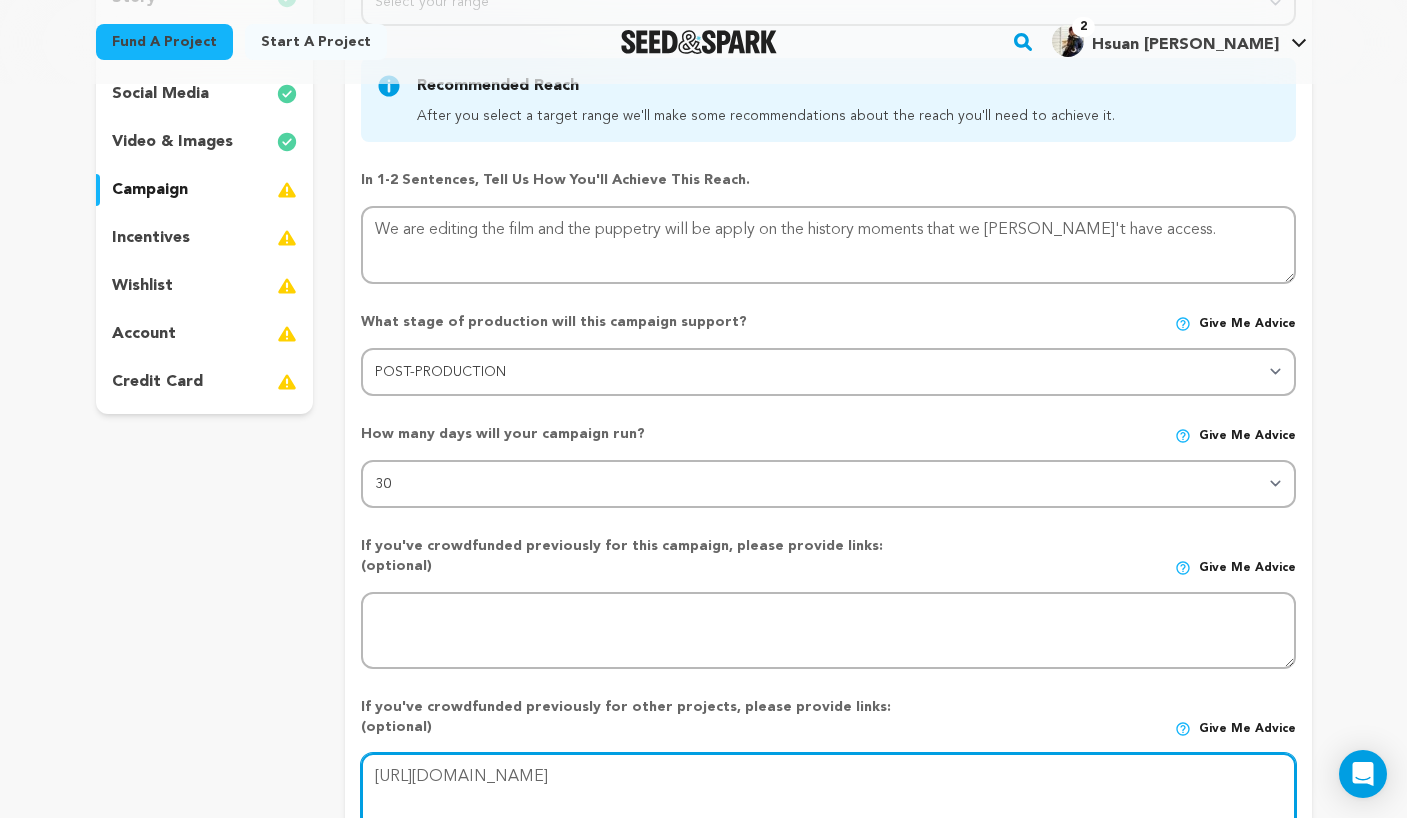 type on "https://seedandspark.com/fund/the-other-side-of-the-sea#" 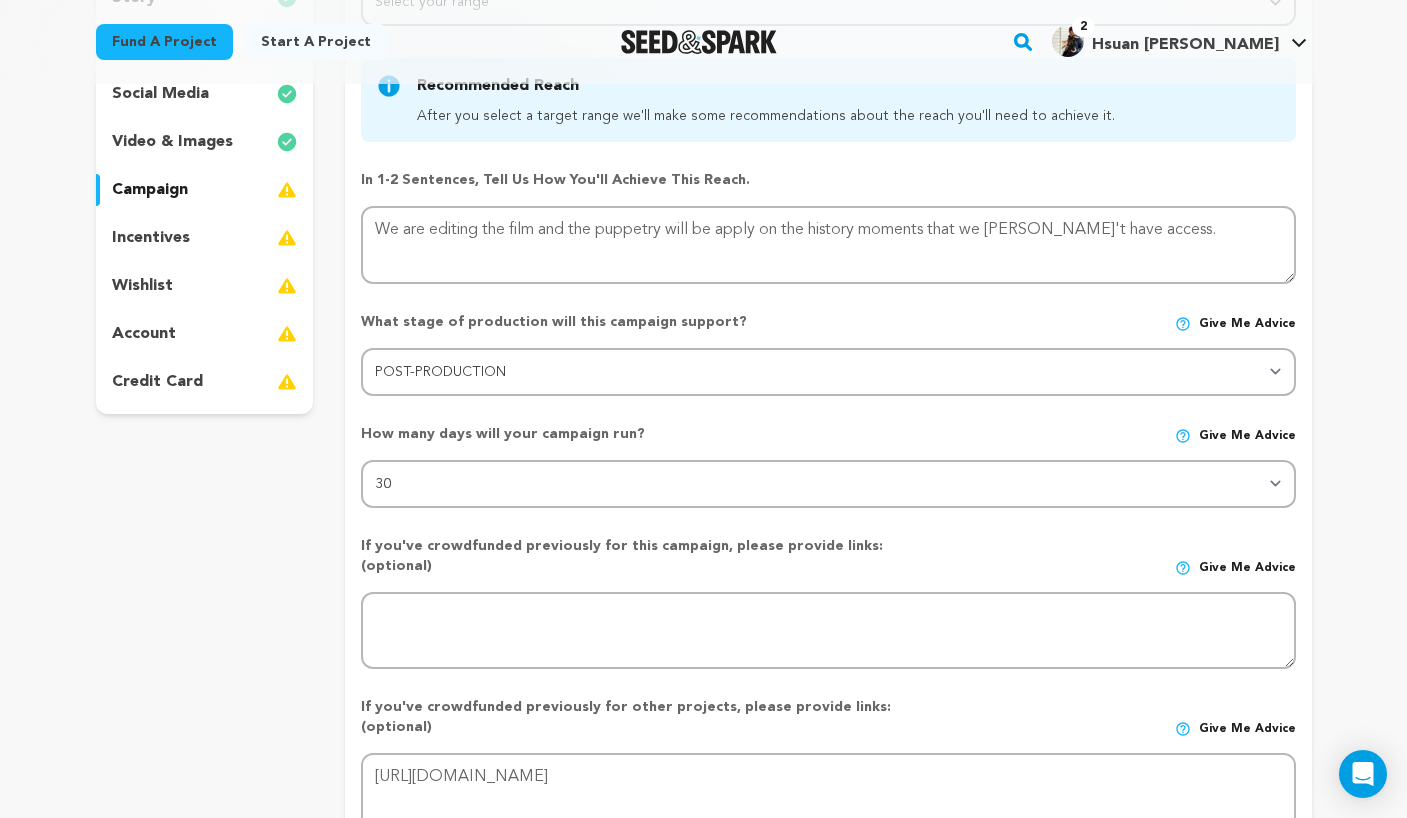click on "Back to Project Dashboard
Edit Project
Submit For feedback
Submit For feedback
project" at bounding box center (703, 949) 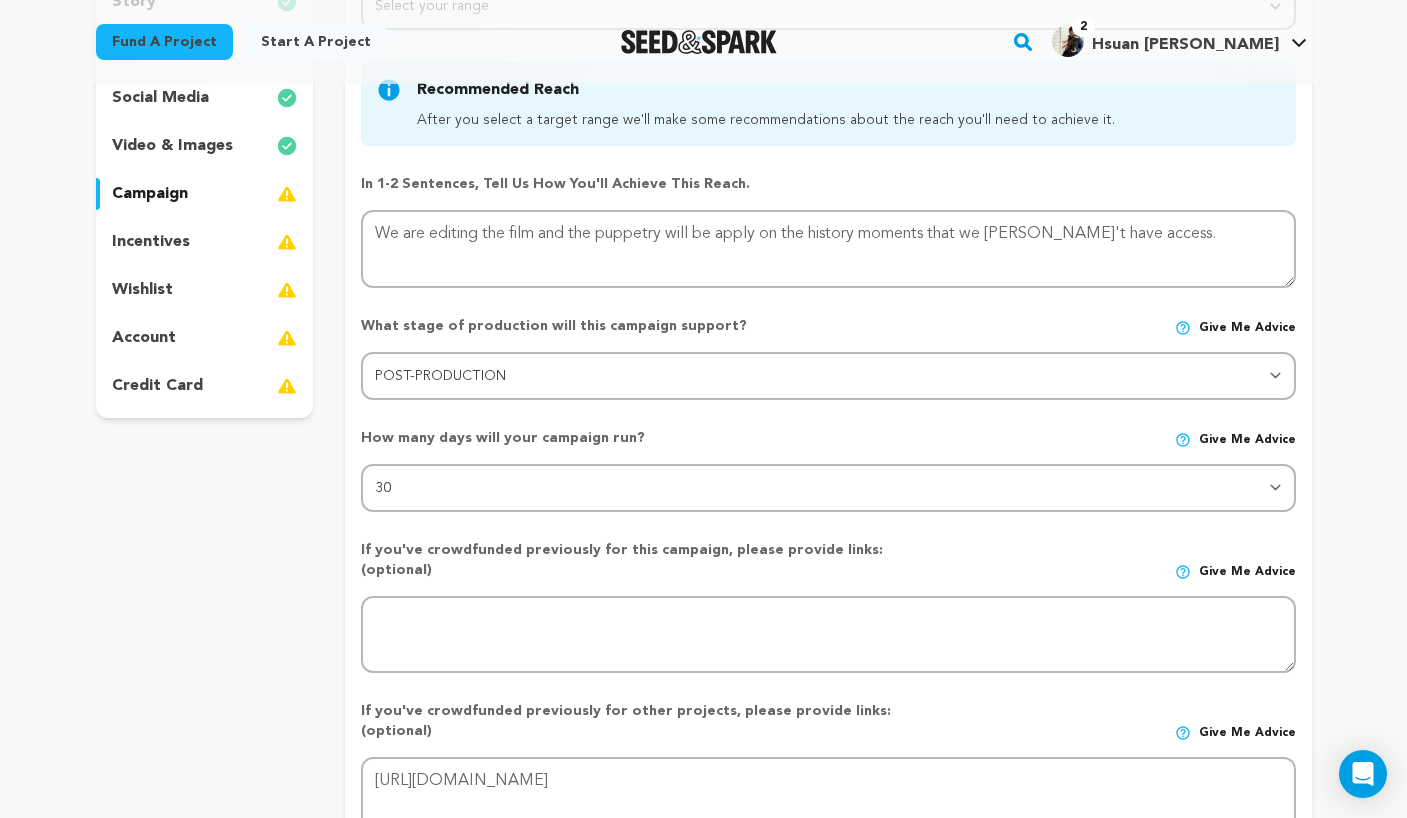 scroll, scrollTop: 700, scrollLeft: 0, axis: vertical 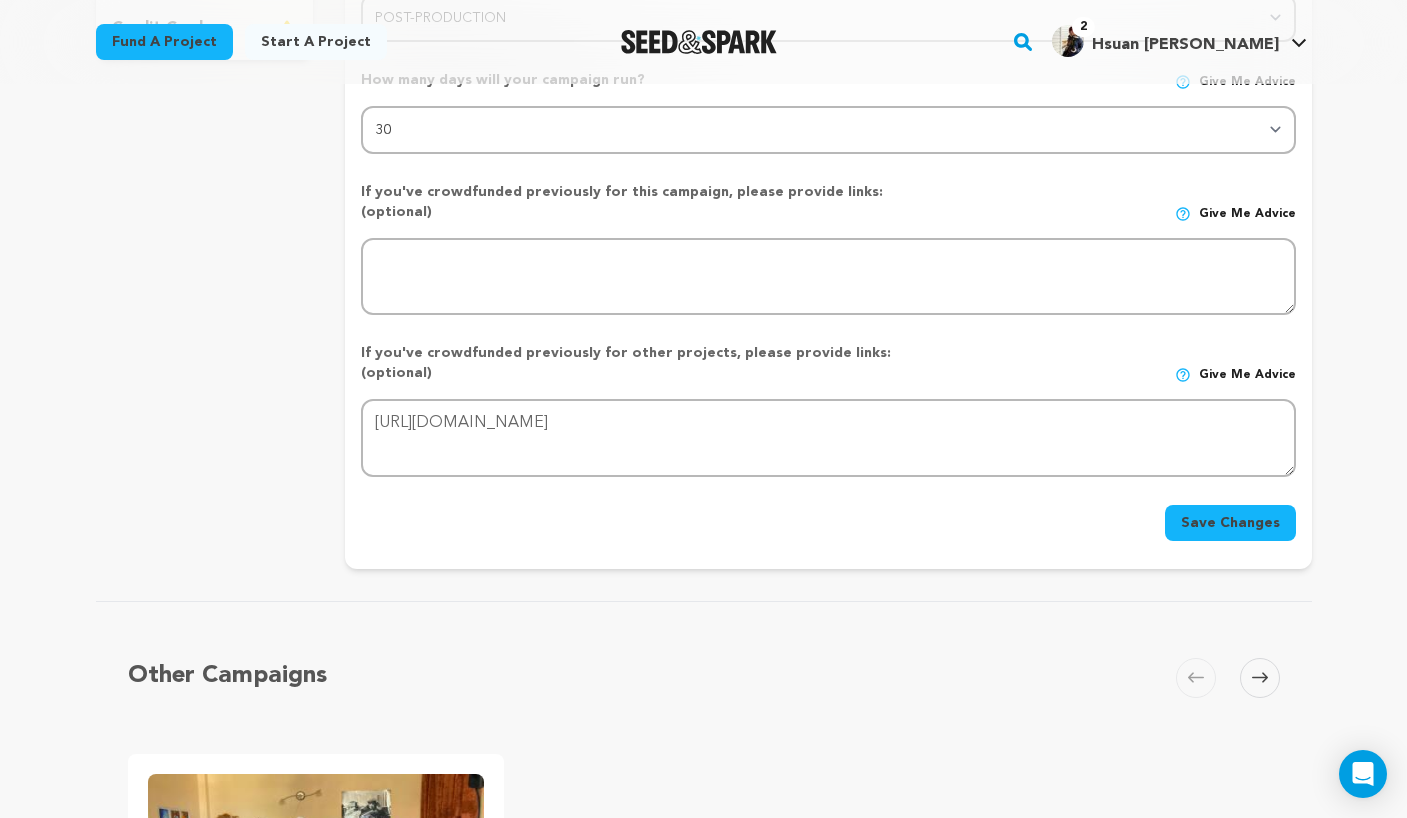 click on "Save Changes" at bounding box center [1230, 523] 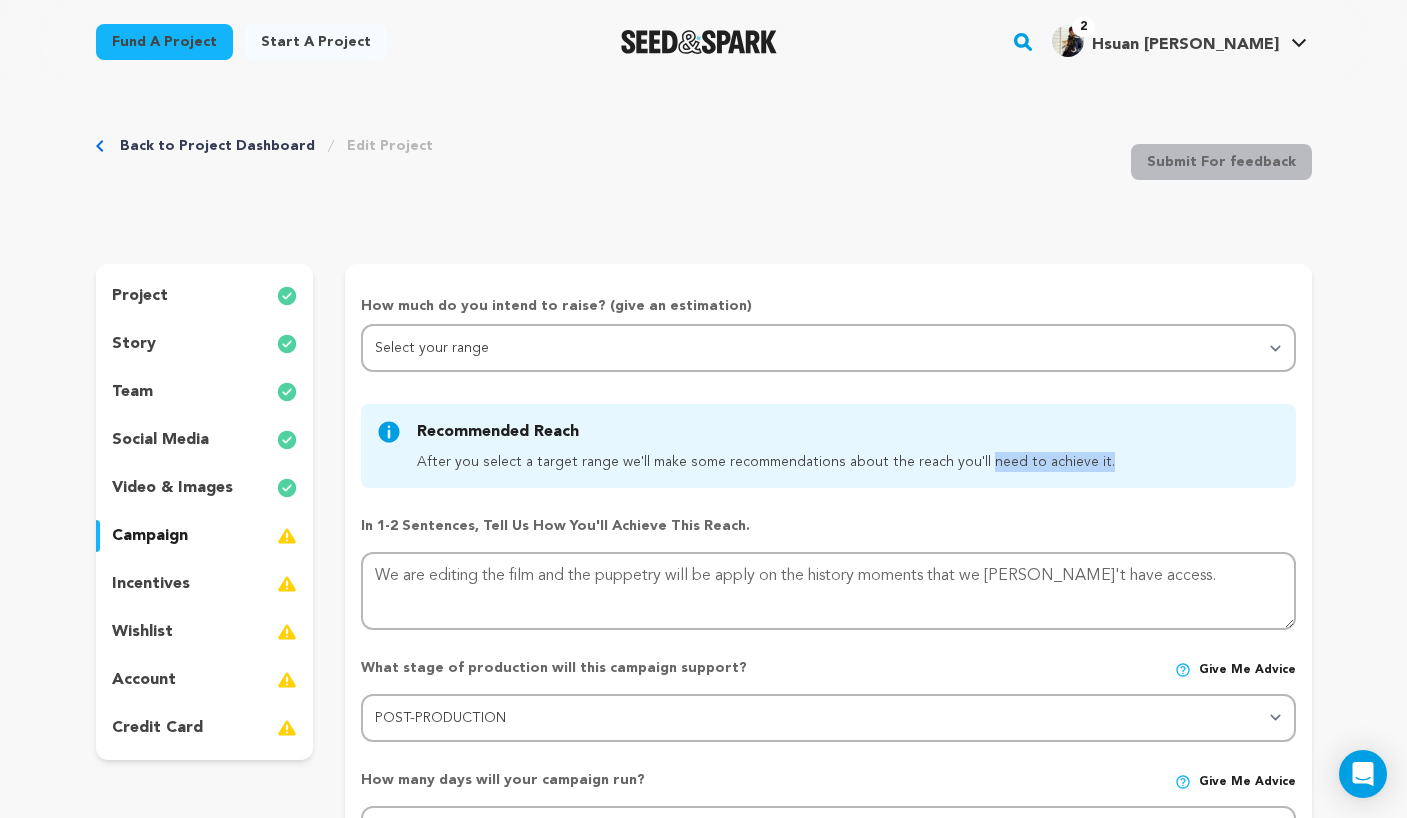drag, startPoint x: 881, startPoint y: 467, endPoint x: 1144, endPoint y: 463, distance: 263.03043 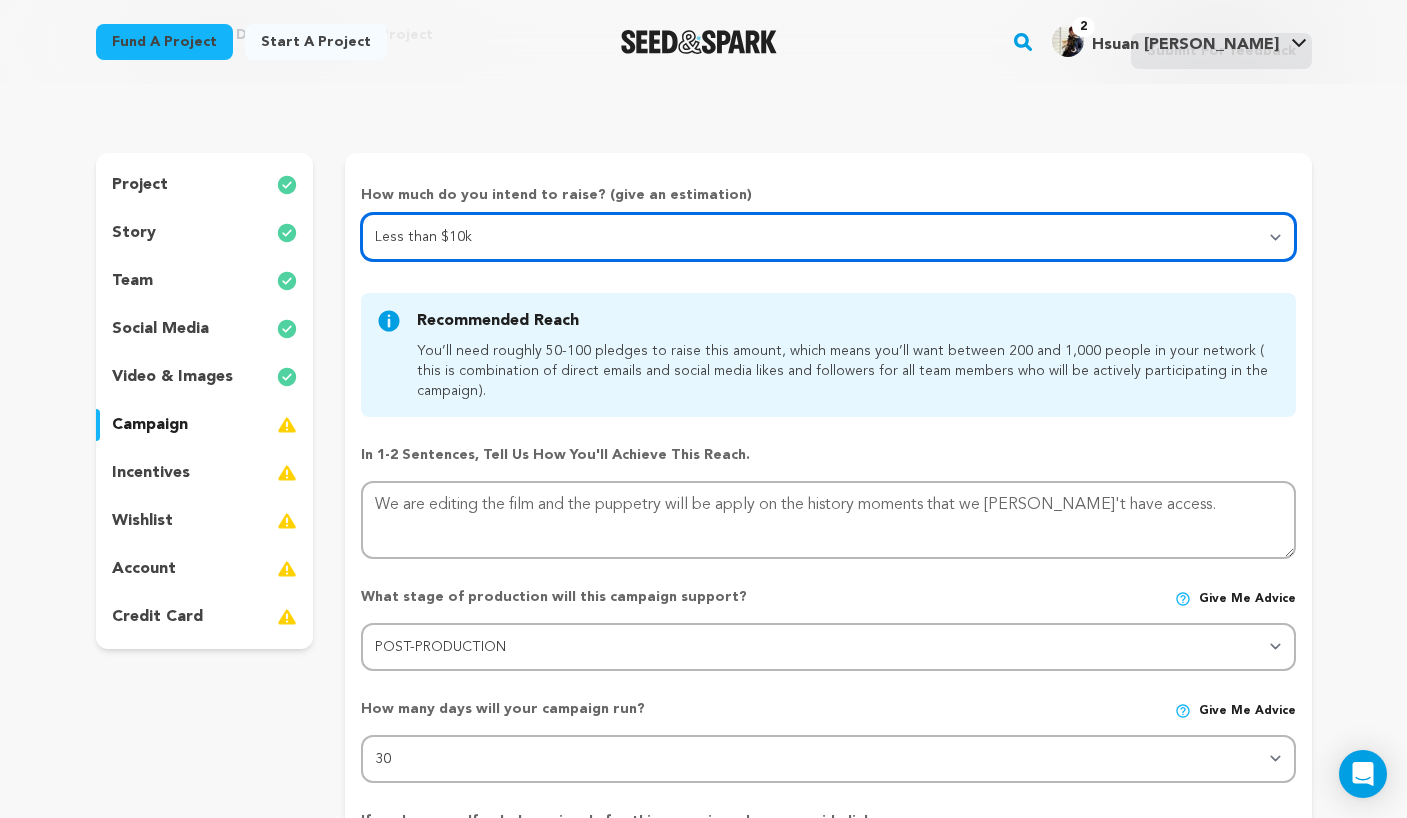 scroll, scrollTop: 0, scrollLeft: 0, axis: both 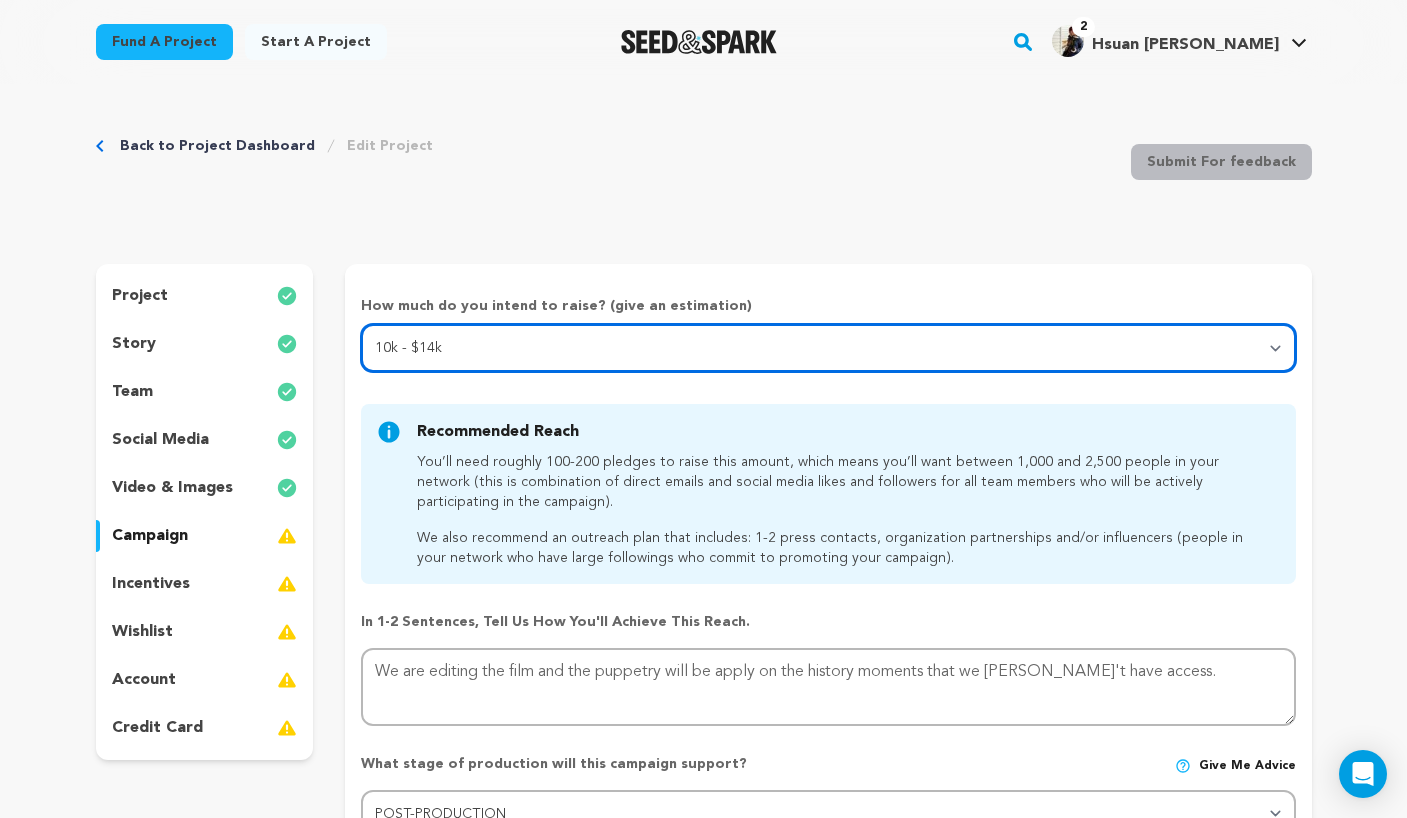 select on "1" 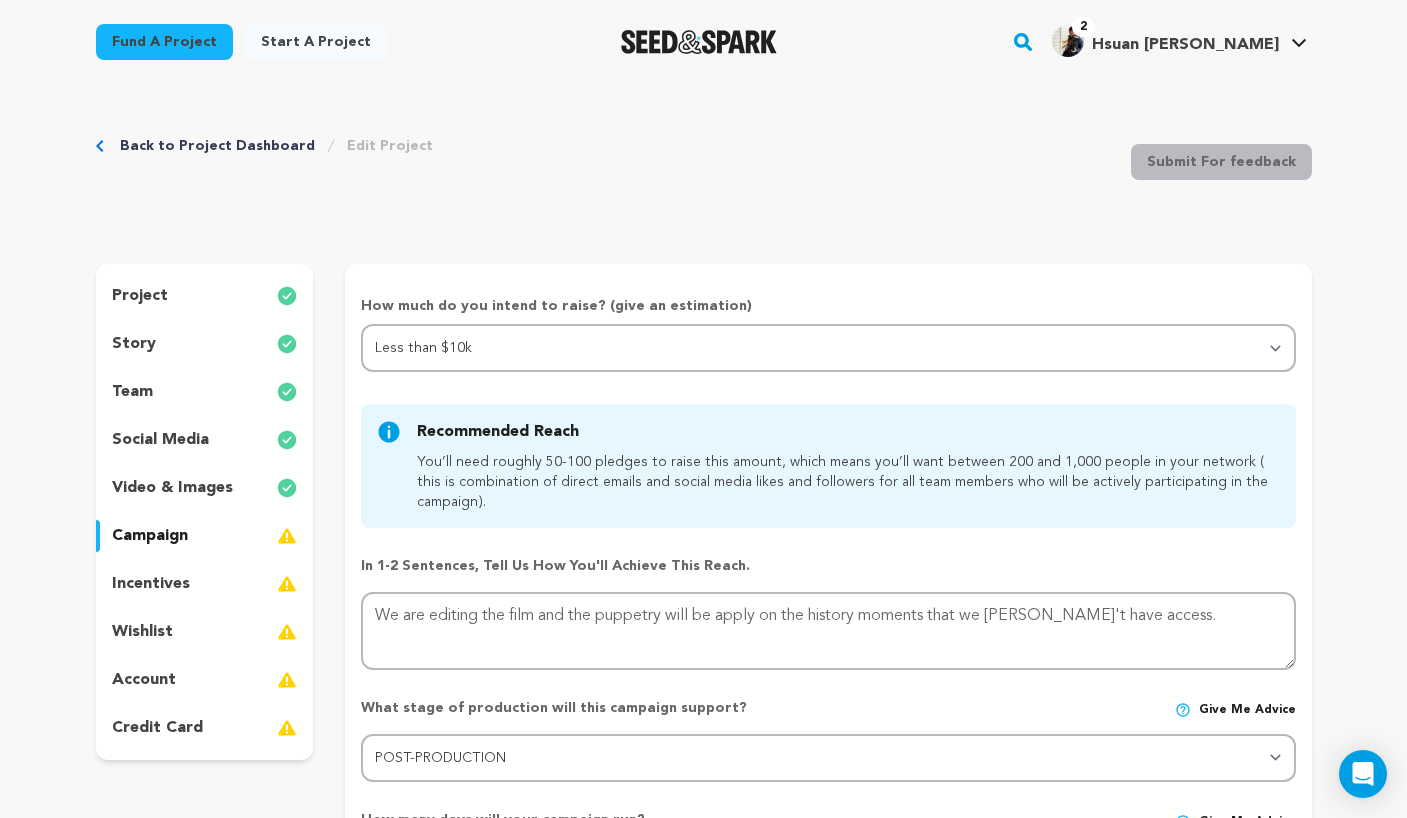 click on "Back to Project Dashboard
Edit Project
Submit For feedback
Submit For feedback" at bounding box center (704, 166) 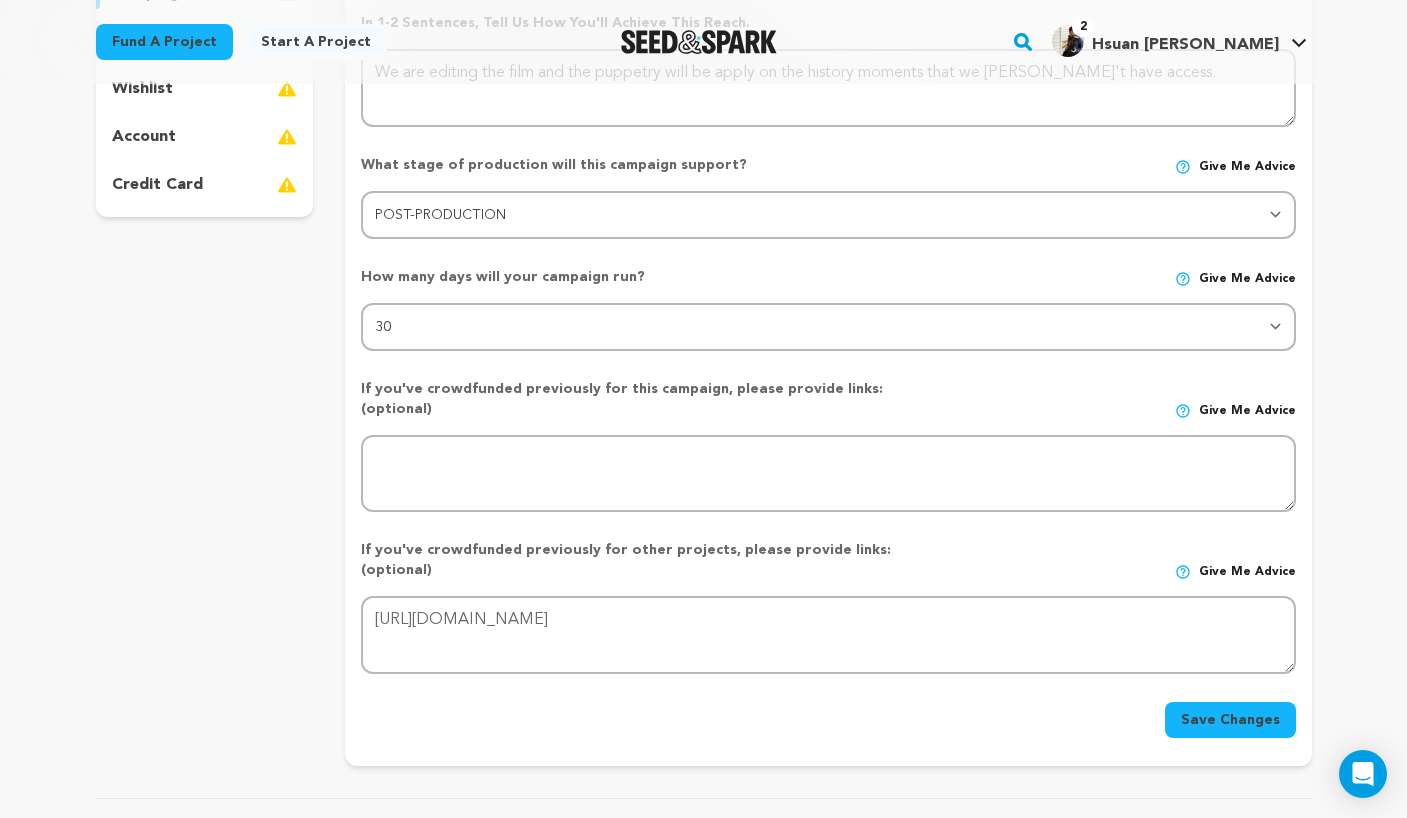 scroll, scrollTop: 822, scrollLeft: 0, axis: vertical 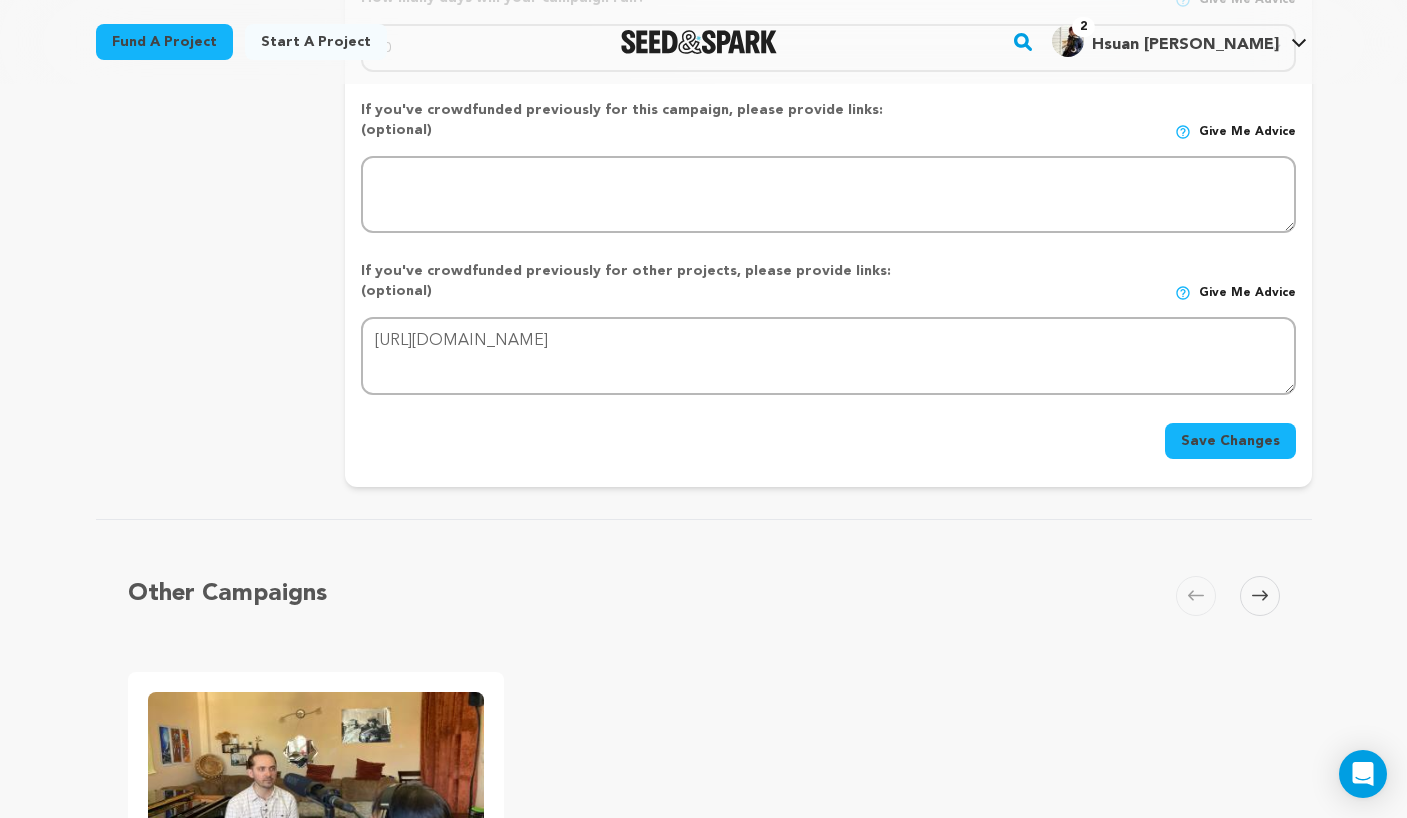 click on "Save Changes" at bounding box center [1230, 441] 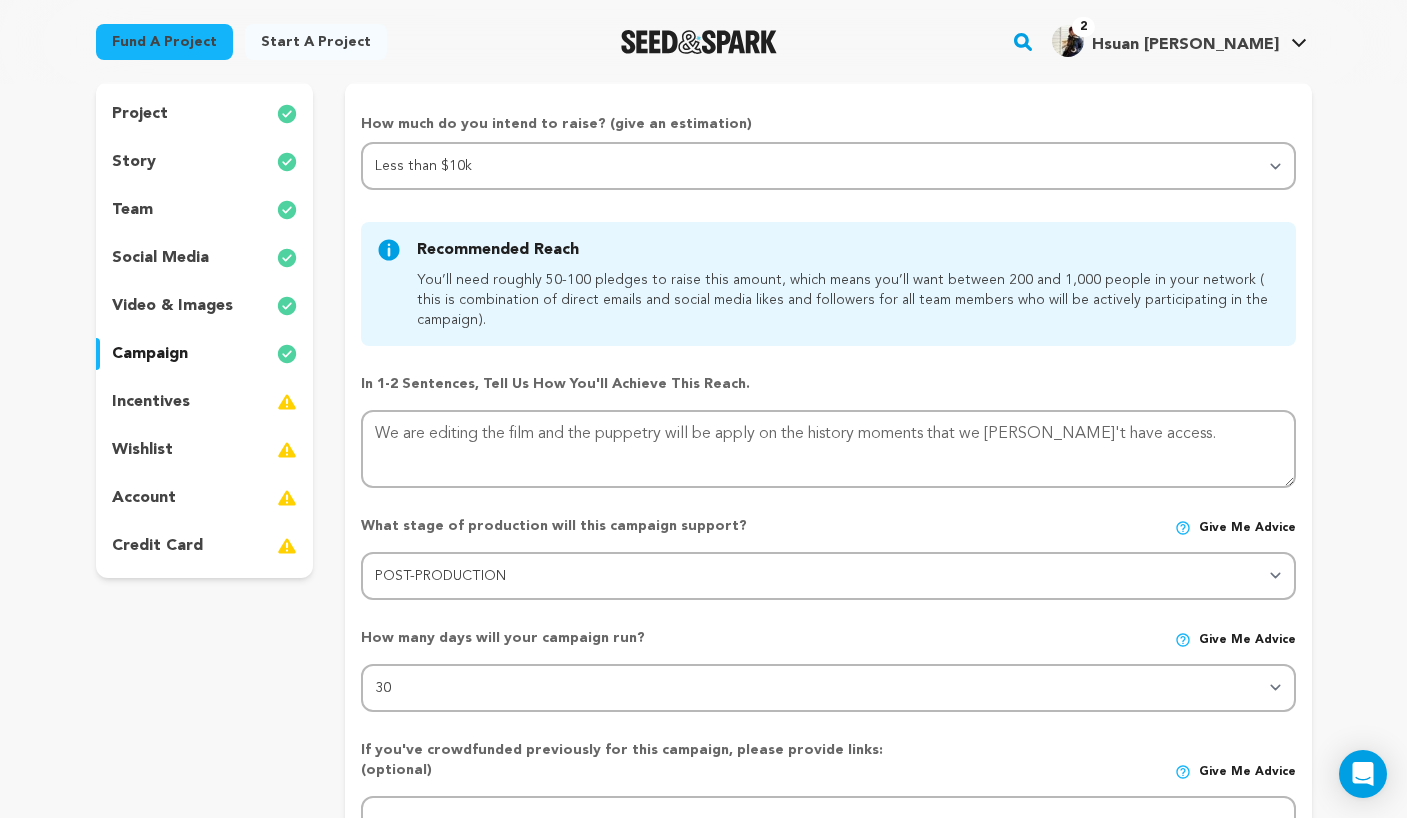 scroll, scrollTop: 232, scrollLeft: 0, axis: vertical 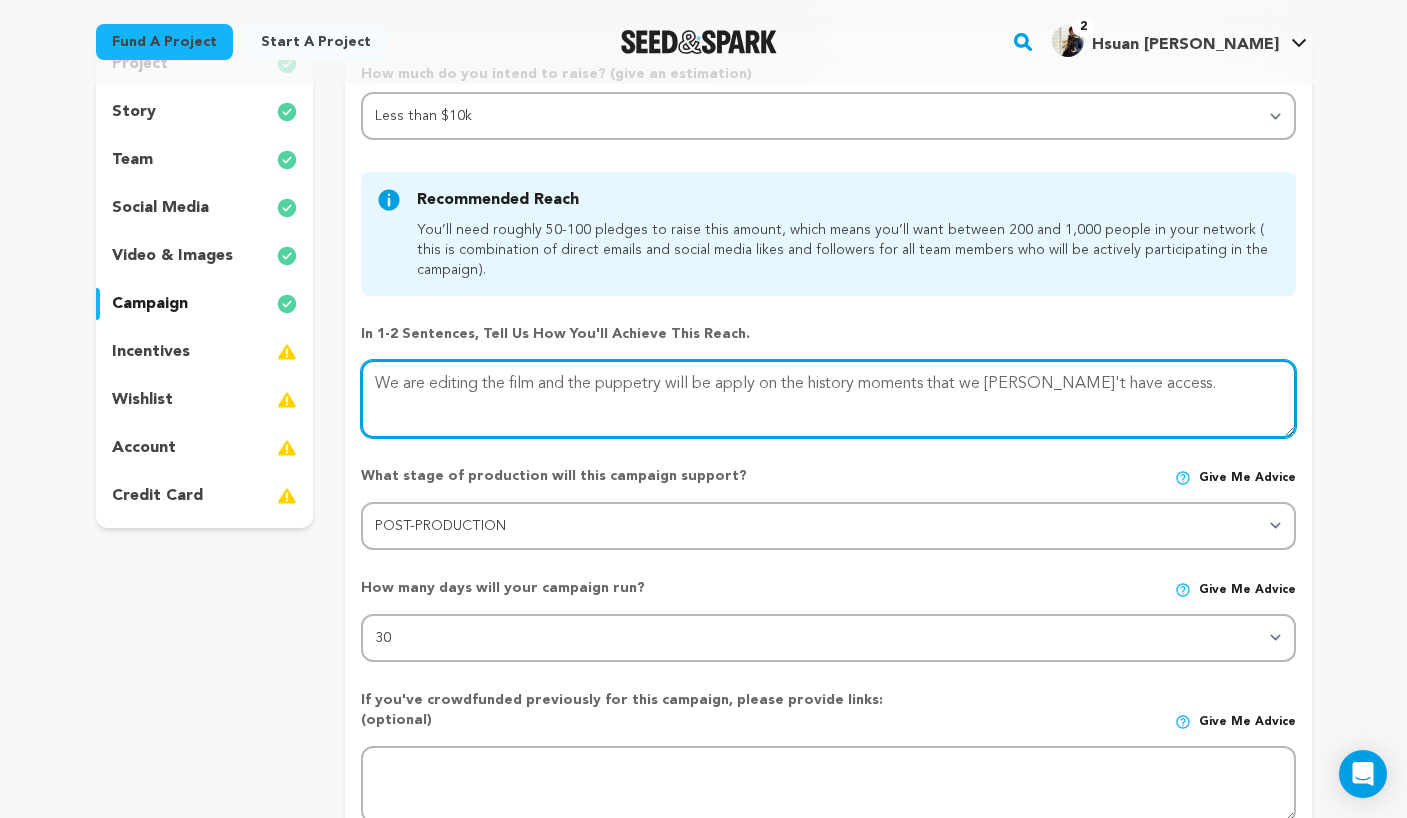 drag, startPoint x: 1220, startPoint y: 383, endPoint x: -148, endPoint y: 383, distance: 1368 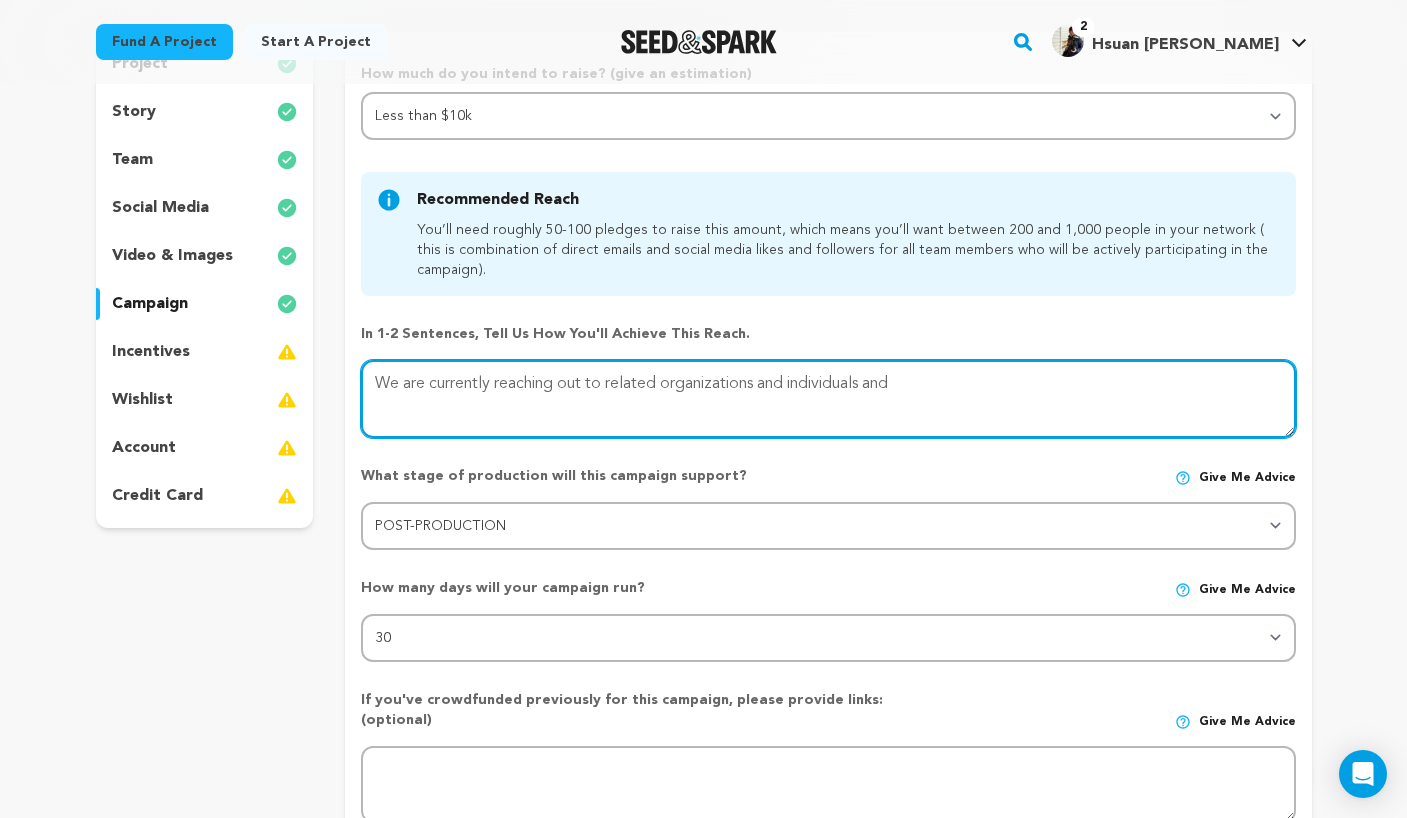 click at bounding box center [828, 399] 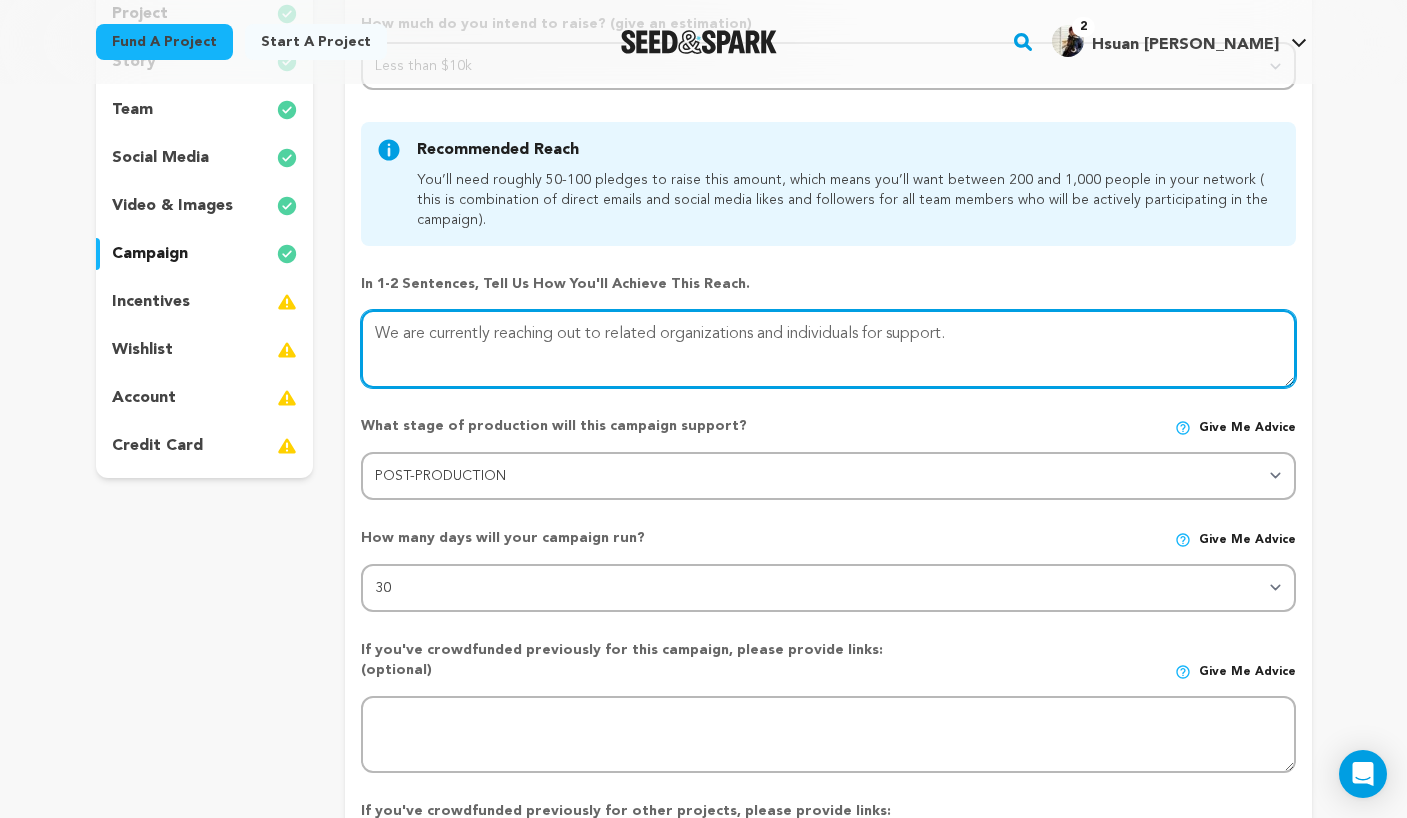 scroll, scrollTop: 523, scrollLeft: 0, axis: vertical 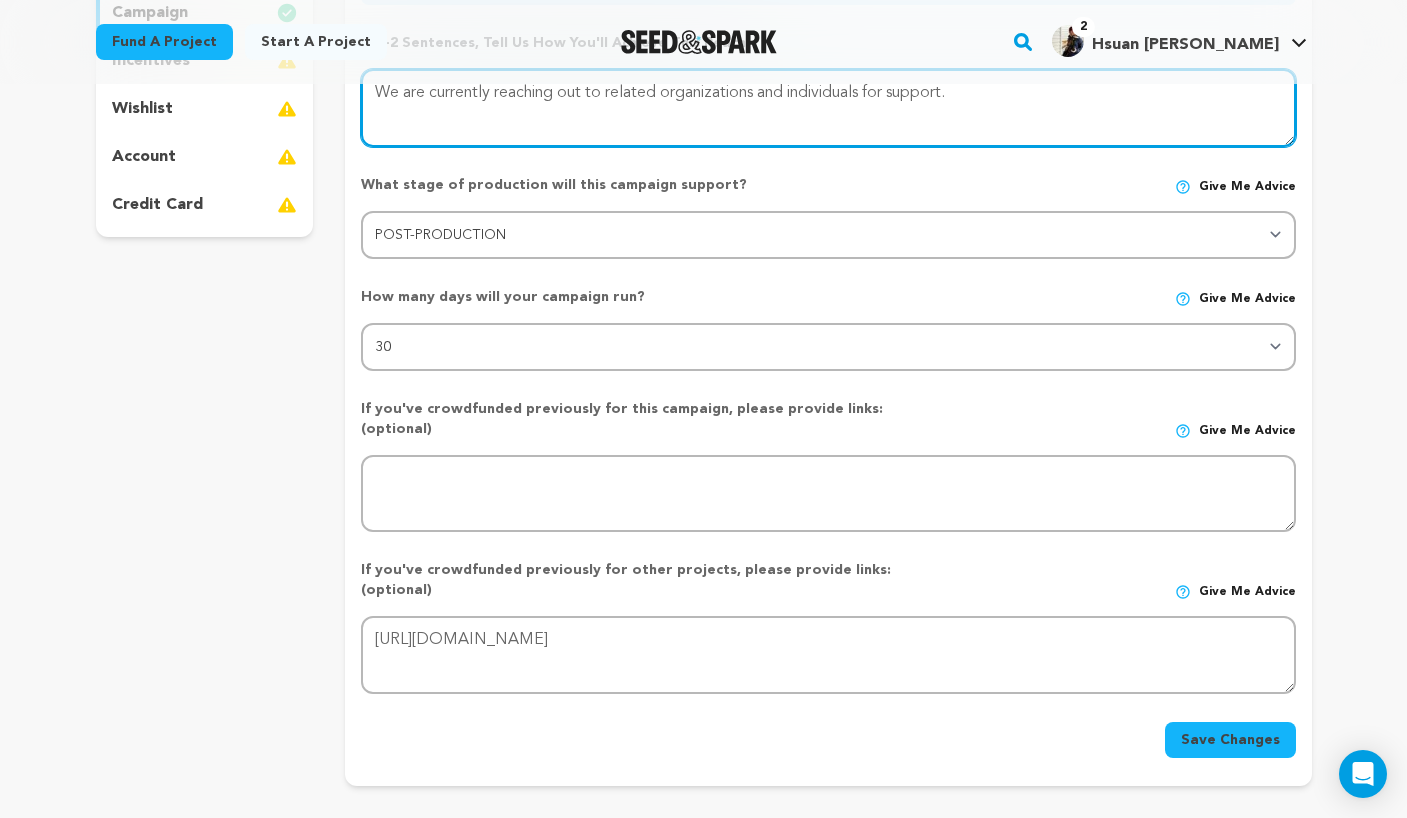 type on "We are currently reaching out to related organizations and individuals for support." 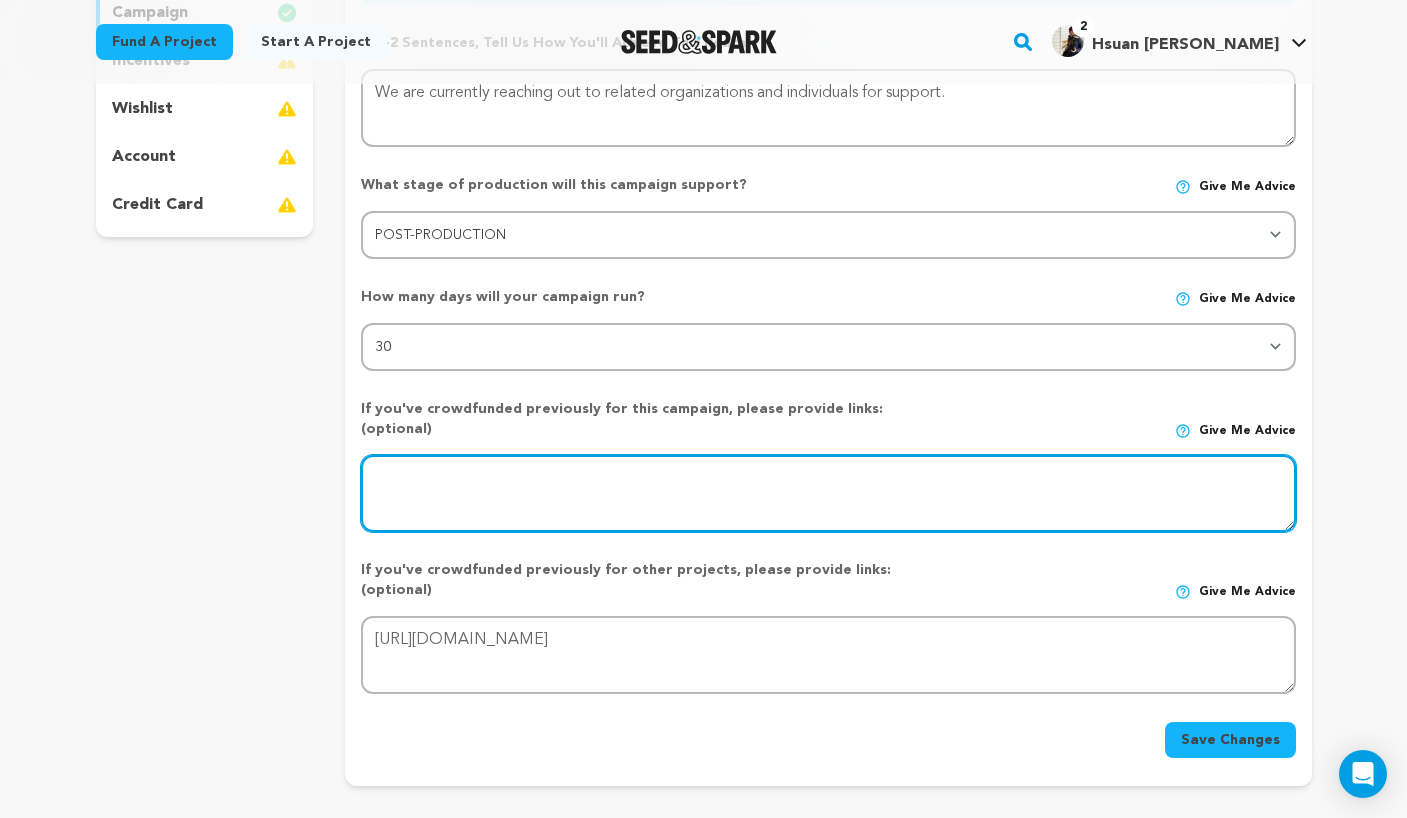 click at bounding box center (828, 494) 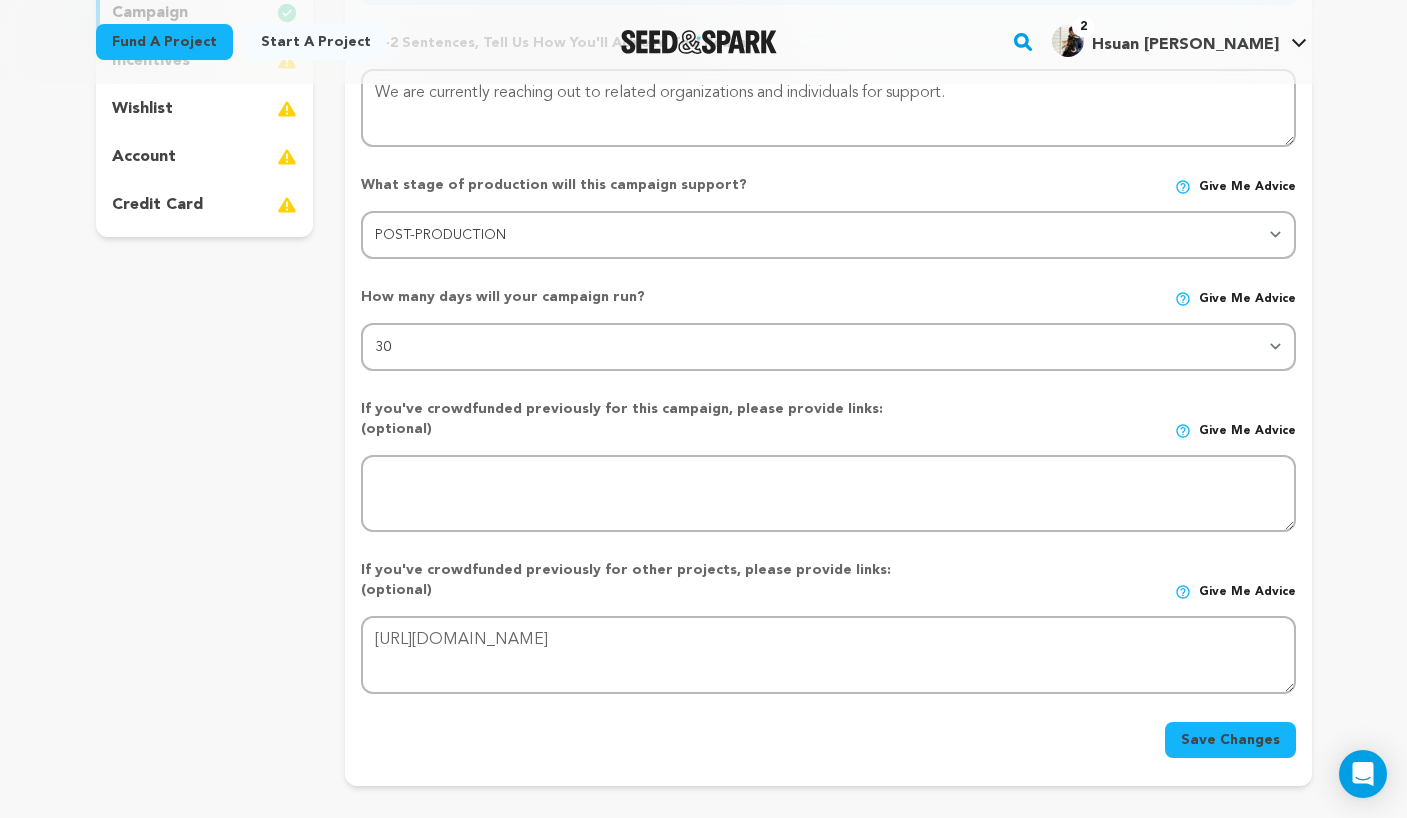 click on "Save Changes" at bounding box center (1230, 740) 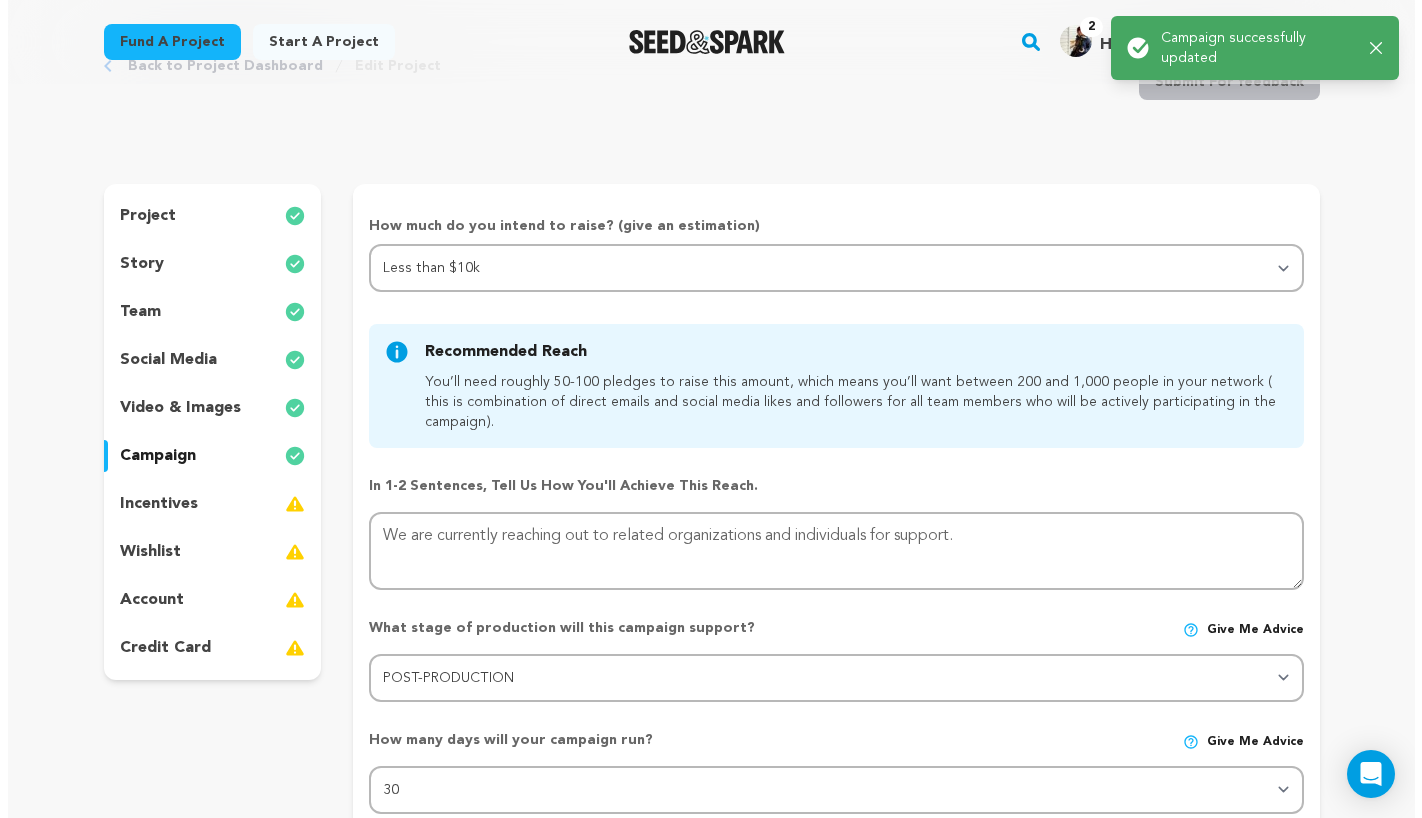 scroll, scrollTop: 0, scrollLeft: 0, axis: both 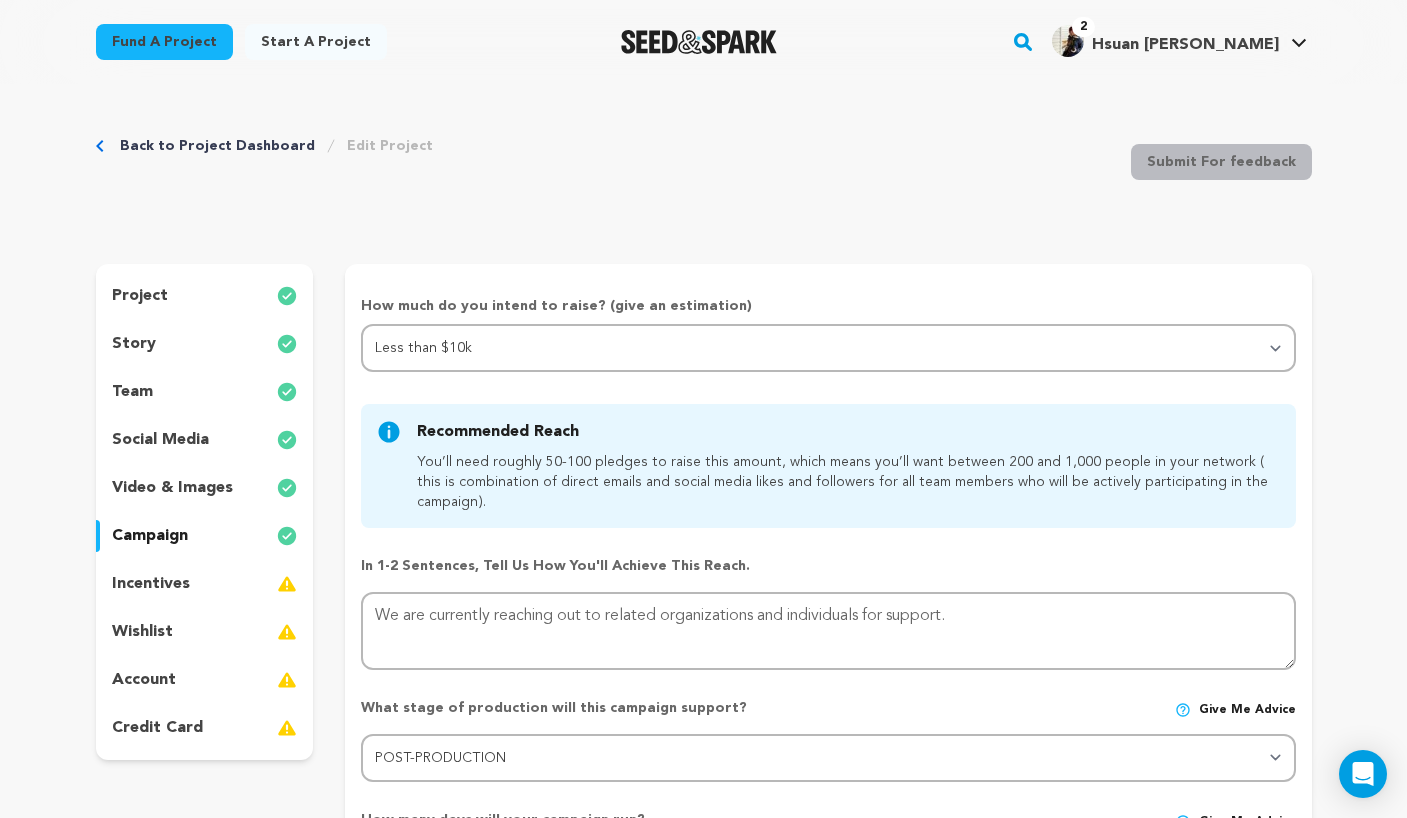 click on "incentives" at bounding box center [205, 584] 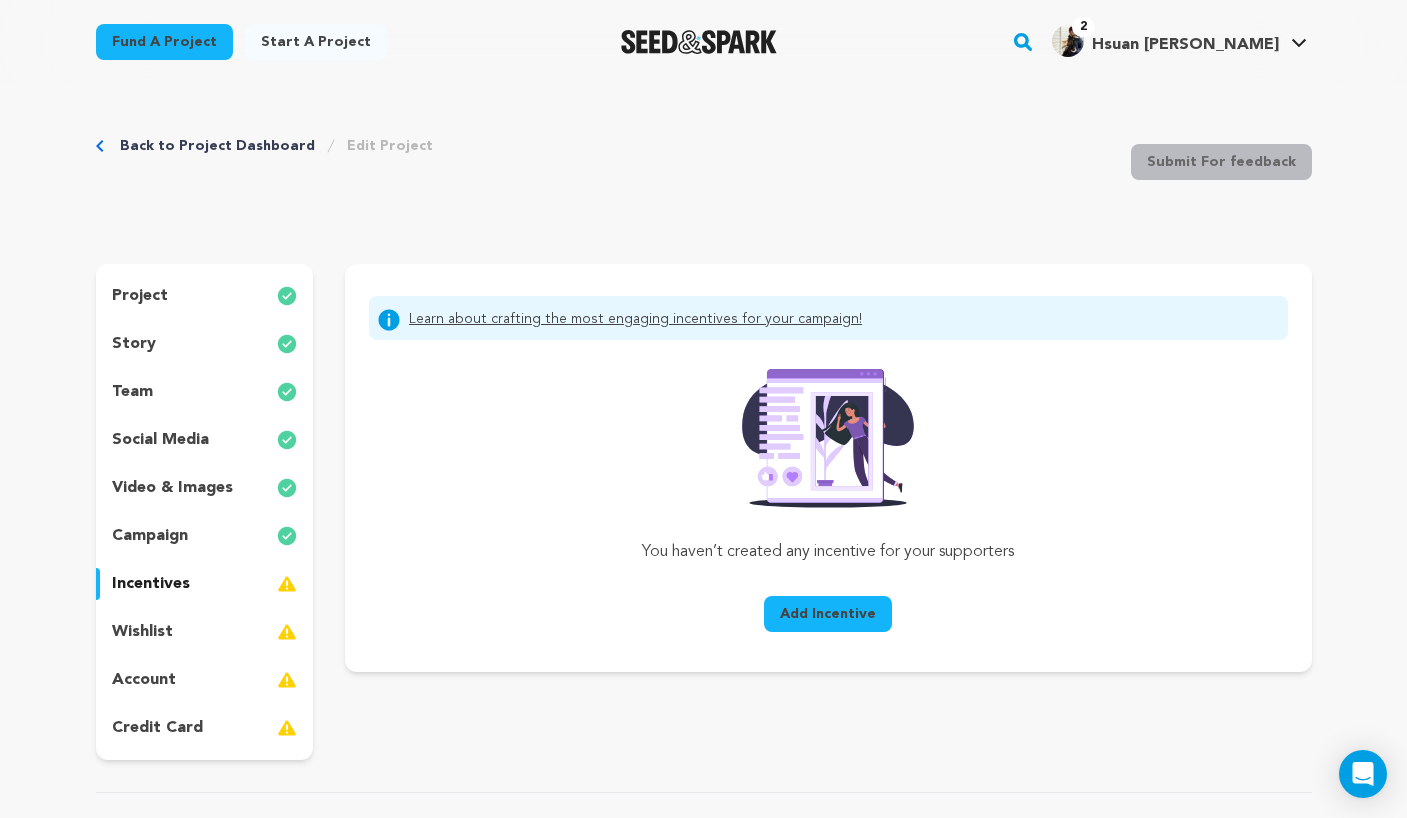 click on "Add Incentive" at bounding box center (828, 614) 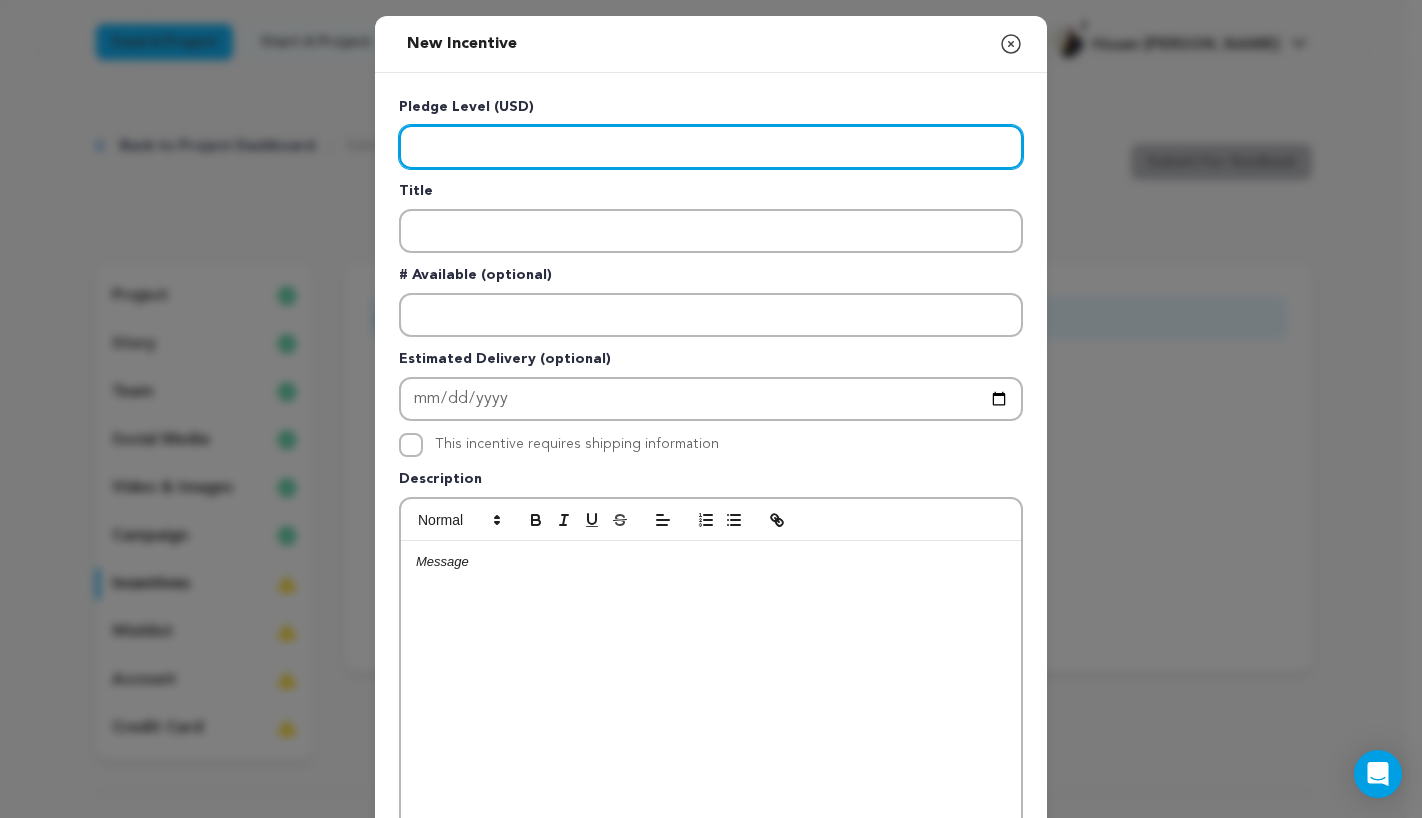 click at bounding box center [711, 147] 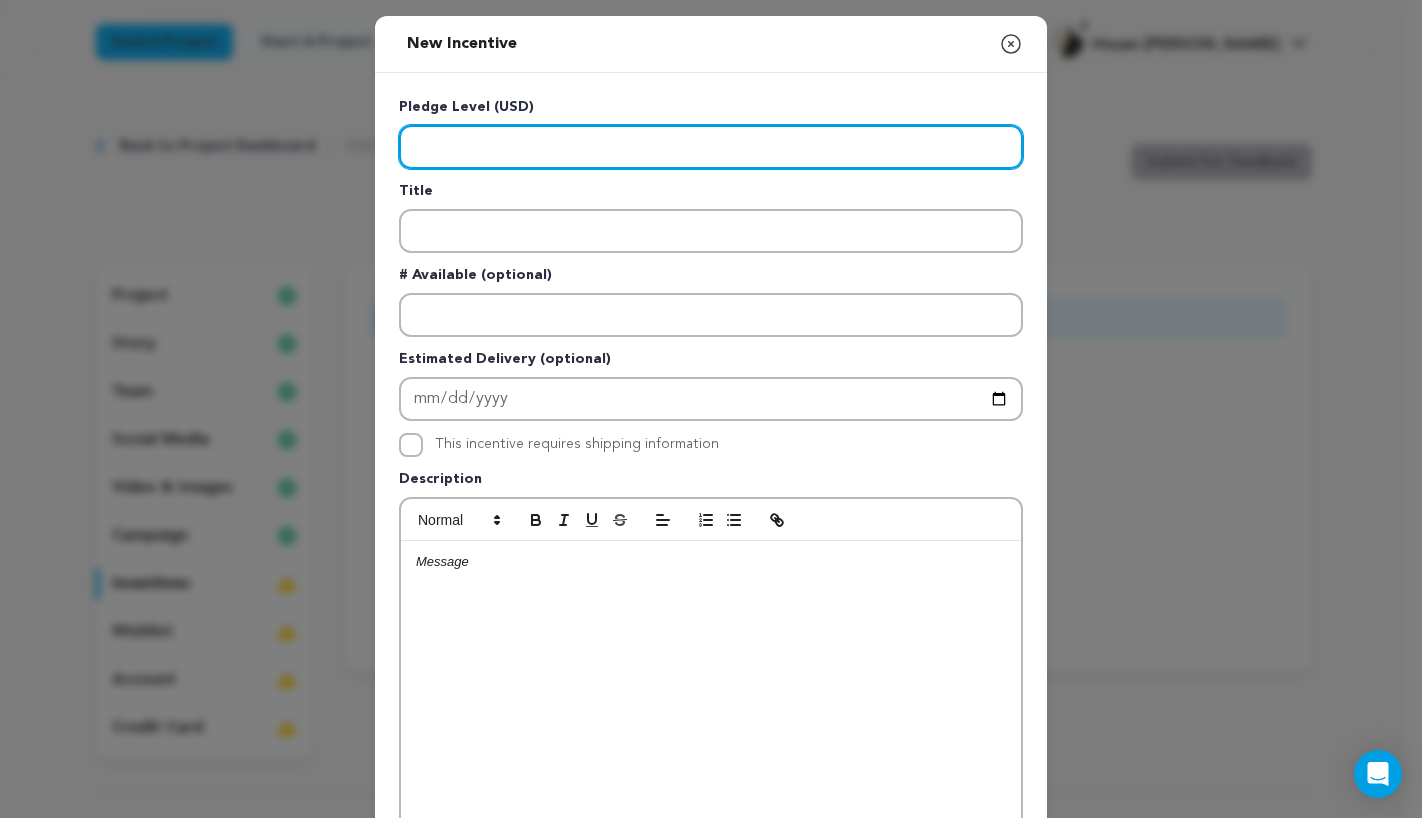 click at bounding box center [711, 147] 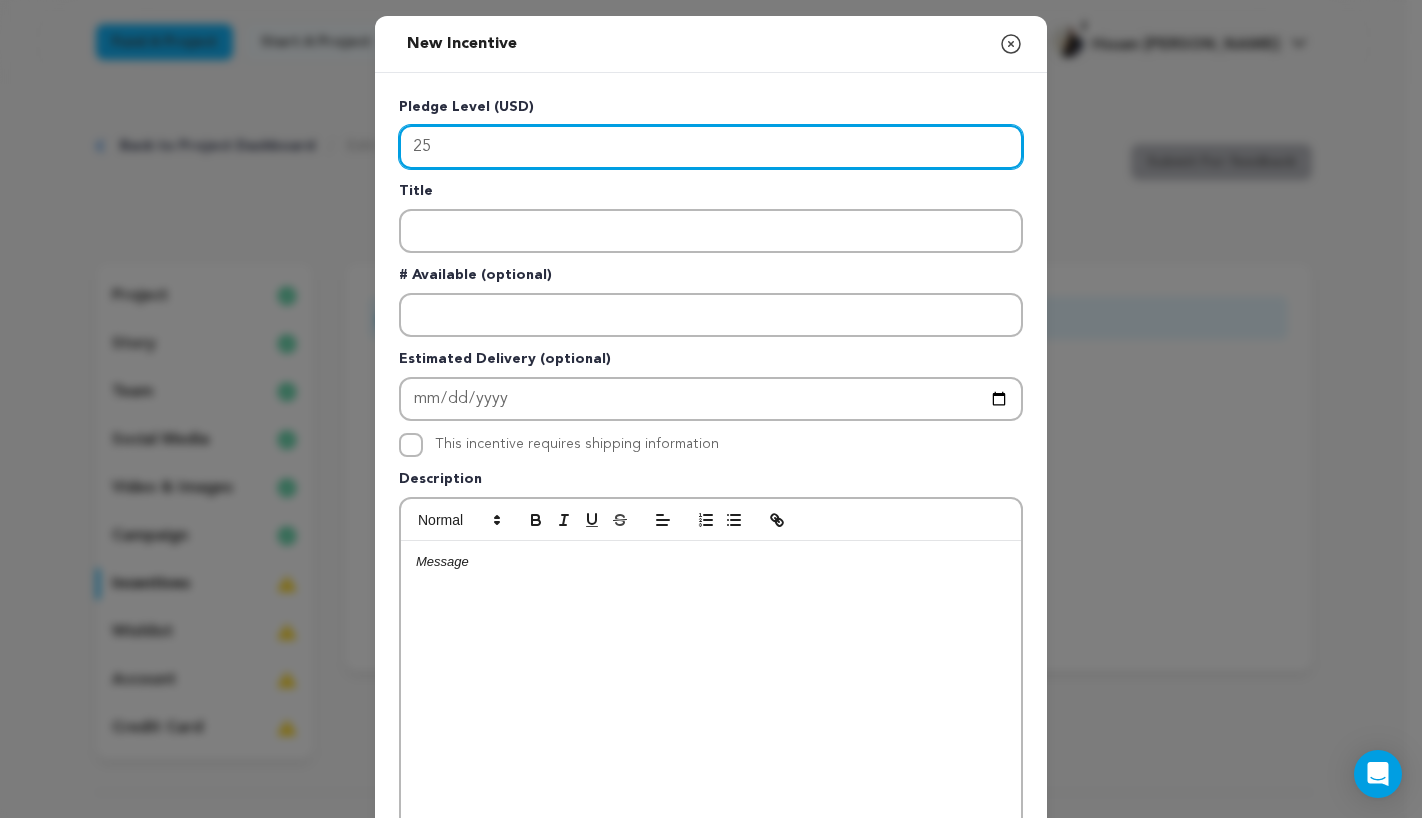 type on "25" 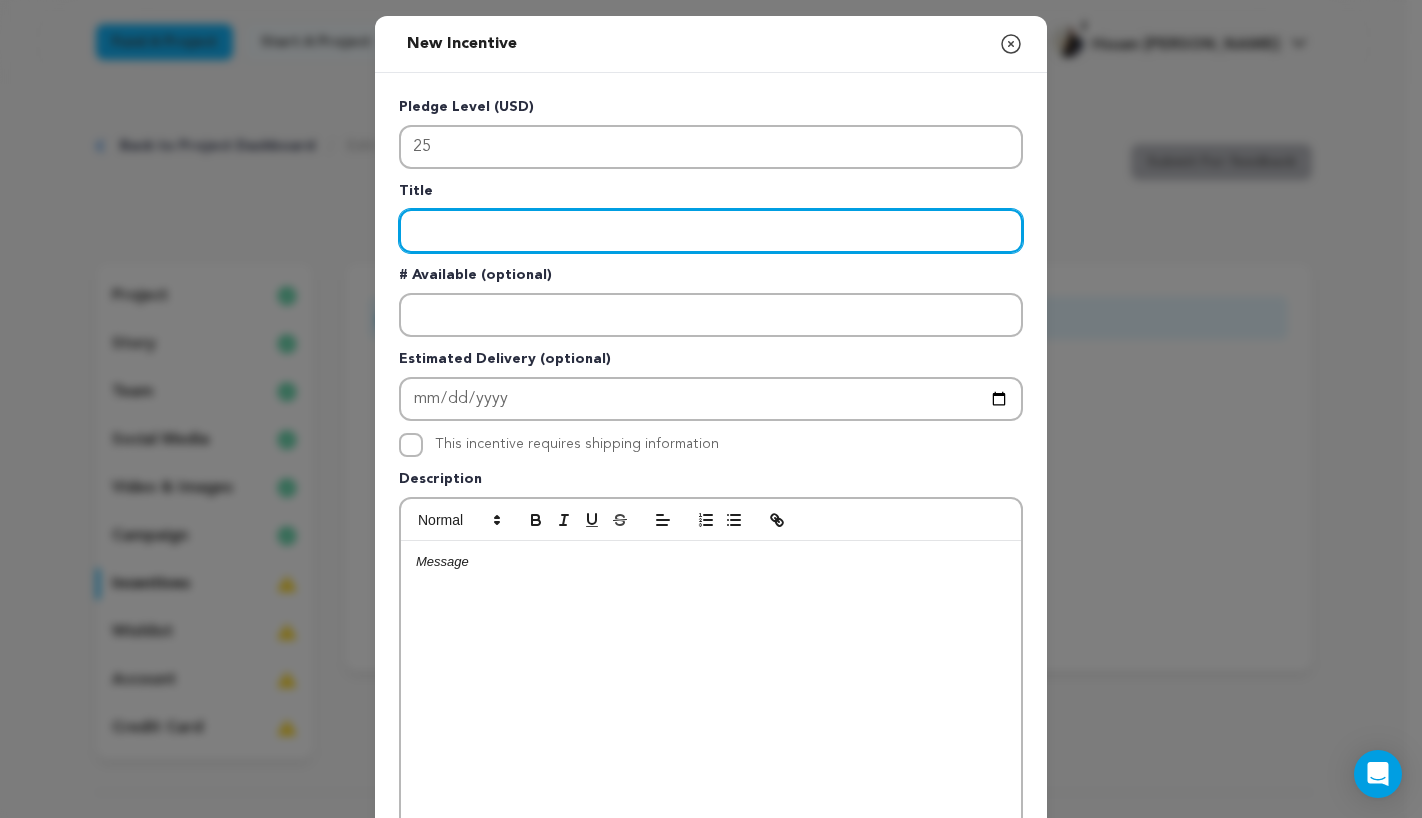 click at bounding box center (711, 231) 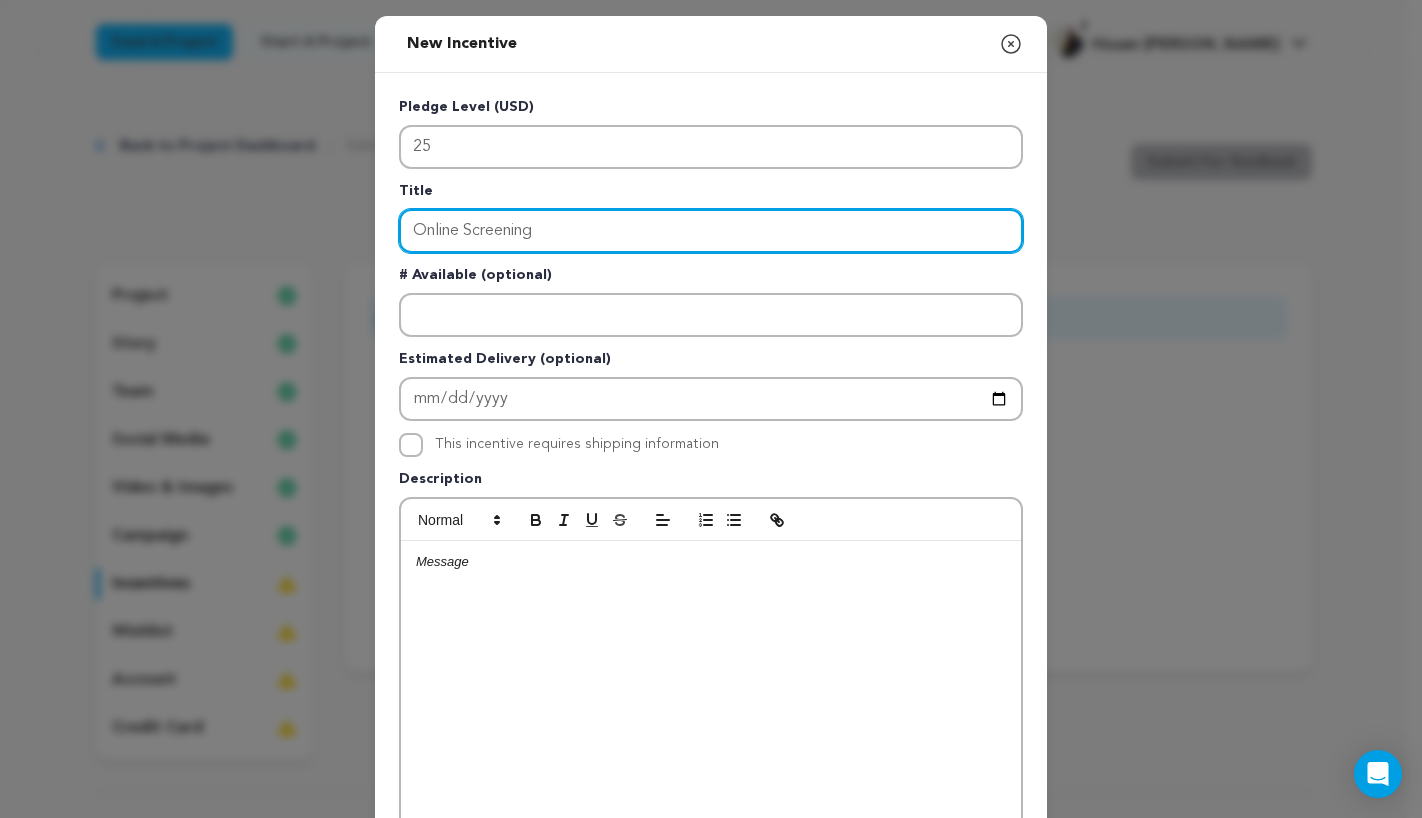 type on "Online Screening" 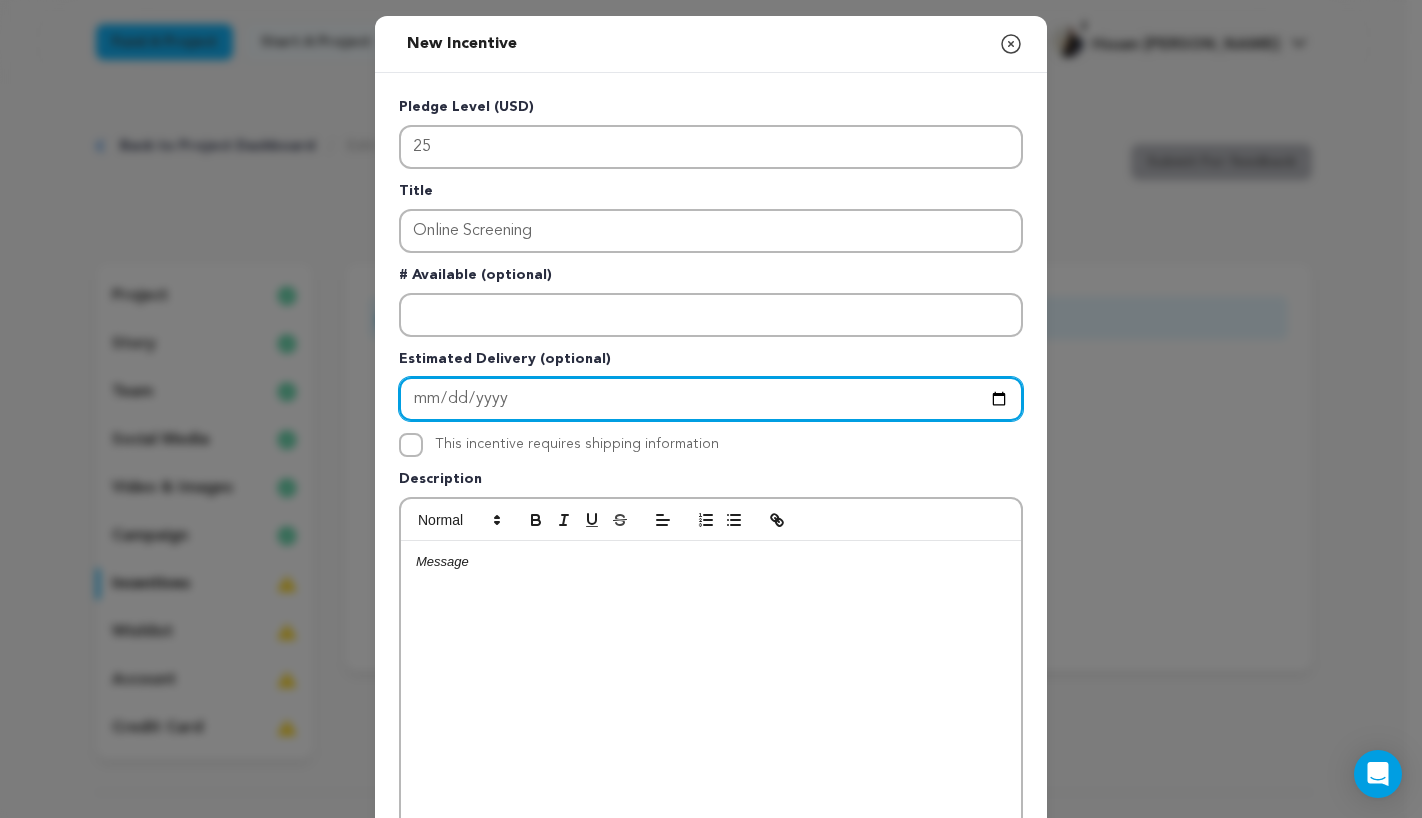 click at bounding box center [711, 399] 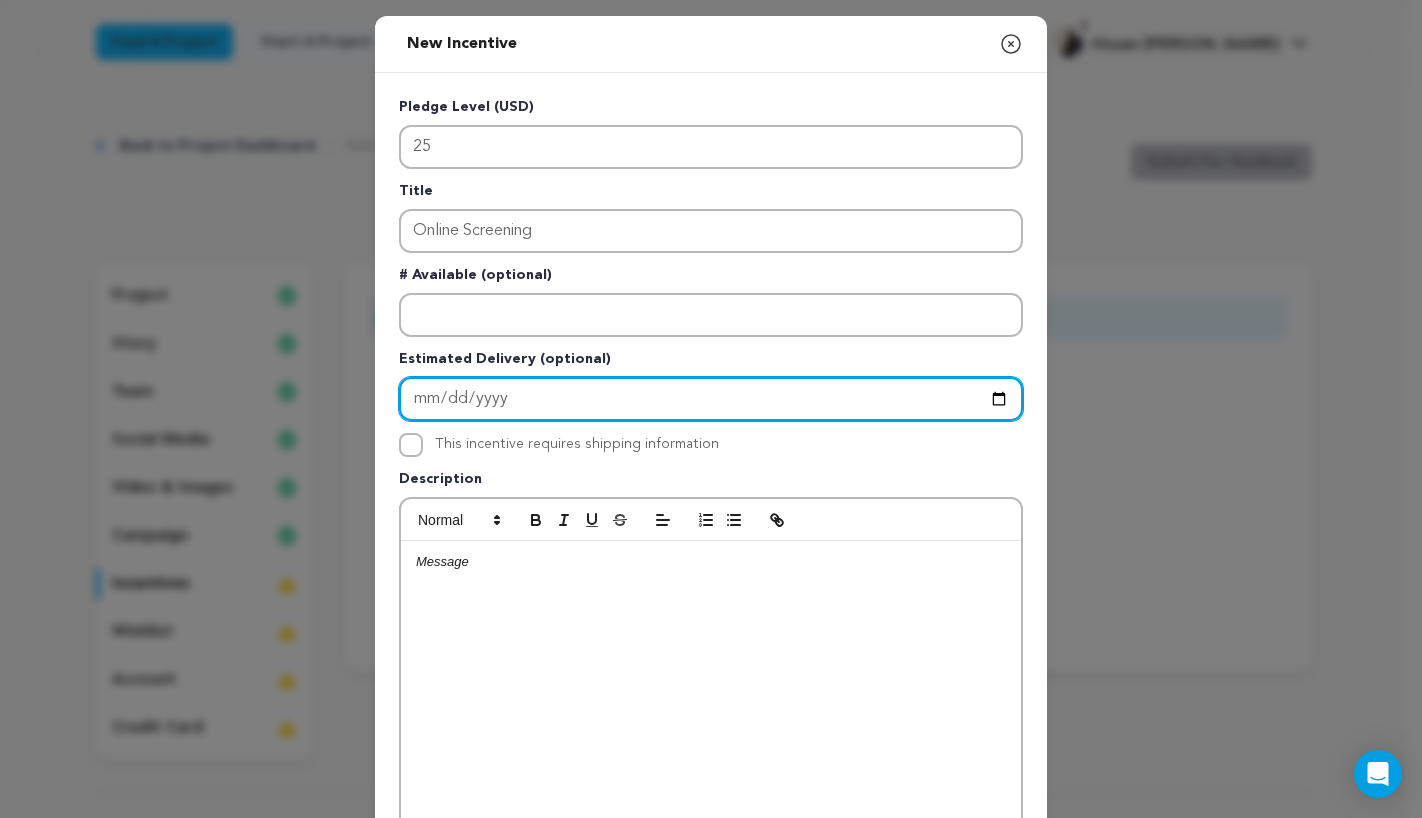type on "2026-02-28" 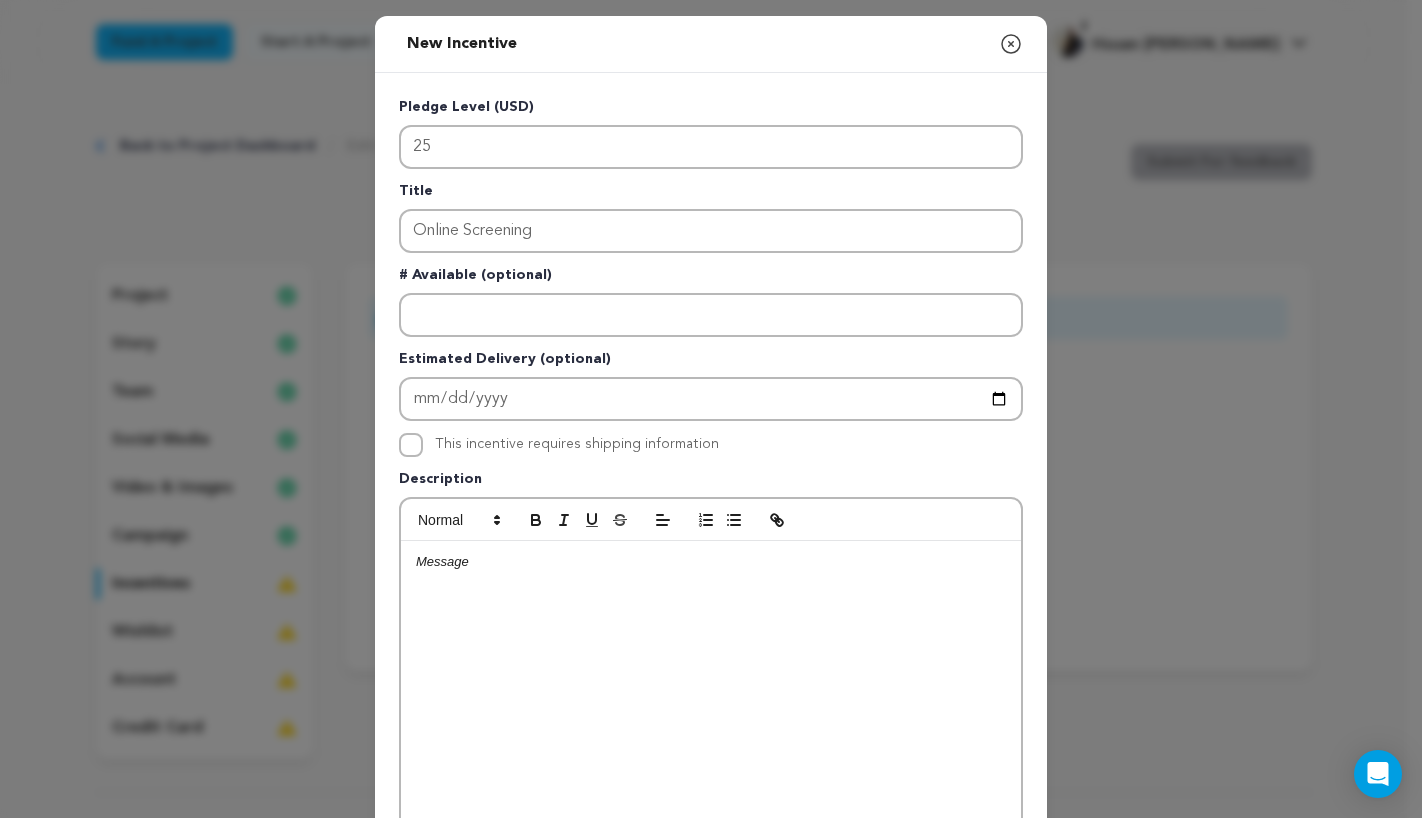 click at bounding box center [711, 691] 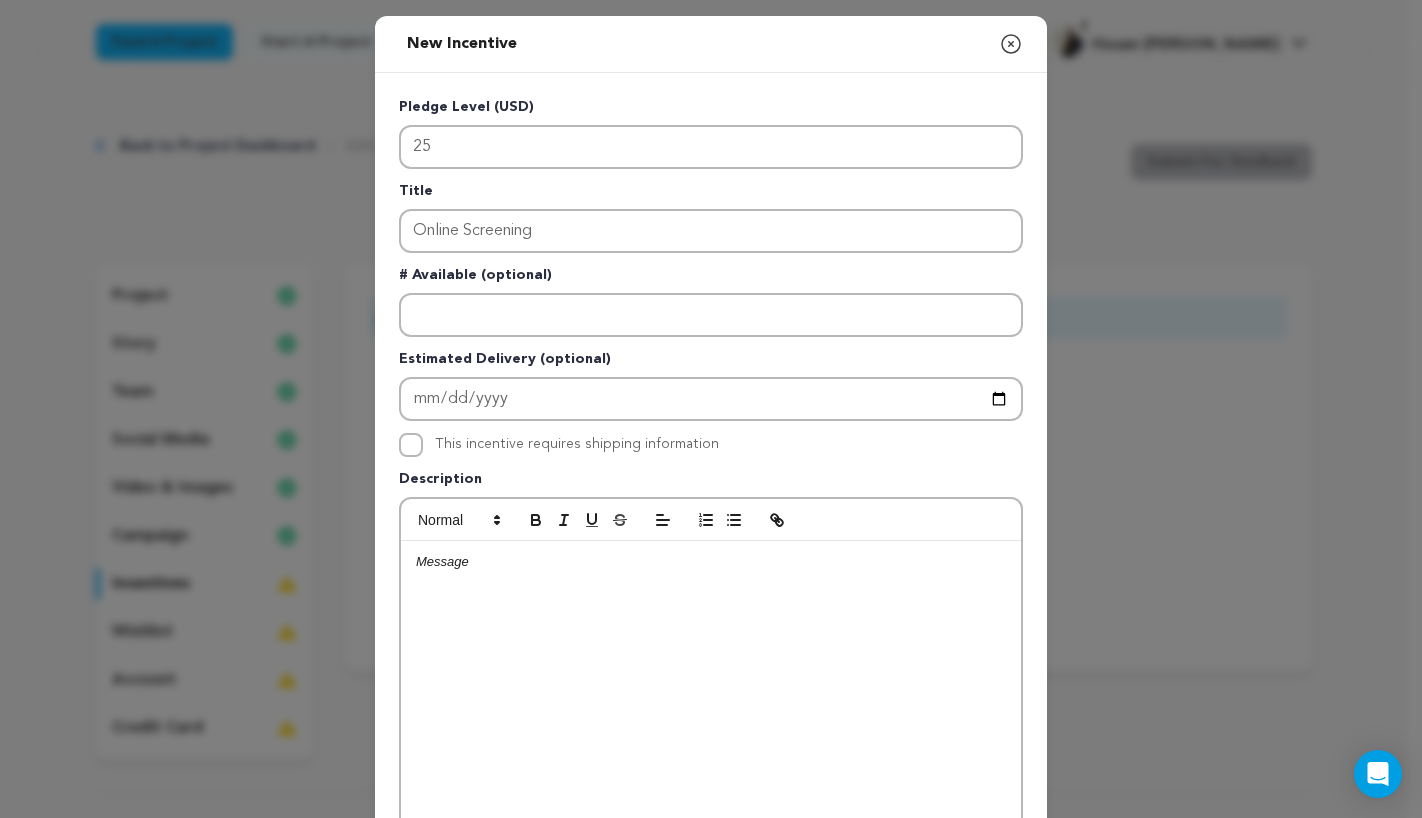 type 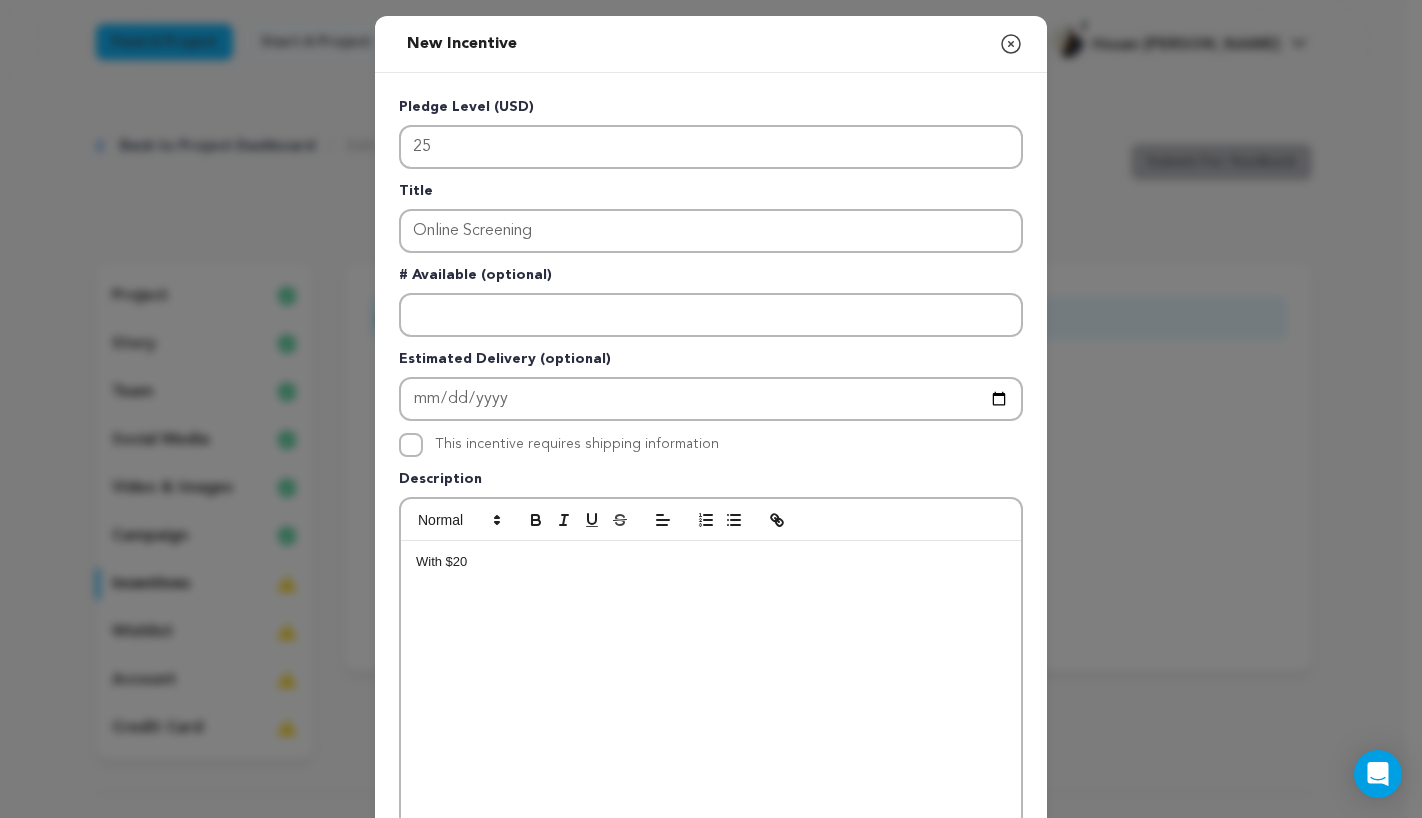 click on "With $20" at bounding box center (711, 691) 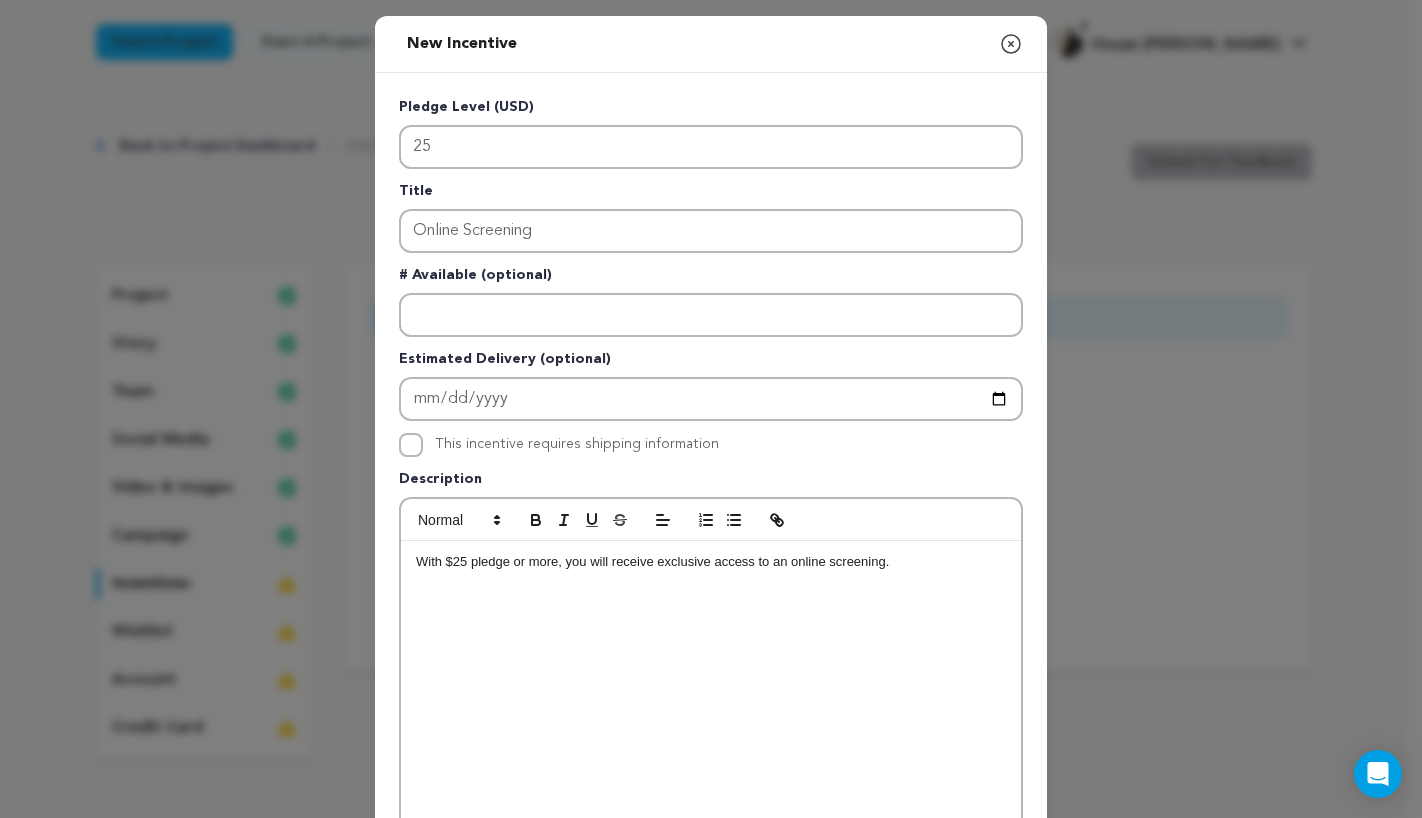 scroll, scrollTop: 256, scrollLeft: 0, axis: vertical 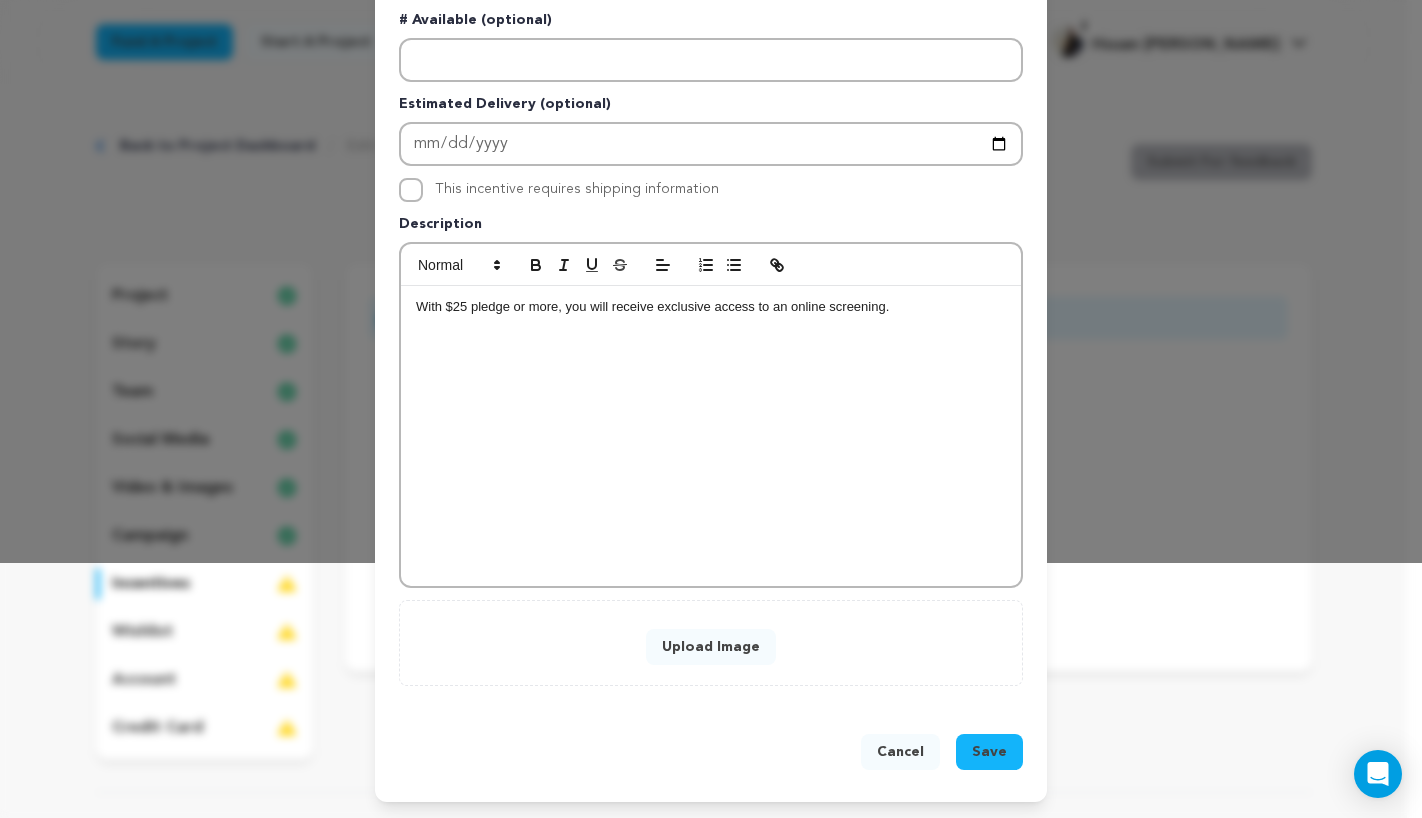 click on "Upload Image" at bounding box center [711, 643] 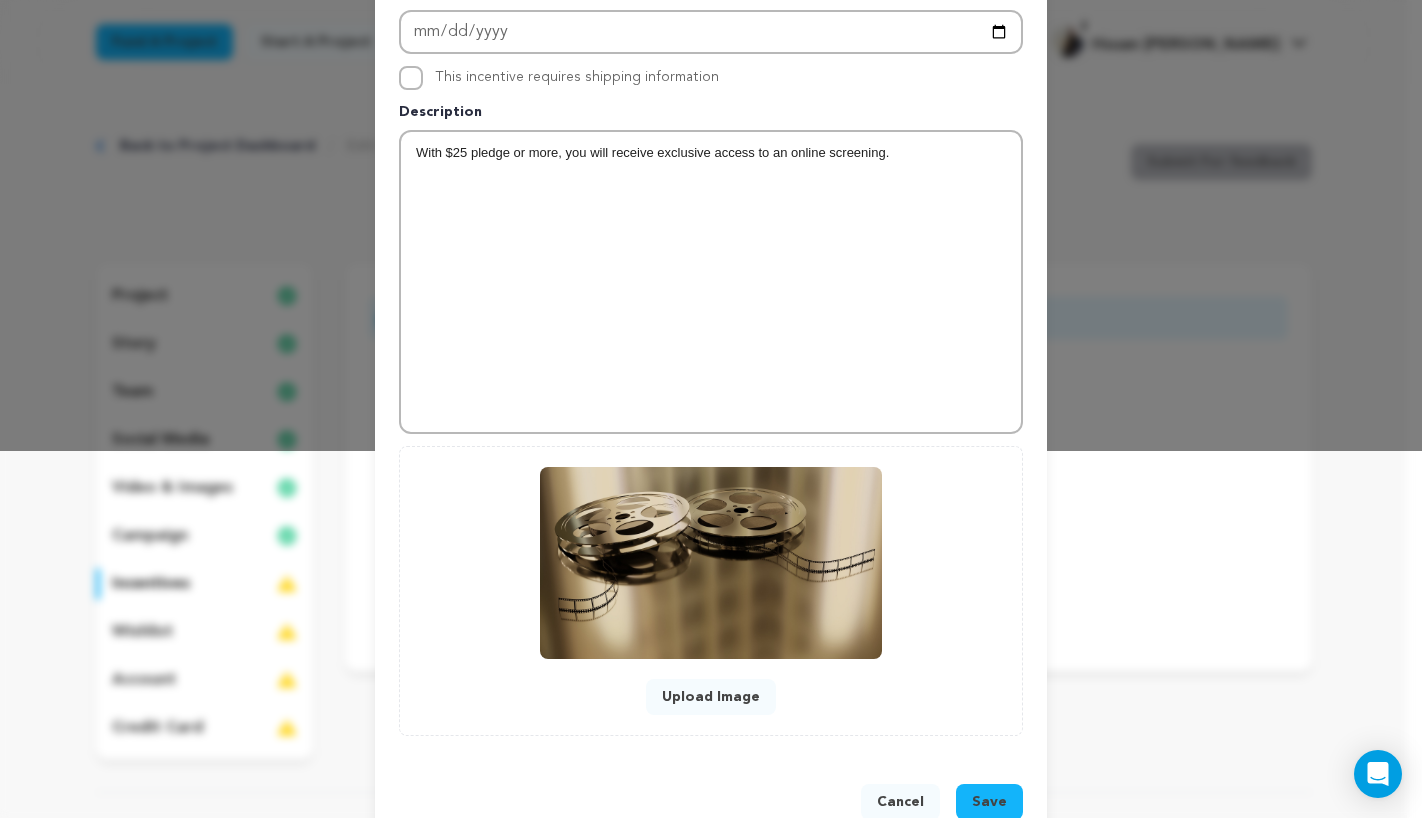scroll, scrollTop: 363, scrollLeft: 0, axis: vertical 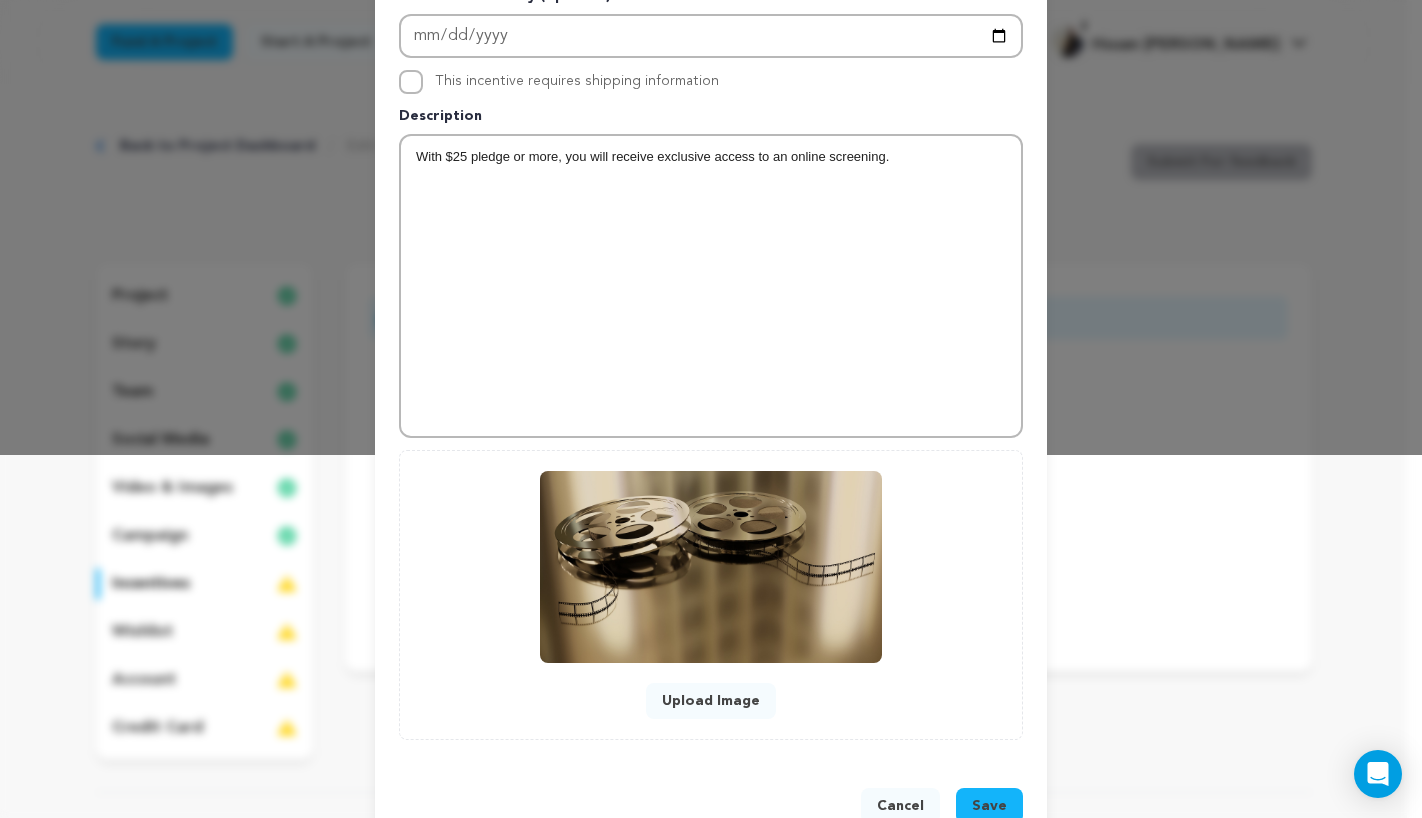 click on "With $25 pledge or more, you will receive exclusive access to an online screening." at bounding box center [711, 157] 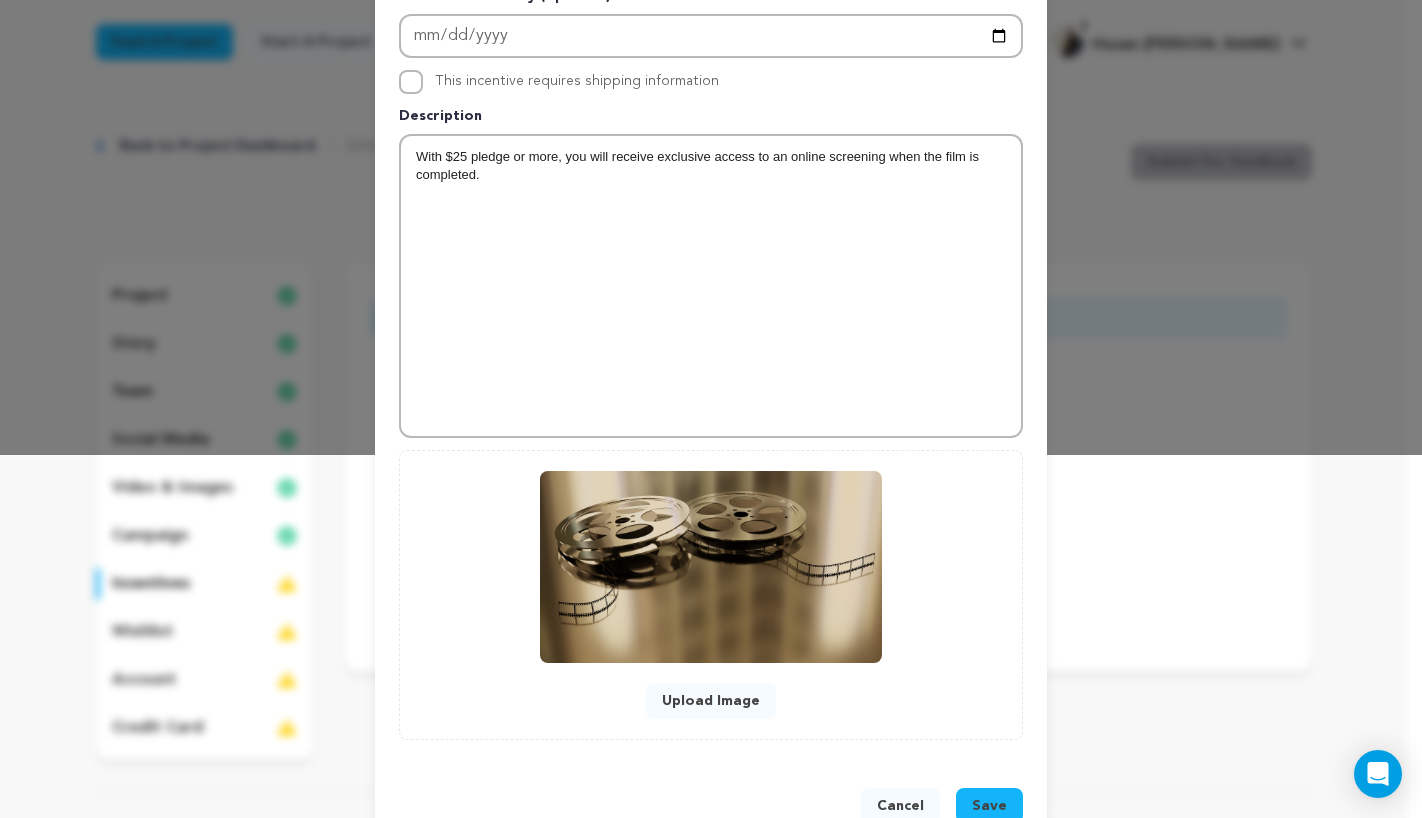 click on "Save" at bounding box center (989, 806) 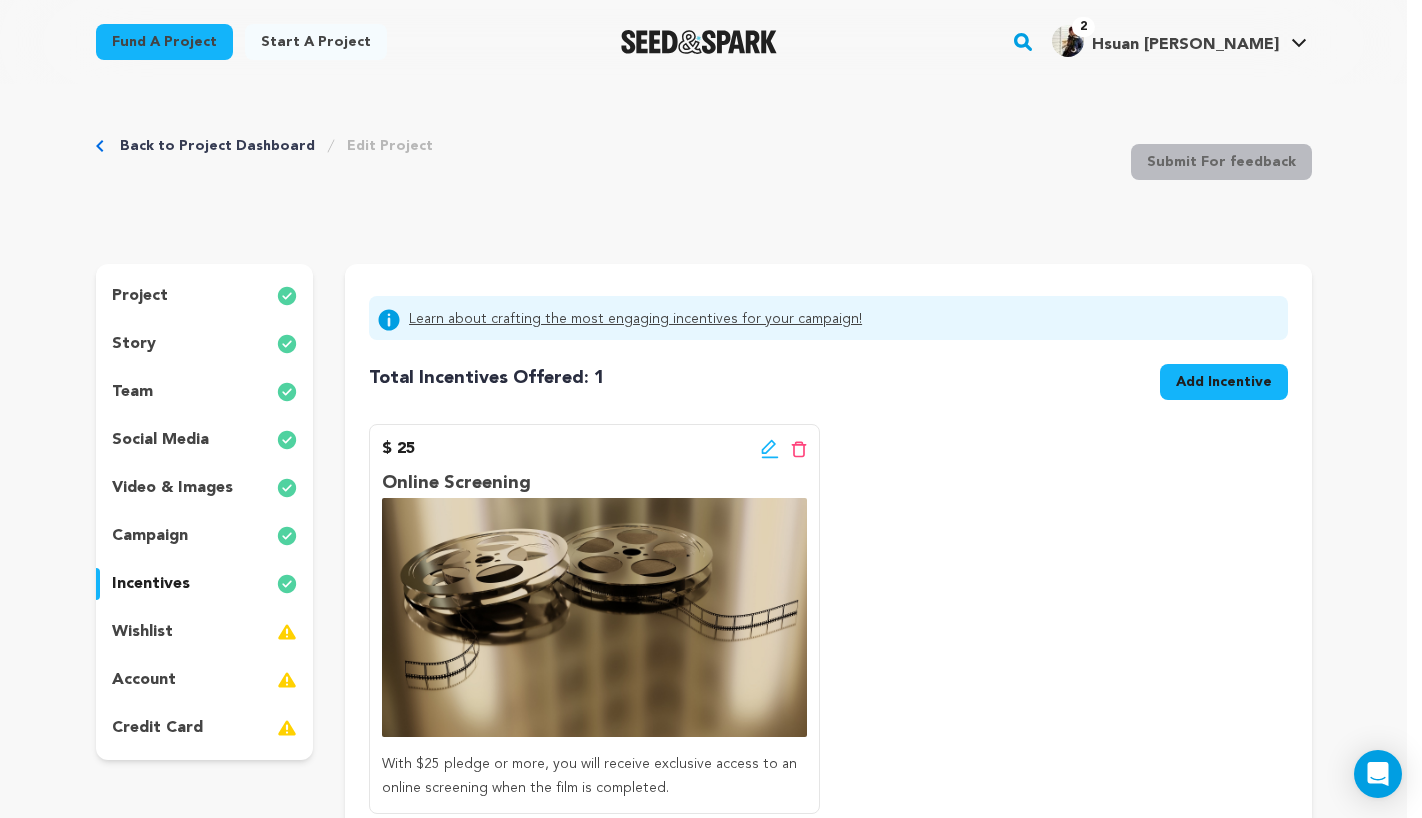 click on "$ 25
Edit incentive button
Delete incentive button
Online Screening
With $25 pledge or more, you will receive exclusive access to an online screening when the film is completed." at bounding box center [828, 619] 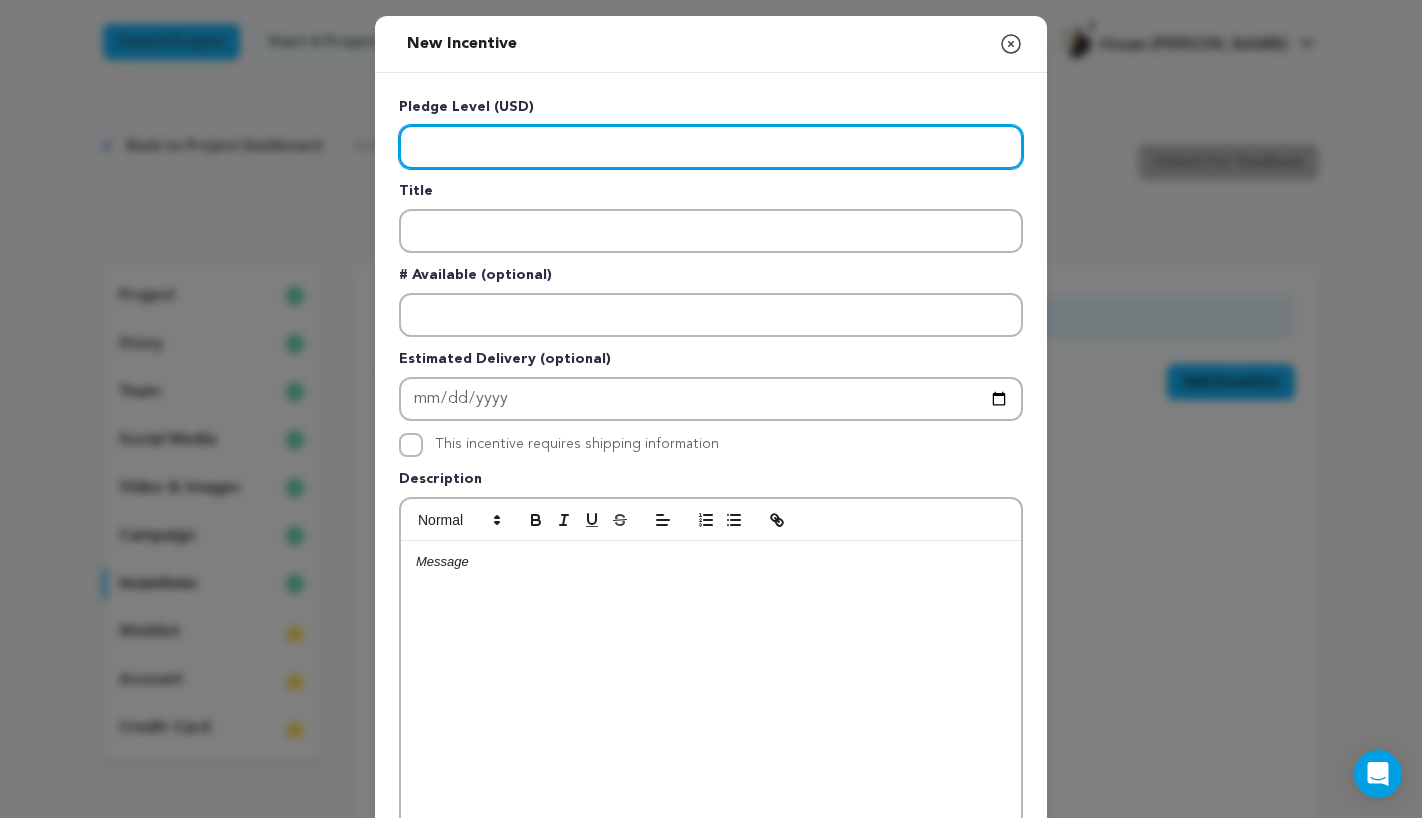 click at bounding box center [711, 147] 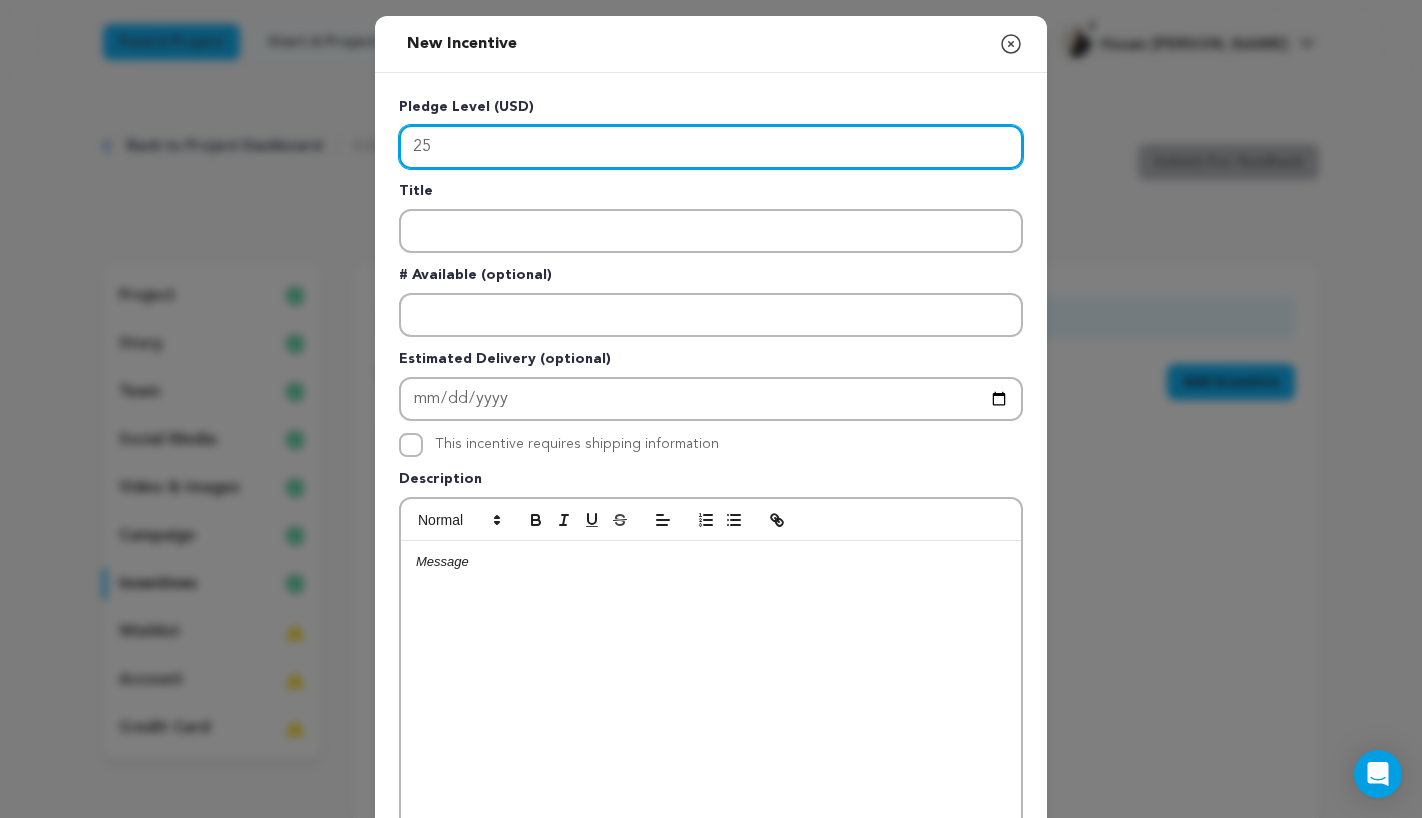 type on "2" 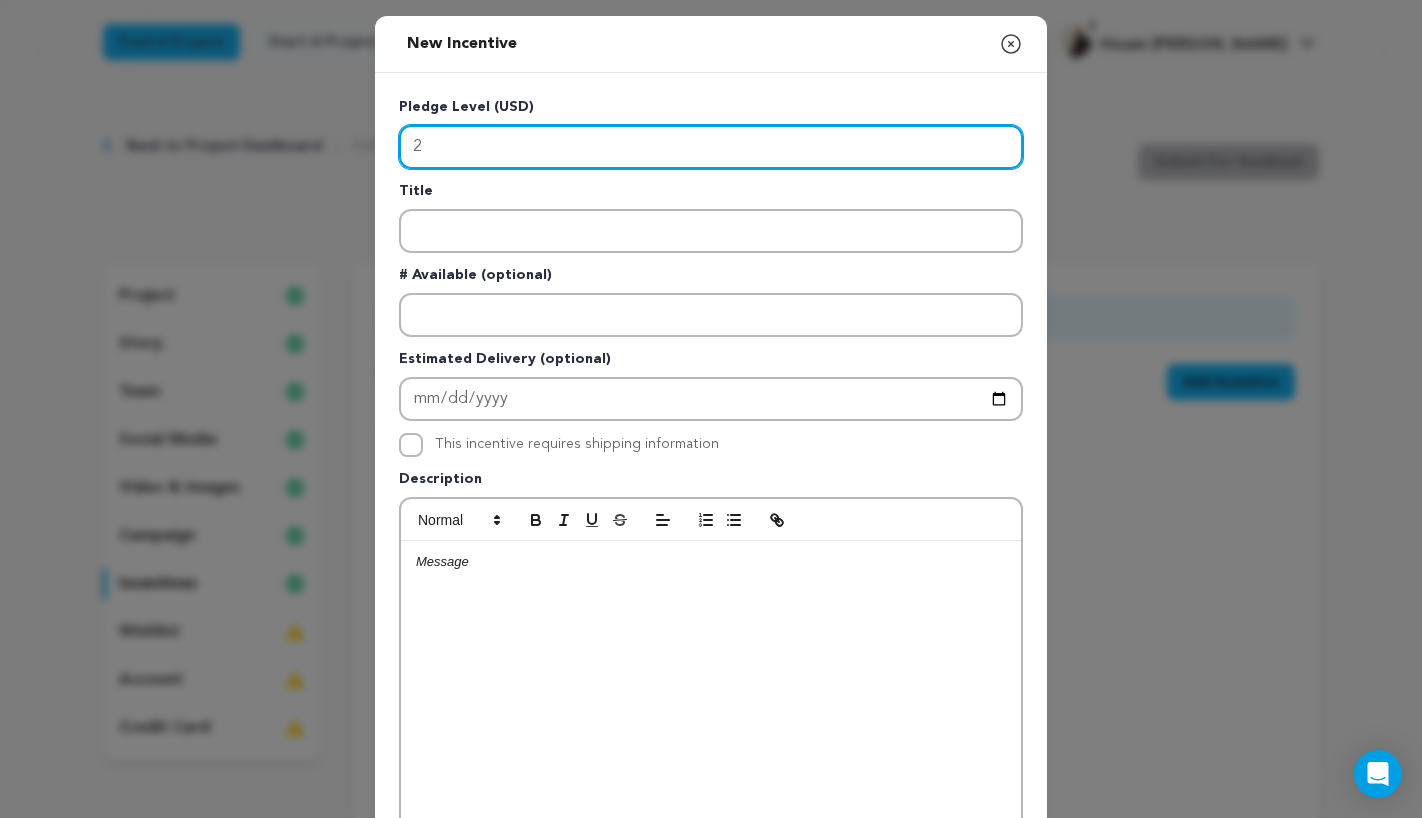 type 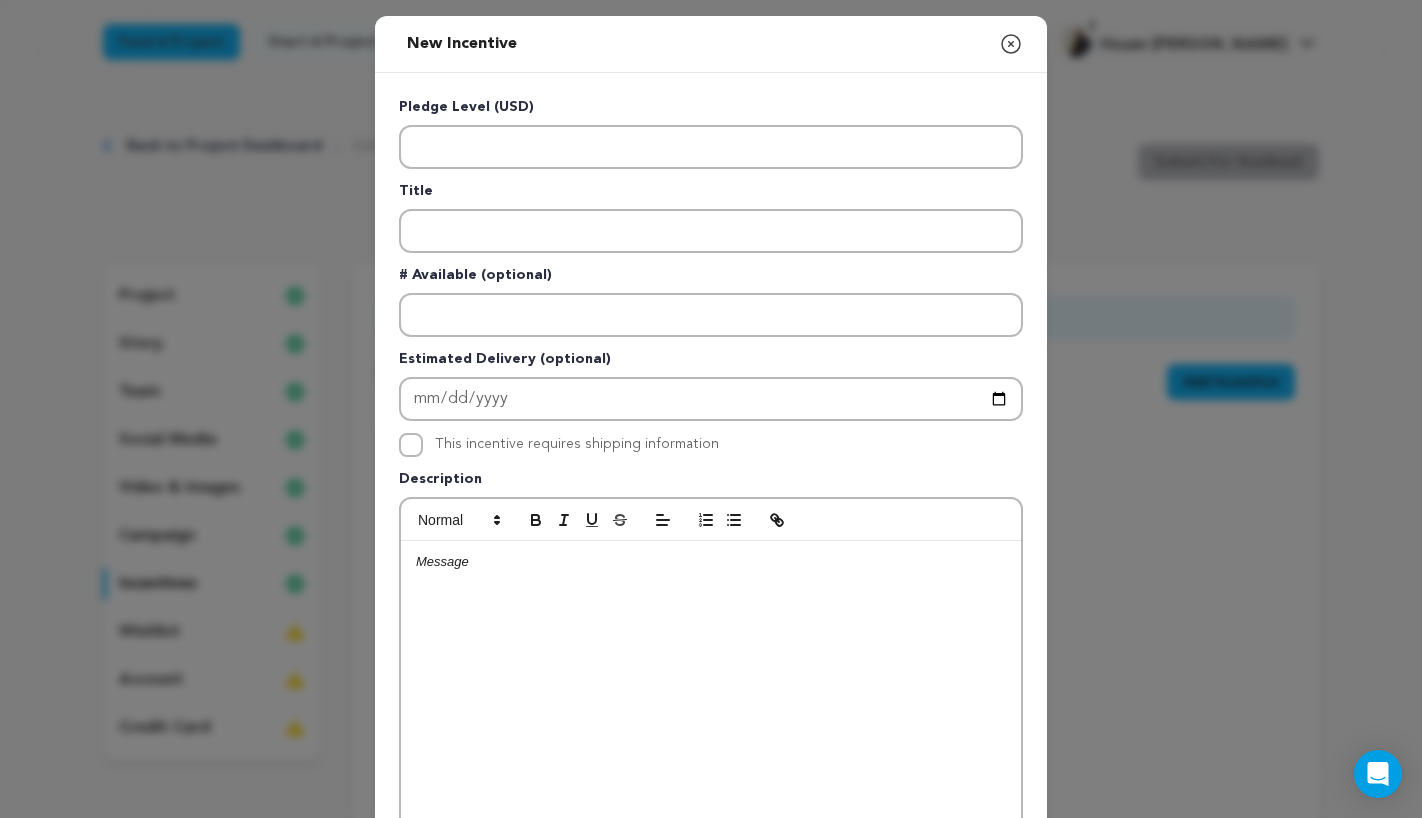 click 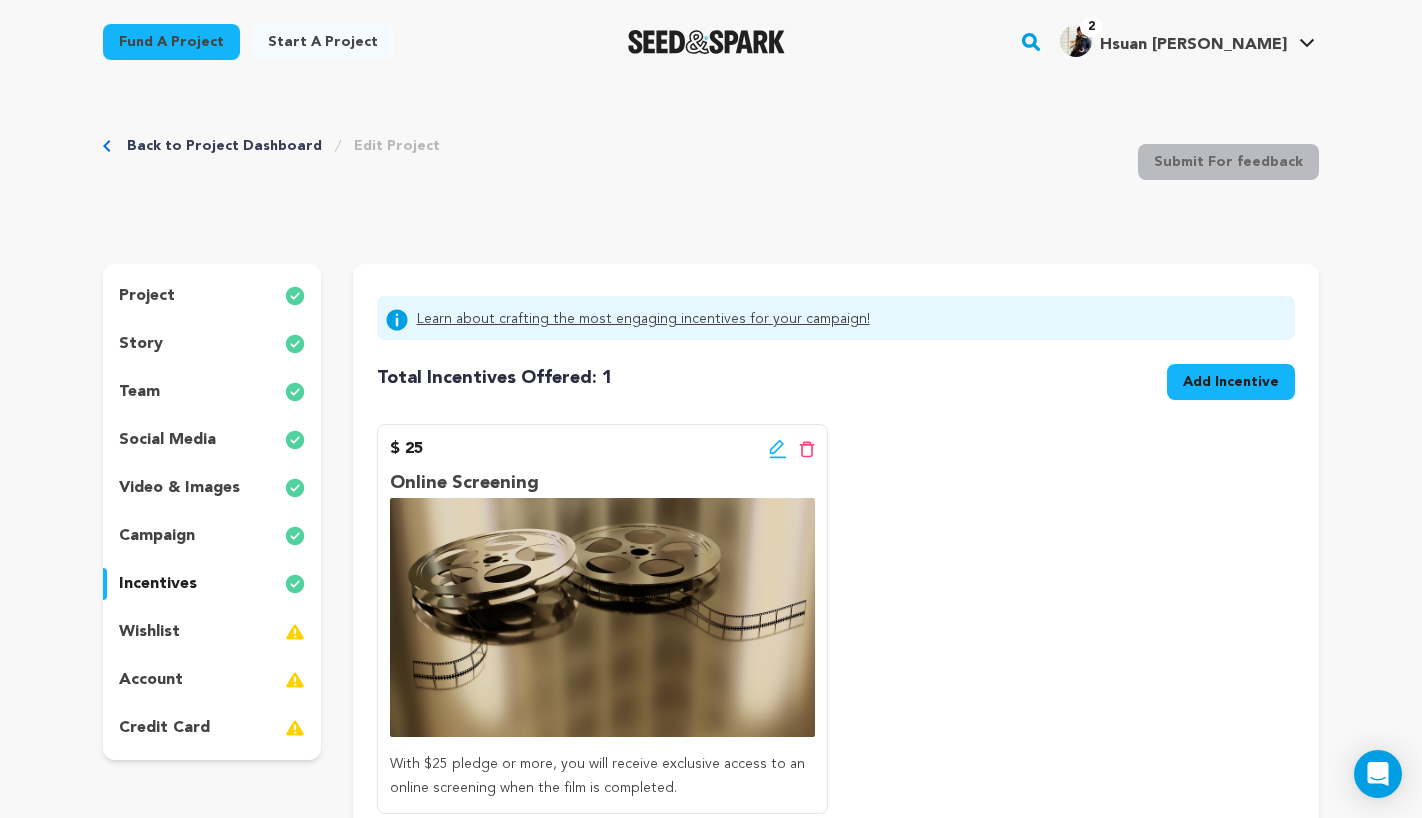click 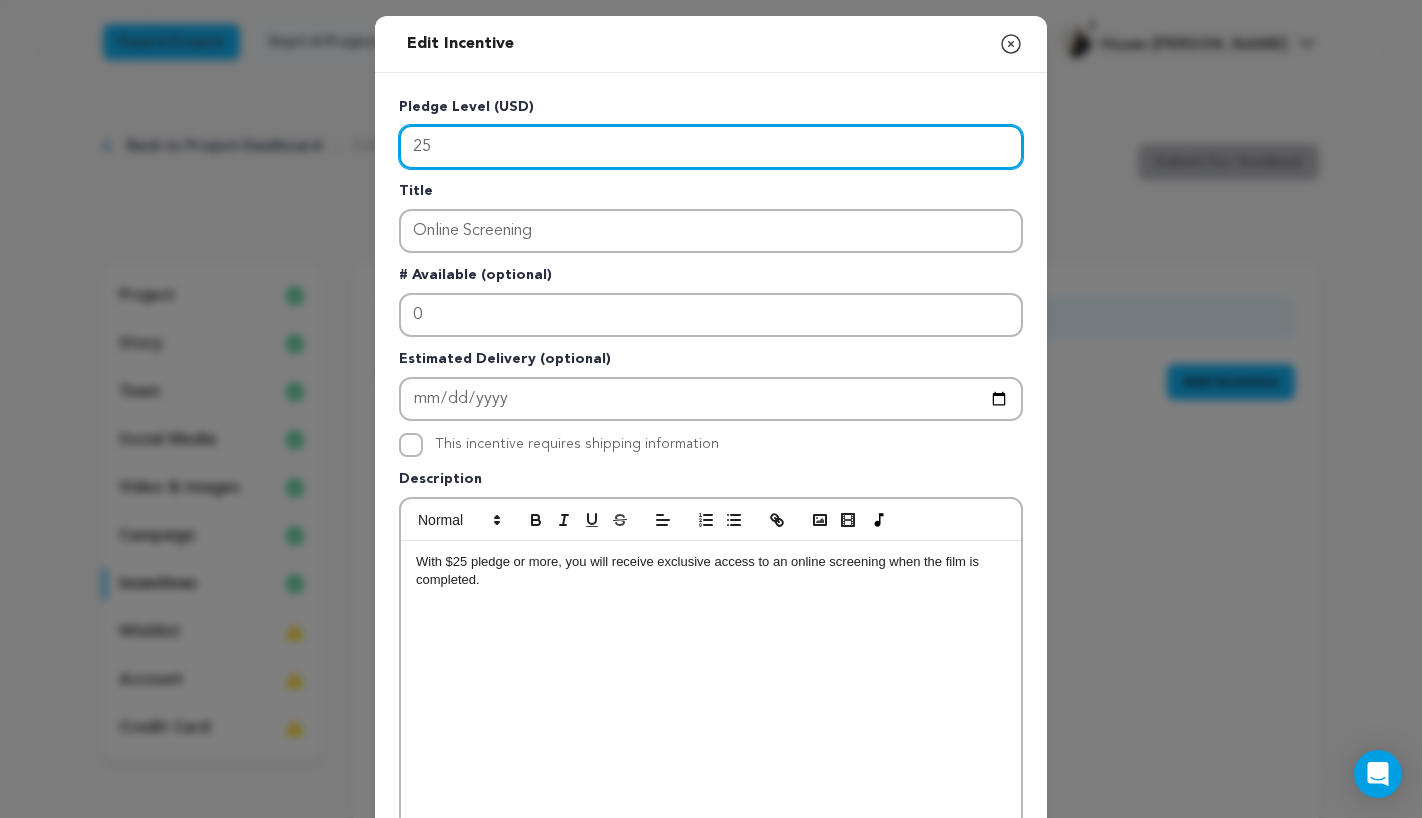drag, startPoint x: 522, startPoint y: 139, endPoint x: 219, endPoint y: 145, distance: 303.0594 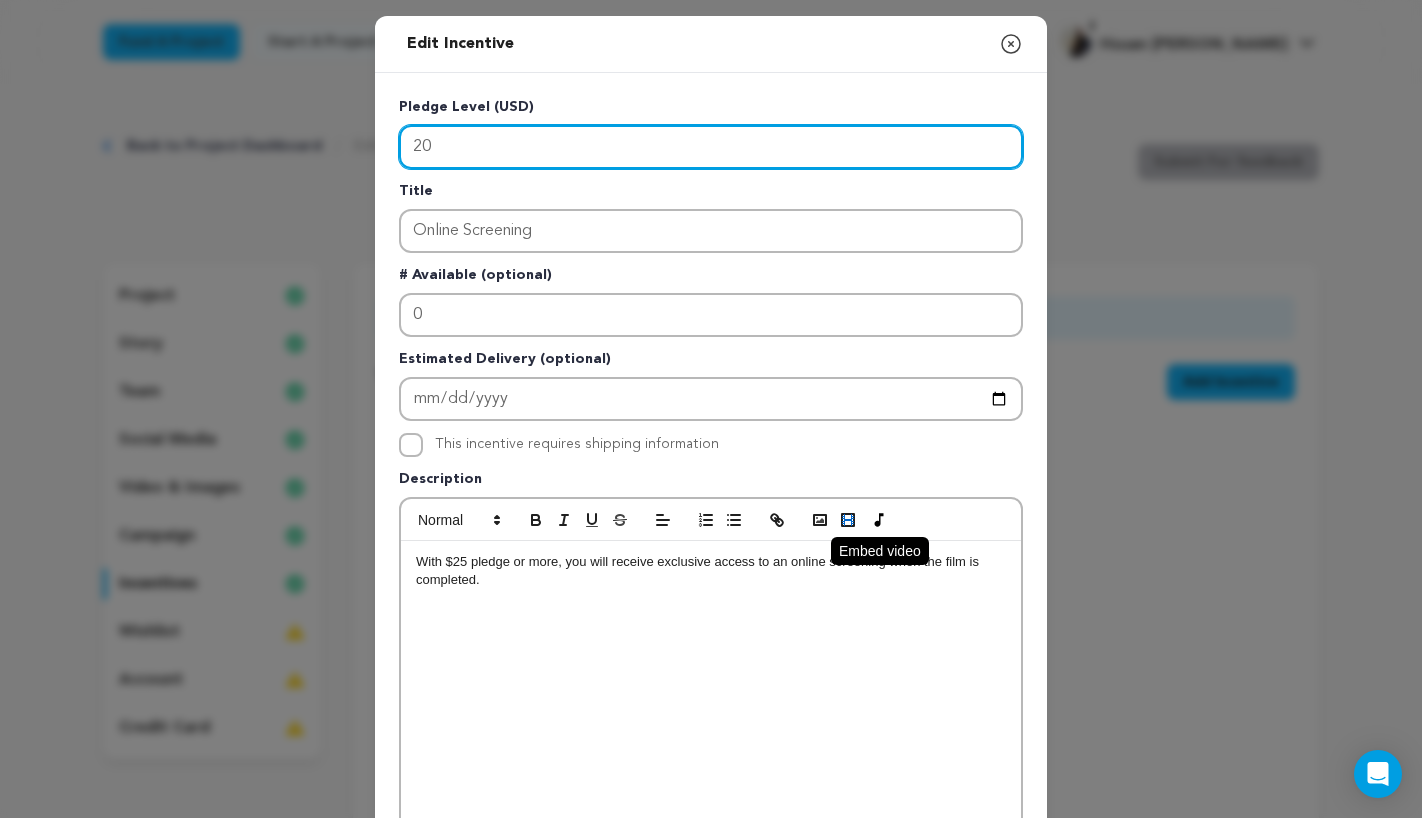 scroll, scrollTop: 460, scrollLeft: 0, axis: vertical 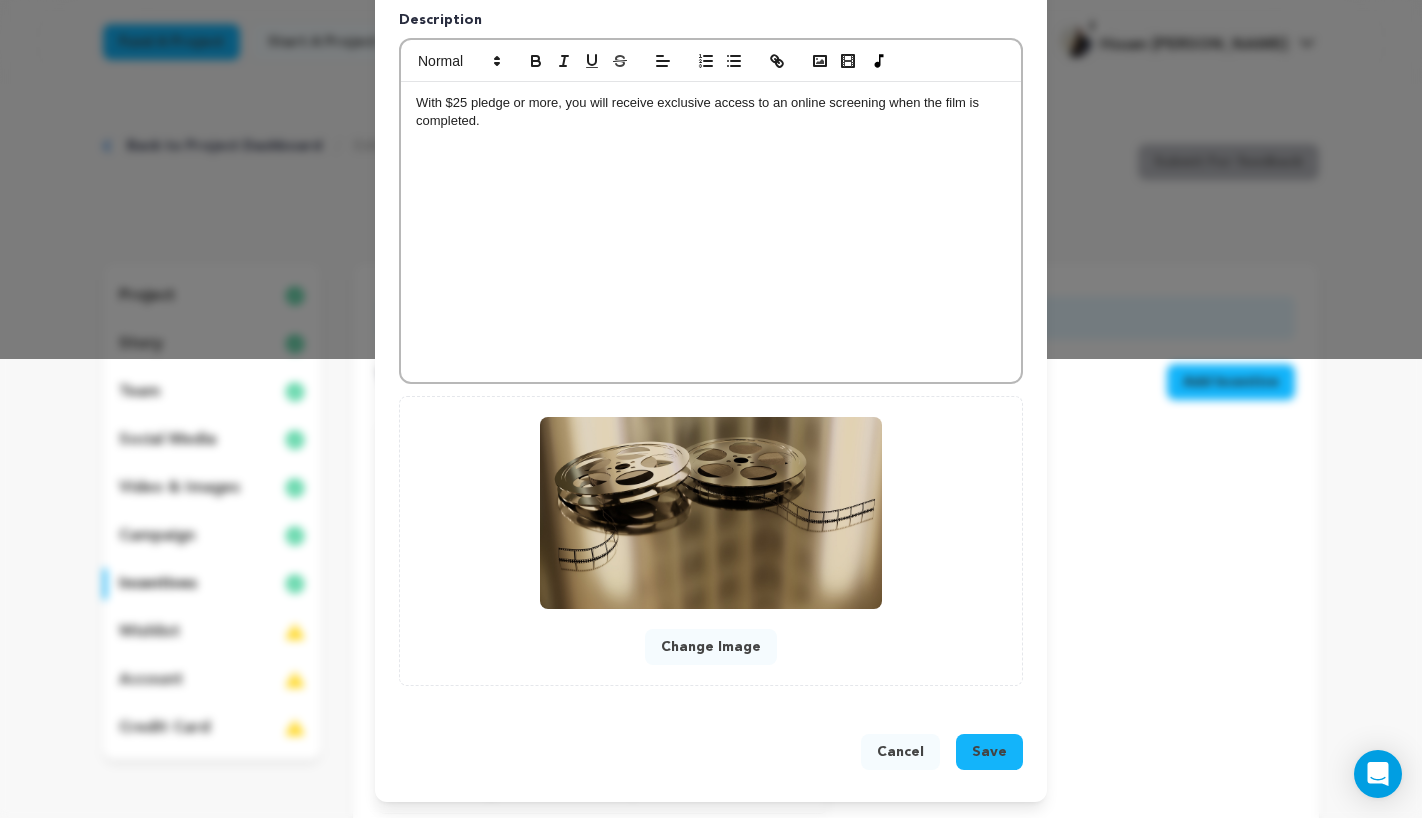 type on "20" 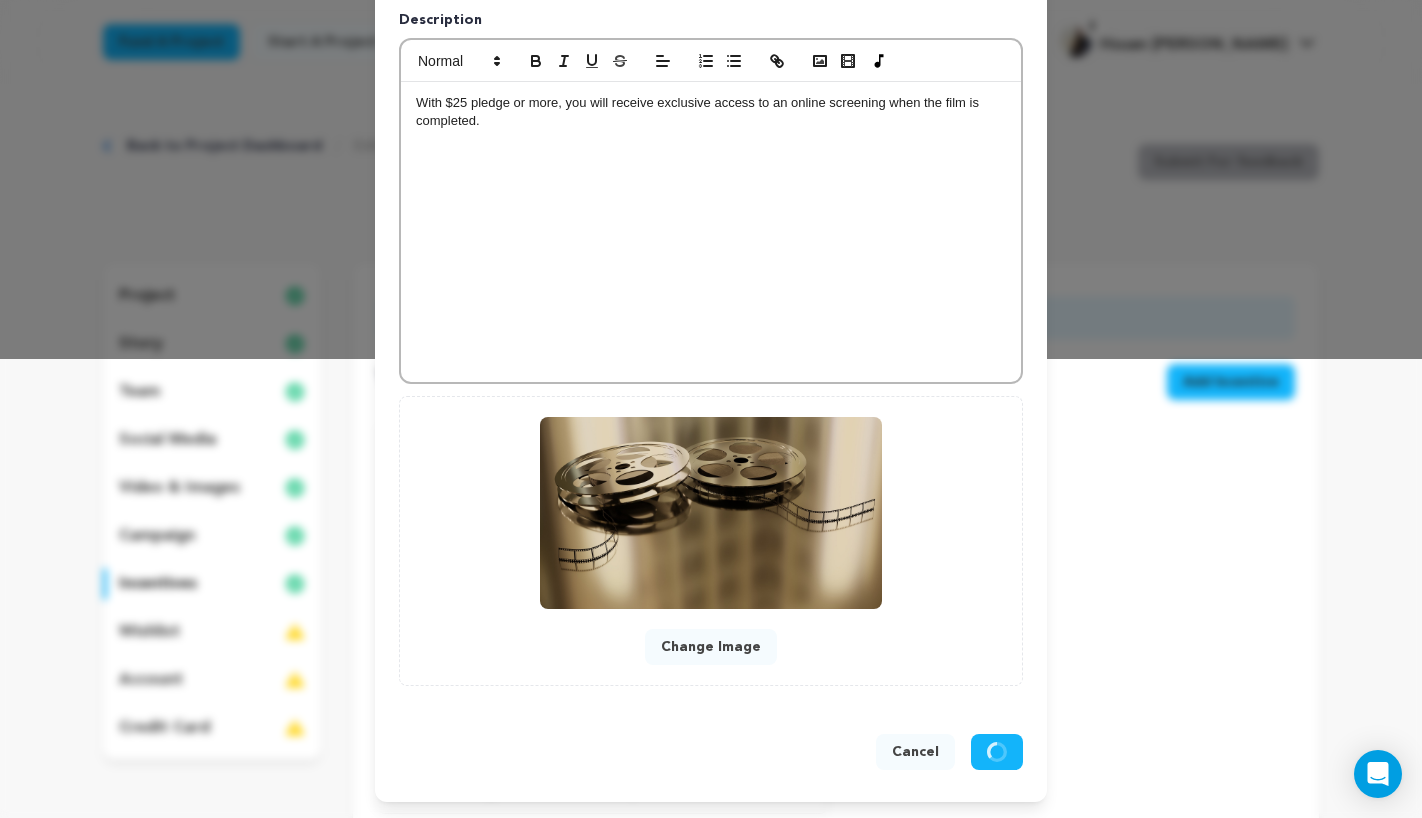 scroll, scrollTop: 417, scrollLeft: 0, axis: vertical 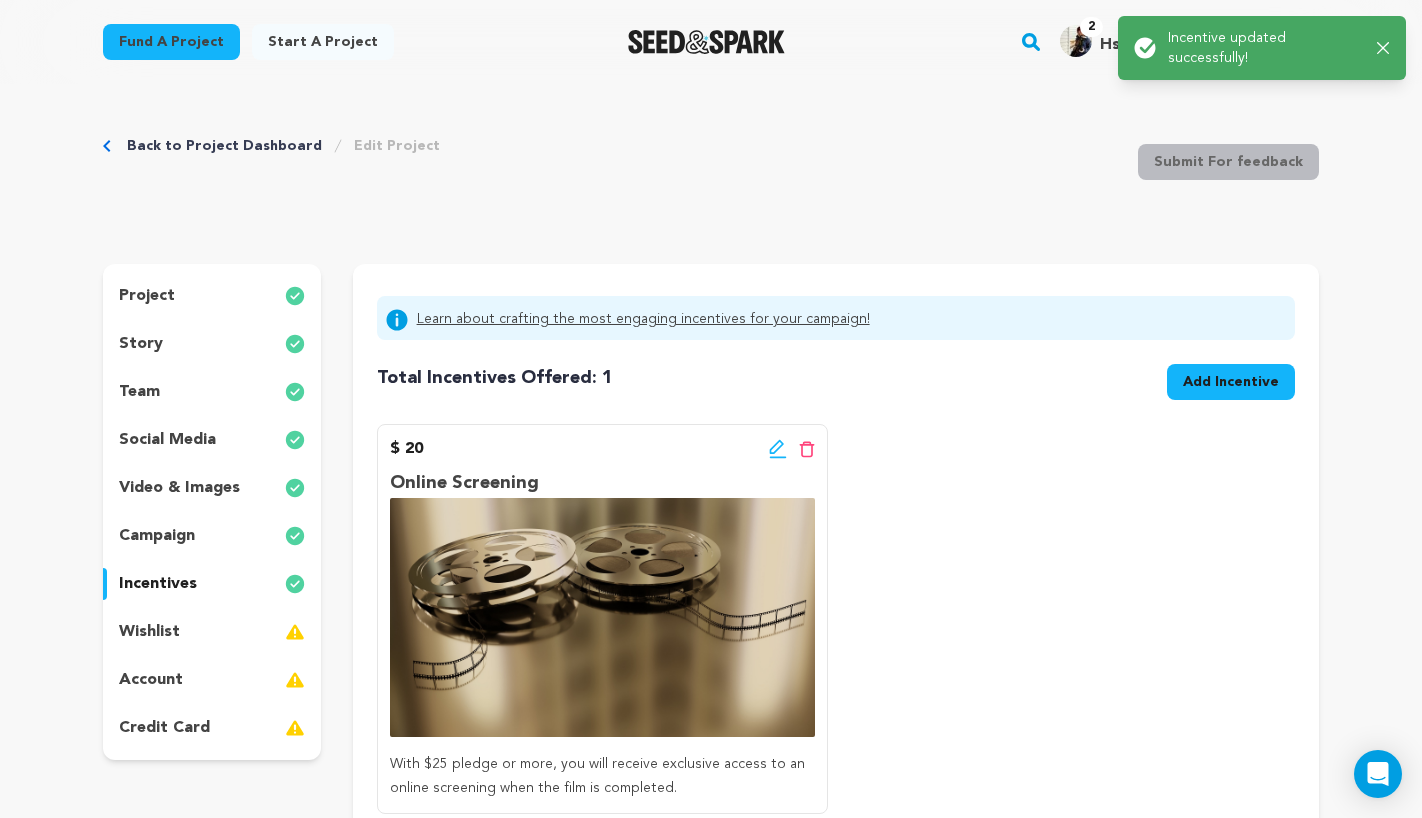 click on "Add Incentive" at bounding box center [1231, 382] 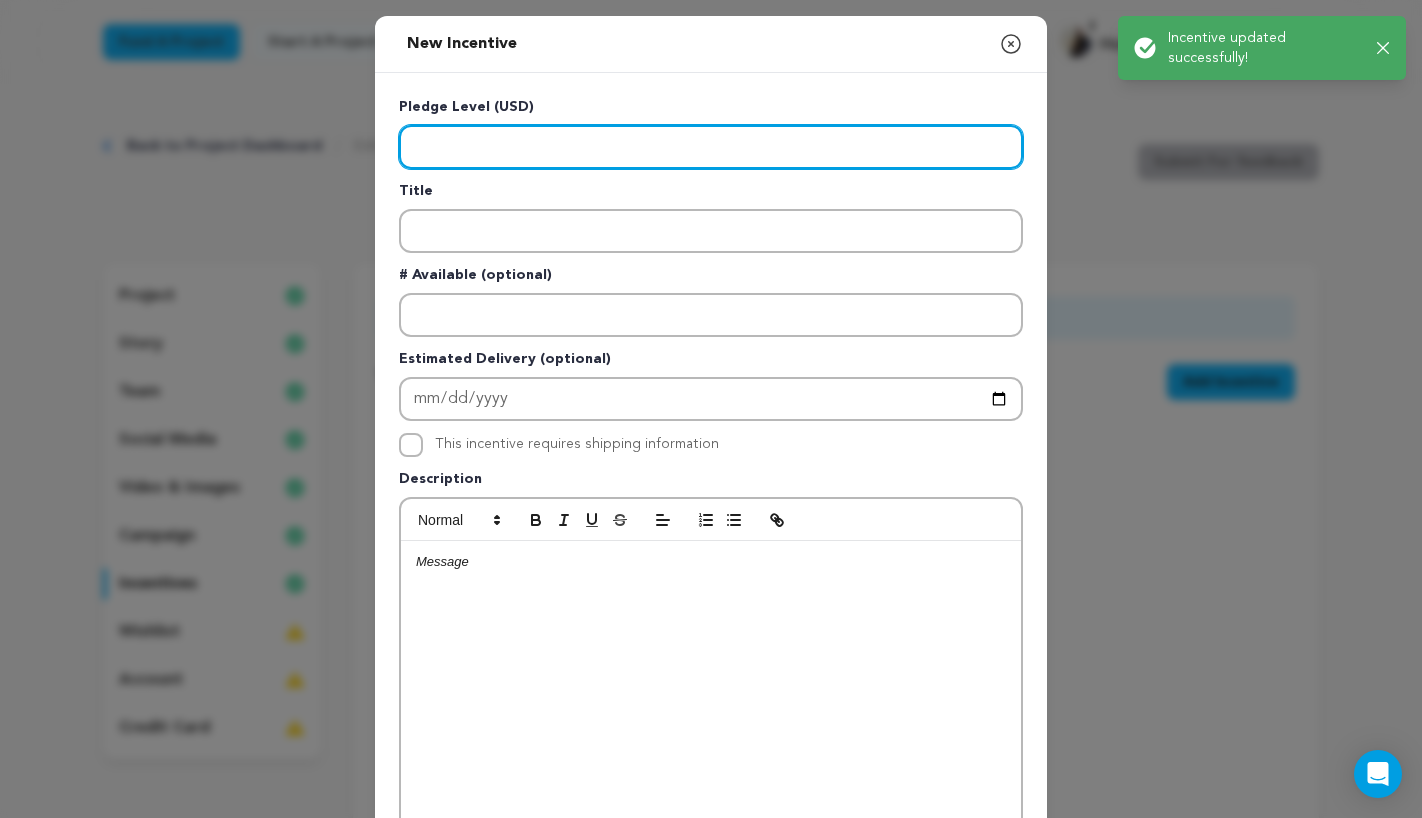 click at bounding box center (711, 147) 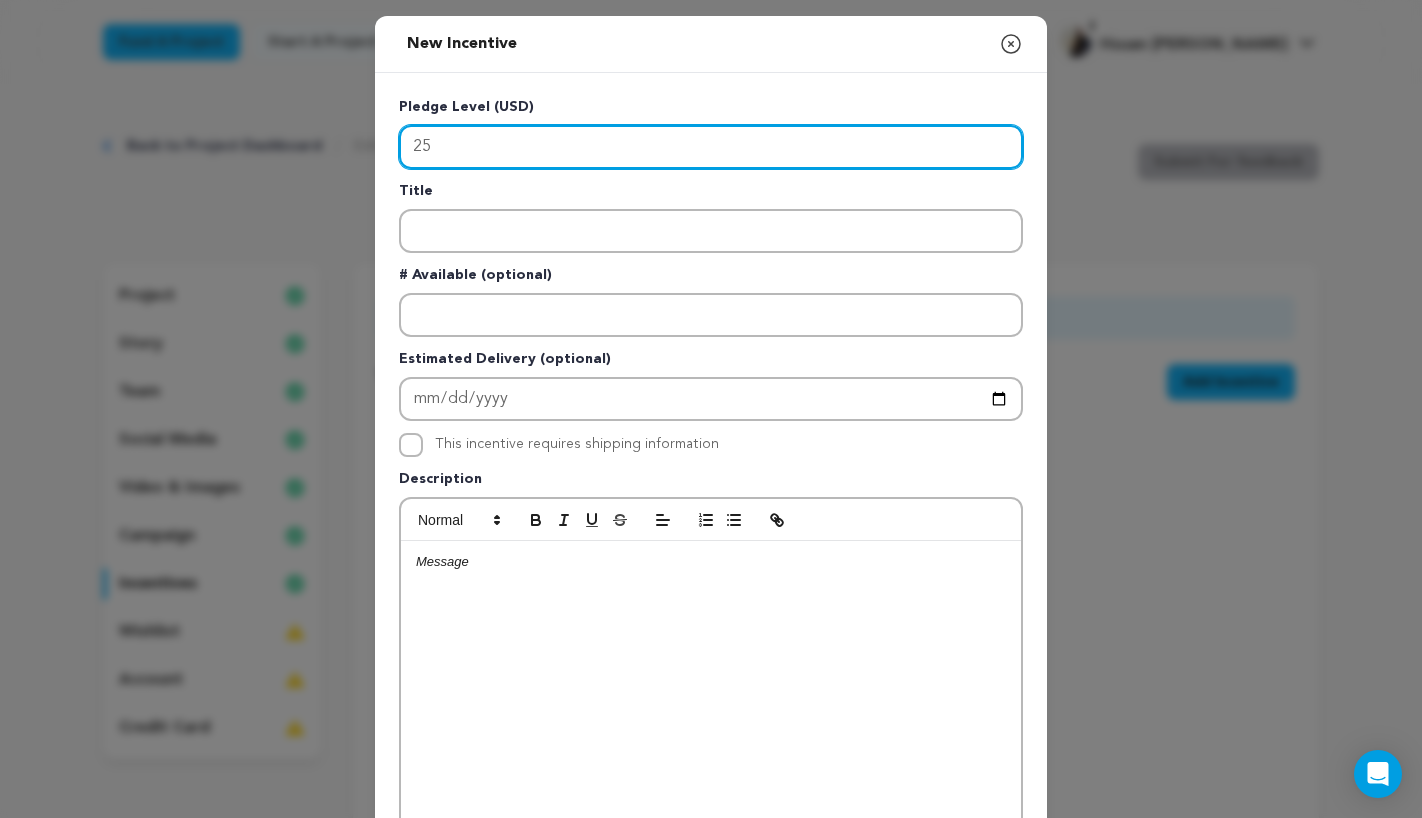type on "25" 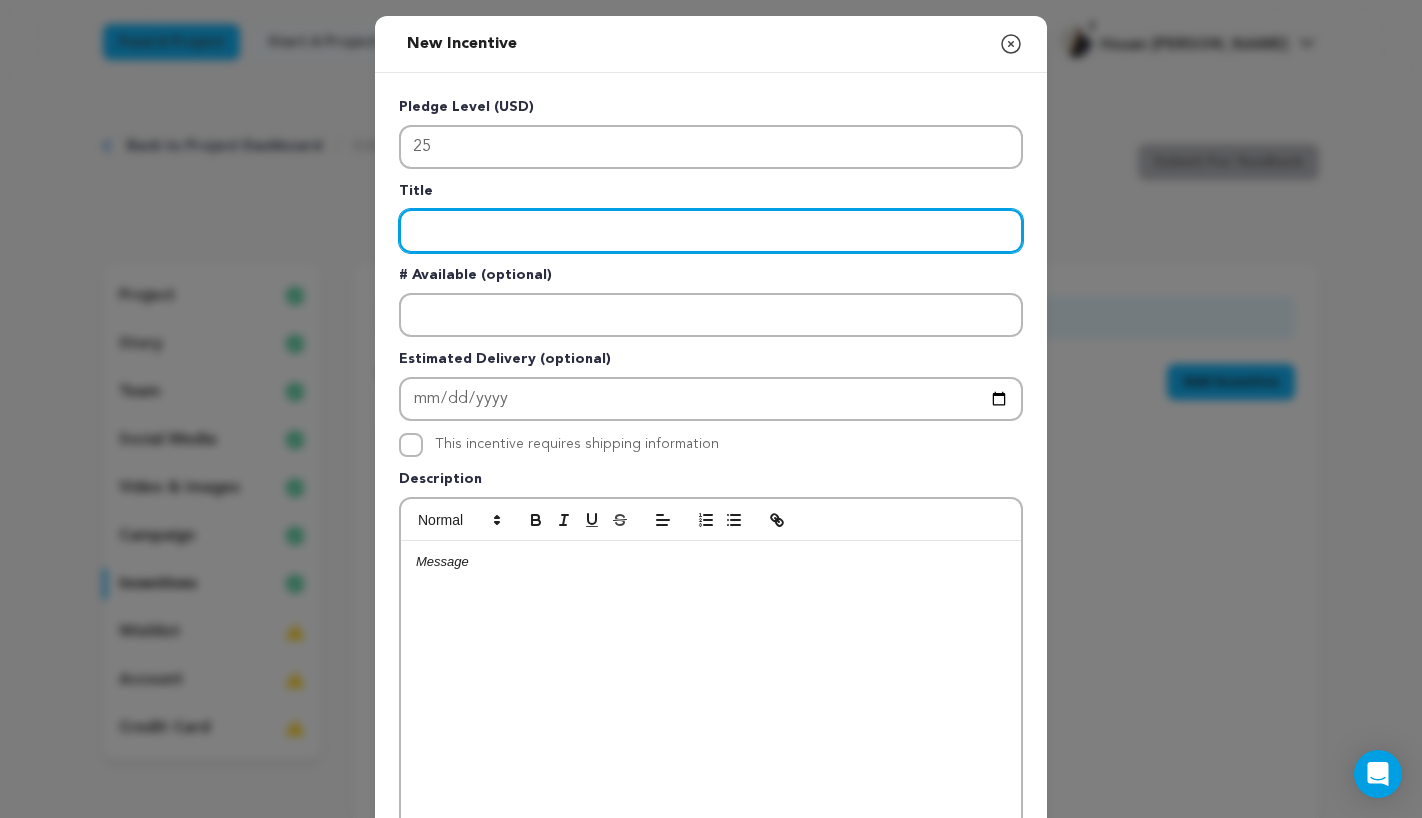 click at bounding box center (711, 231) 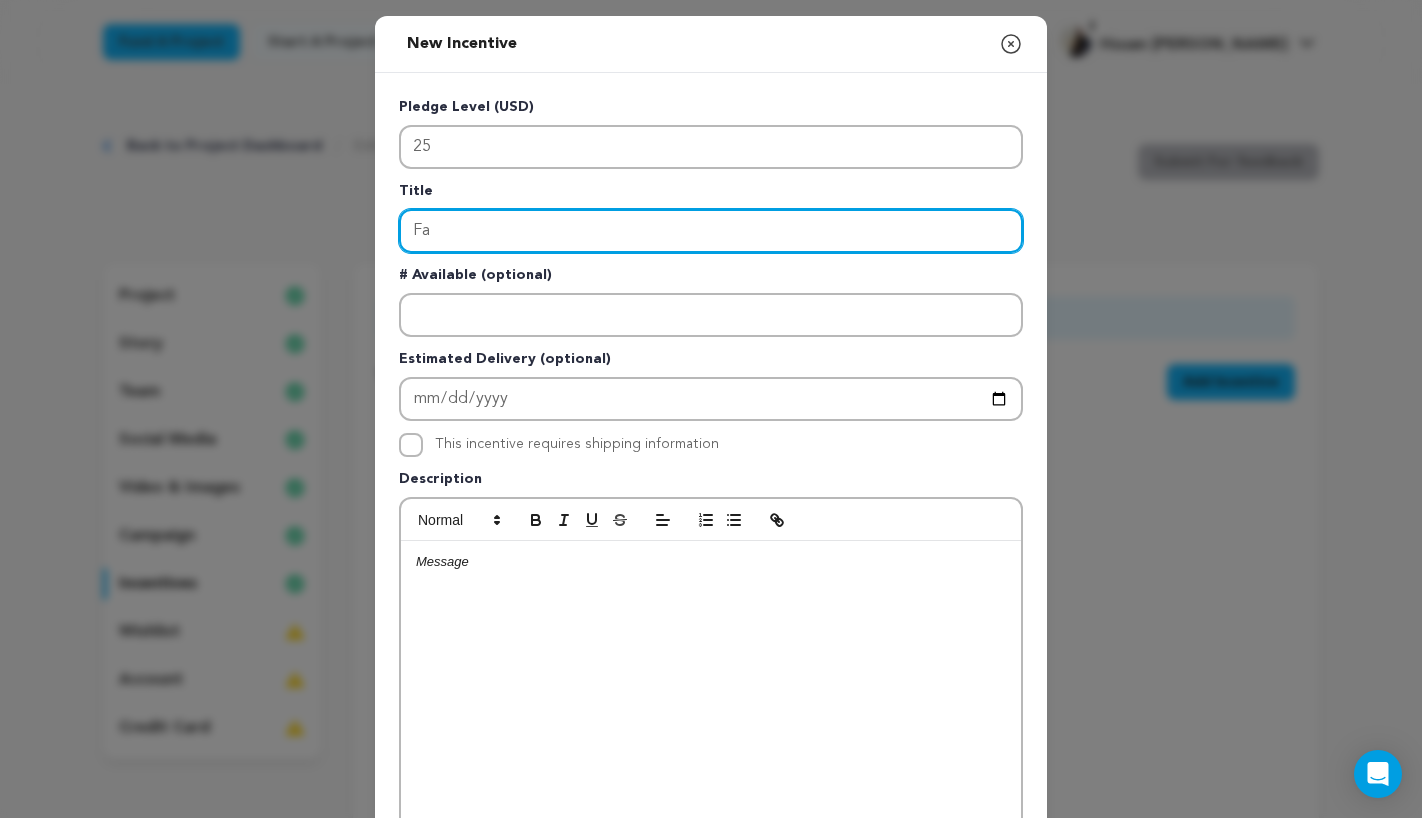 type on "F" 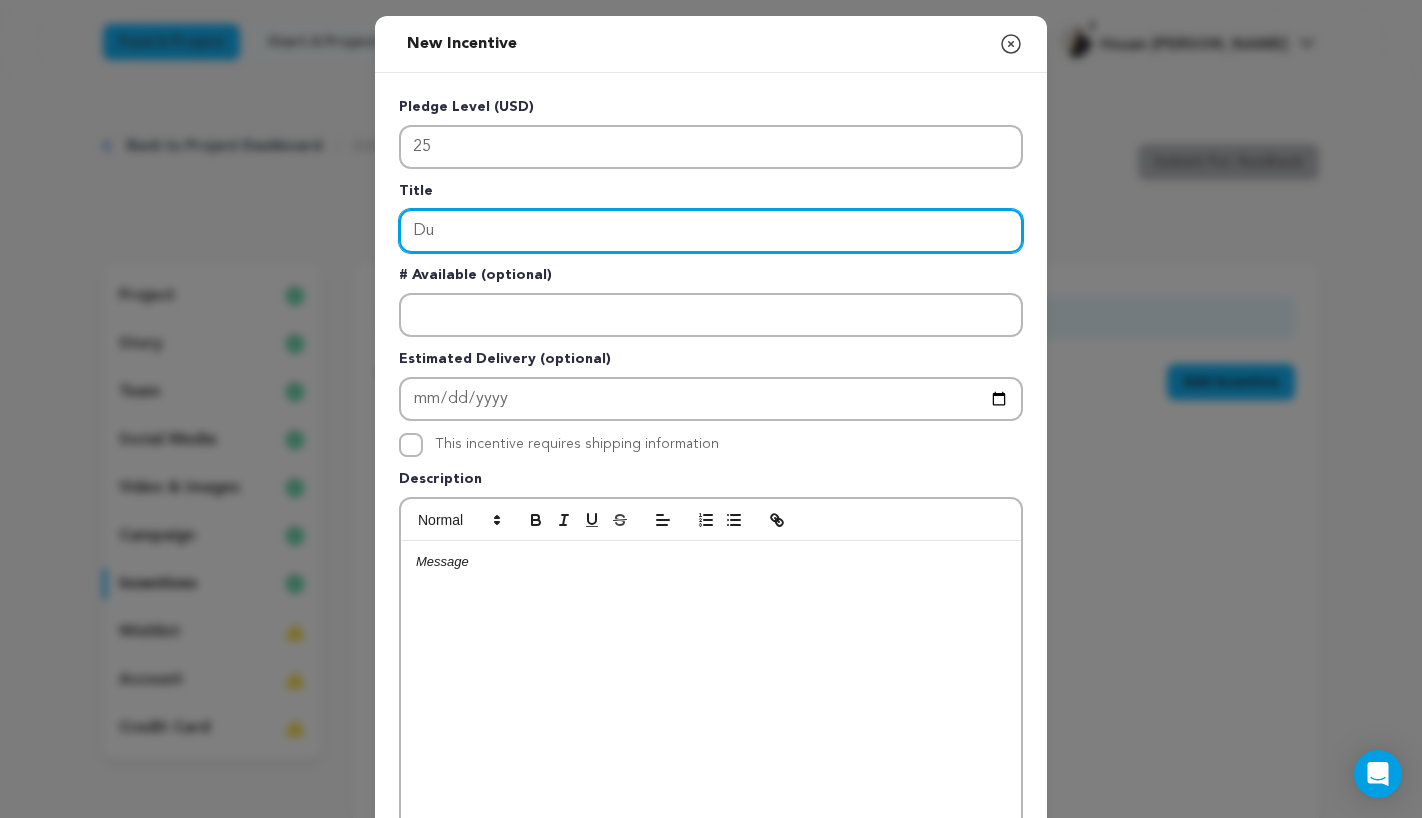 type on "D" 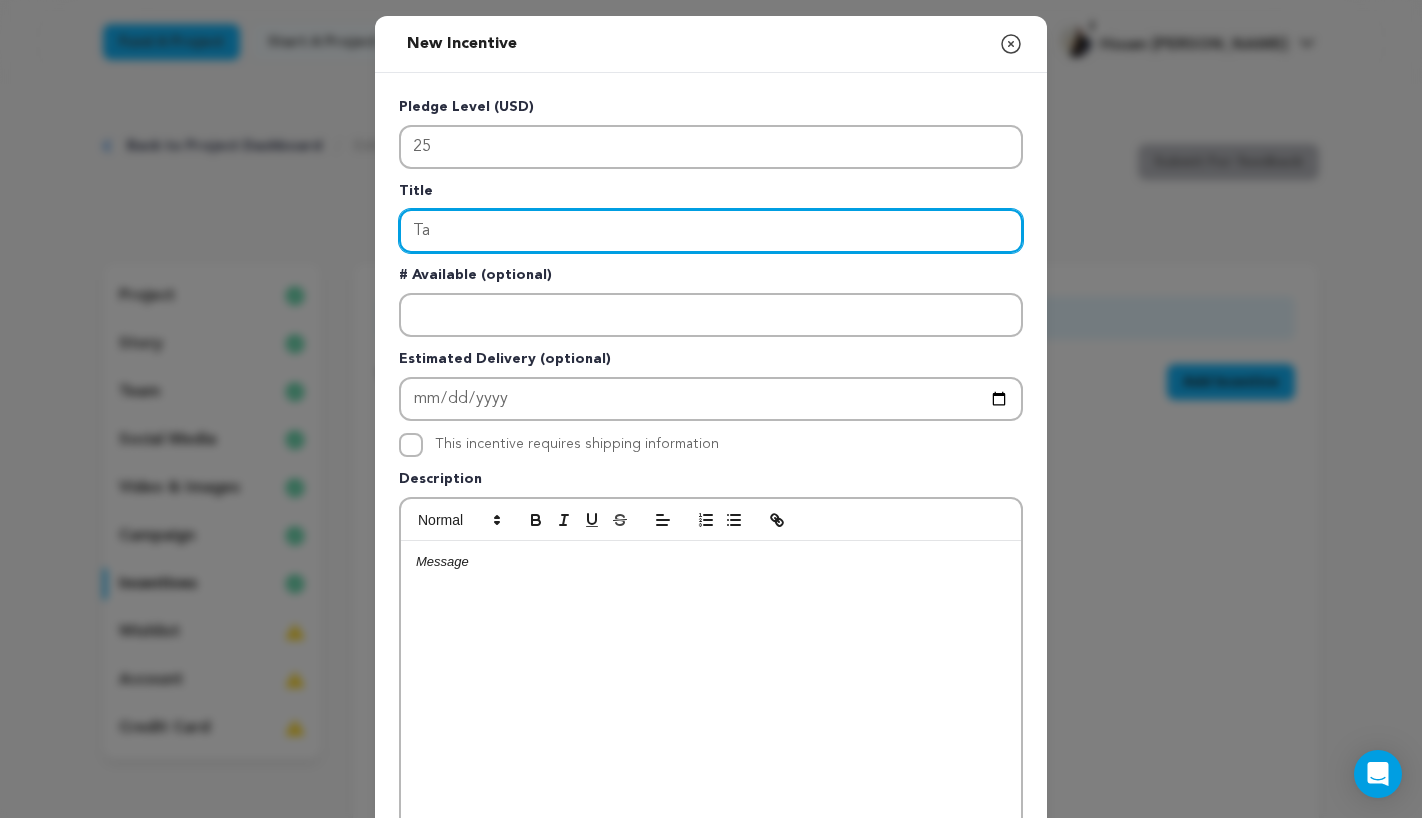 type on "T" 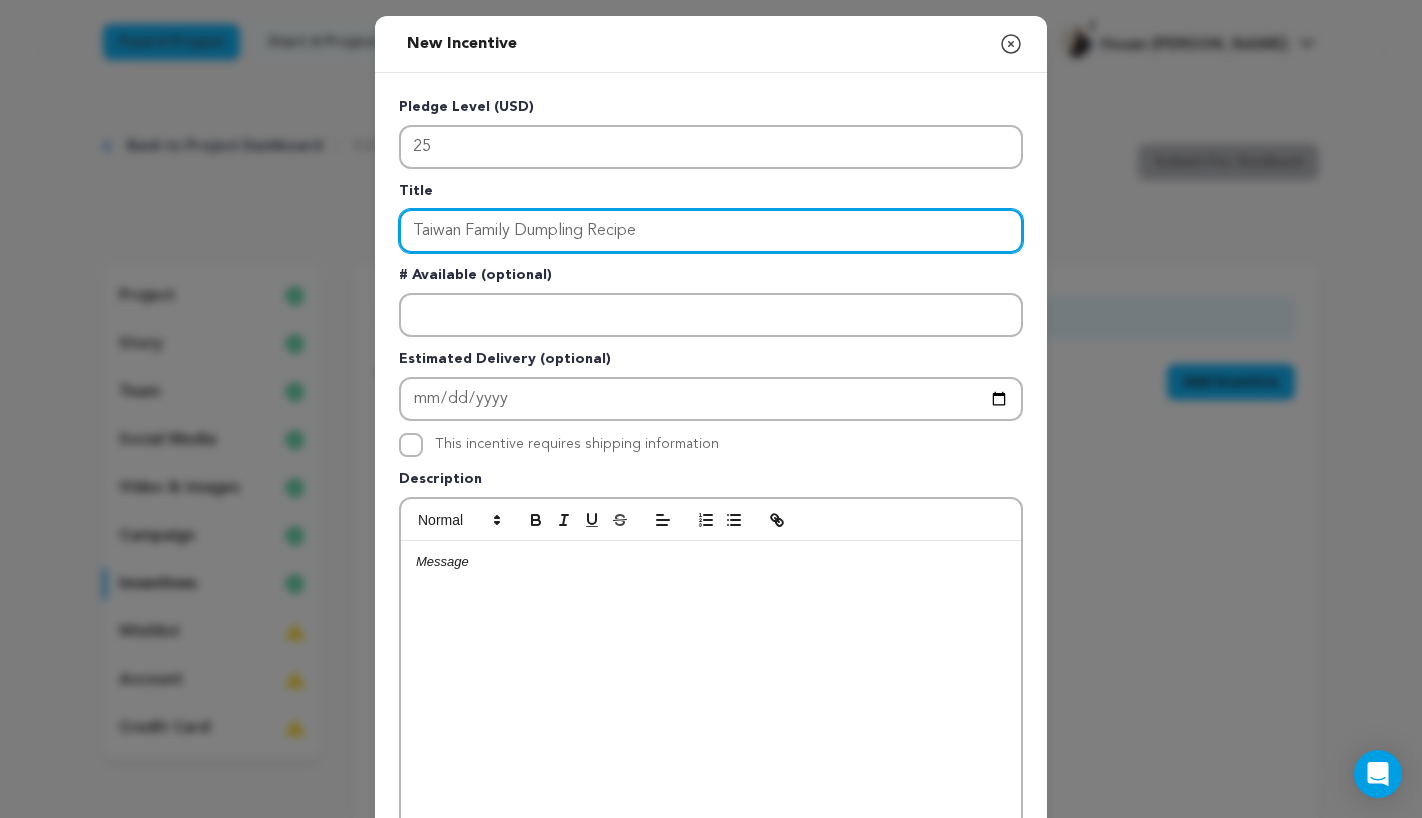type on "Taiwan Family Dumpling Recipe" 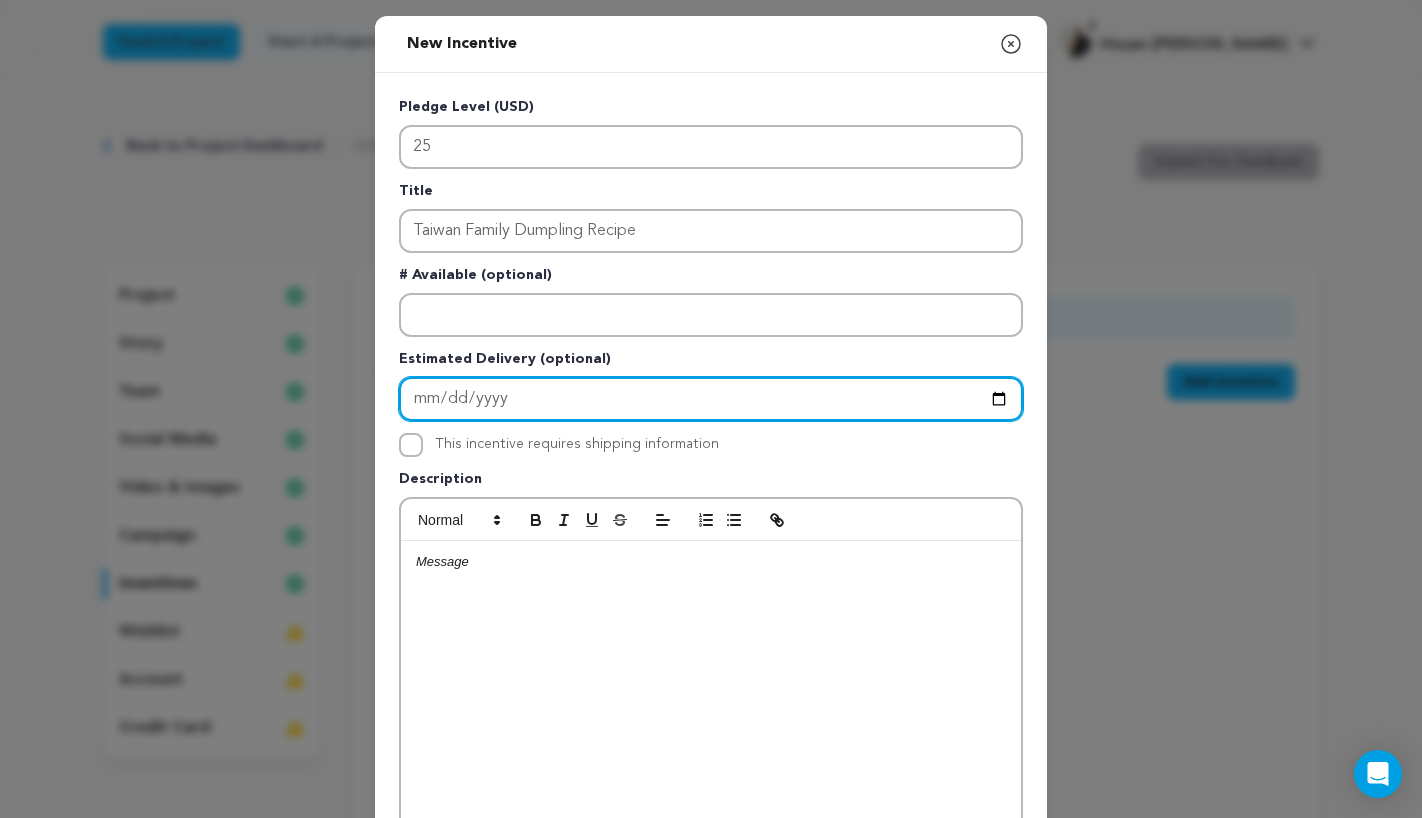 click at bounding box center (711, 399) 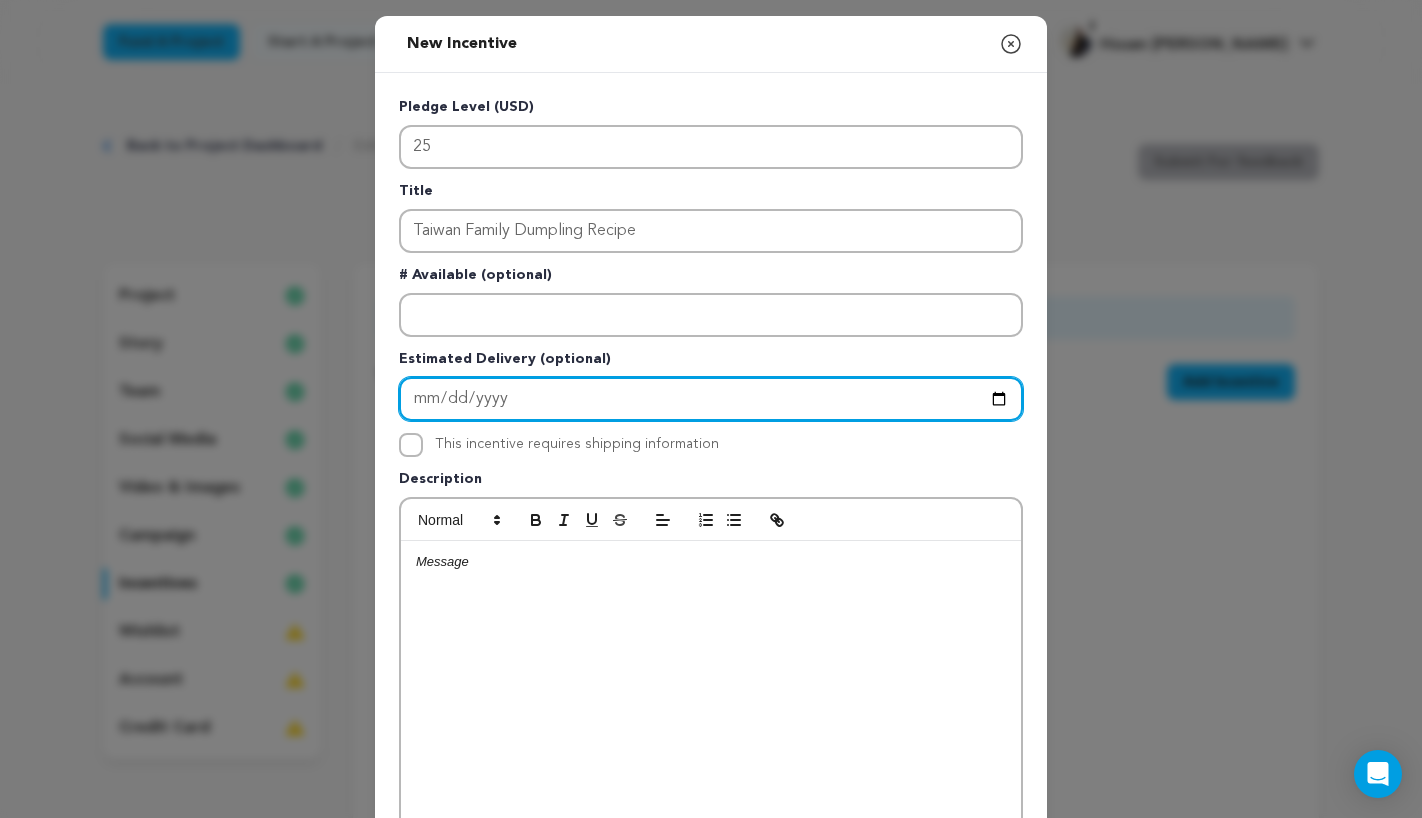 type on "2026-02-28" 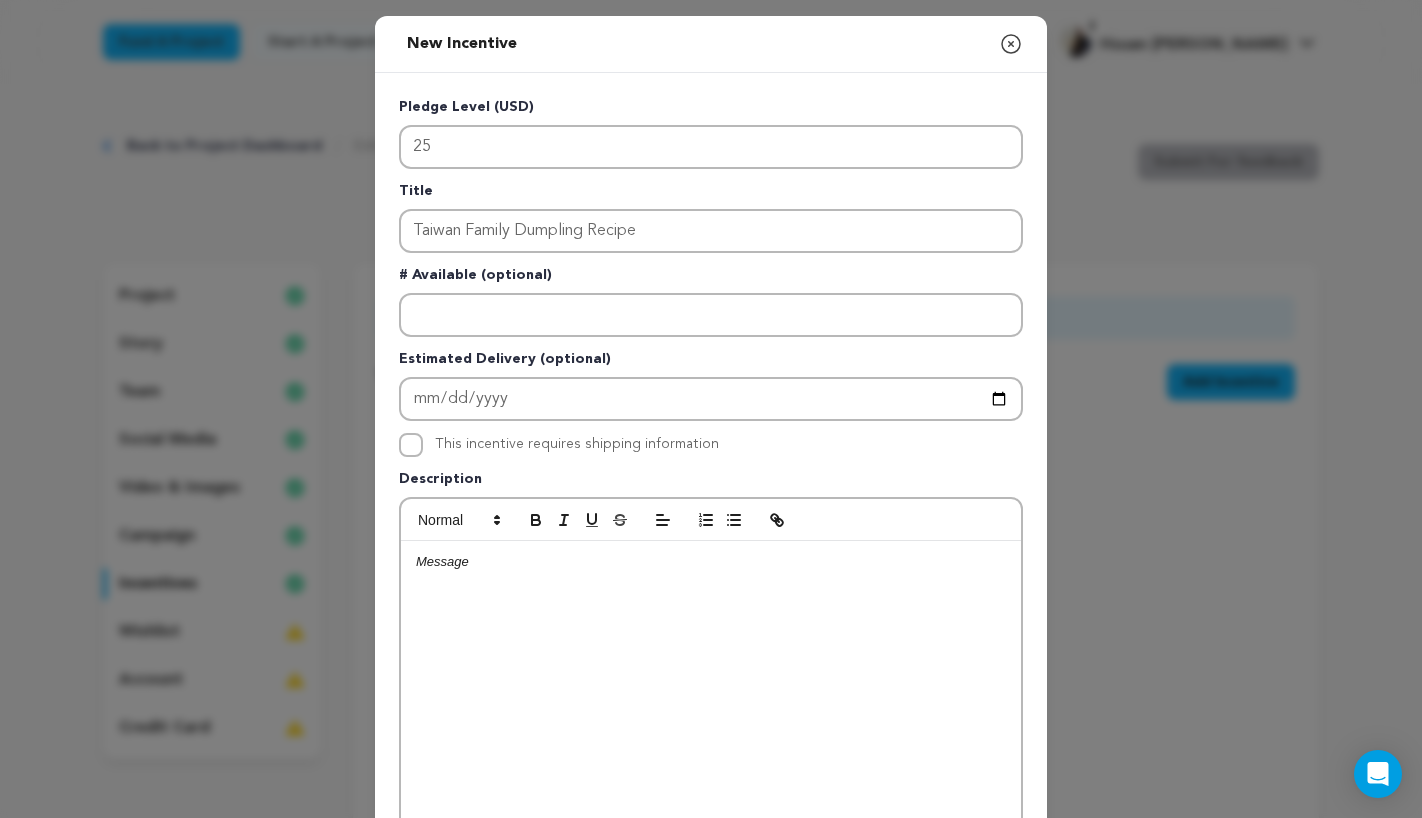 click at bounding box center [711, 691] 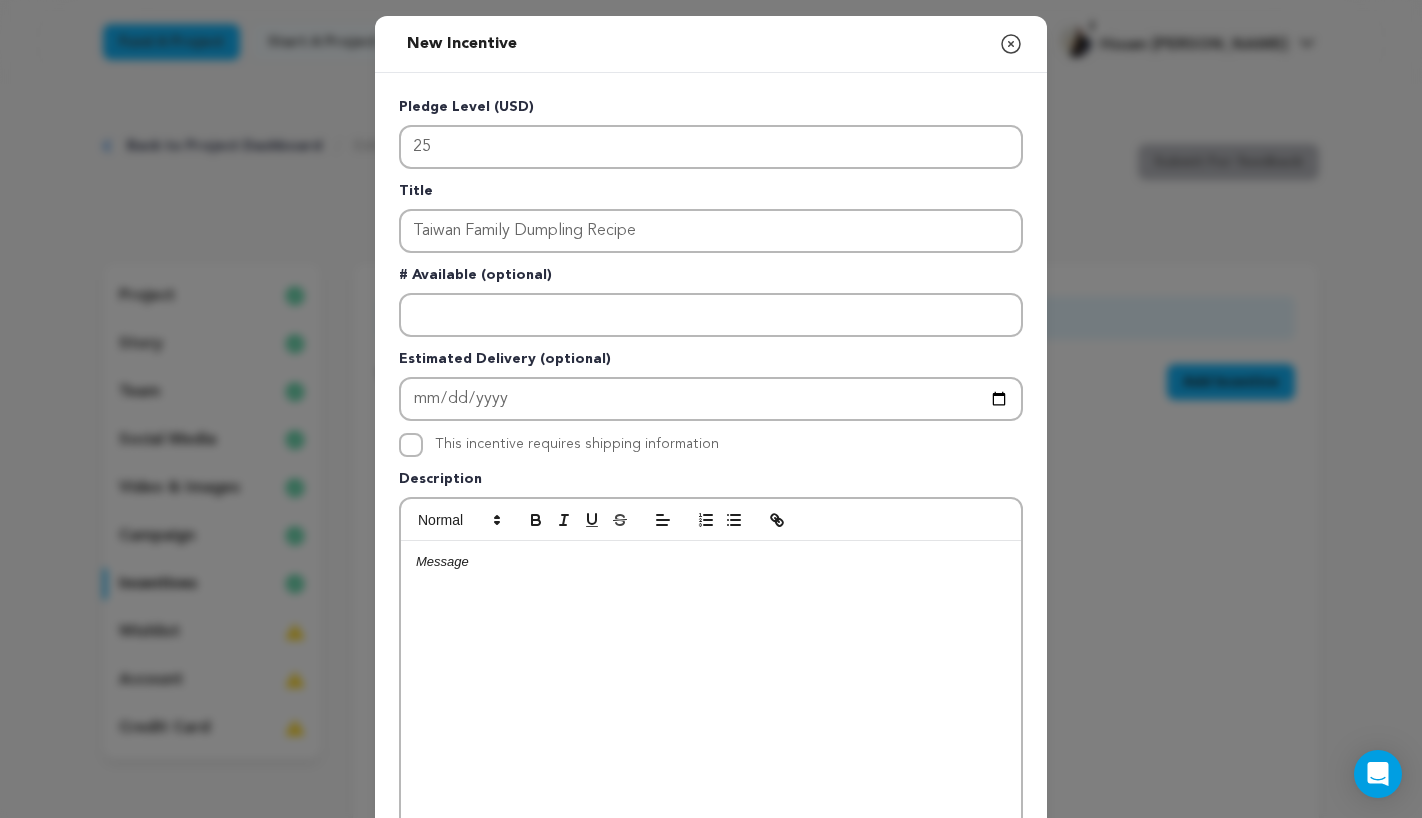 click at bounding box center [711, 691] 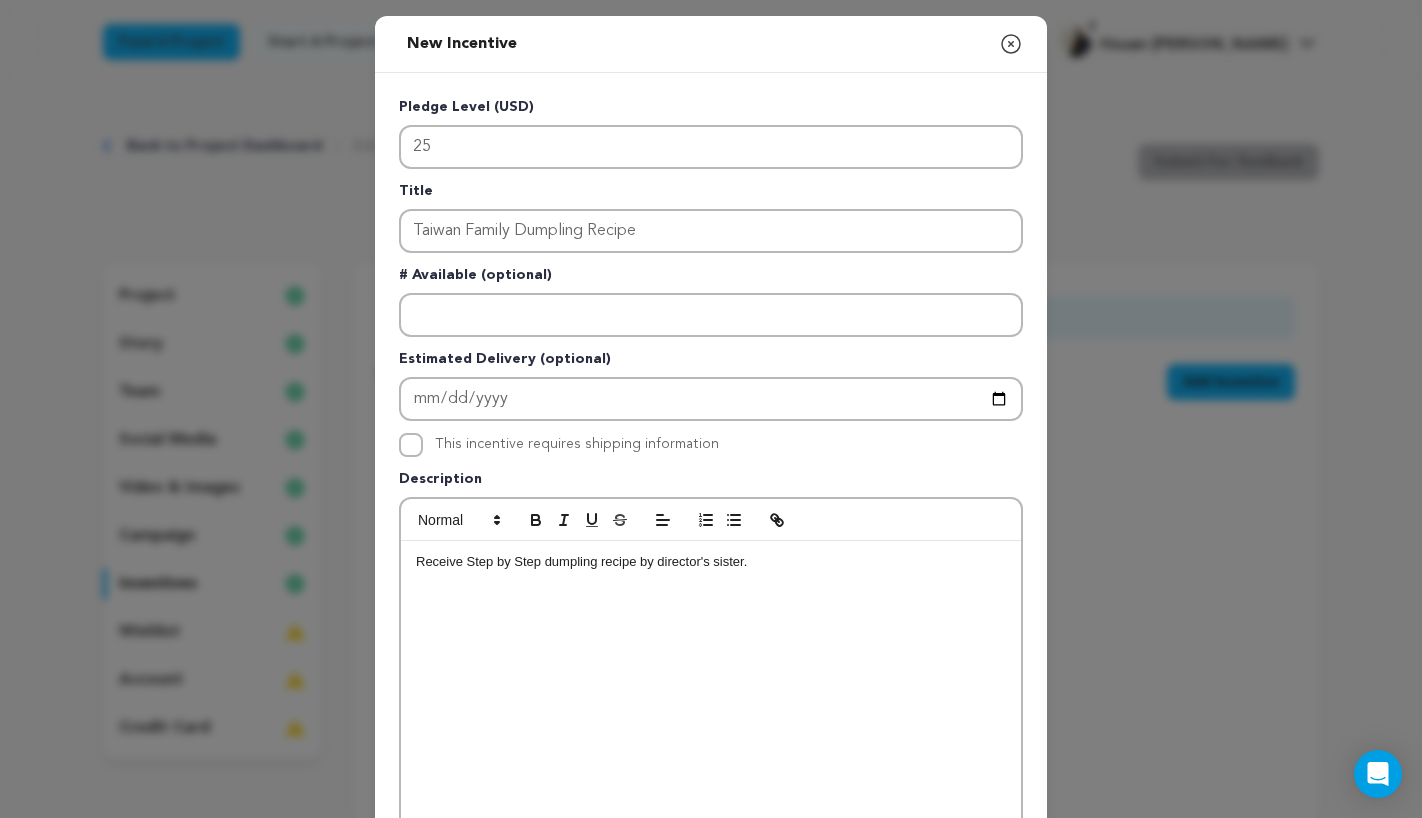 scroll, scrollTop: 256, scrollLeft: 0, axis: vertical 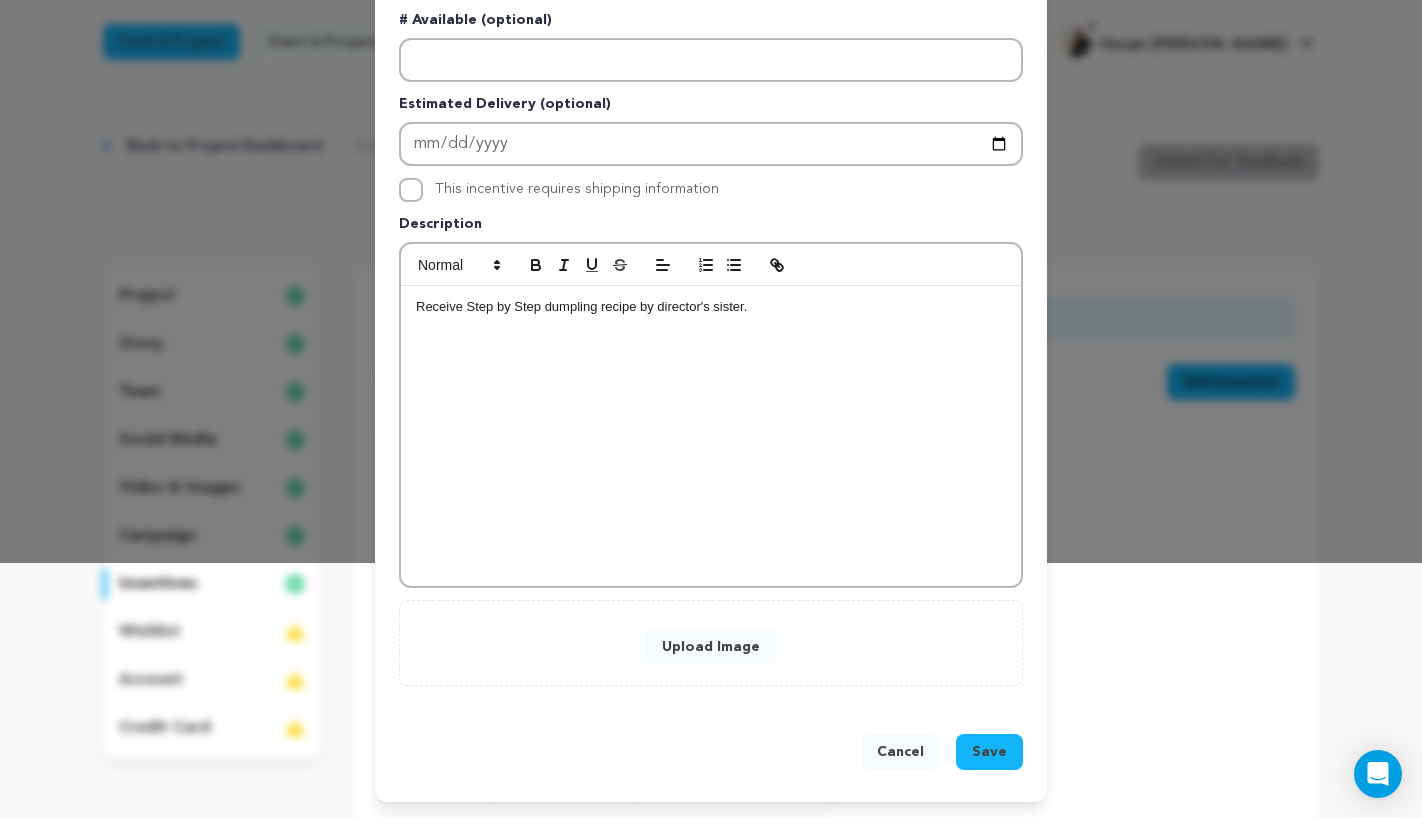 click on "Upload Image" at bounding box center [711, 647] 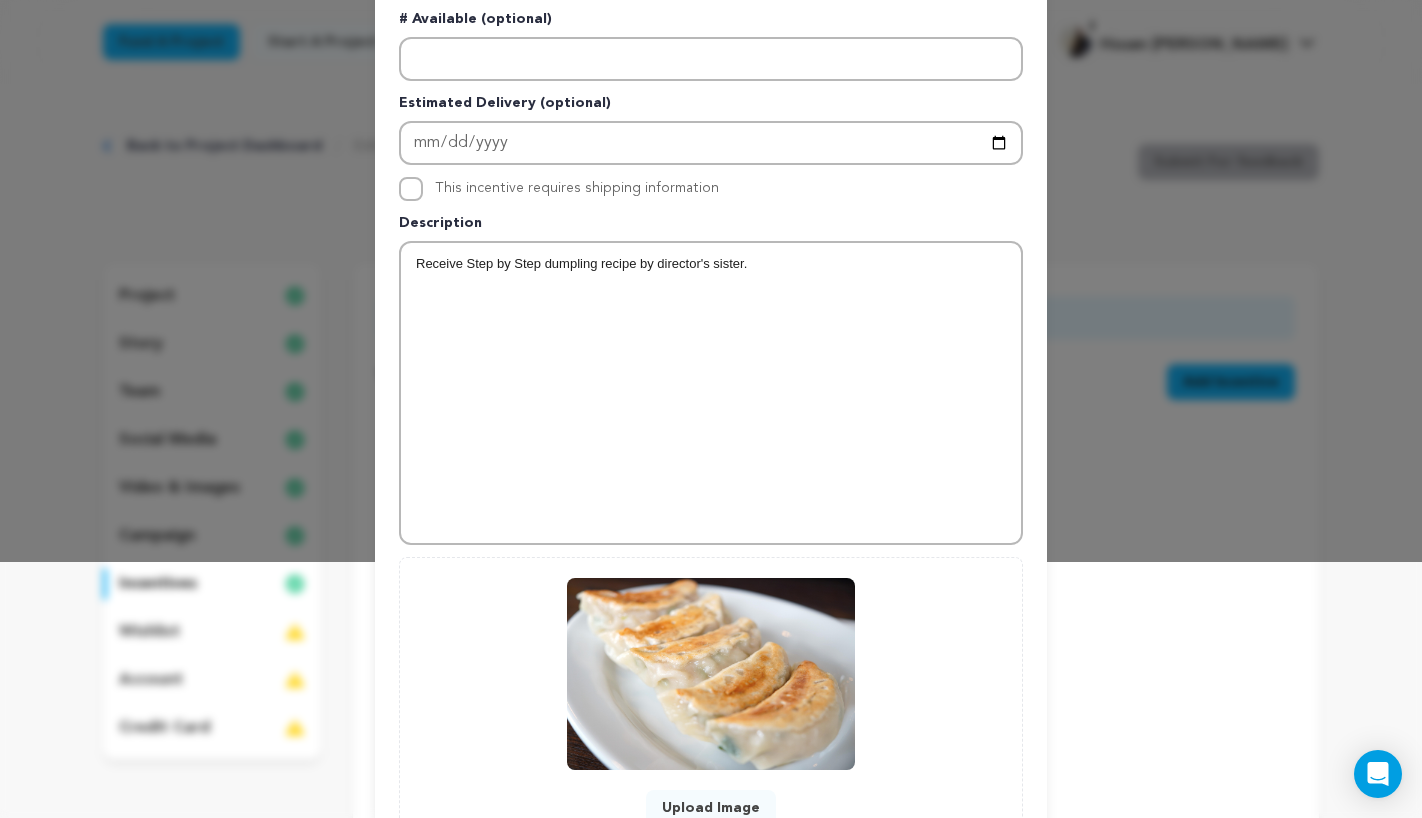 scroll, scrollTop: 417, scrollLeft: 0, axis: vertical 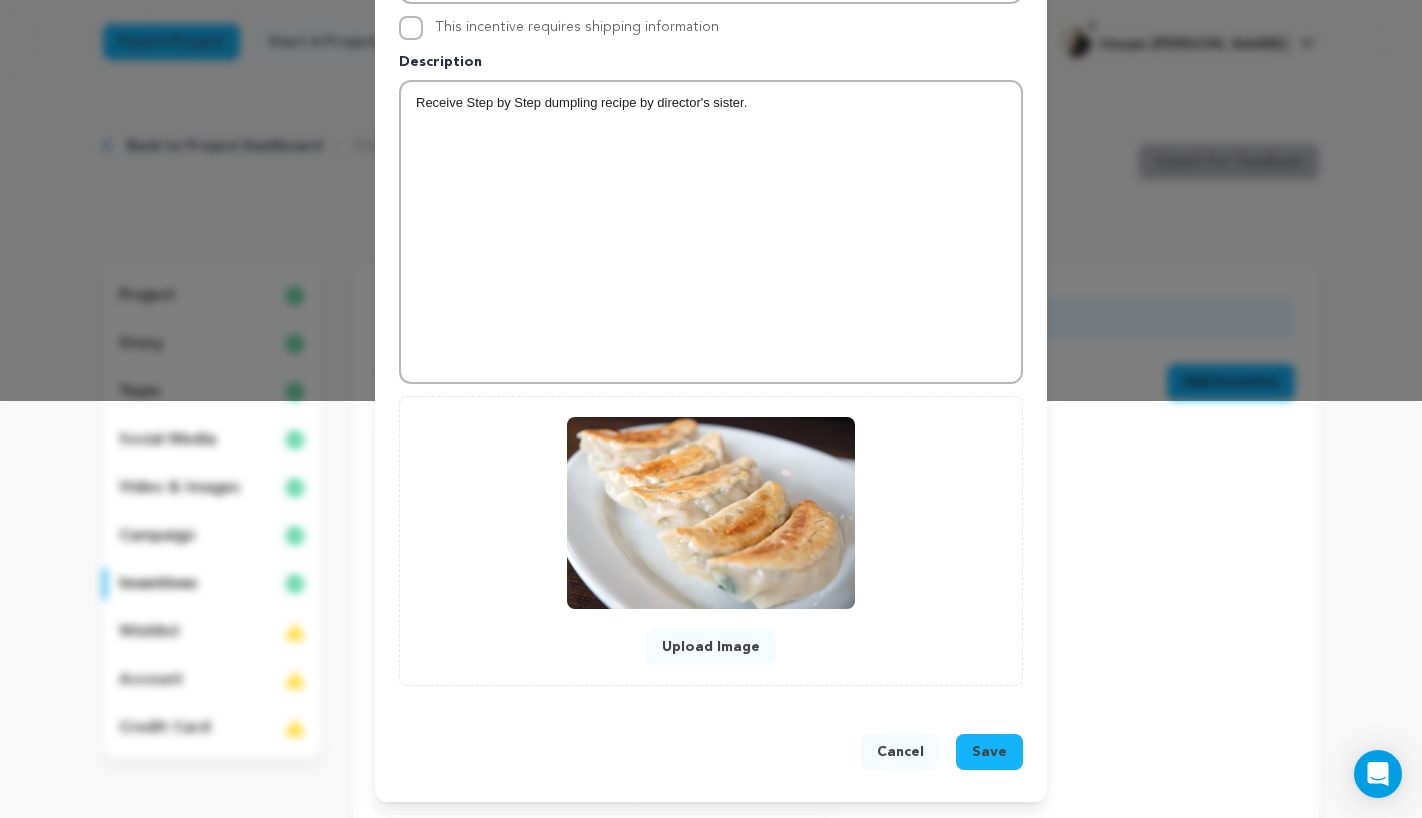 click at bounding box center [711, 513] 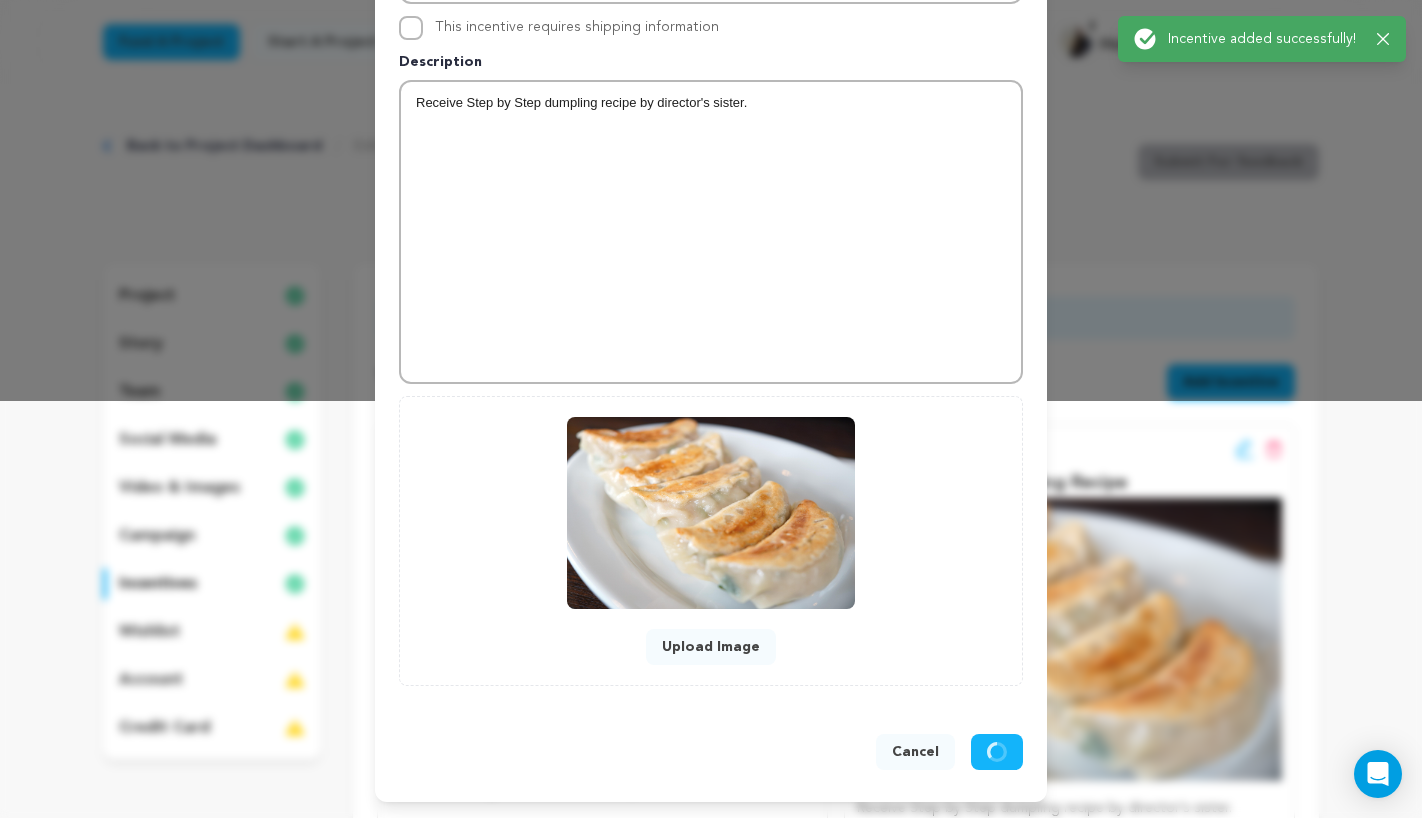 scroll, scrollTop: 563, scrollLeft: 0, axis: vertical 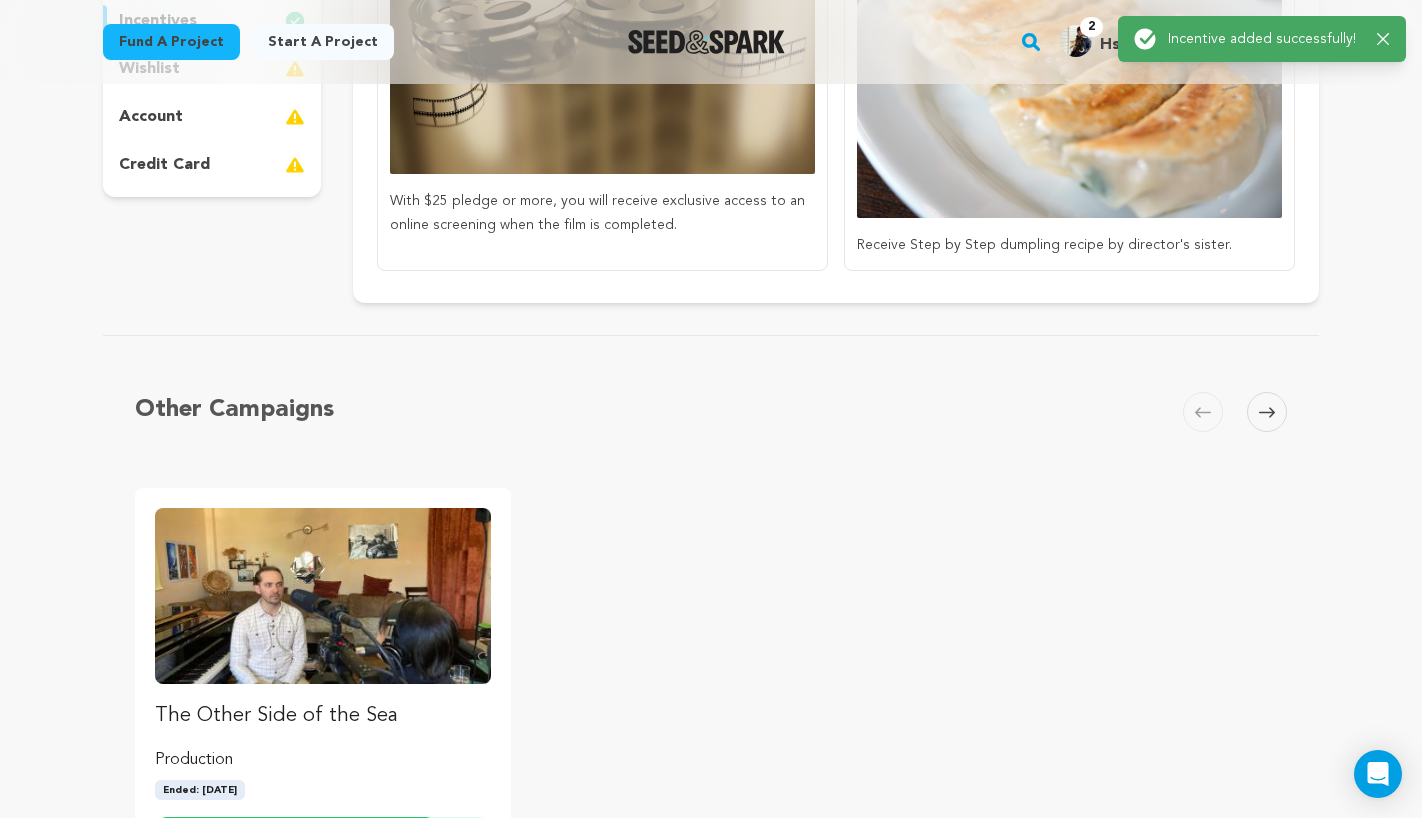 click at bounding box center [1069, 76] 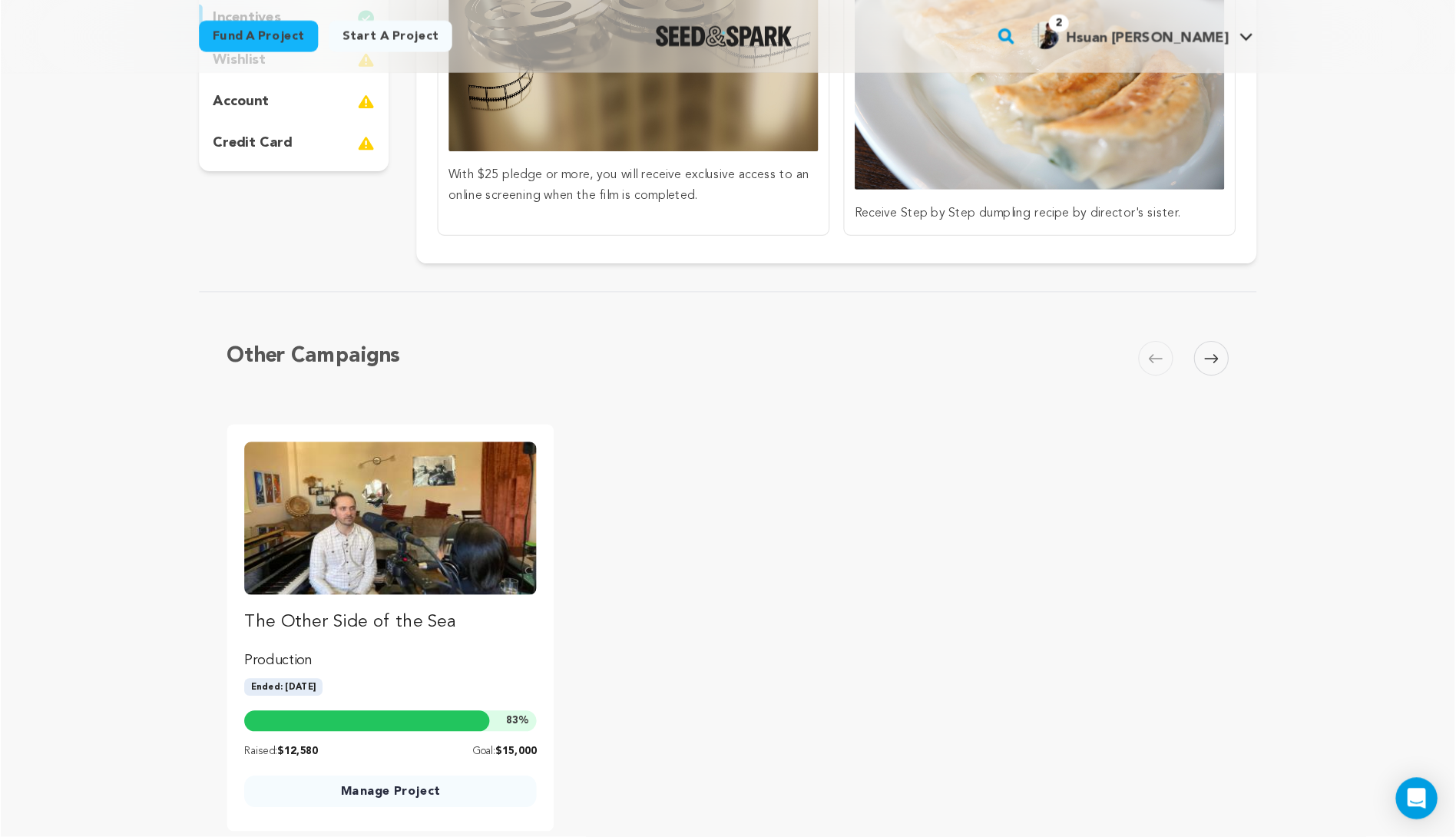 scroll, scrollTop: 433, scrollLeft: 0, axis: vertical 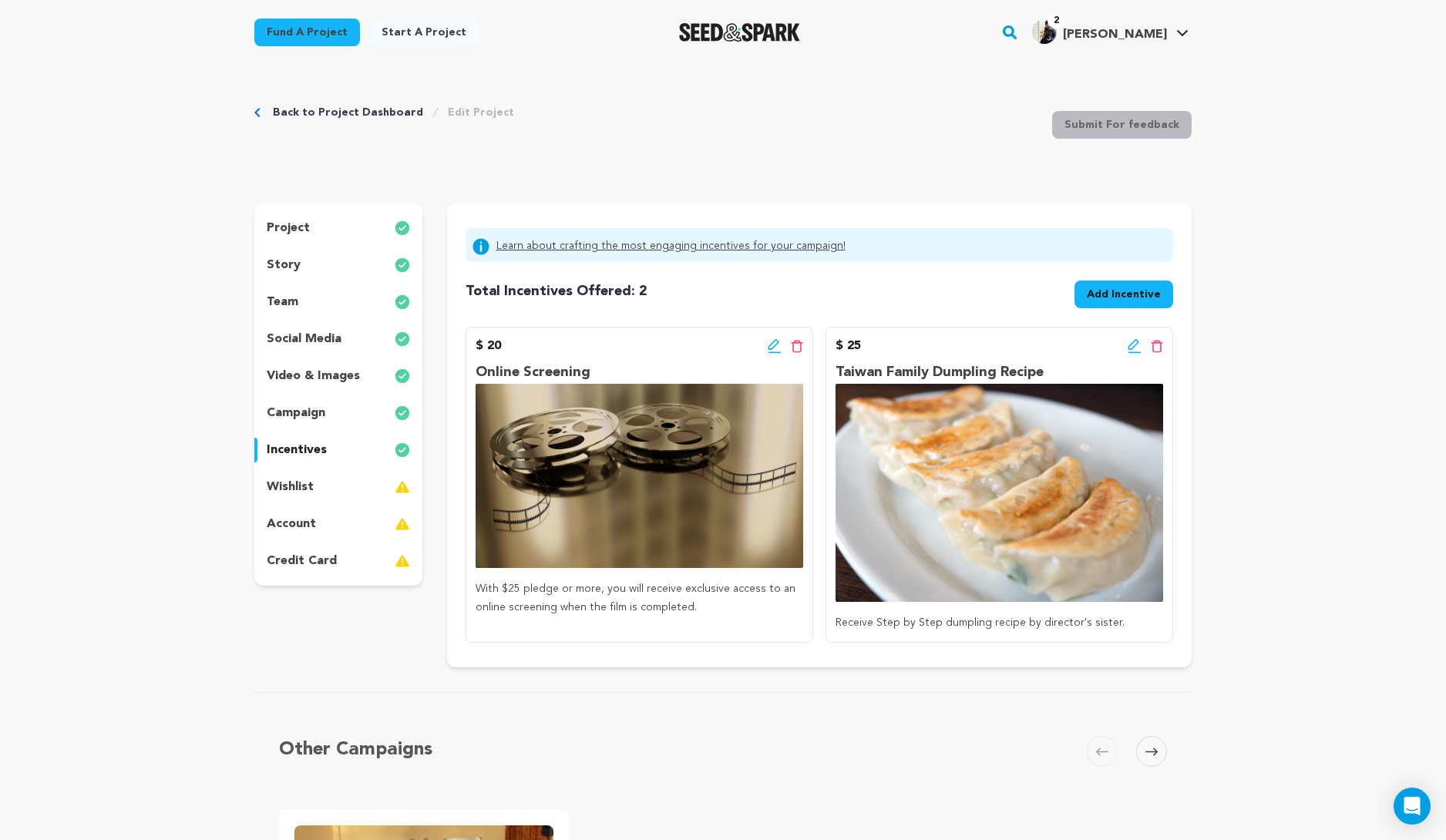 click on "Back to Project Dashboard
Edit Project
Submit For feedback
Submit For feedback
project" at bounding box center (723, 843) 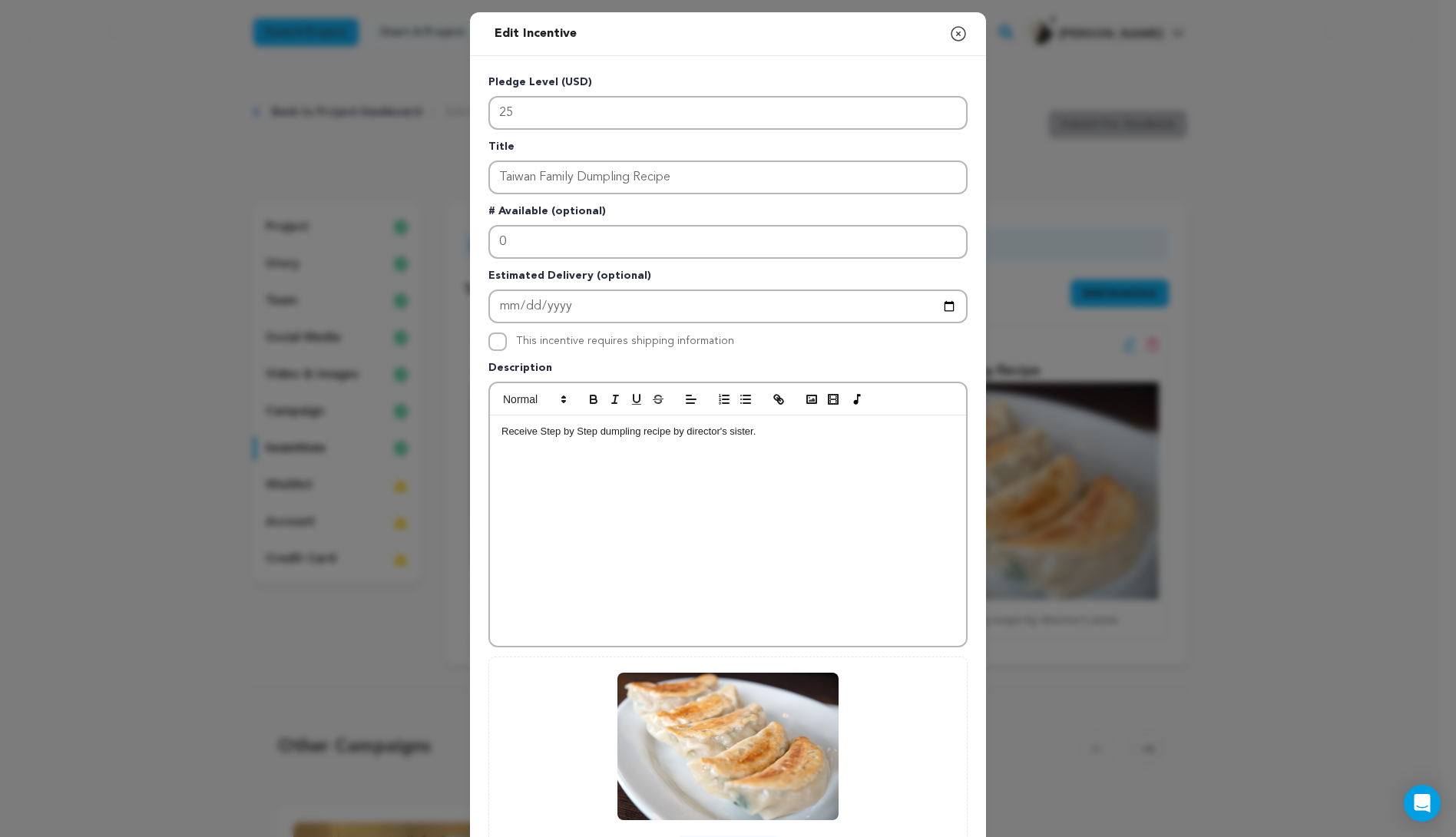 click on "Receive Step by Step dumpling recipe by director's sister." at bounding box center [728, 432] 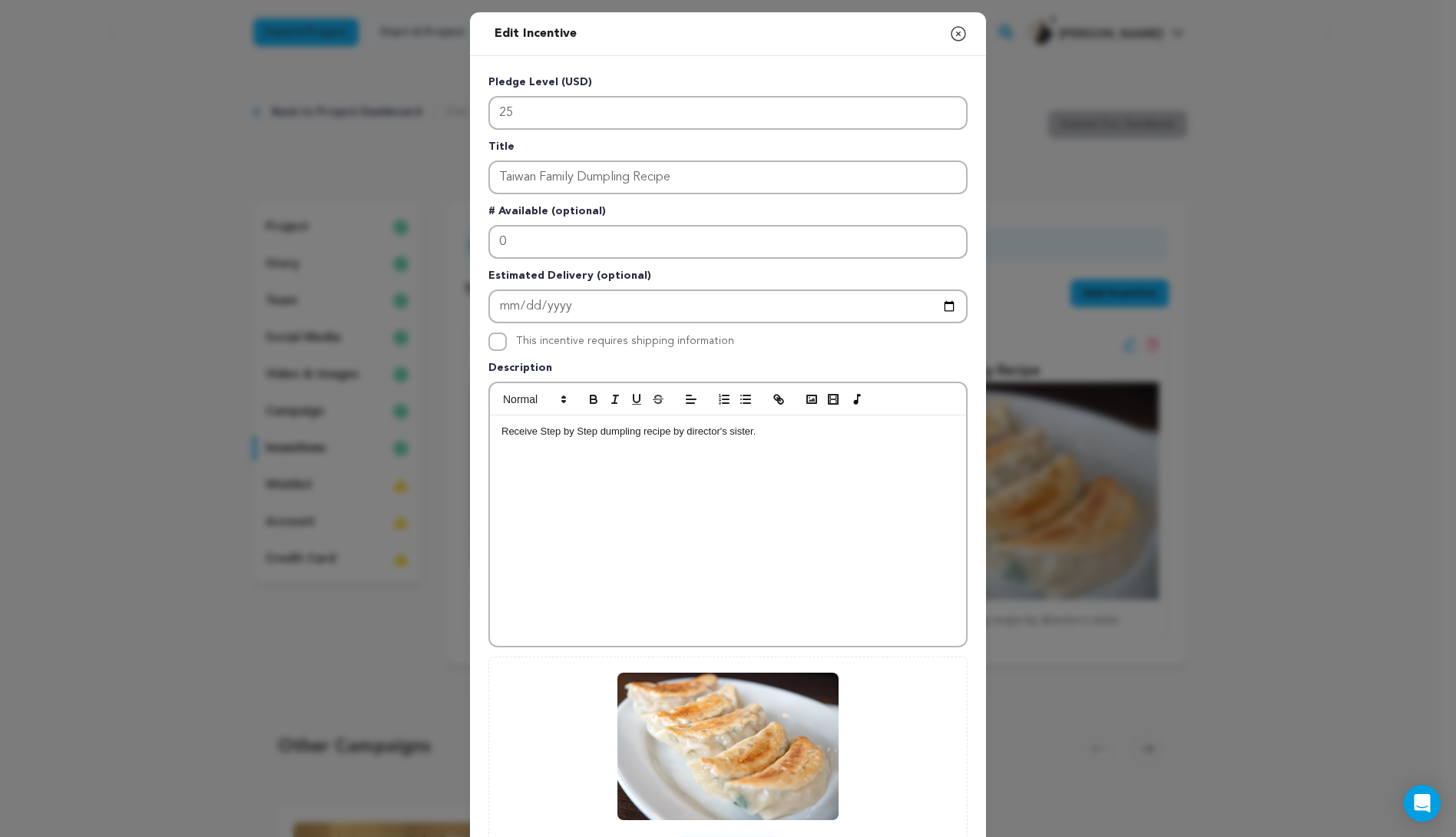 type 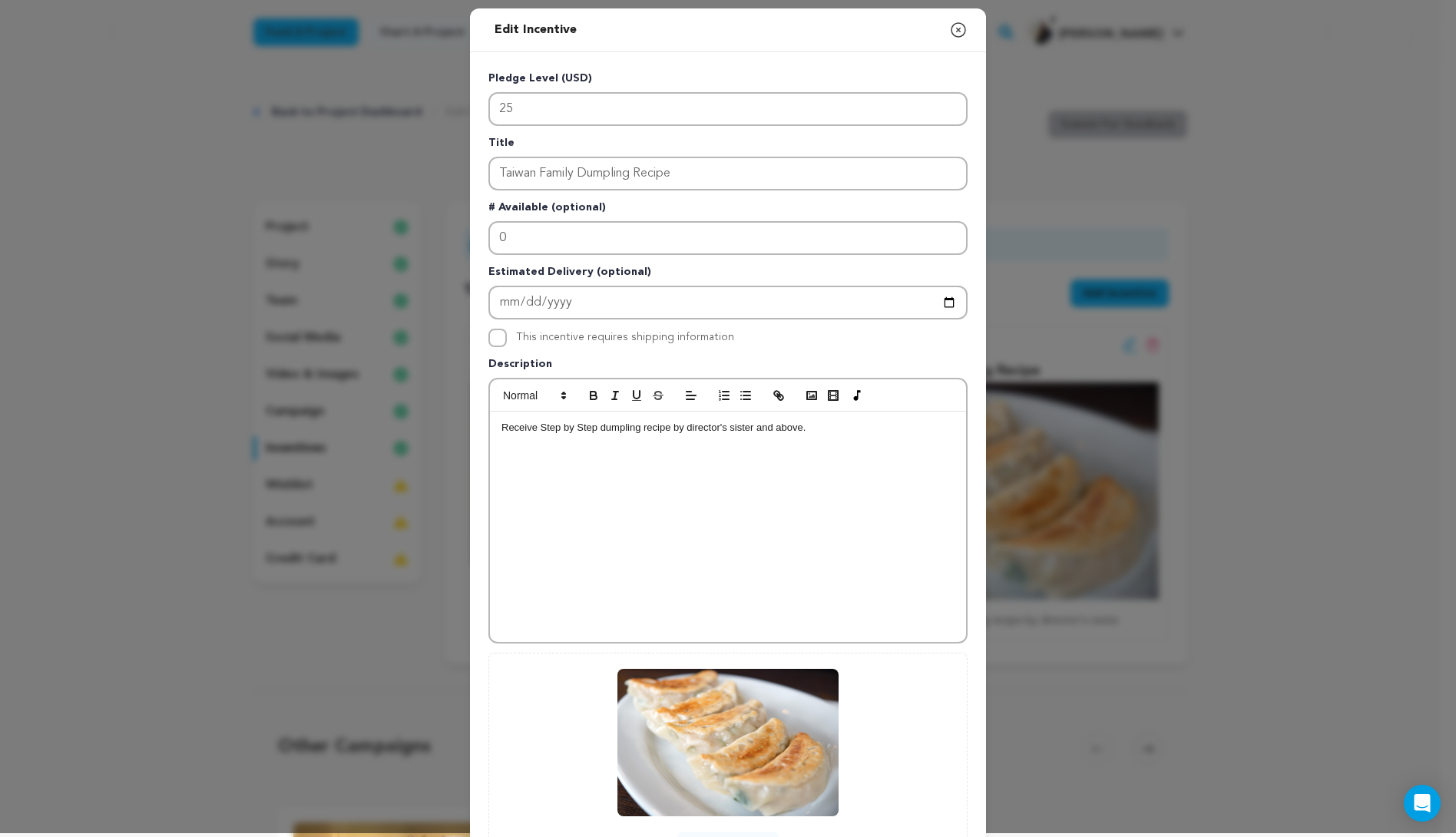 scroll, scrollTop: 144, scrollLeft: 0, axis: vertical 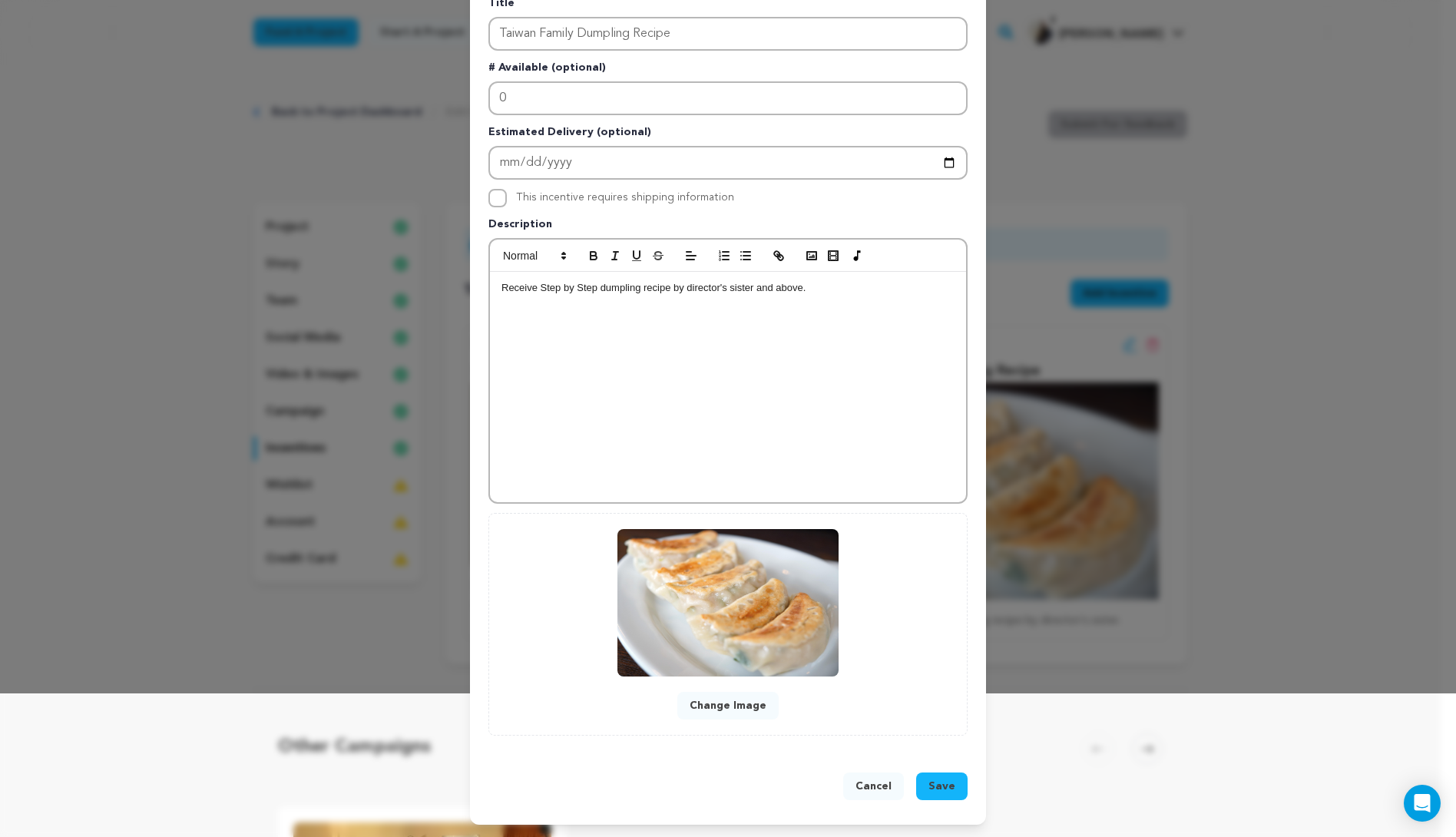 click on "Save" at bounding box center (941, 786) 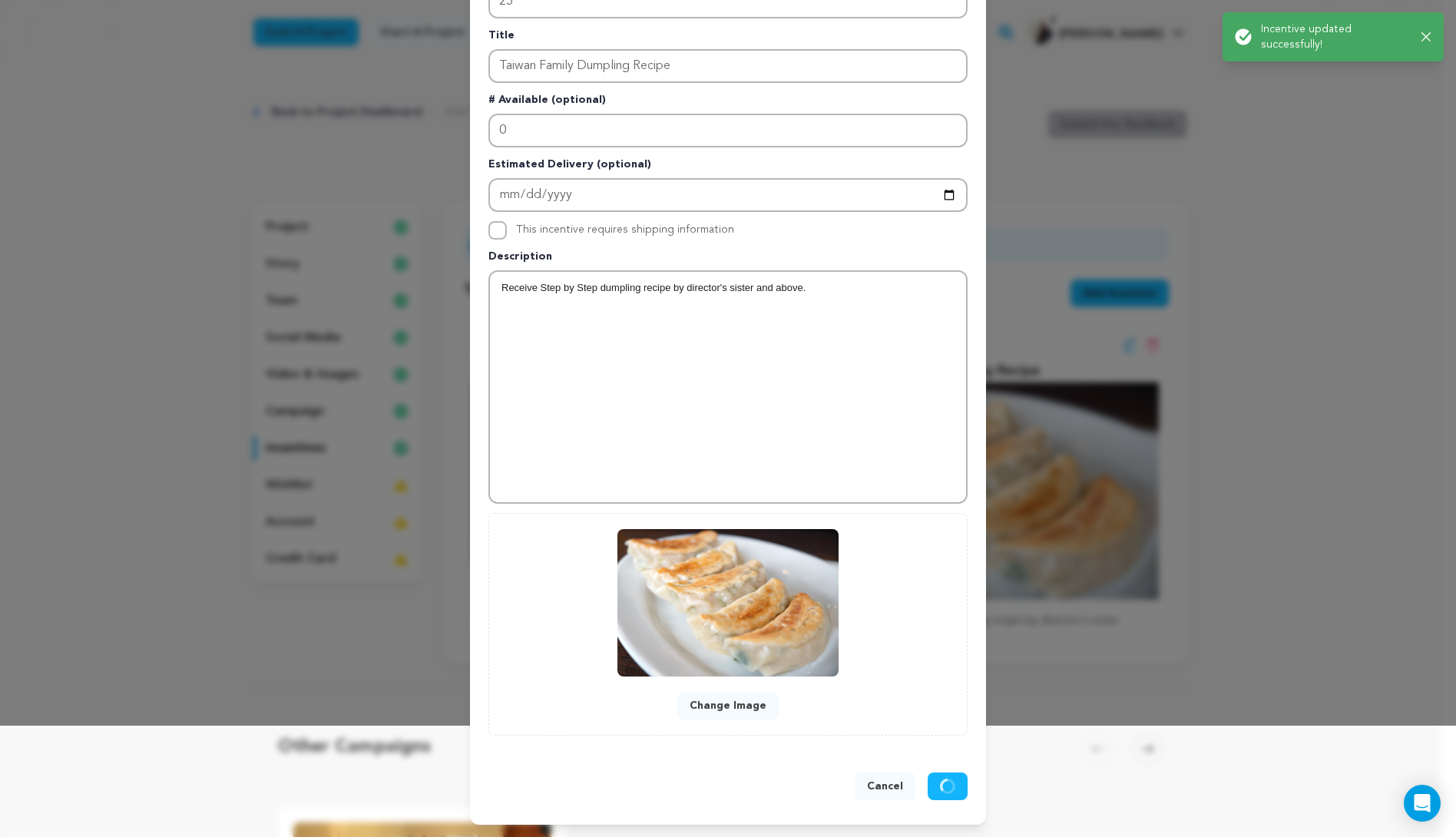 scroll, scrollTop: 111, scrollLeft: 0, axis: vertical 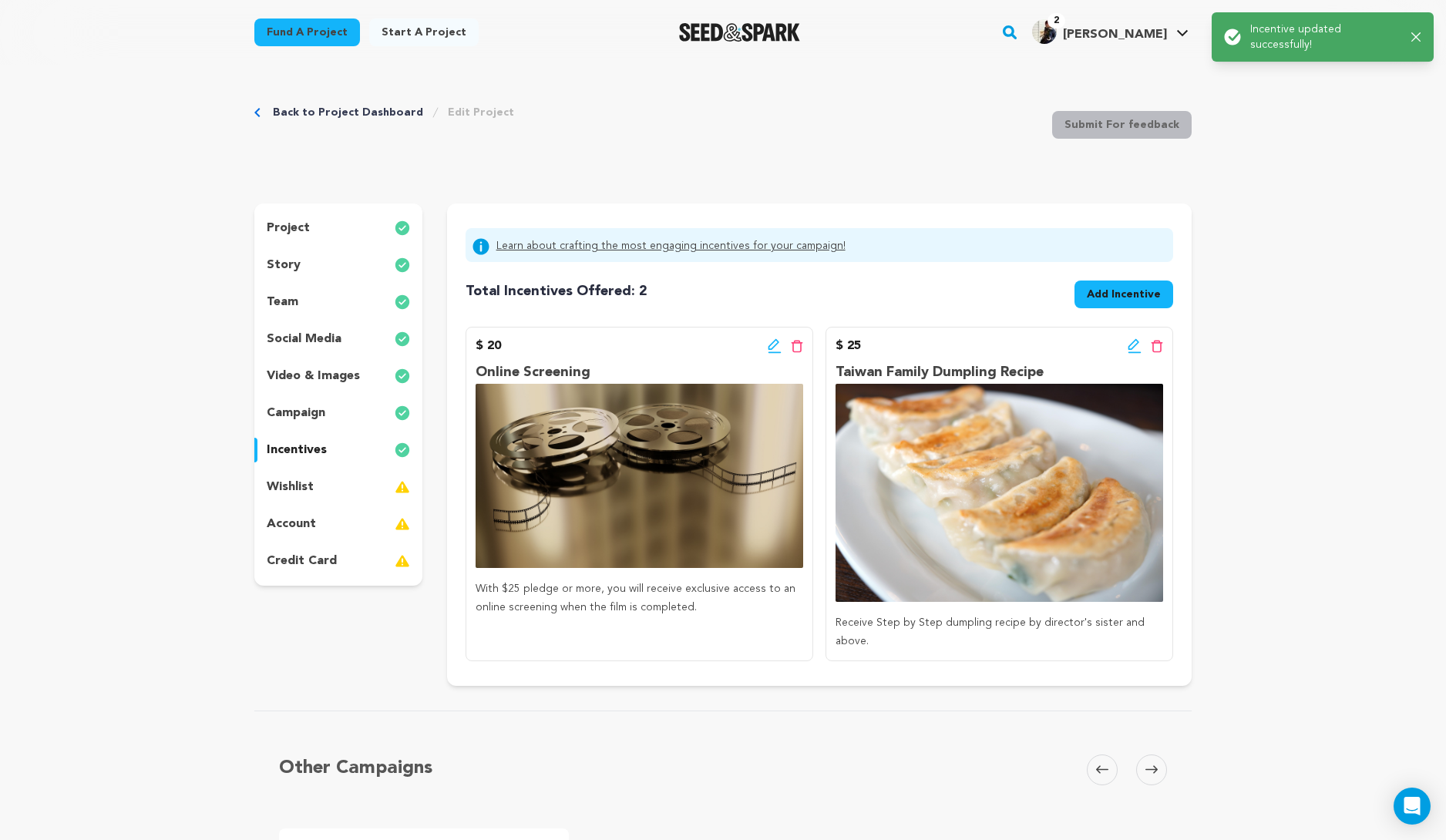 click on "Back to Project Dashboard
Edit Project
Submit For feedback
Submit For feedback
project" at bounding box center [723, 852] 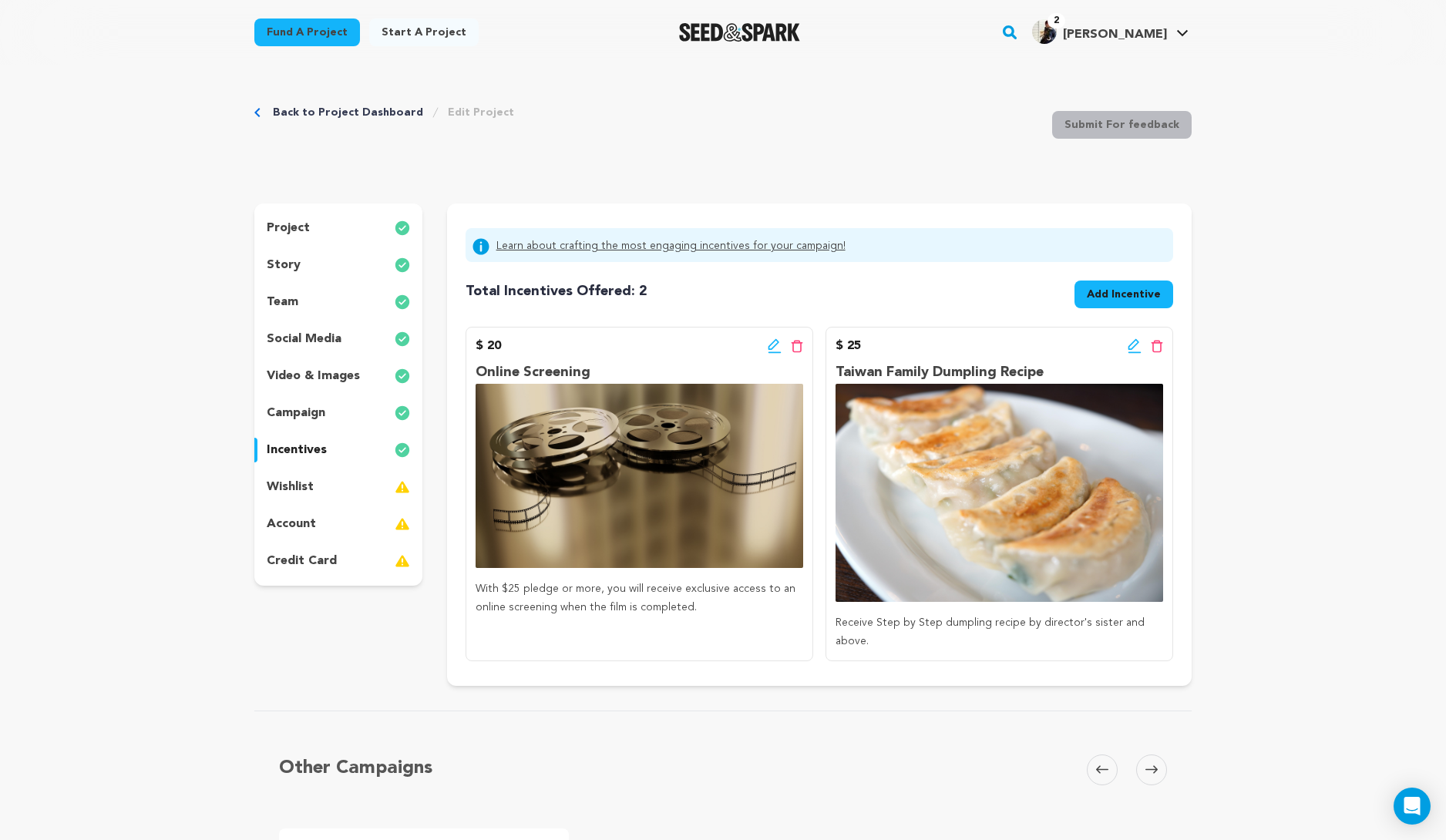 click 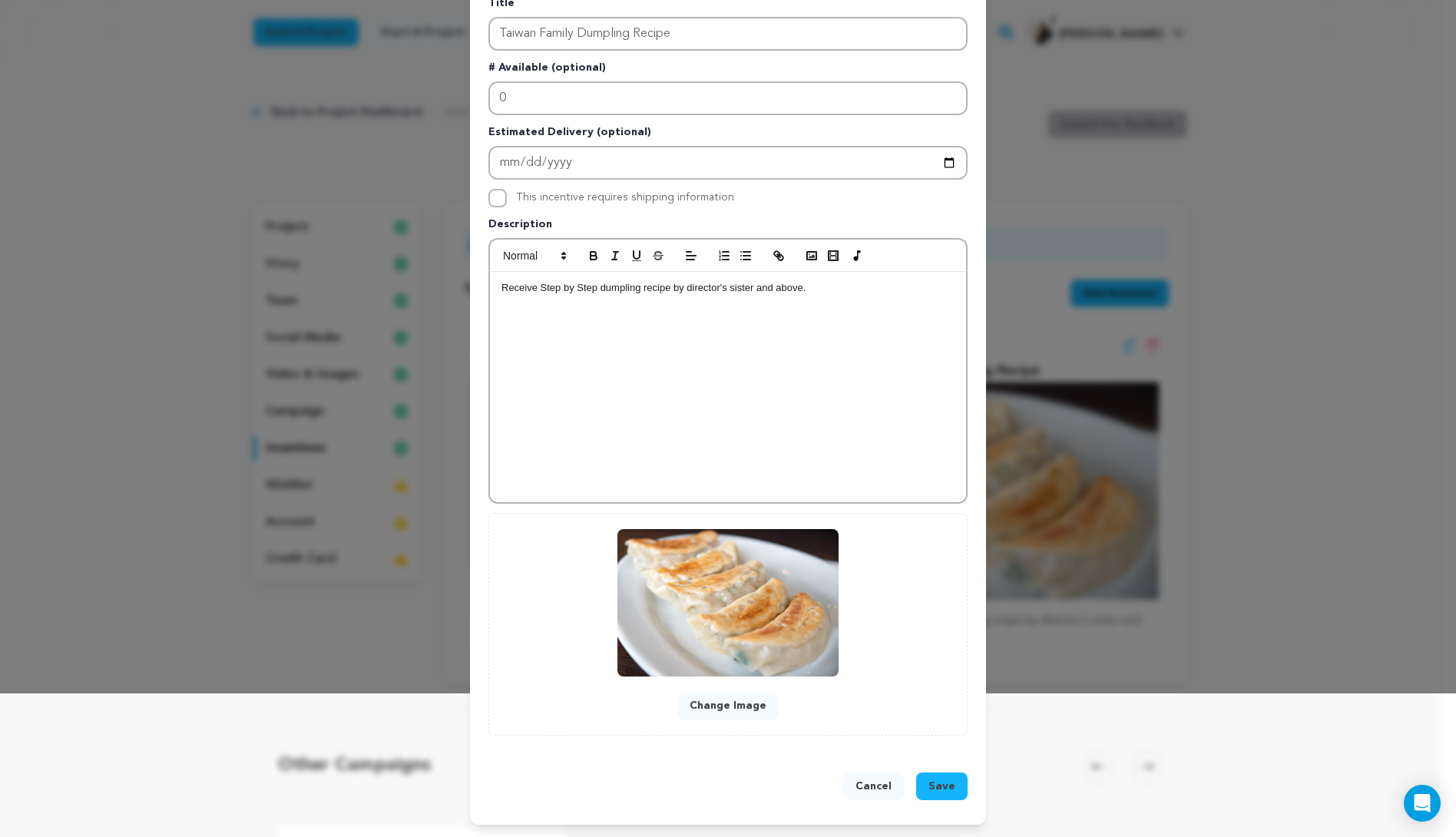 scroll, scrollTop: 0, scrollLeft: 0, axis: both 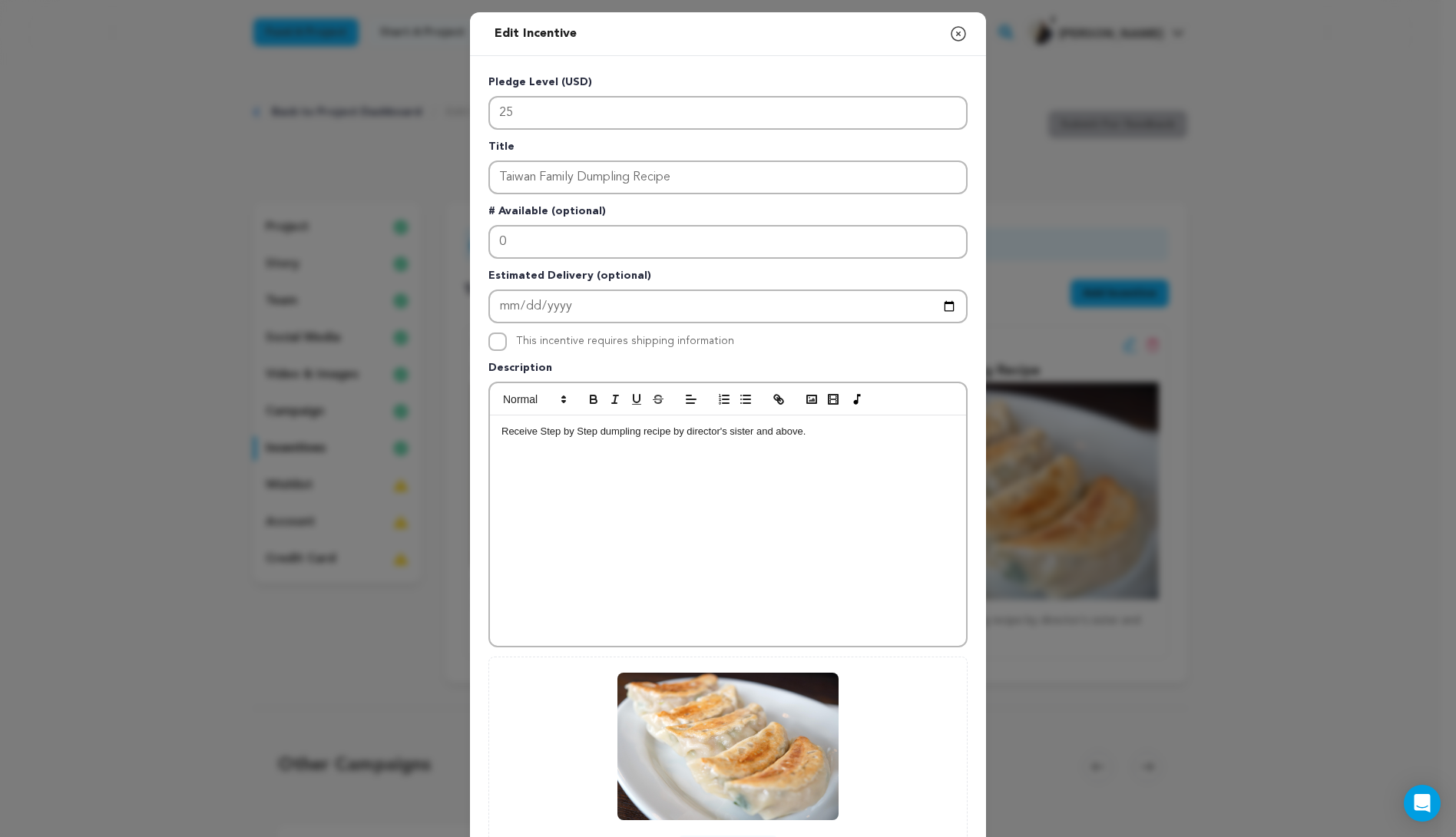 click on "Receive Step by Step dumpling recipe by director's sister and above." at bounding box center [728, 531] 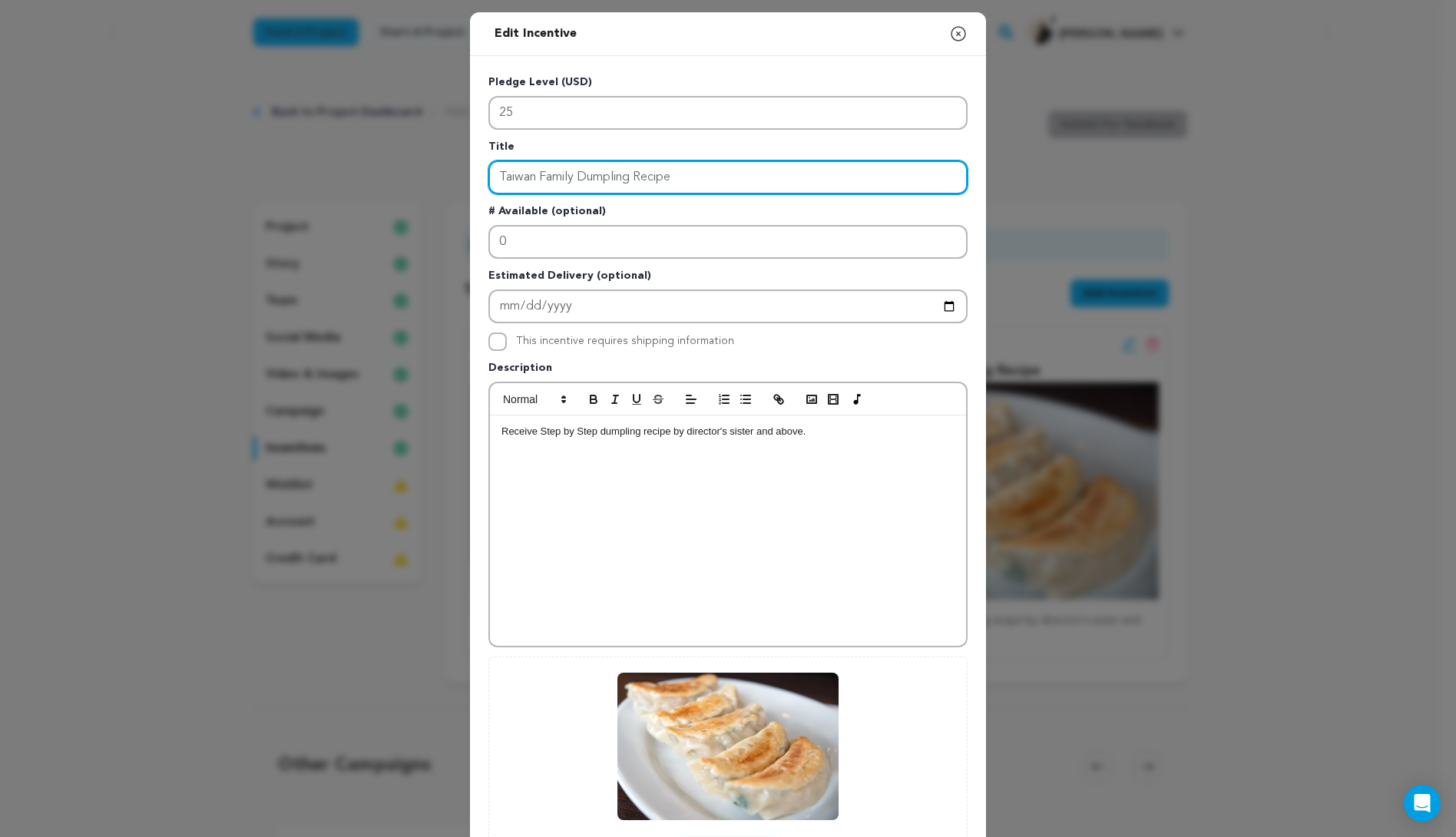 click on "Taiwan Family Dumpling Recipe" at bounding box center (728, 177) 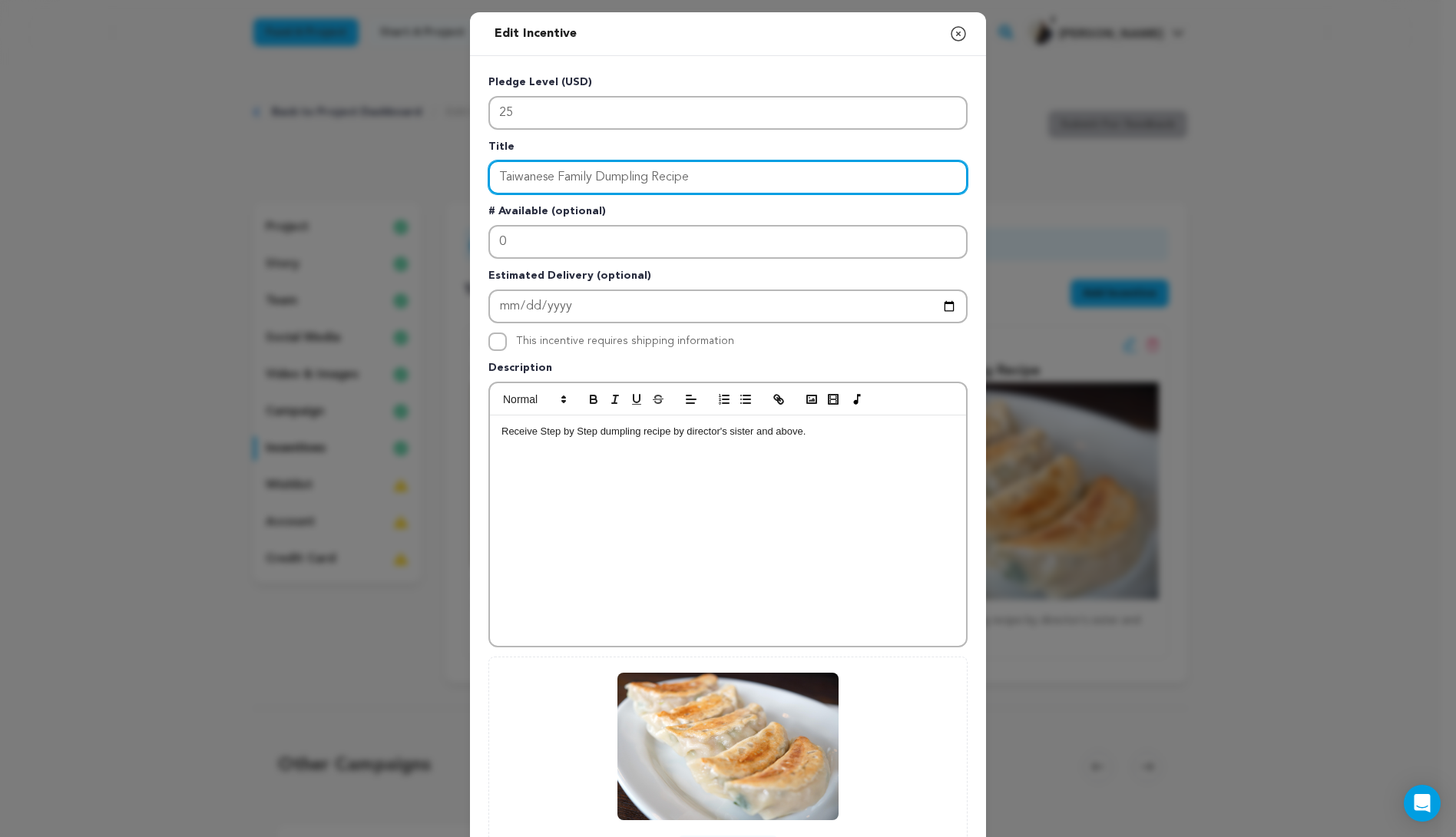 scroll, scrollTop: 144, scrollLeft: 0, axis: vertical 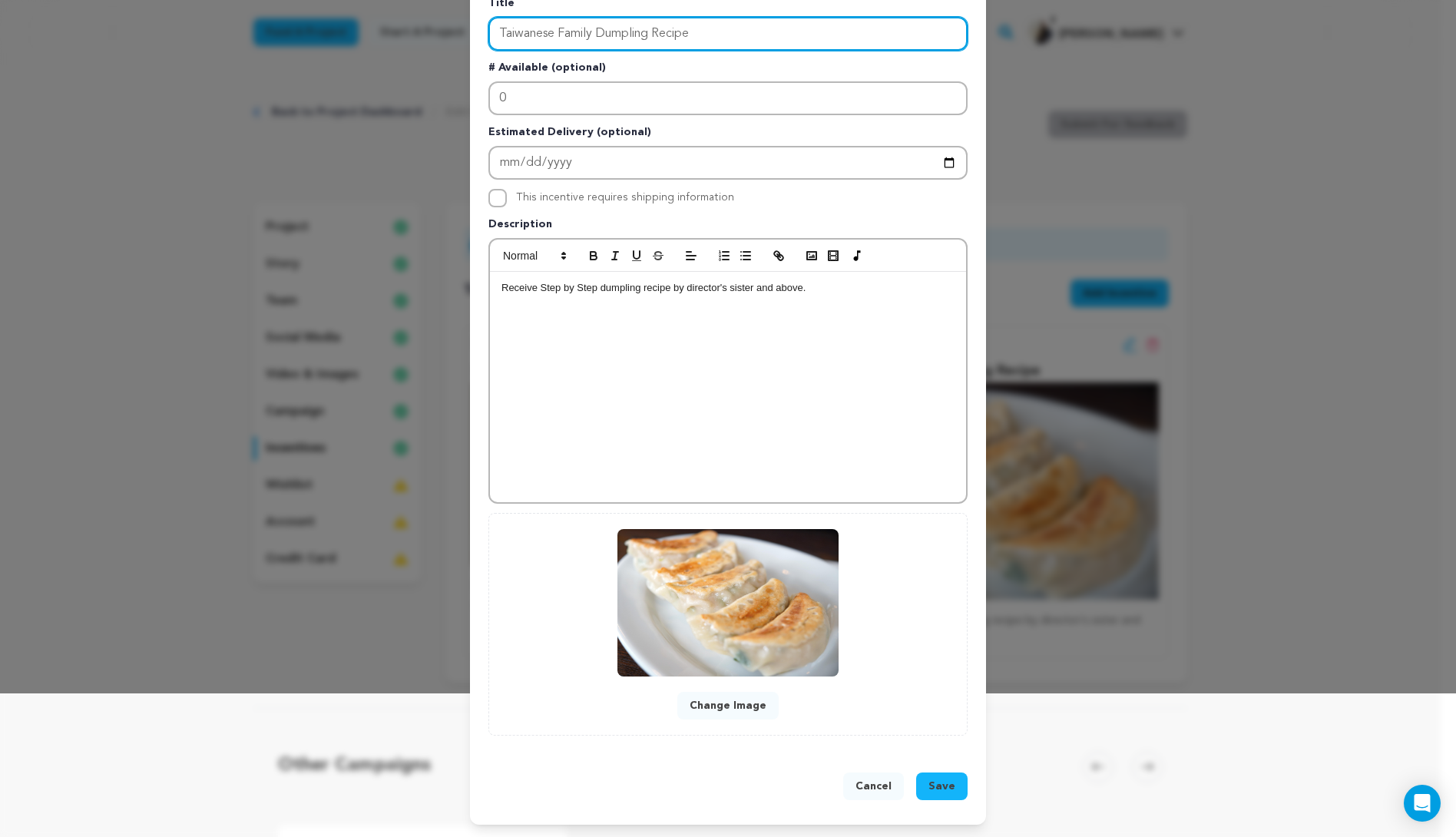 type on "Taiwanese Family Dumpling Recipe" 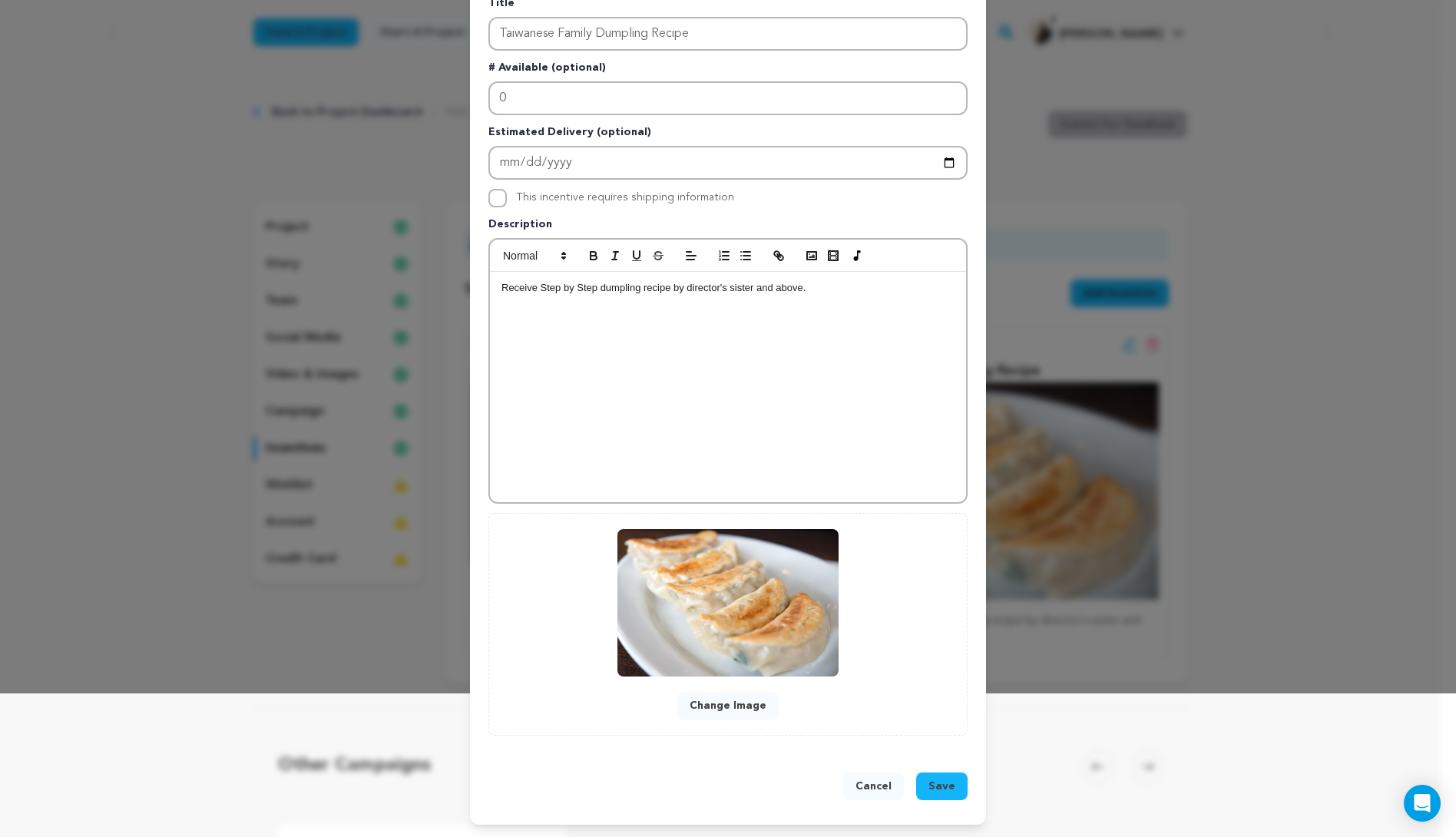 click on "Save" at bounding box center (941, 786) 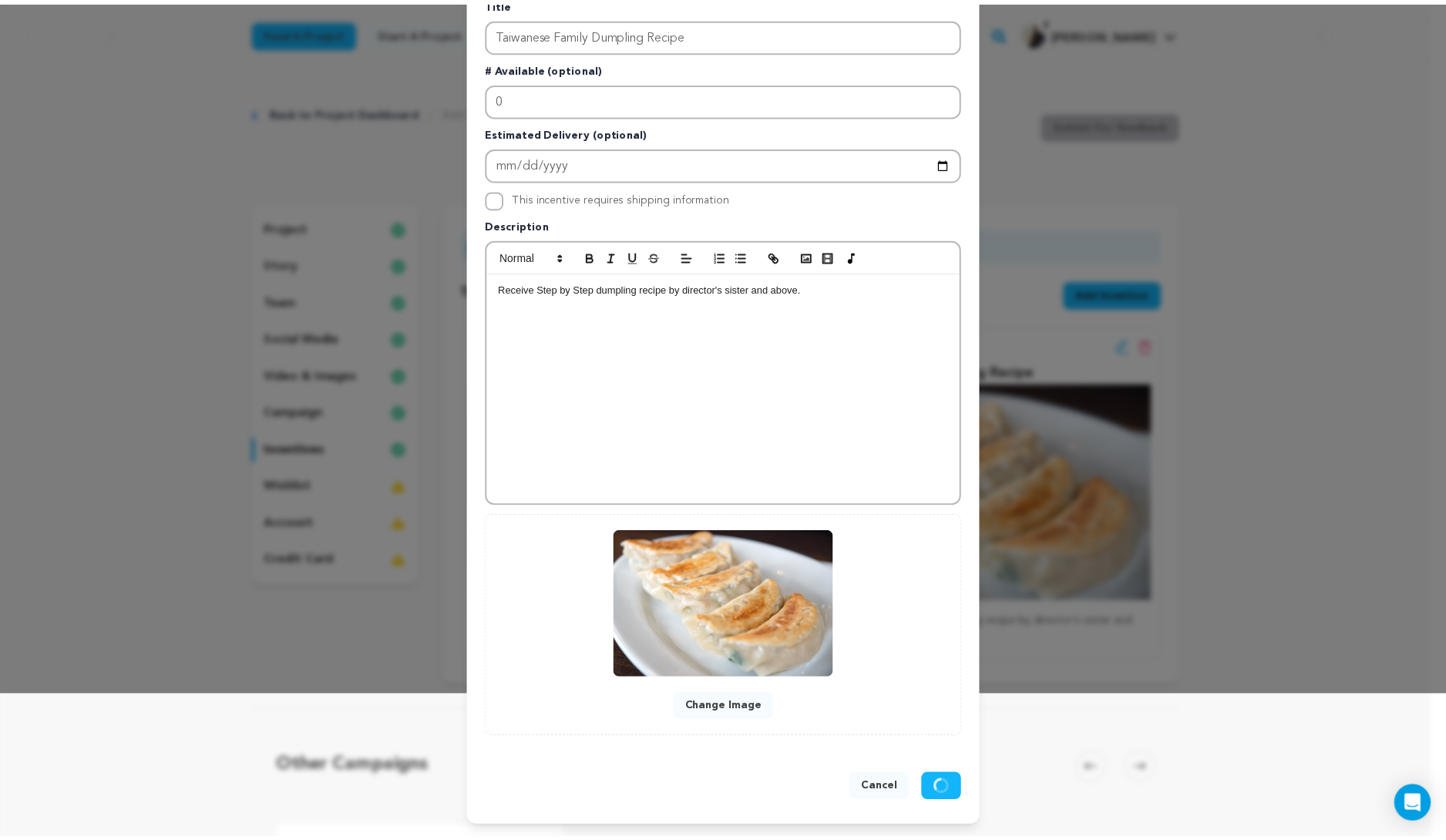 scroll, scrollTop: 112, scrollLeft: 0, axis: vertical 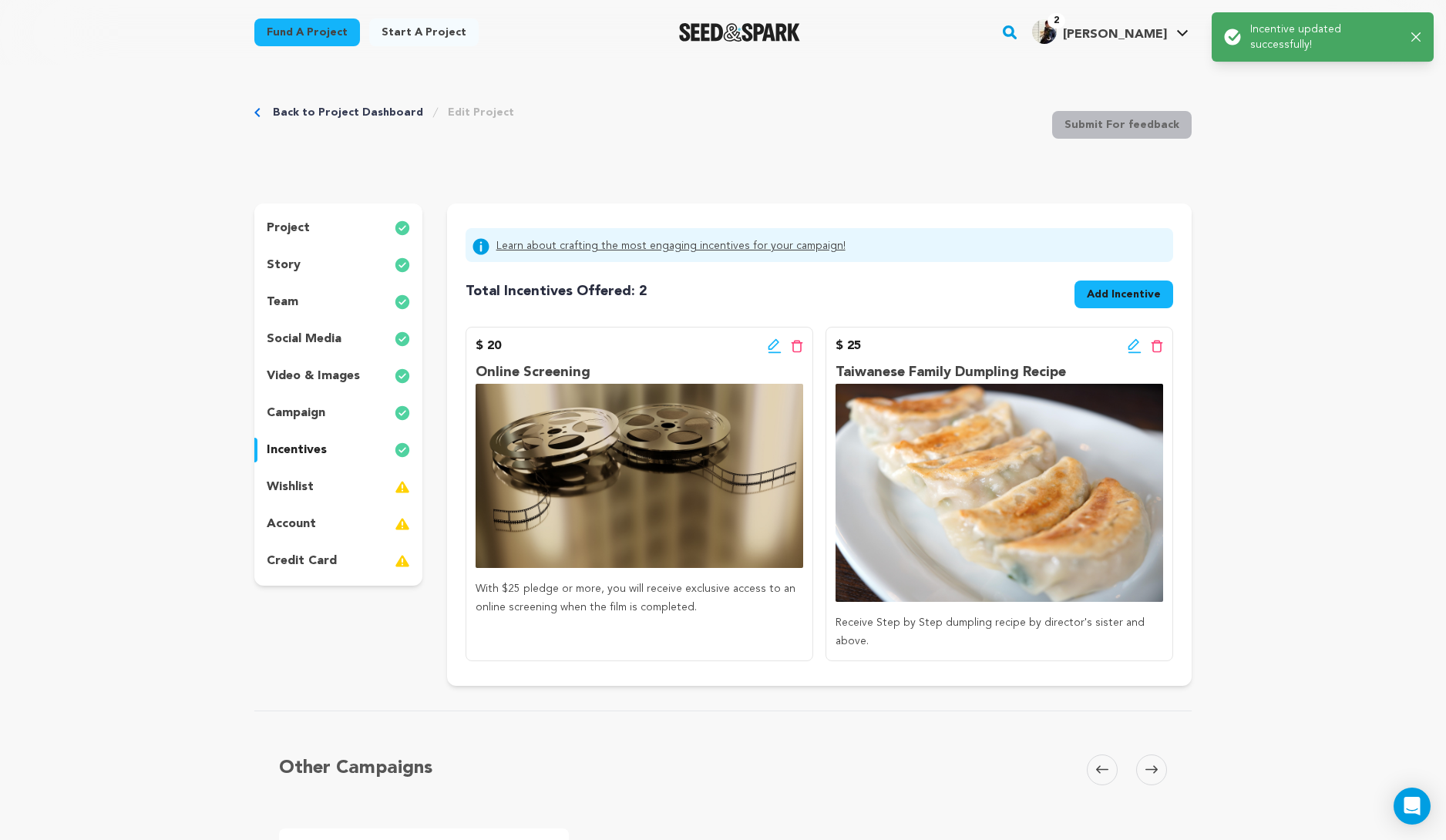 click on "Back to Project Dashboard
Edit Project
Submit For feedback
Submit For feedback
project" at bounding box center [723, 852] 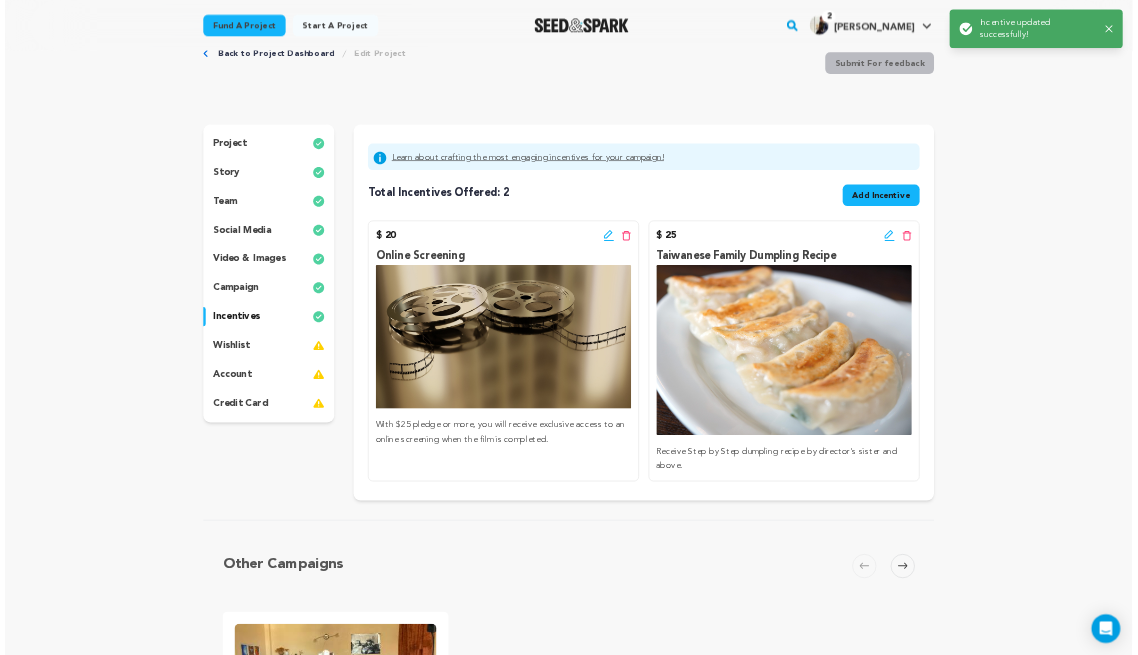 scroll, scrollTop: 0, scrollLeft: 0, axis: both 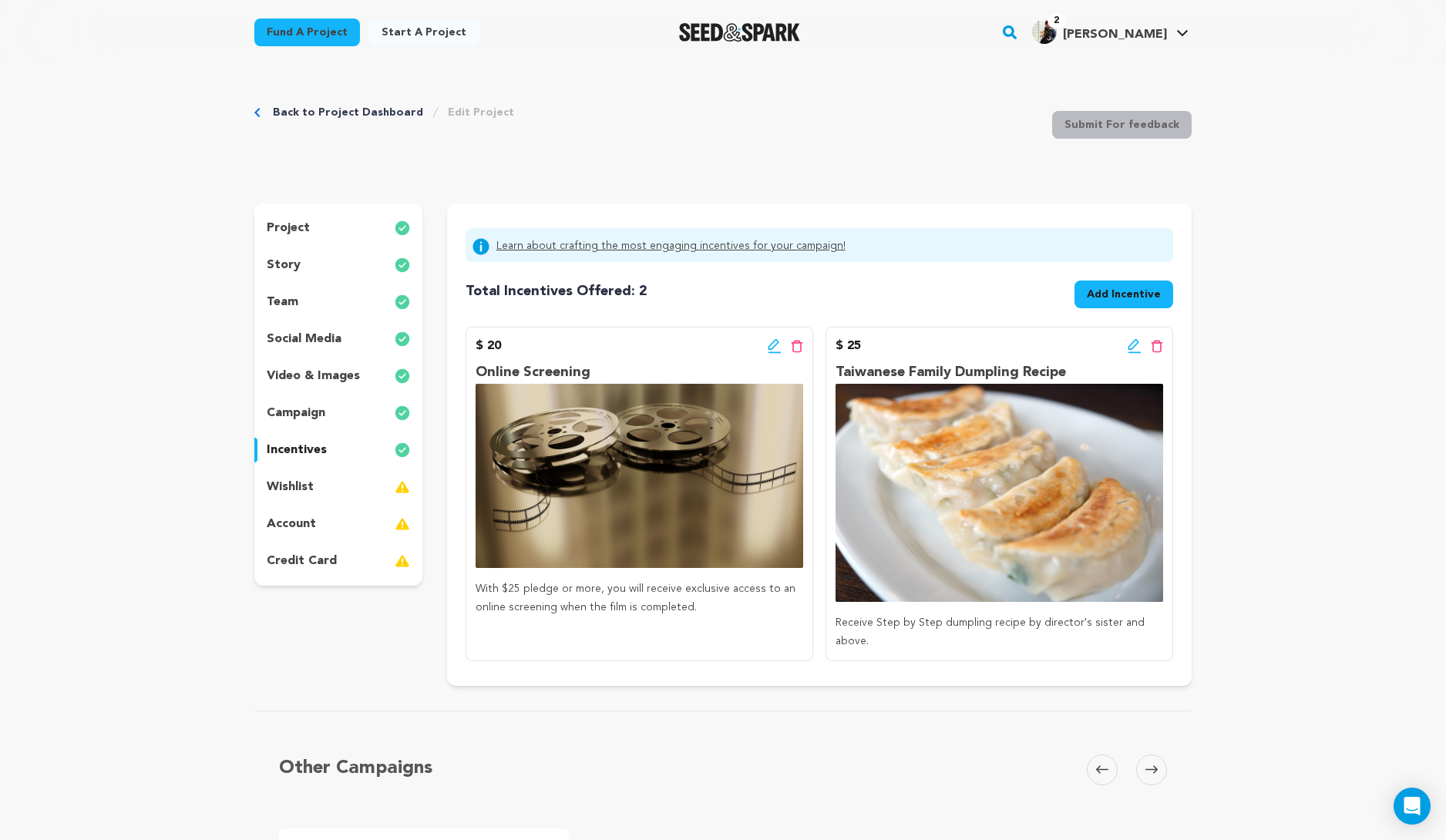 click 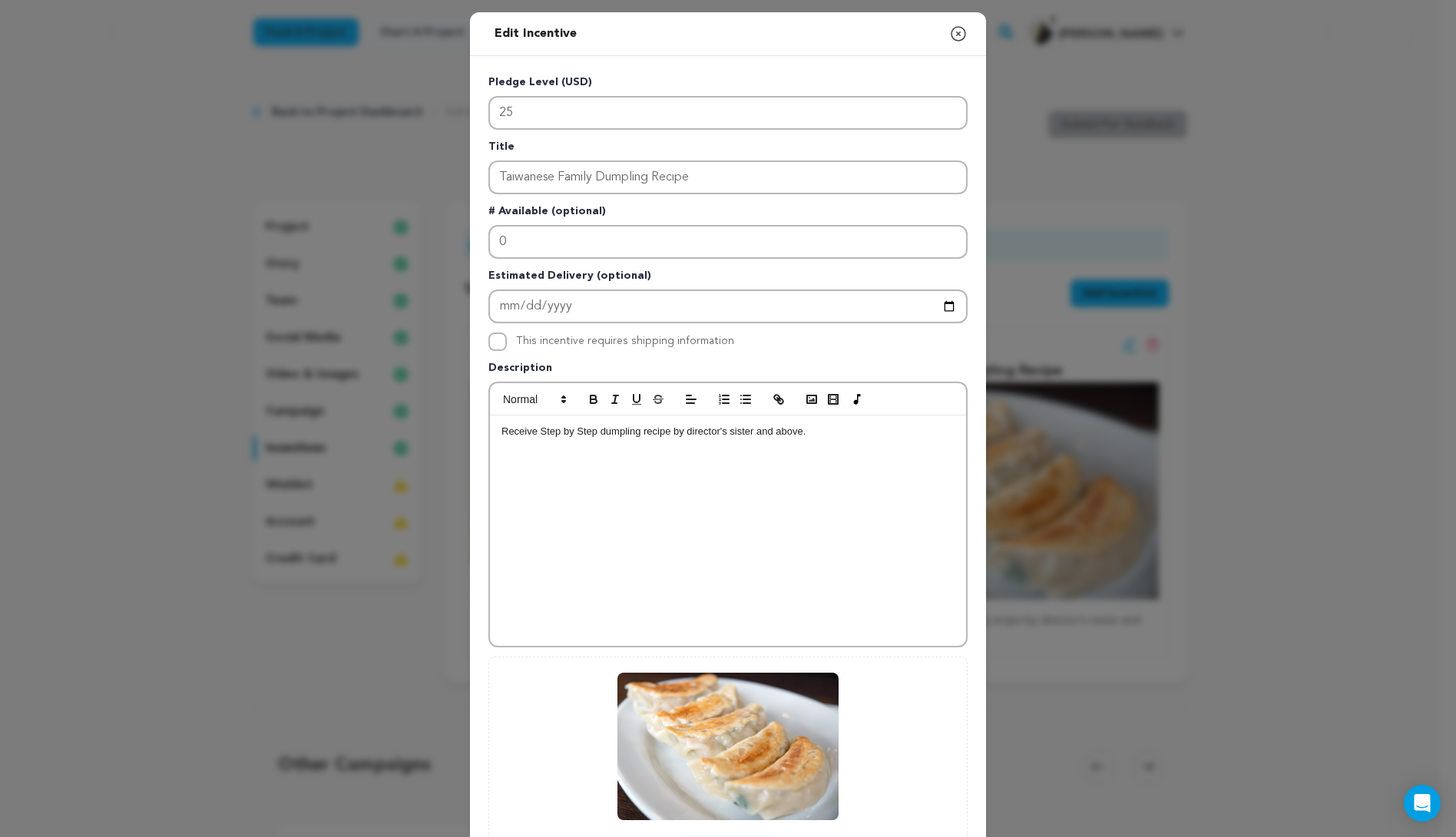 click on "Receive Step by Step dumpling recipe by director's sister and above." at bounding box center [728, 432] 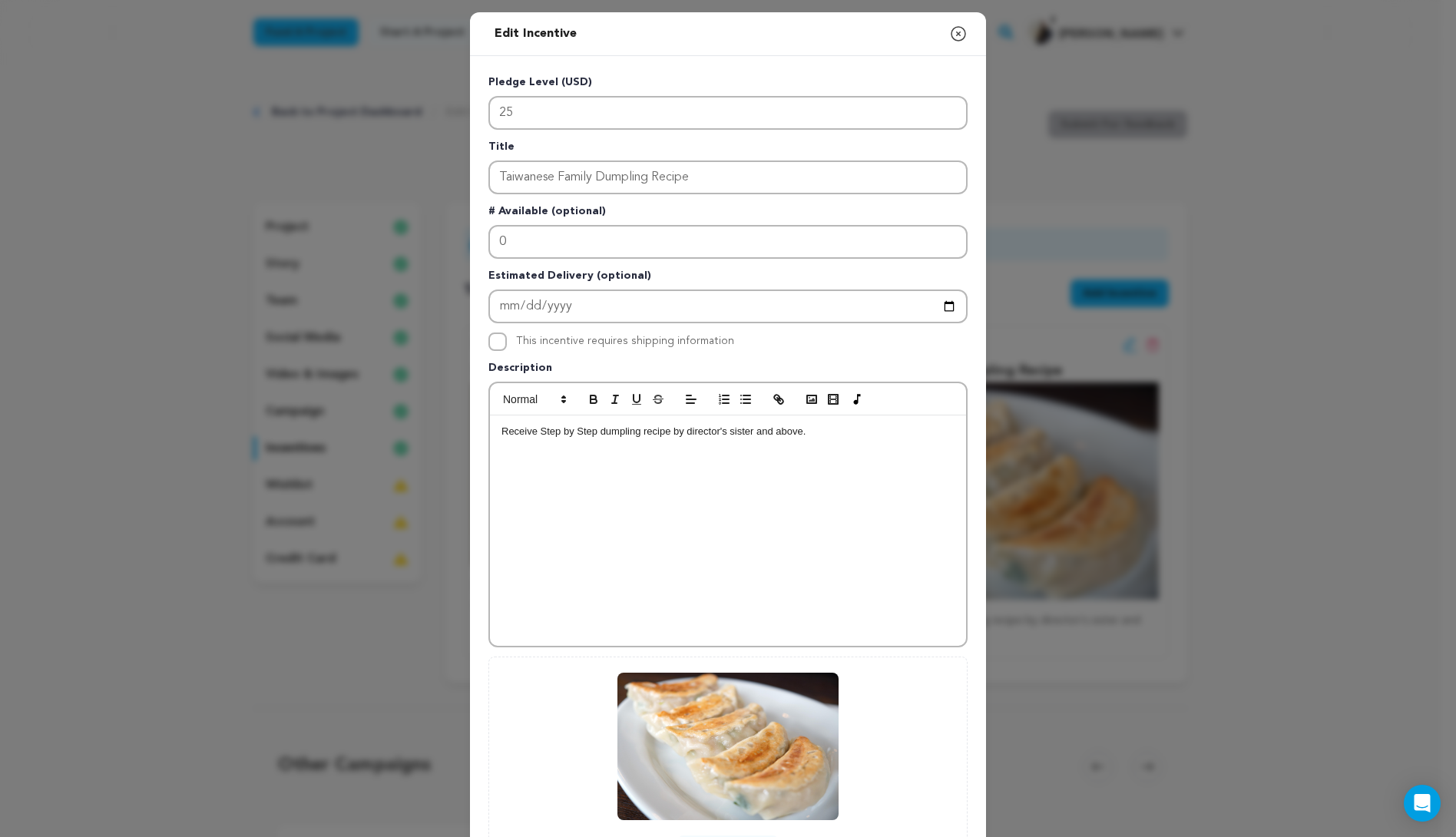 type 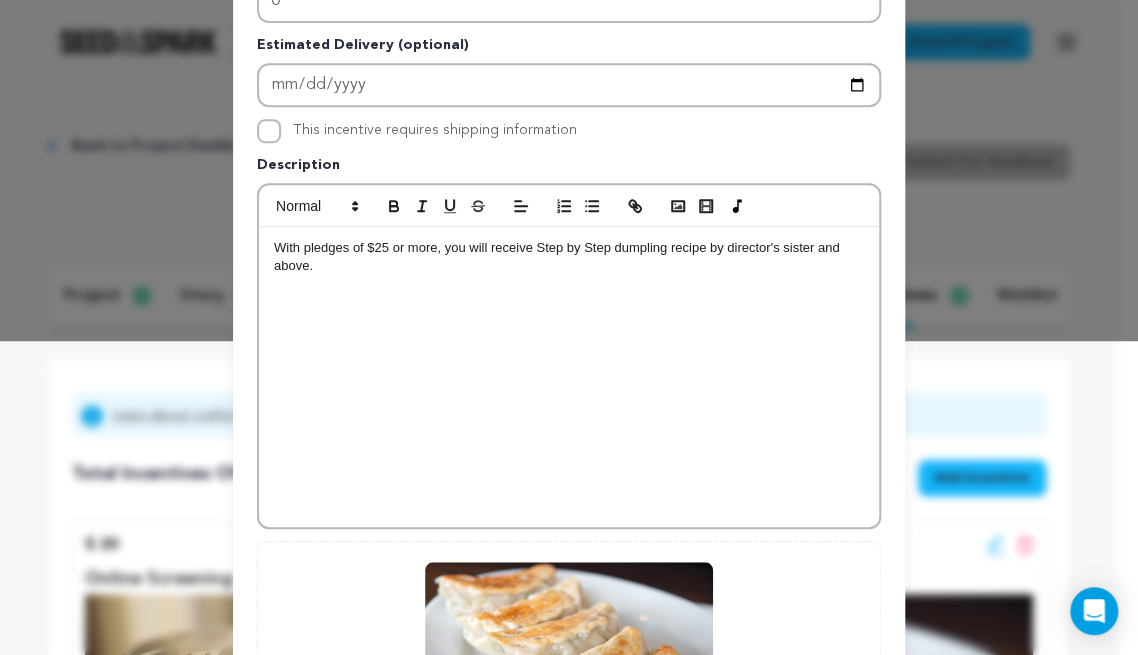 scroll, scrollTop: 566, scrollLeft: 0, axis: vertical 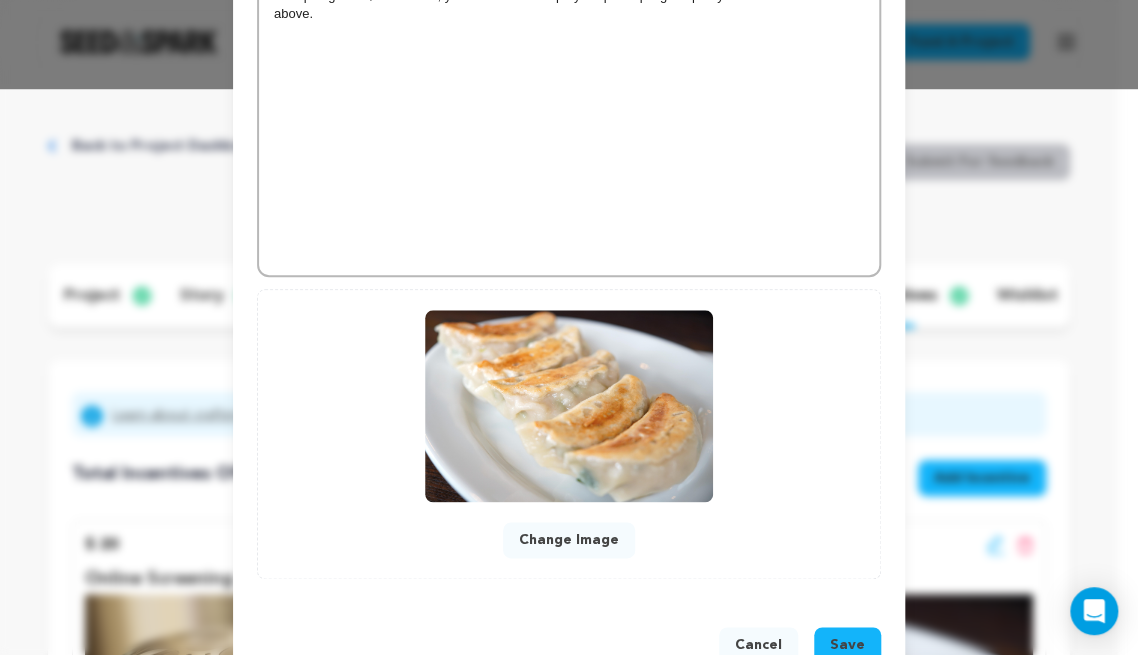 click on "Save" at bounding box center (847, 645) 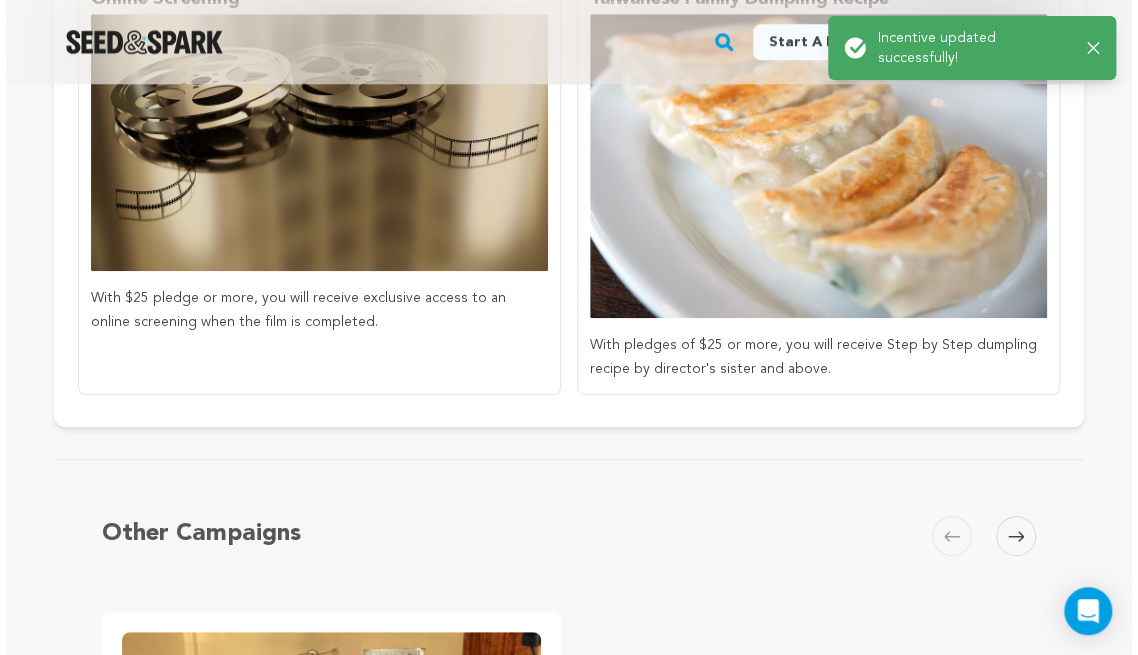 scroll, scrollTop: 300, scrollLeft: 0, axis: vertical 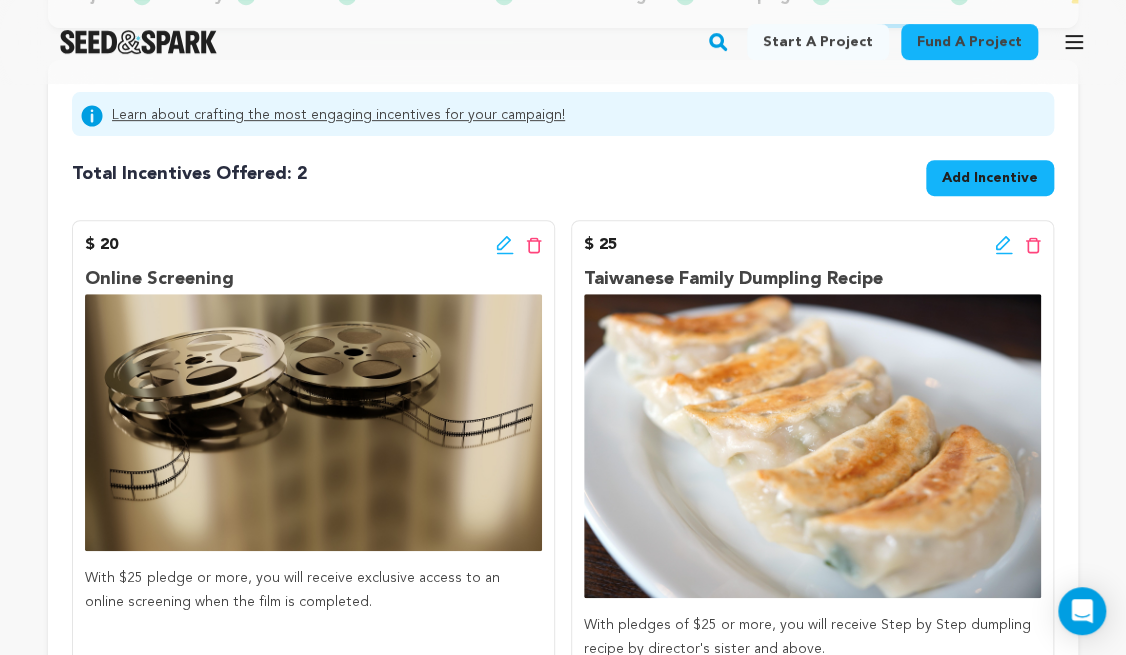 click on "Add Incentive" at bounding box center [990, 178] 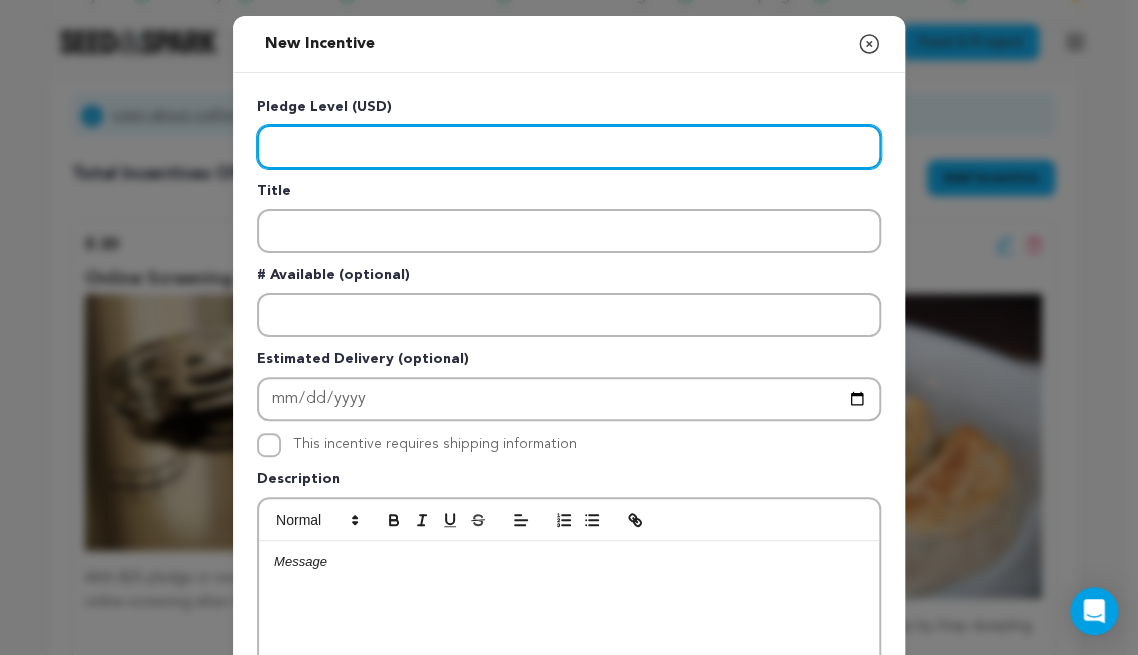 click at bounding box center (569, 147) 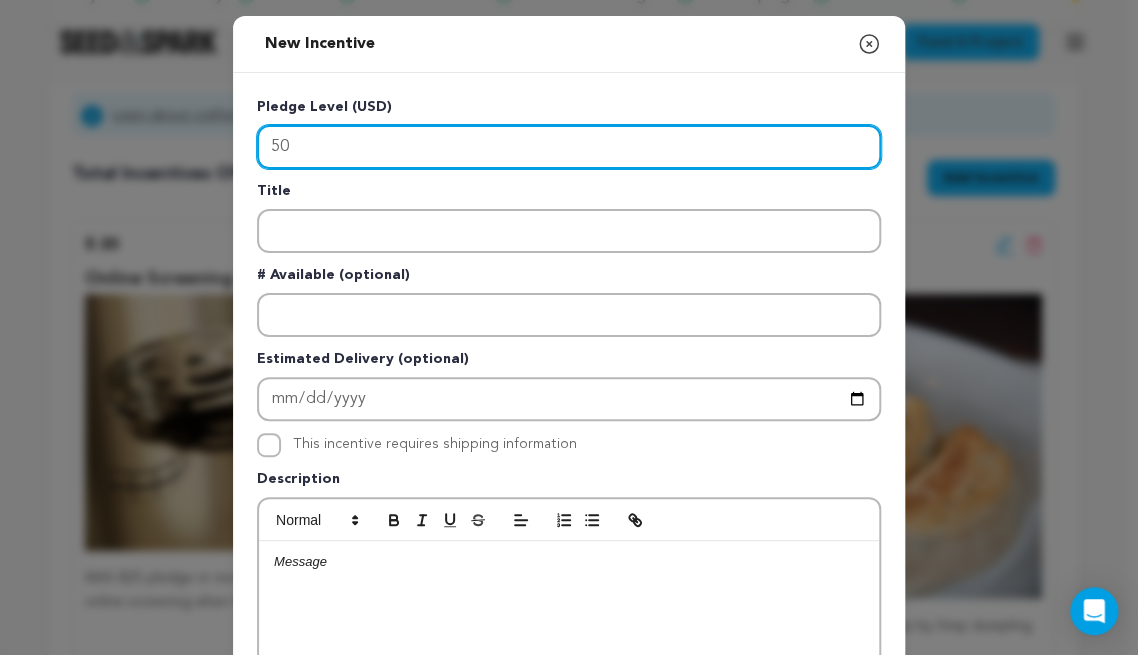 type on "50" 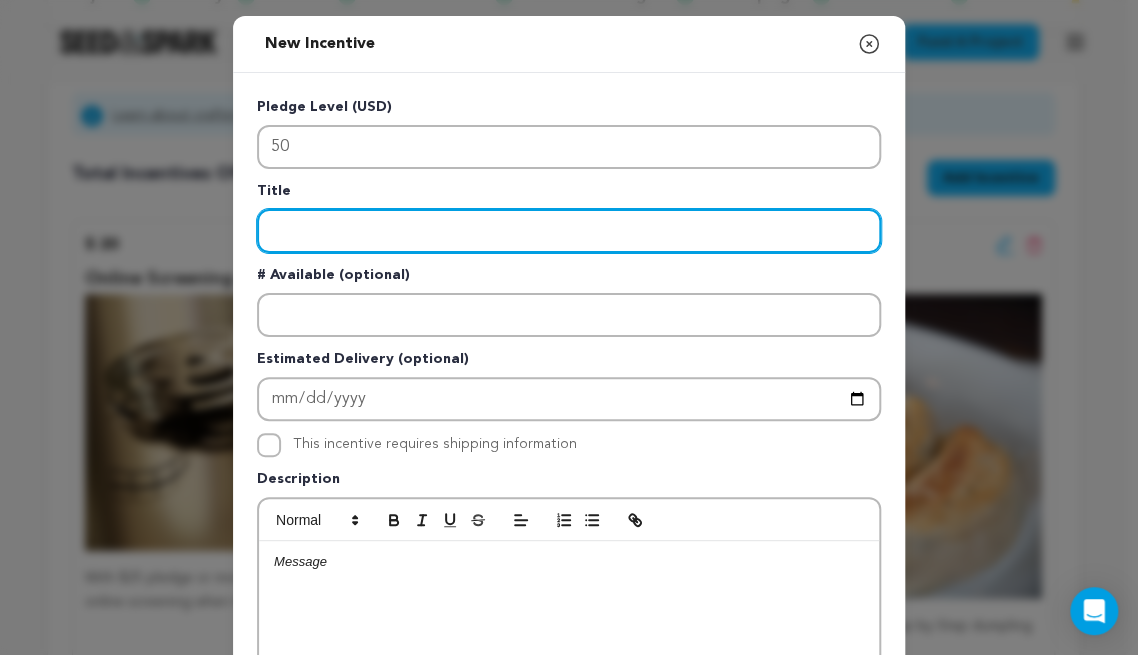 click at bounding box center (569, 231) 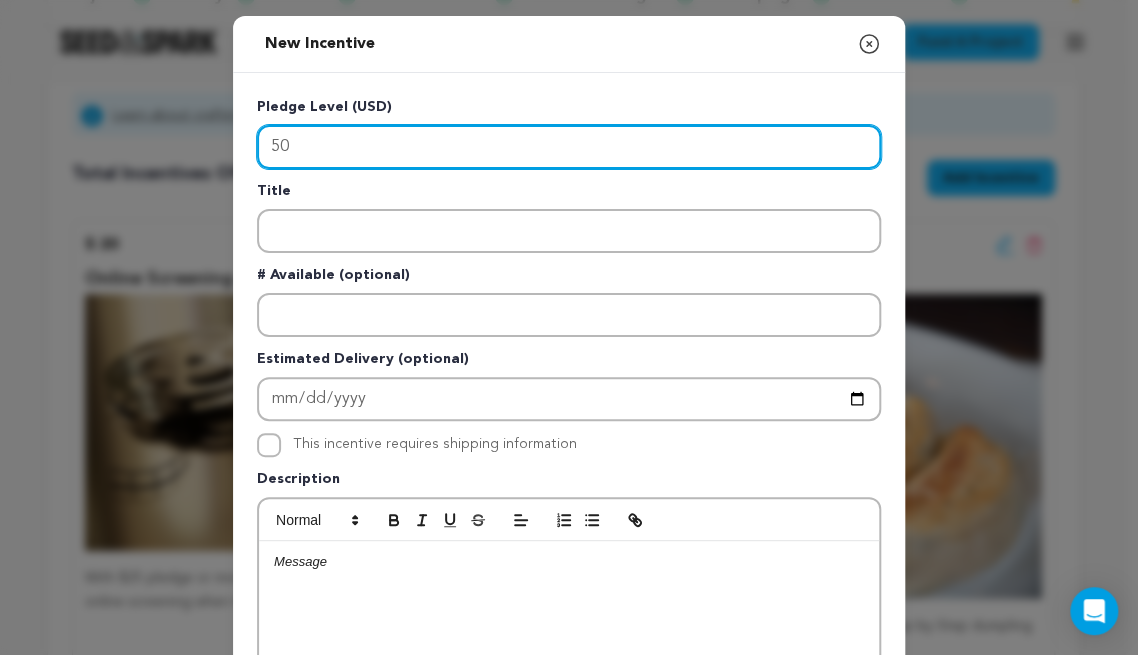 drag, startPoint x: 332, startPoint y: 156, endPoint x: 107, endPoint y: 84, distance: 236.23929 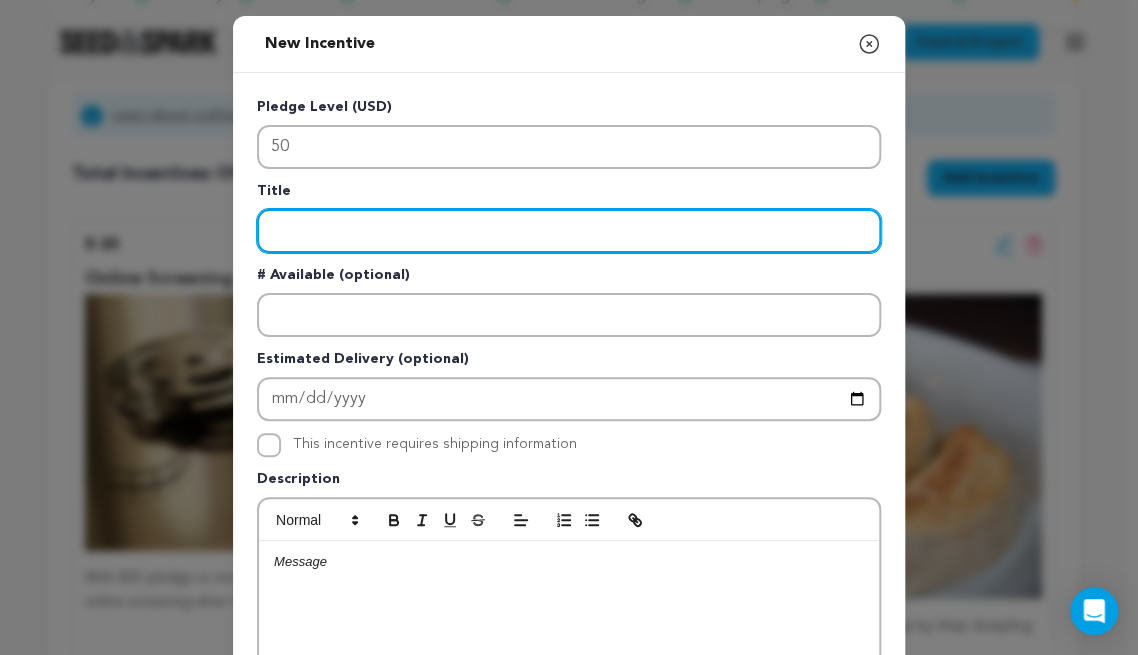 click at bounding box center [569, 231] 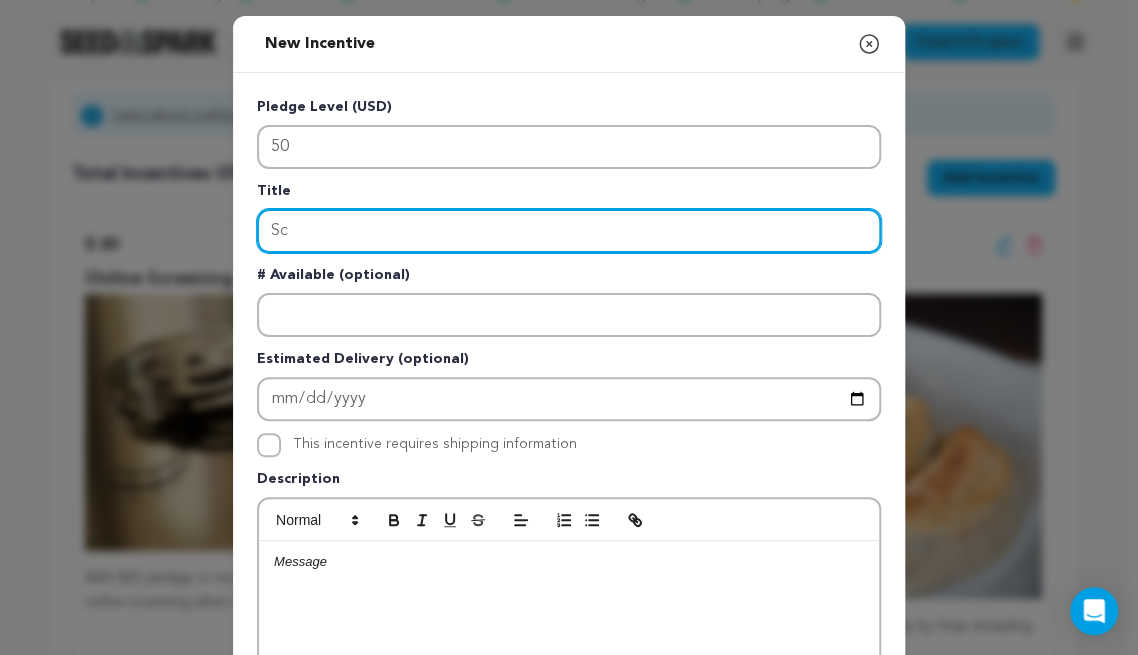 type on "S" 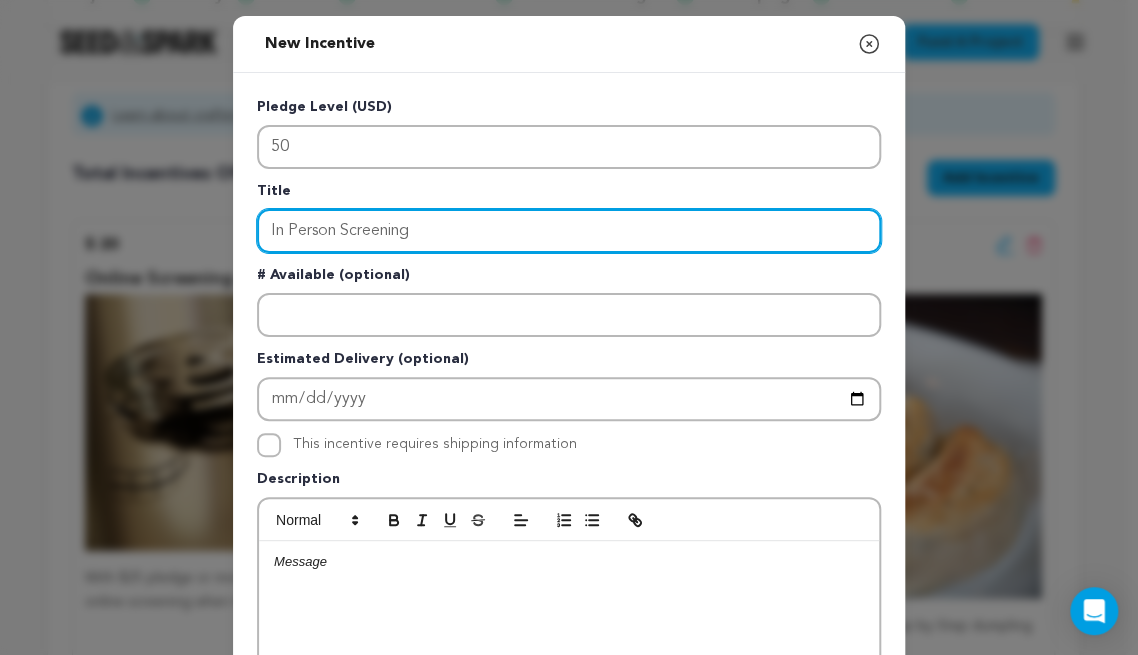 type on "In Person Screening" 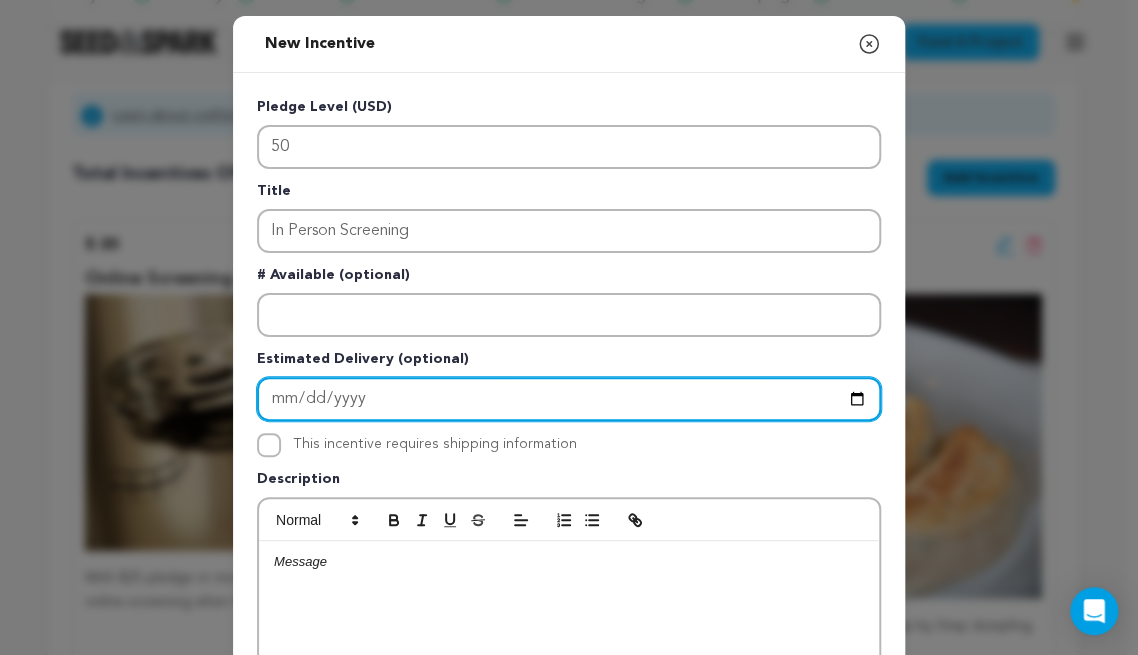 click at bounding box center [569, 399] 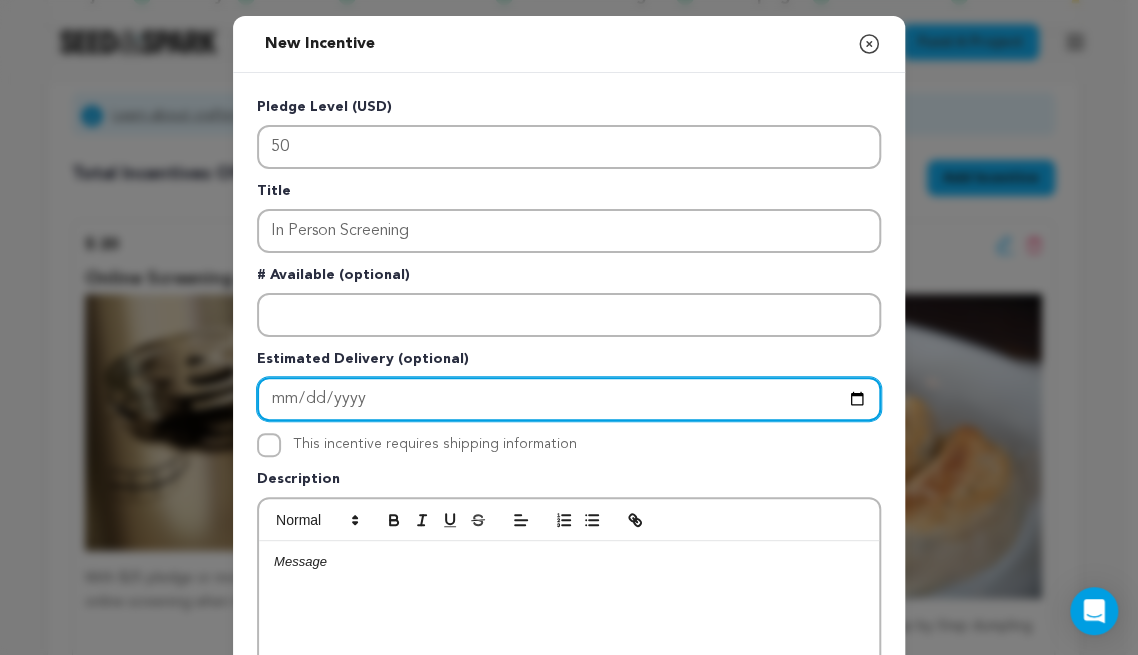 type on "2026-02-28" 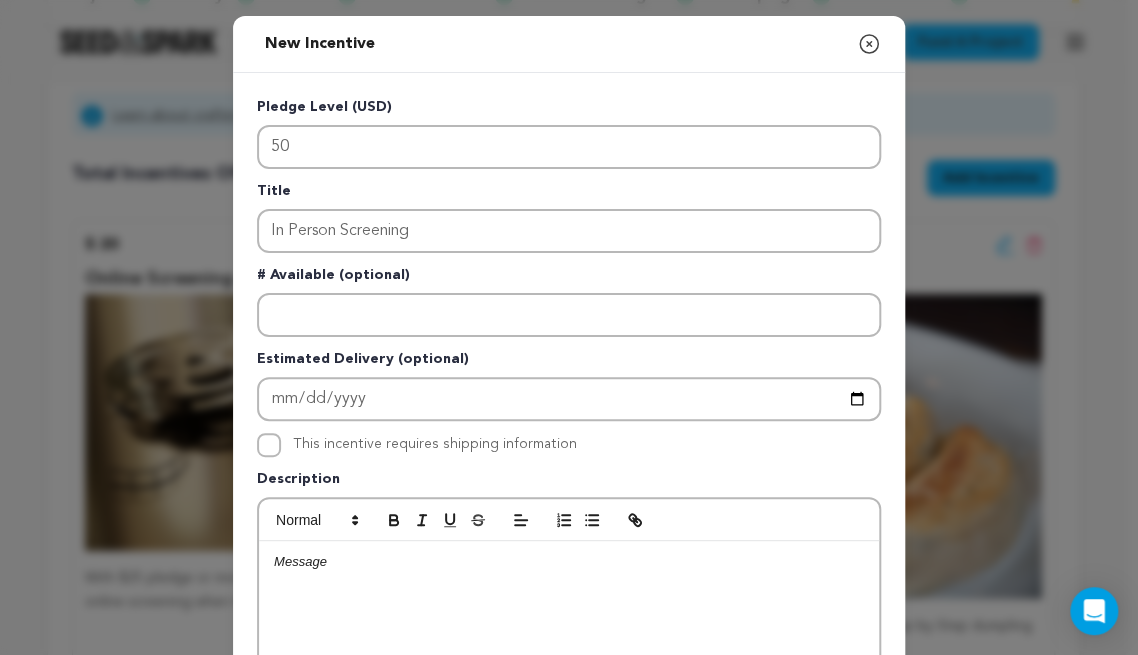 click on "Description" at bounding box center (569, 483) 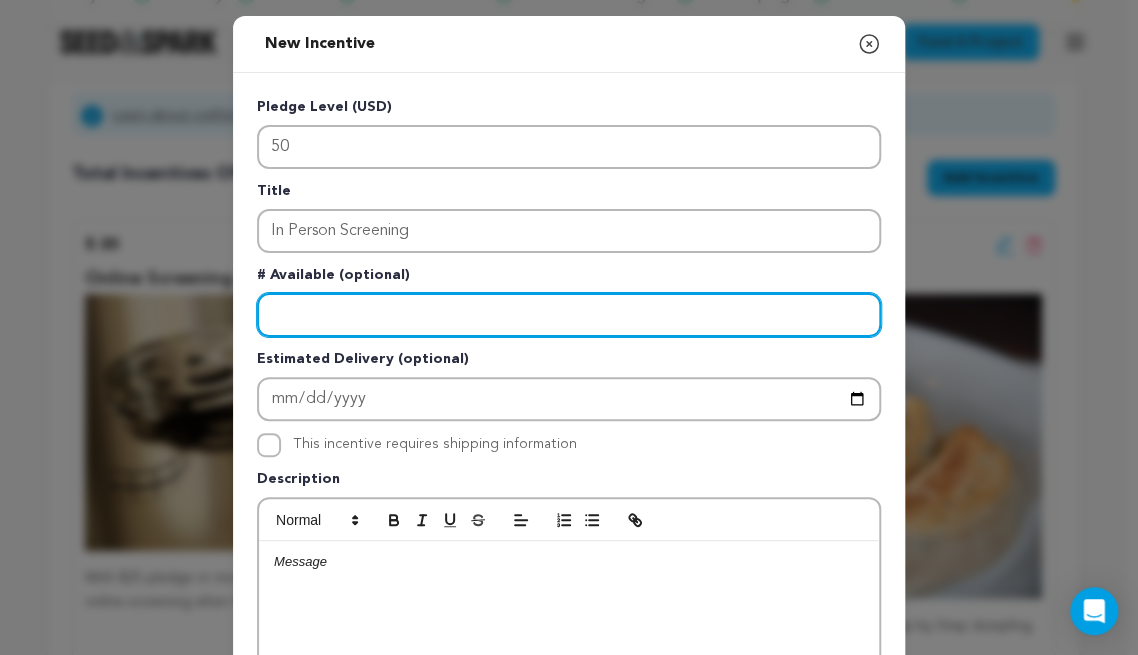 click at bounding box center (569, 315) 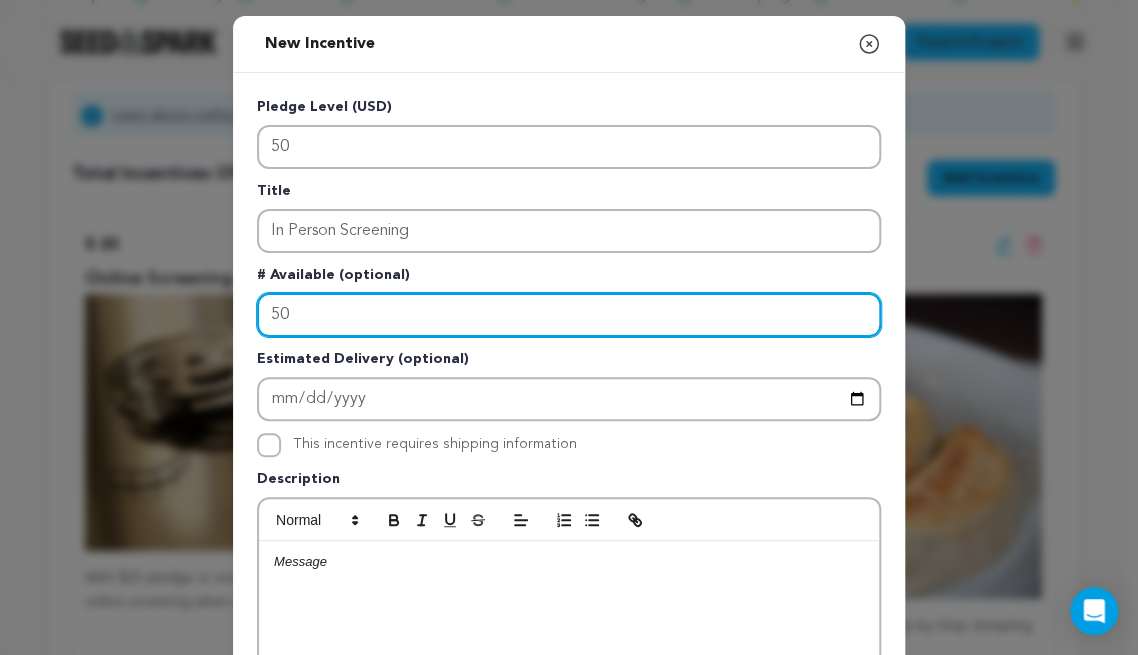 type on "50" 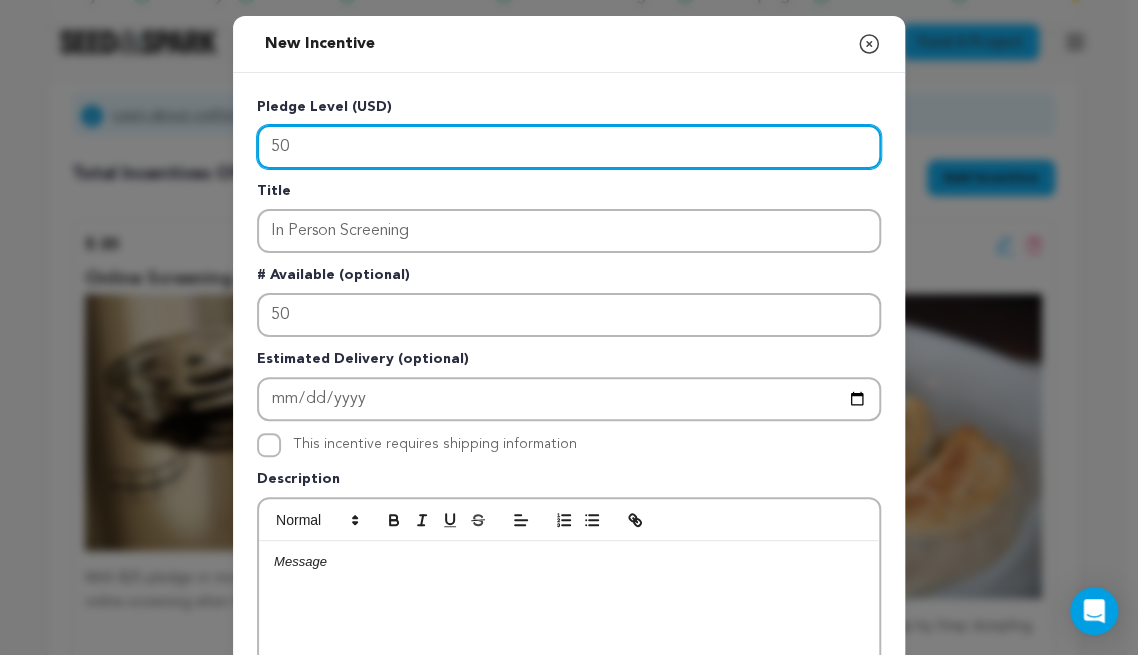 drag, startPoint x: 323, startPoint y: 156, endPoint x: 236, endPoint y: 122, distance: 93.40771 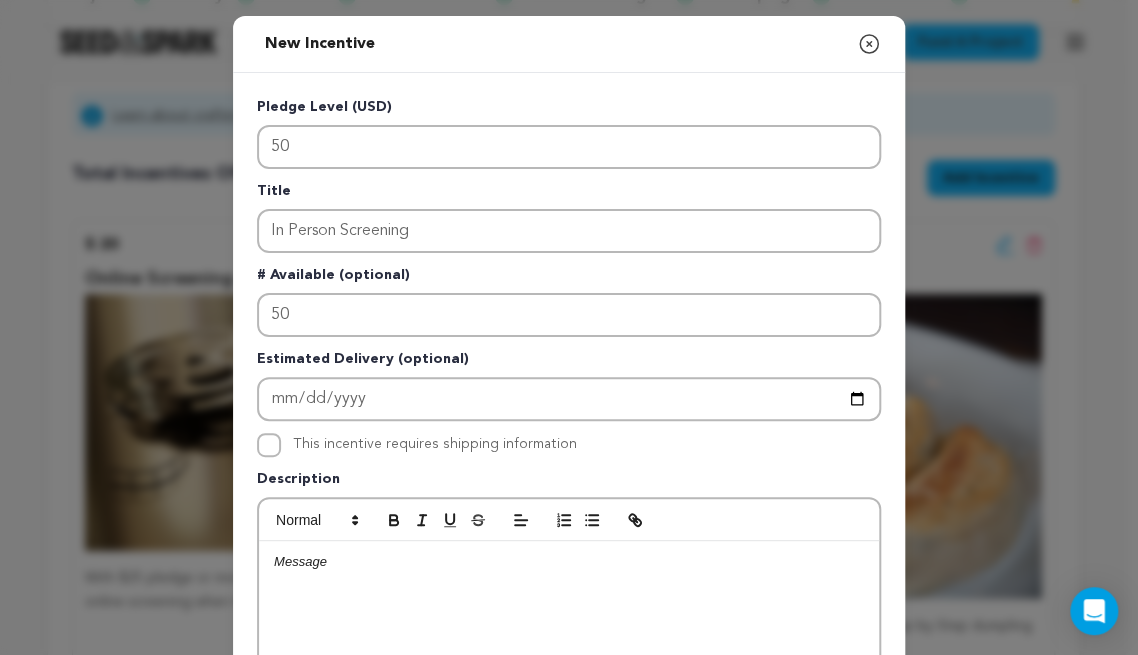 click 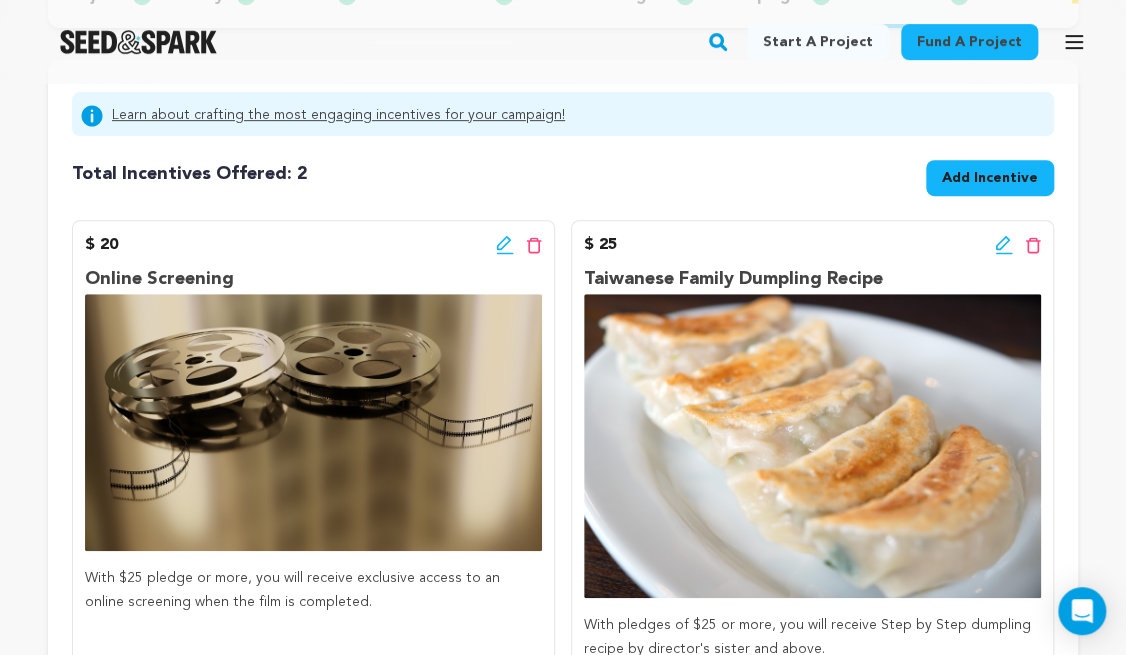 click 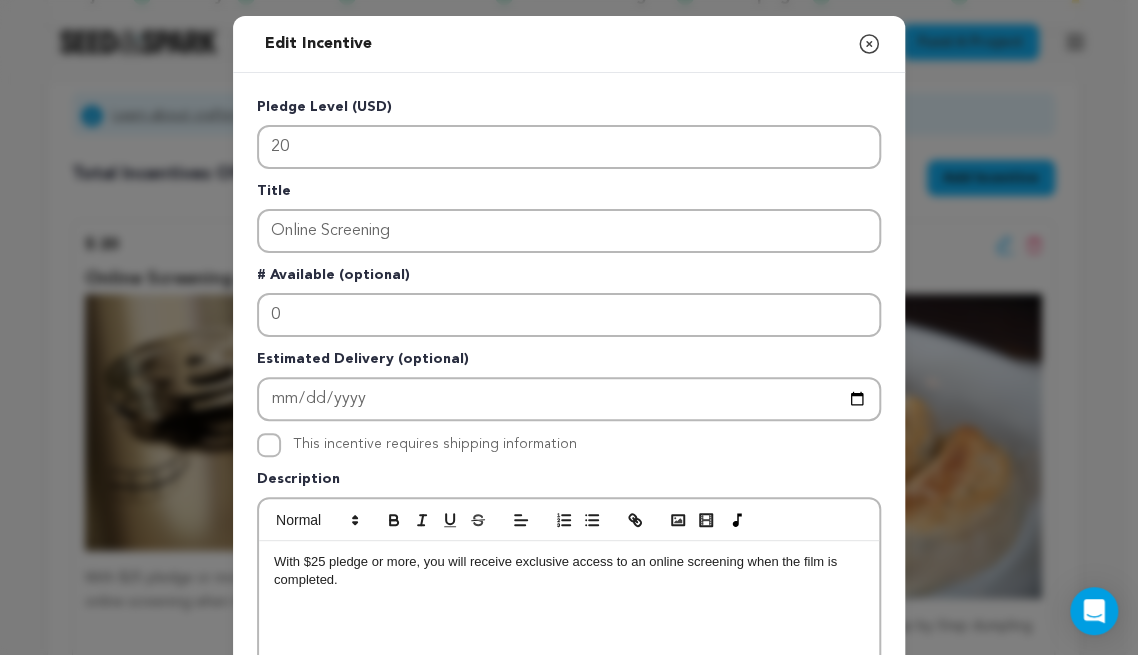 click on "With $25 pledge or more, you will receive exclusive access to an online screening when the film is completed." at bounding box center [569, 691] 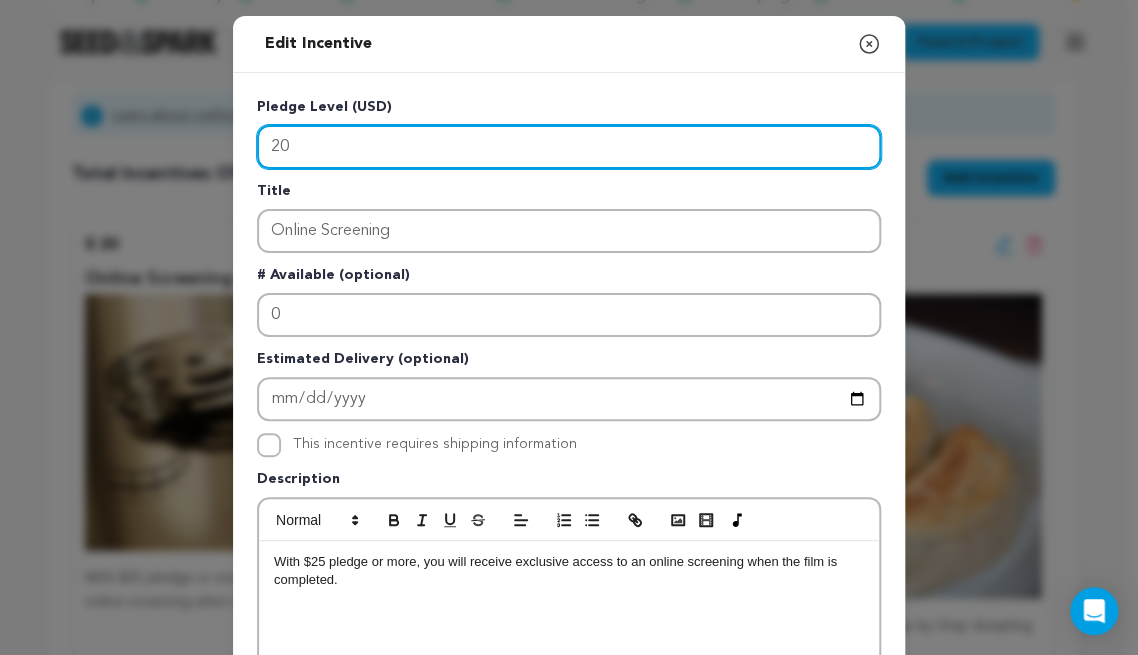 click on "20" at bounding box center [569, 147] 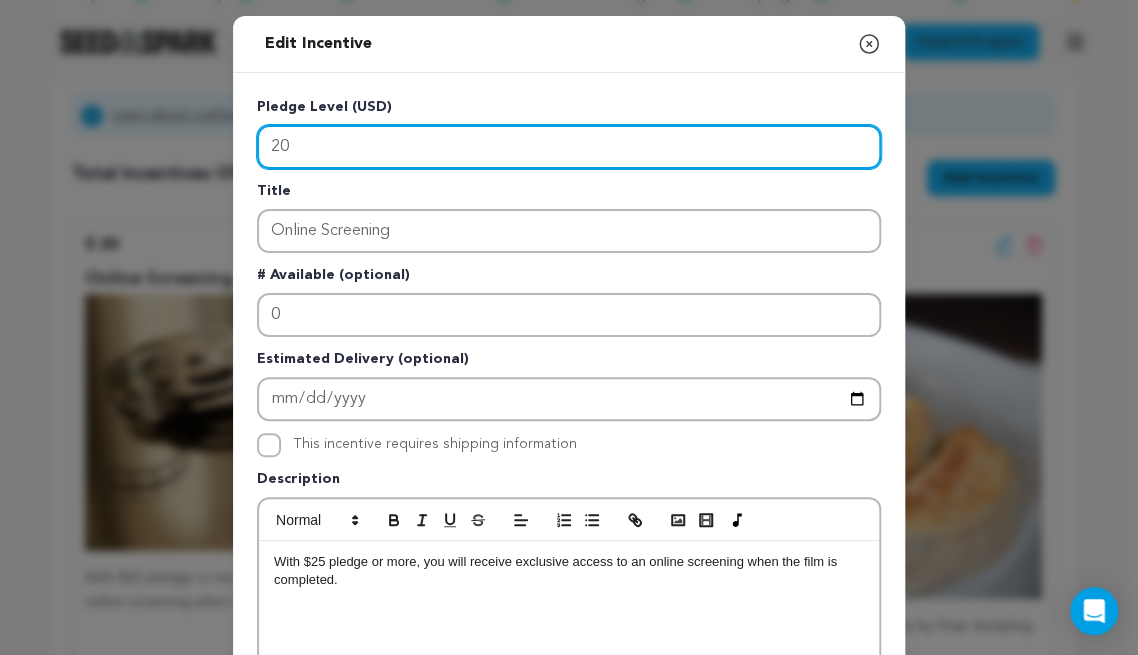 click on "20" at bounding box center (569, 147) 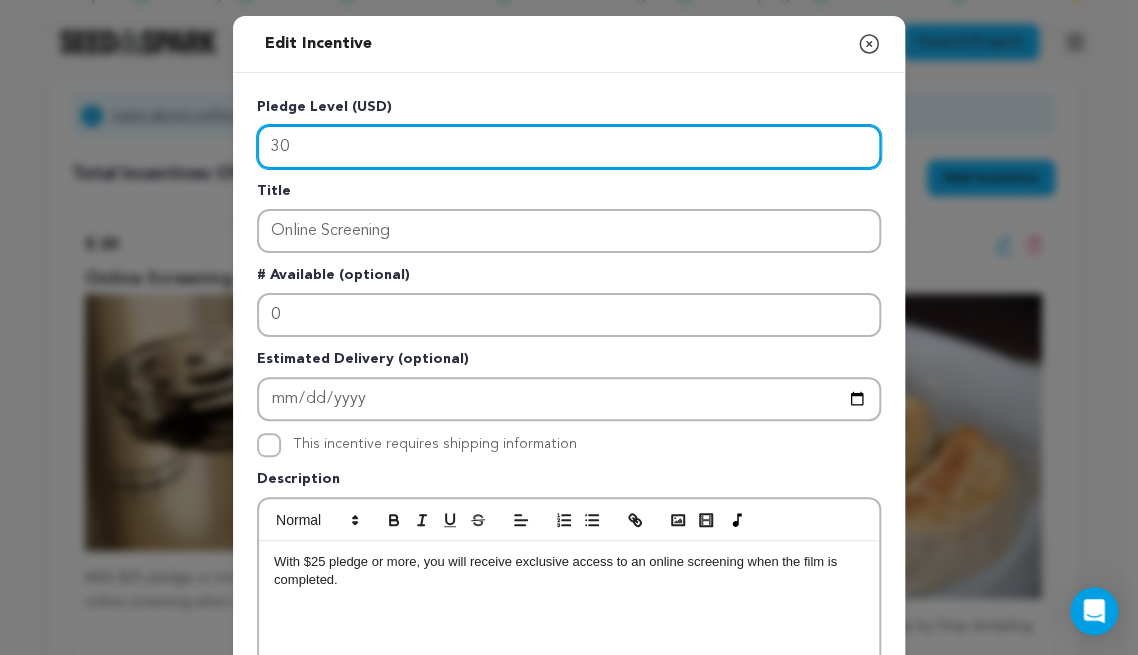 type on "3" 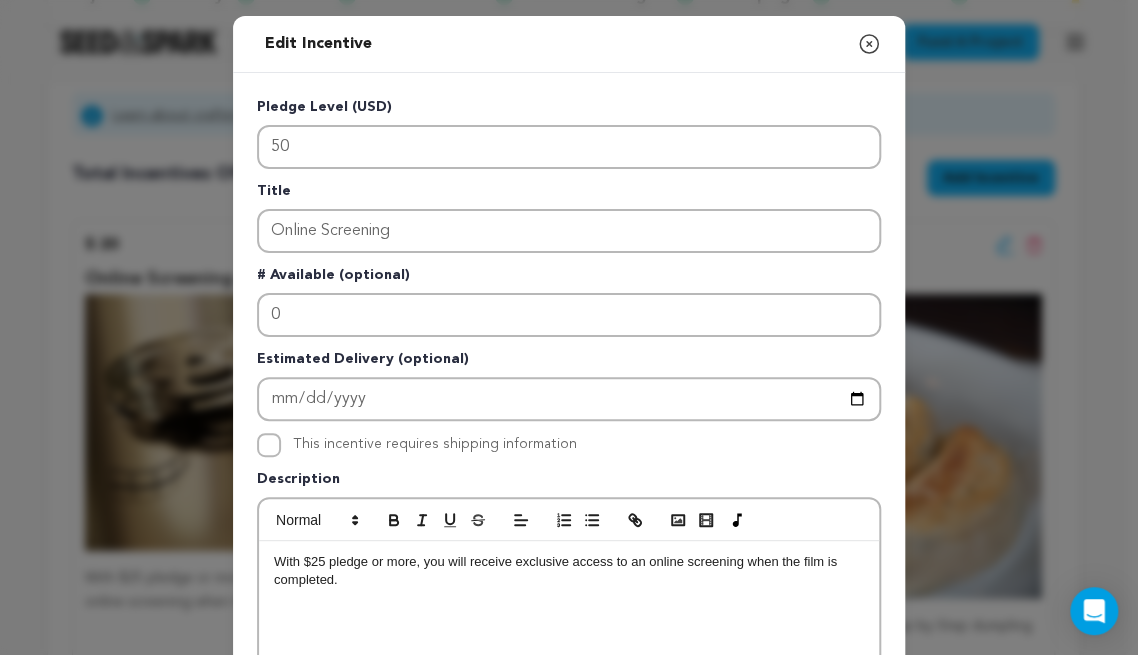 click on "With $25 pledge or more, you will receive exclusive access to an online screening when the film is completed." at bounding box center [569, 691] 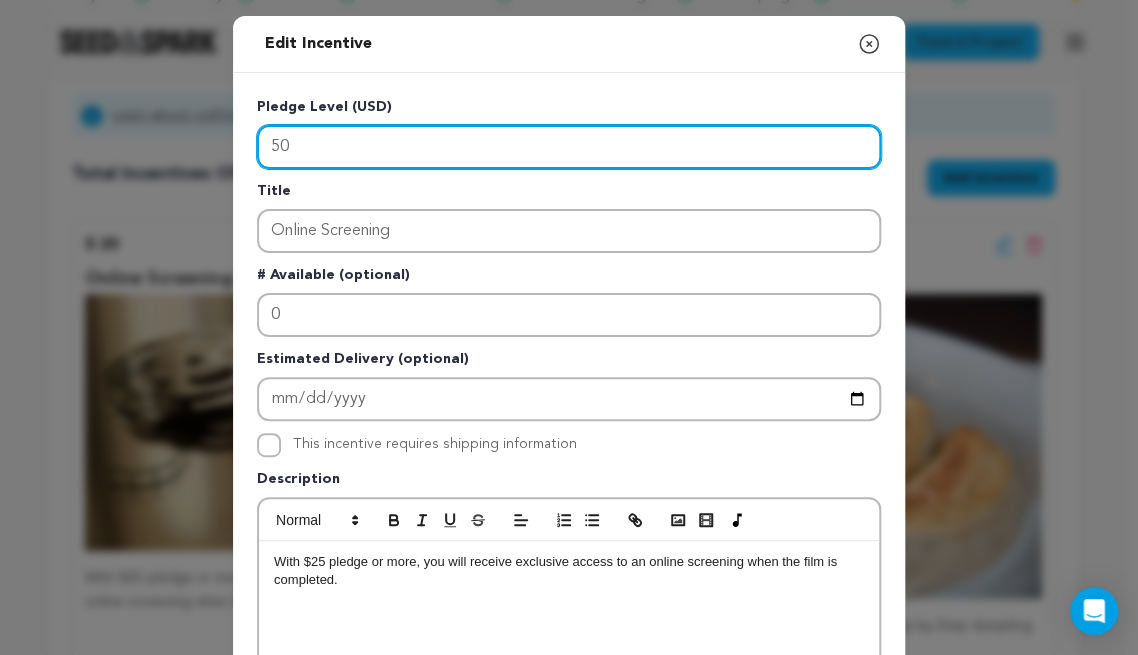 click on "50" at bounding box center [569, 147] 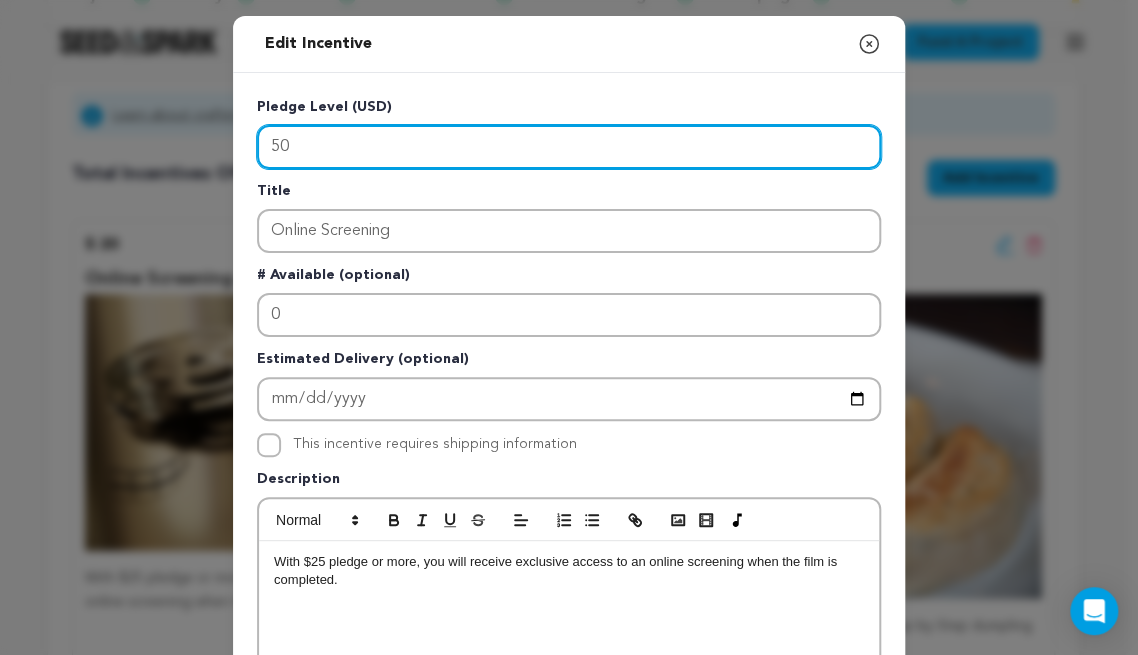 click on "50" at bounding box center (569, 147) 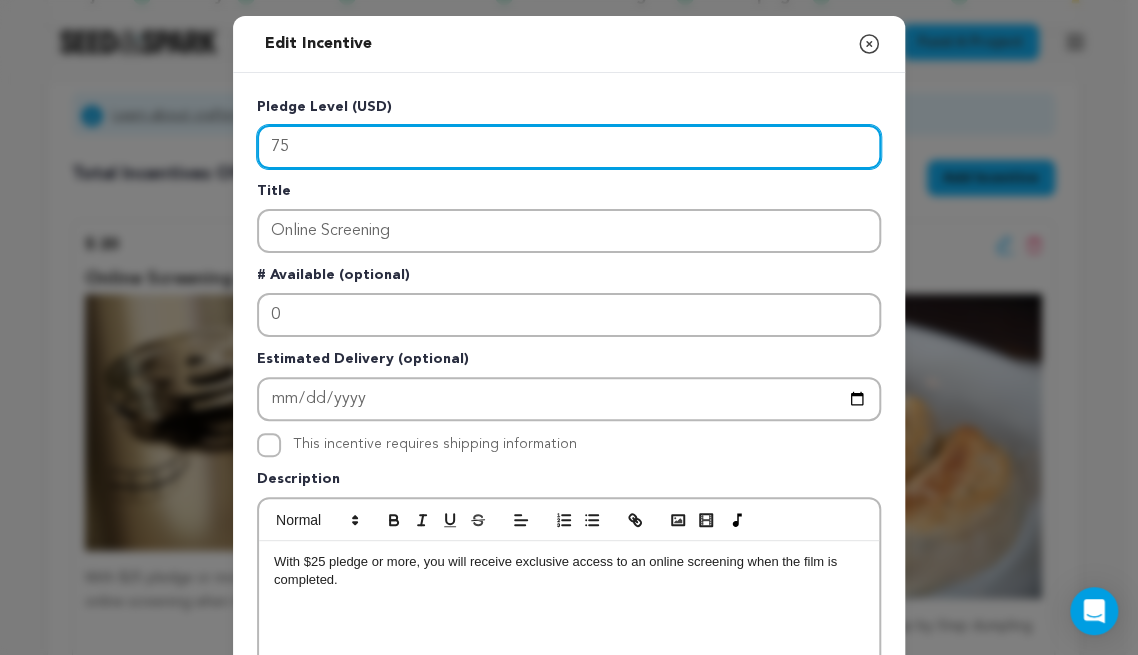 drag, startPoint x: 335, startPoint y: 154, endPoint x: 149, endPoint y: 111, distance: 190.90573 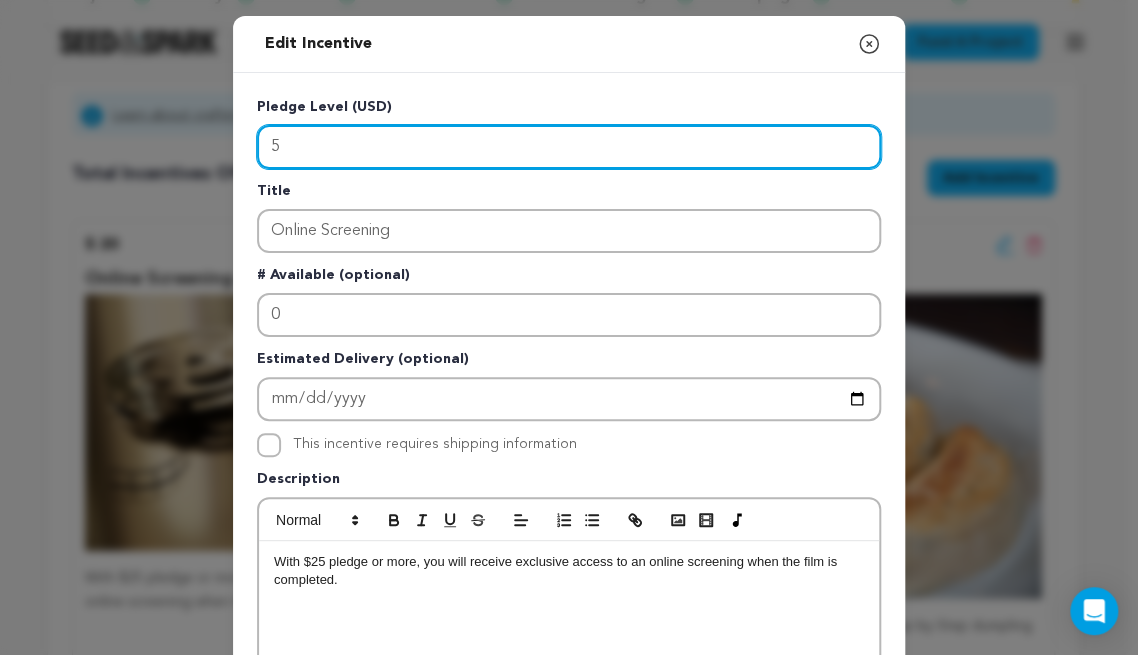 type on "50" 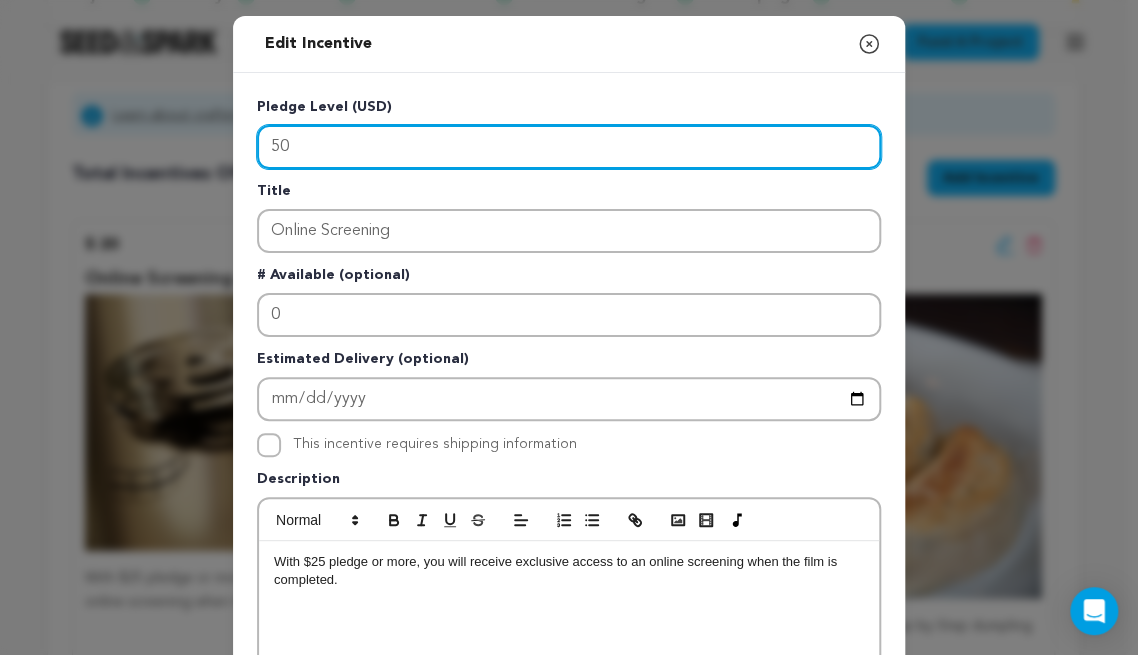 drag, startPoint x: 292, startPoint y: 147, endPoint x: 152, endPoint y: 120, distance: 142.5798 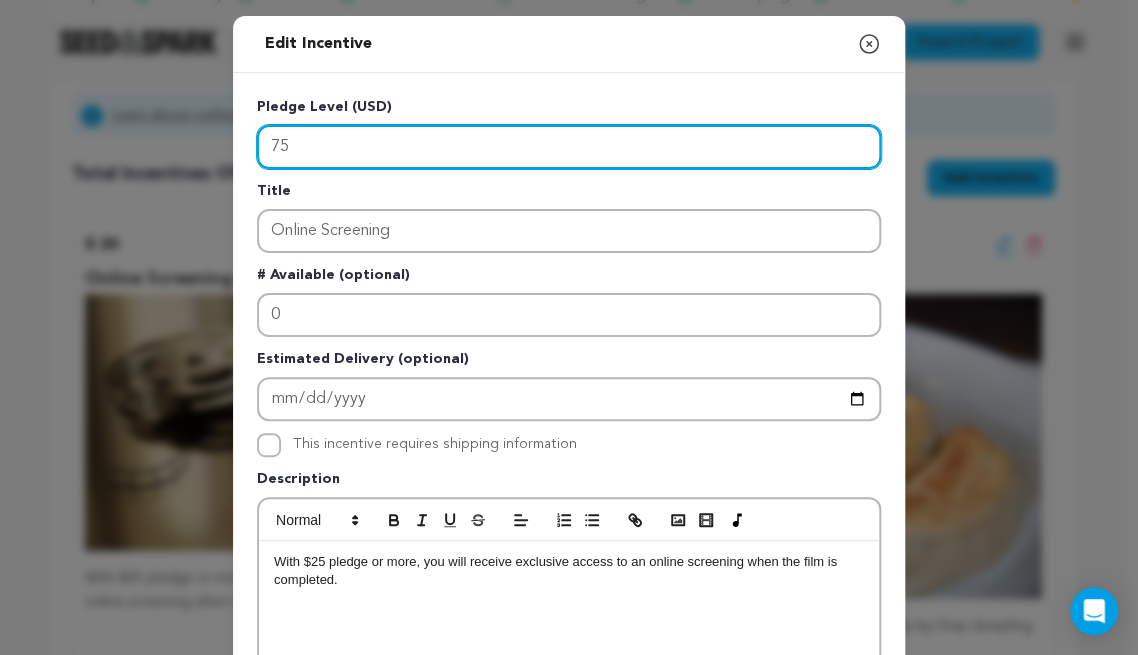 type on "75" 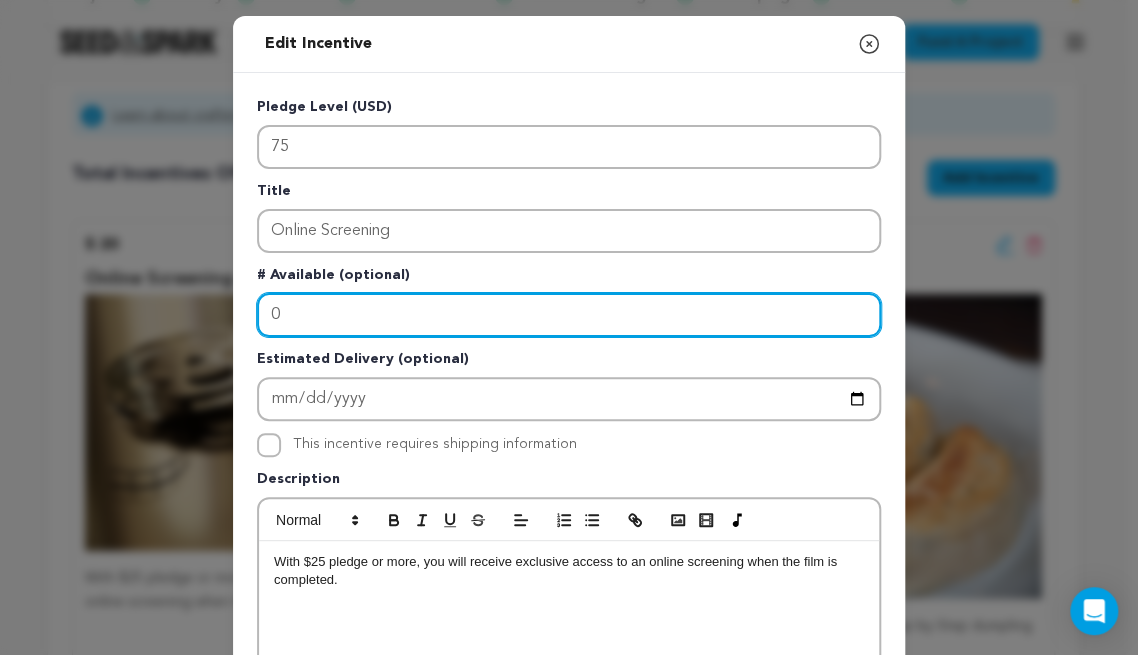 click on "0" at bounding box center (569, 315) 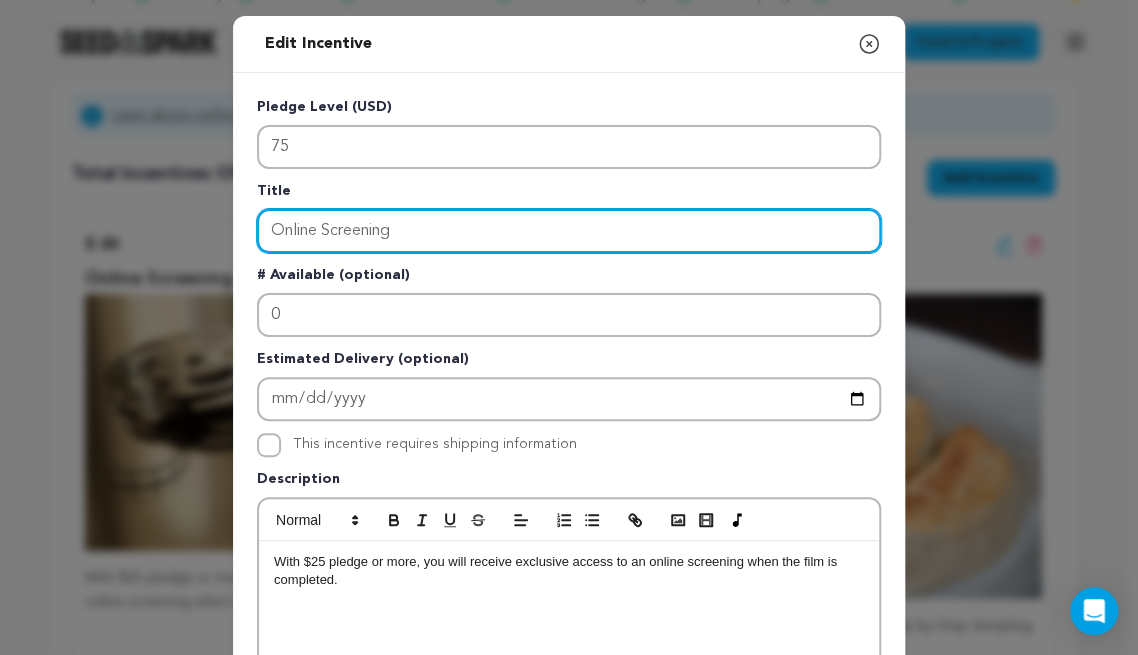 drag, startPoint x: 455, startPoint y: 236, endPoint x: 129, endPoint y: 177, distance: 331.29593 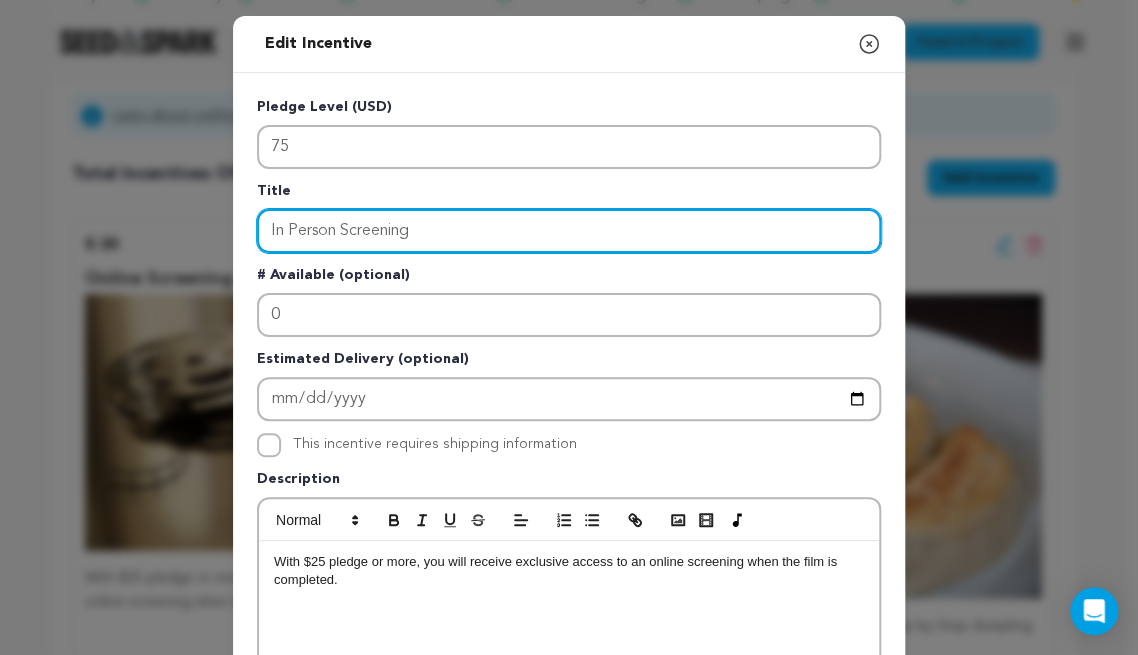 type on "In Person Screening" 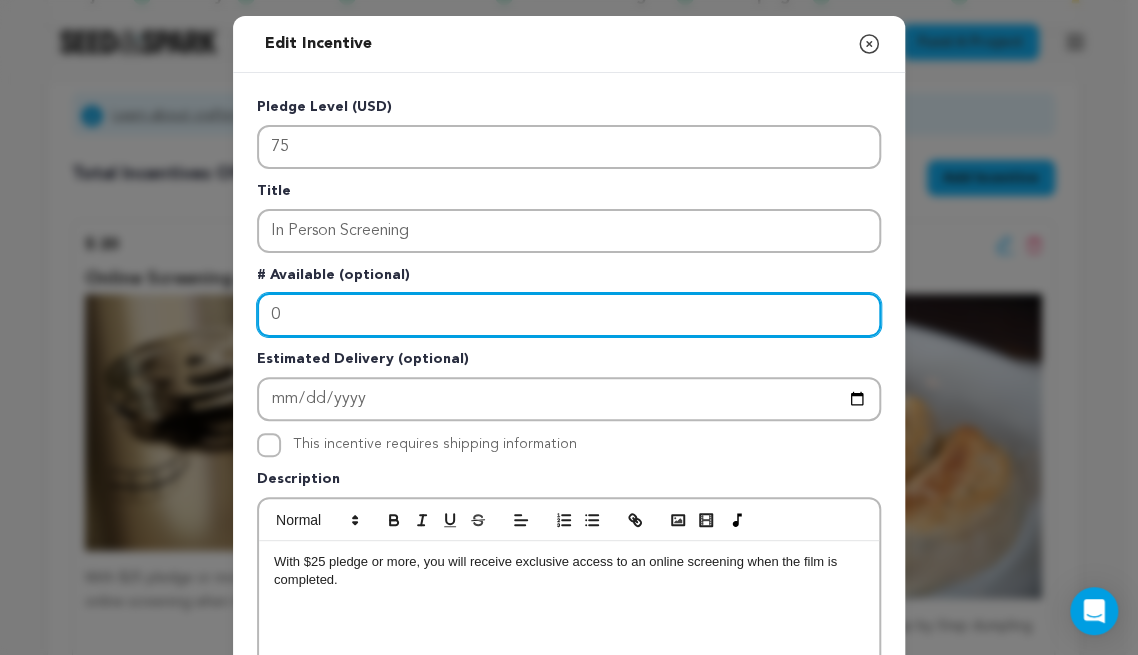 drag, startPoint x: 288, startPoint y: 304, endPoint x: 180, endPoint y: 319, distance: 109.03669 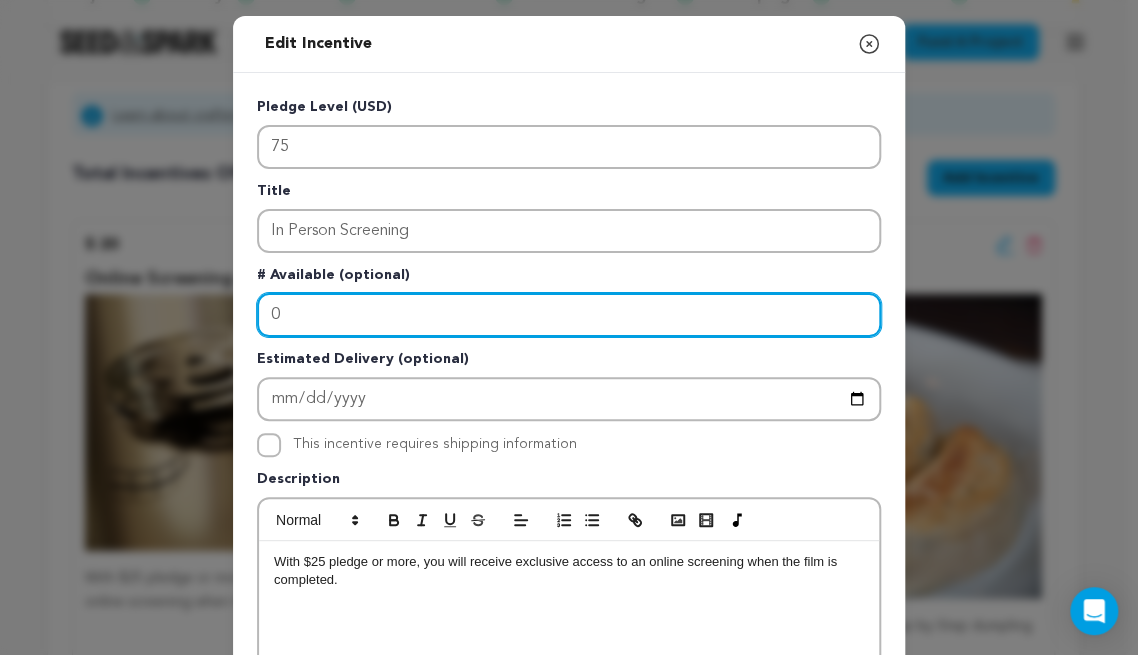 click on "Edit Incentive
Close modal
Pledge Level (USD)
75
Title
In Person Screening
# Available (optional)
0
2026-02-28" at bounding box center (569, 638) 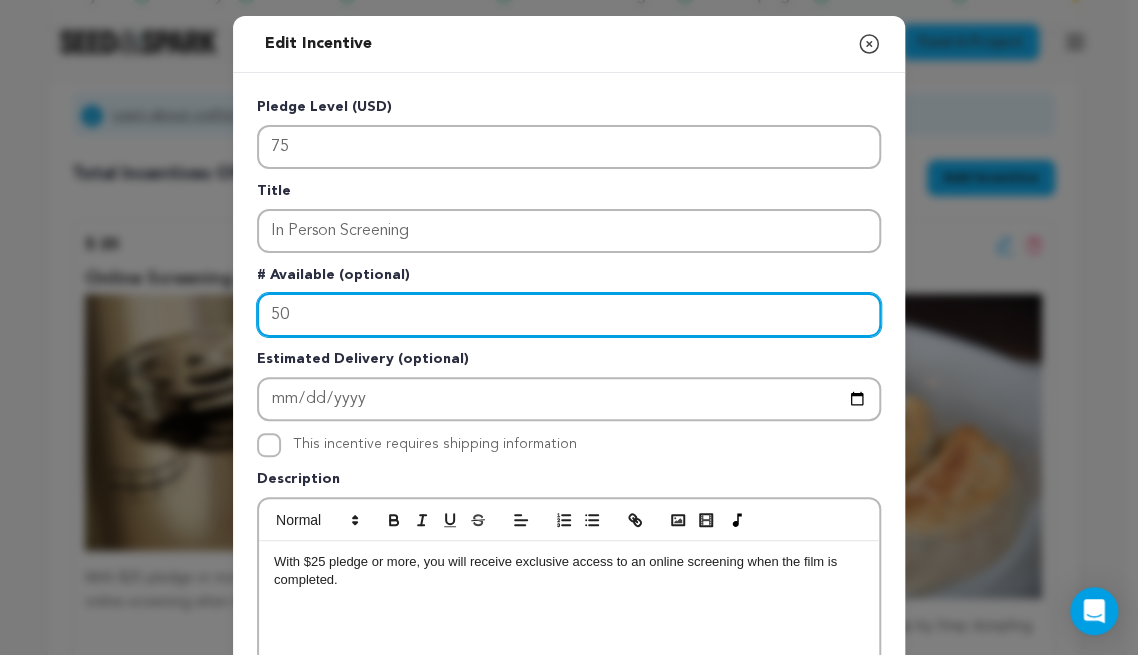 type on "50" 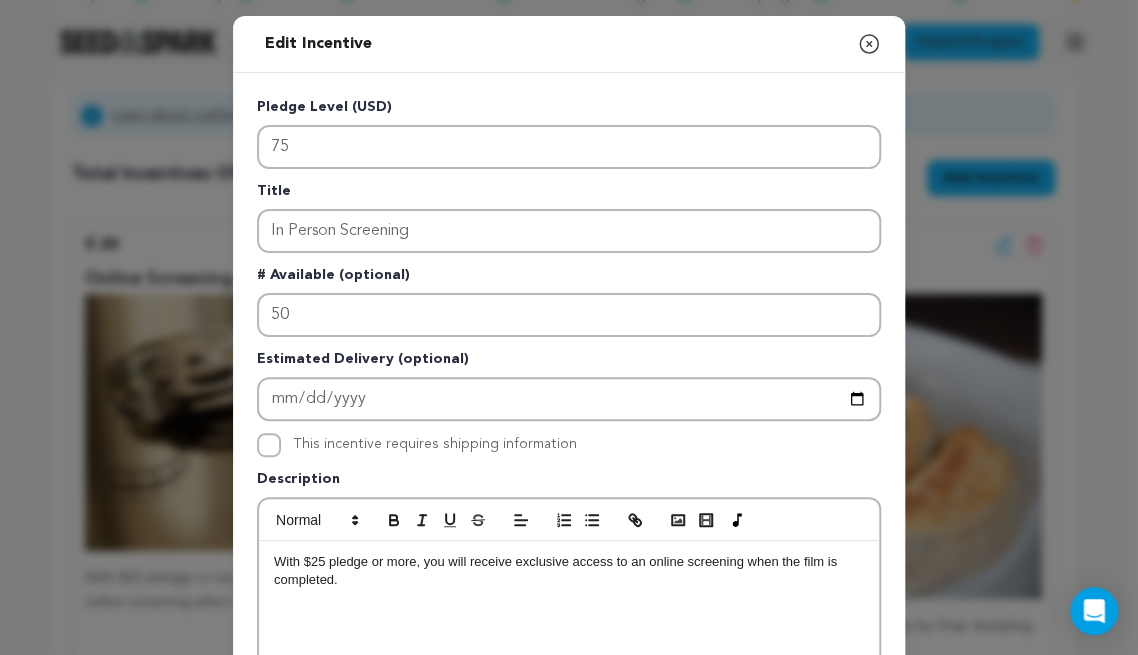 click on "With $25 pledge or more, you will receive exclusive access to an online screening when the film is completed." at bounding box center [569, 691] 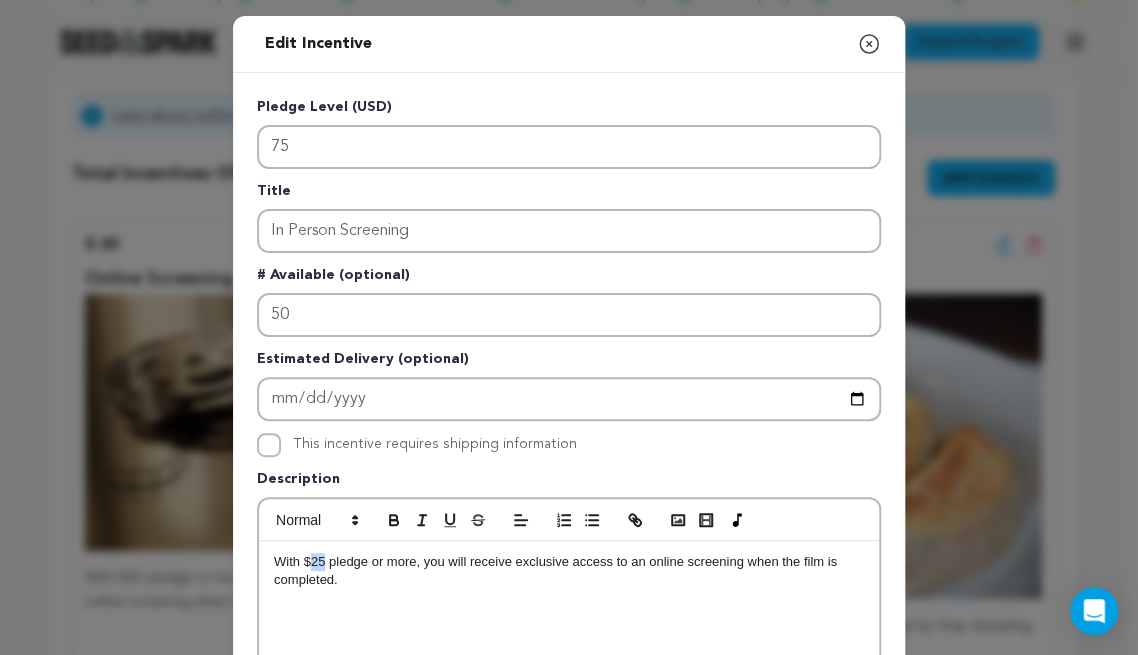 drag, startPoint x: 320, startPoint y: 565, endPoint x: 305, endPoint y: 560, distance: 15.811388 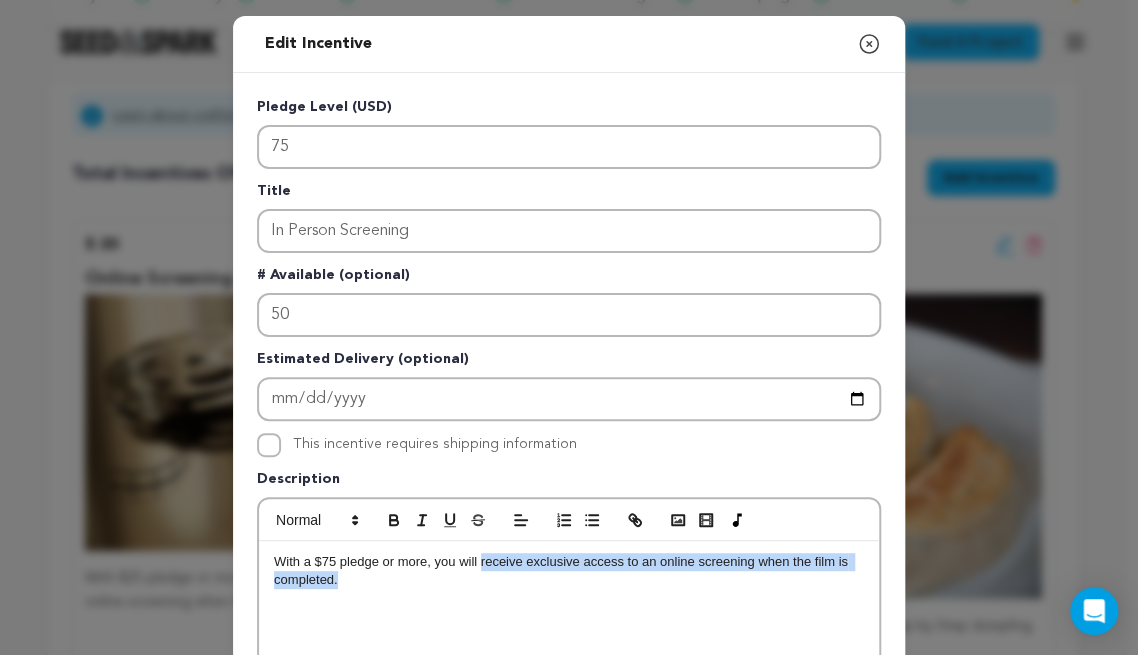 drag, startPoint x: 473, startPoint y: 564, endPoint x: 735, endPoint y: 591, distance: 263.38754 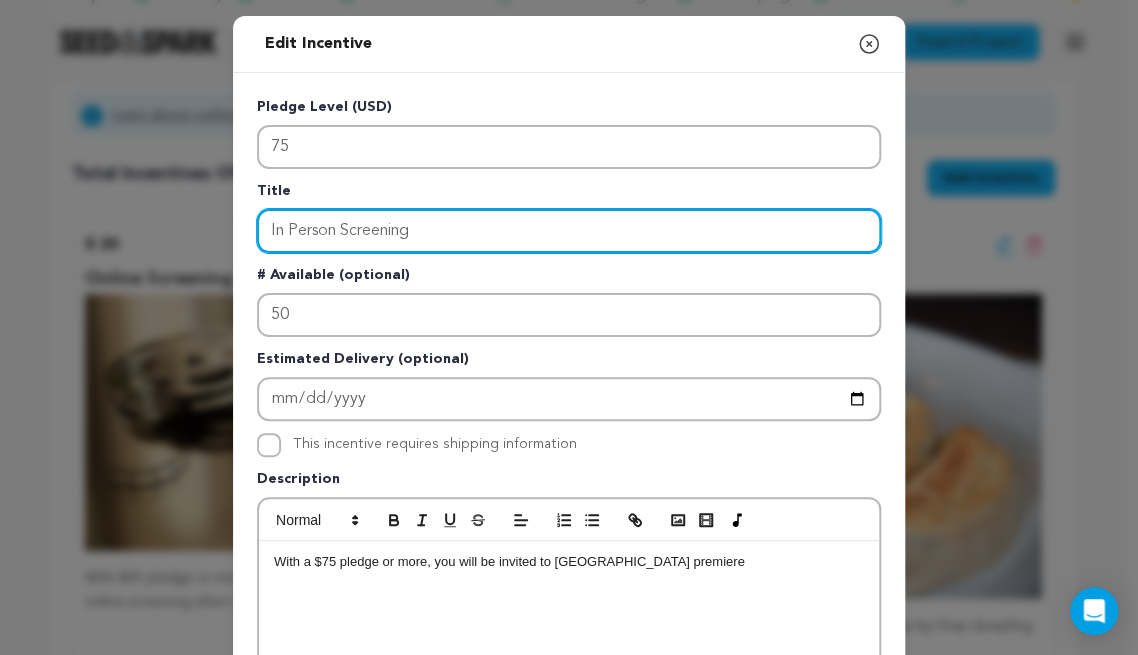 drag, startPoint x: 437, startPoint y: 236, endPoint x: 108, endPoint y: 201, distance: 330.85648 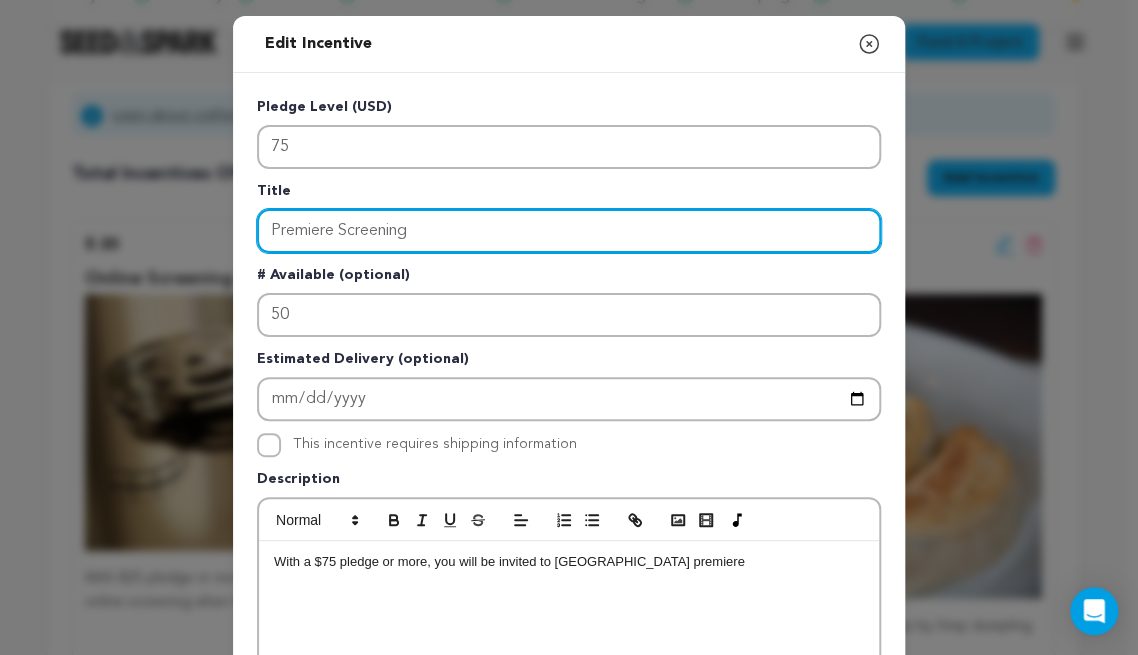 type on "Premiere Screening" 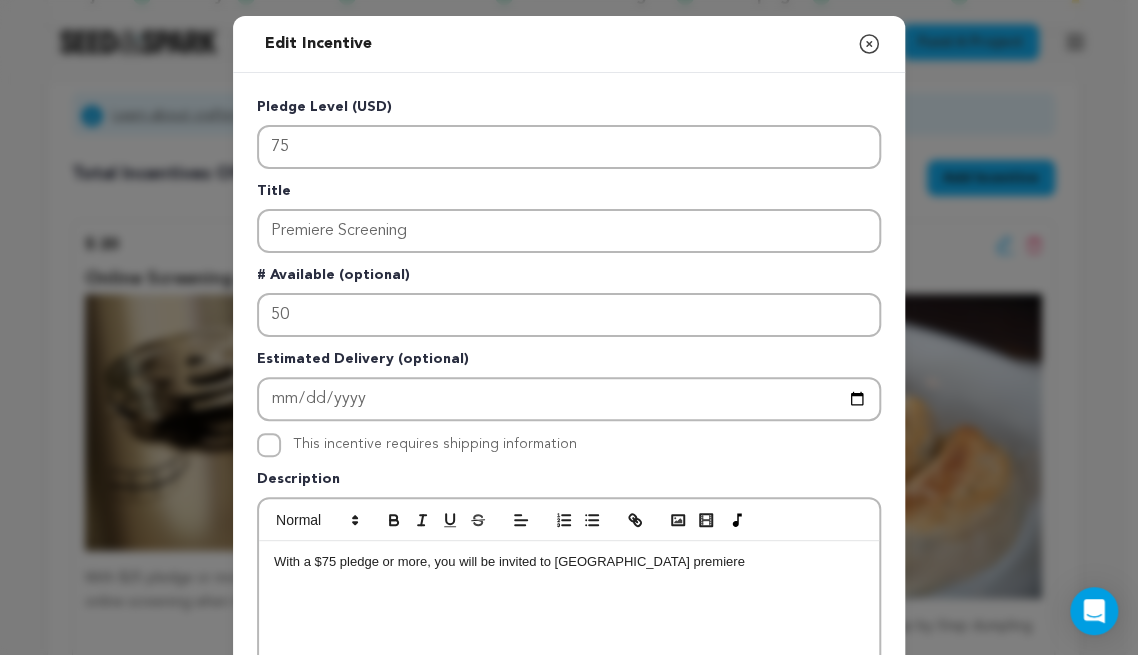 click on "With a $75 pledge or more, you will be invited to NYC premiere" at bounding box center [569, 691] 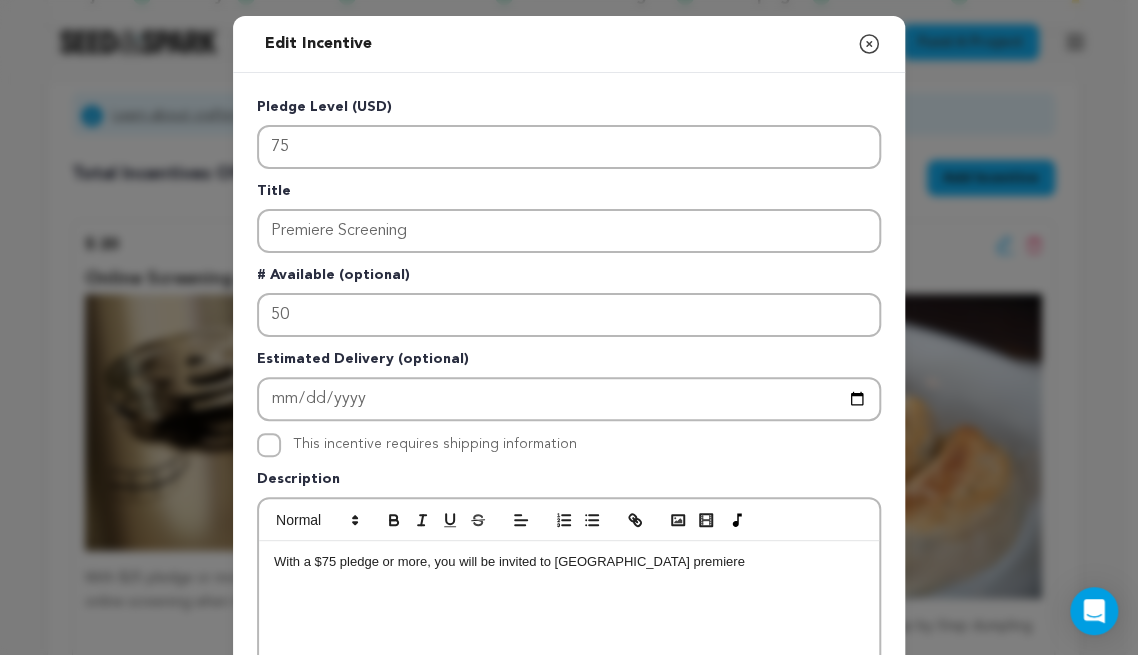 click on "With a $75 pledge or more, you will be invited to NYC premiere" at bounding box center [569, 562] 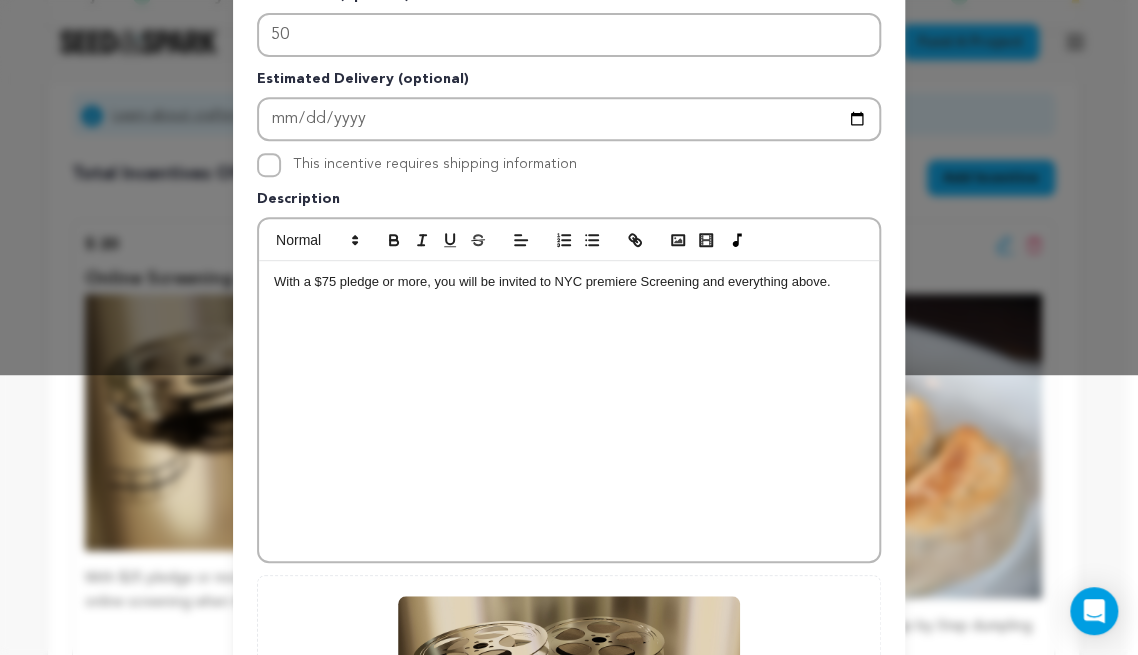 scroll, scrollTop: 623, scrollLeft: 0, axis: vertical 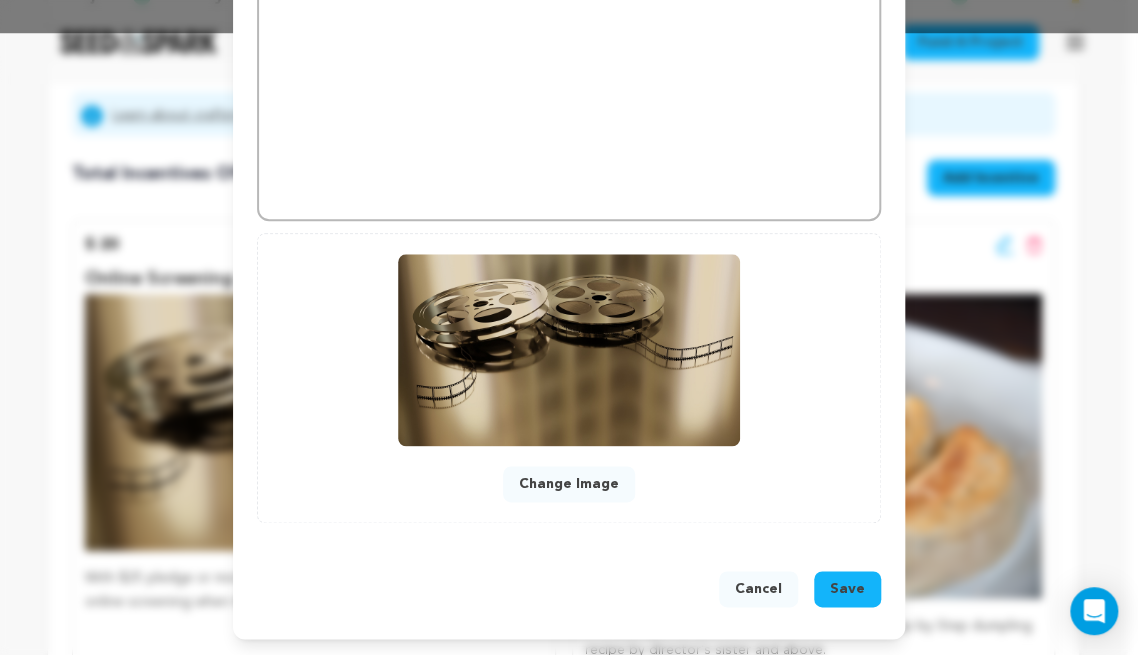 click on "Change Image" at bounding box center [569, 484] 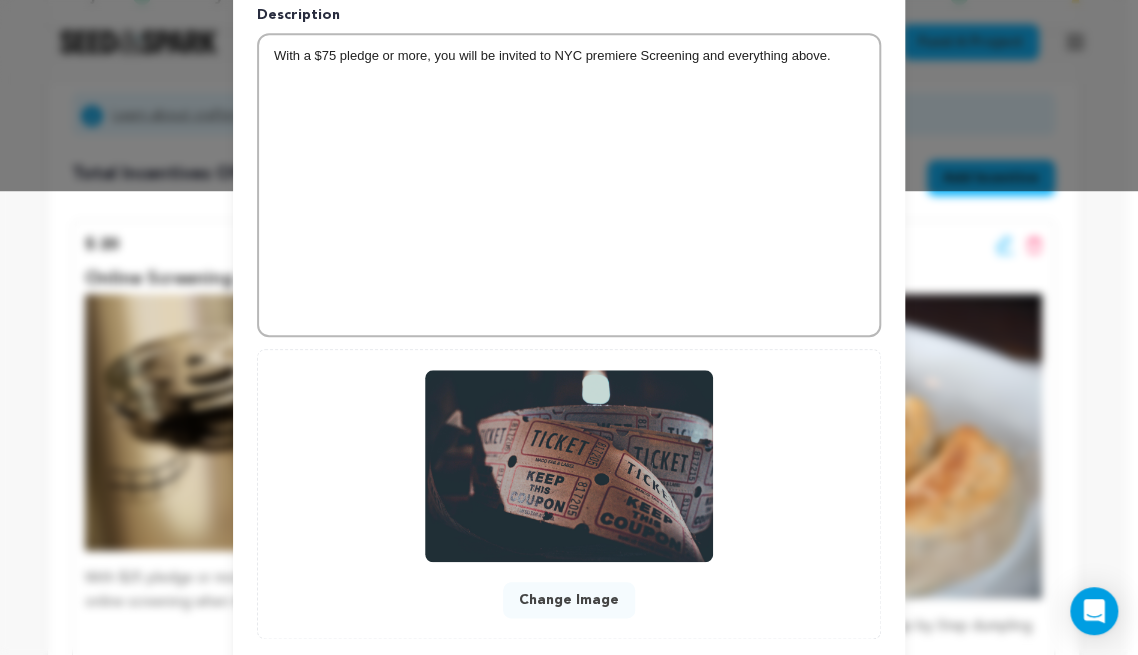 scroll, scrollTop: 580, scrollLeft: 0, axis: vertical 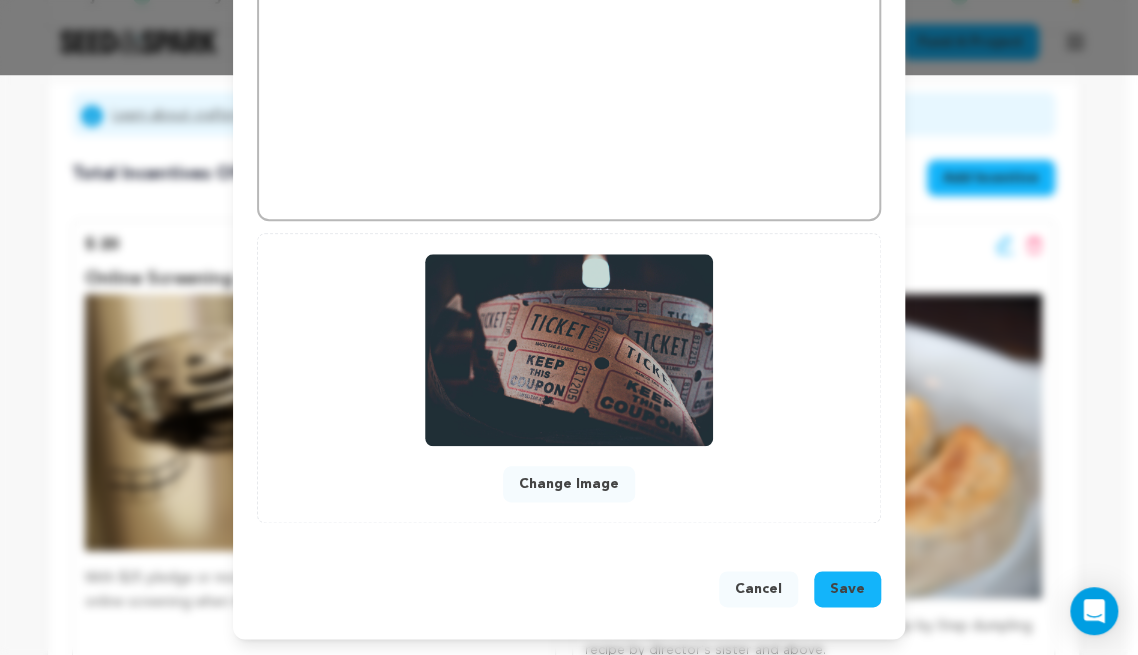click on "Save" at bounding box center [847, 589] 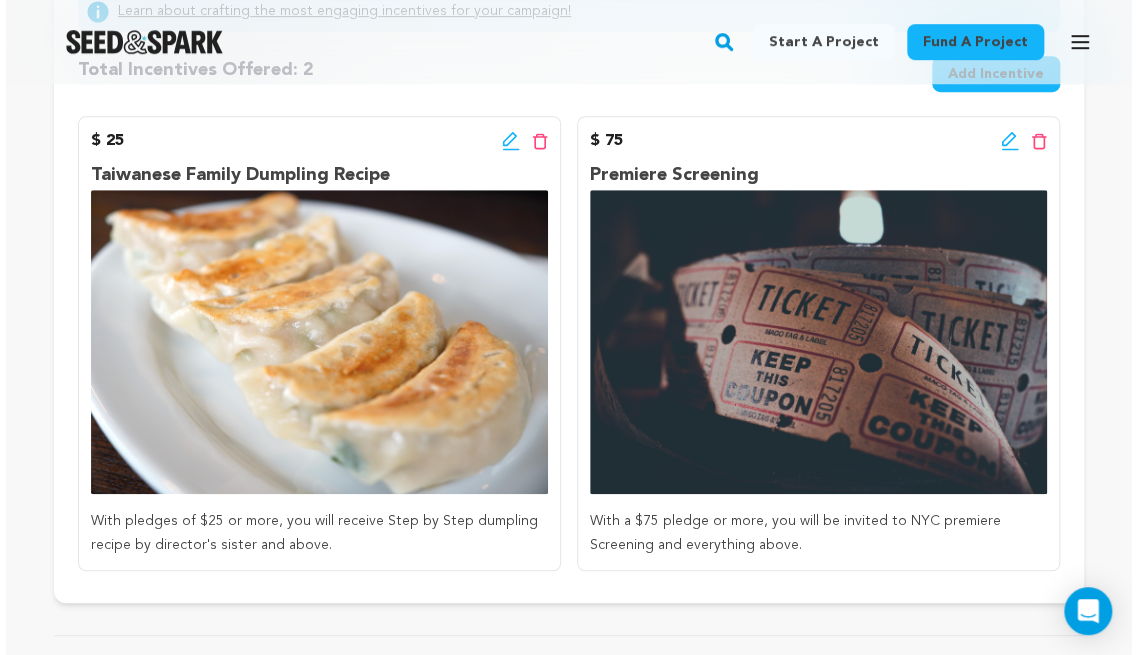 scroll, scrollTop: 364, scrollLeft: 0, axis: vertical 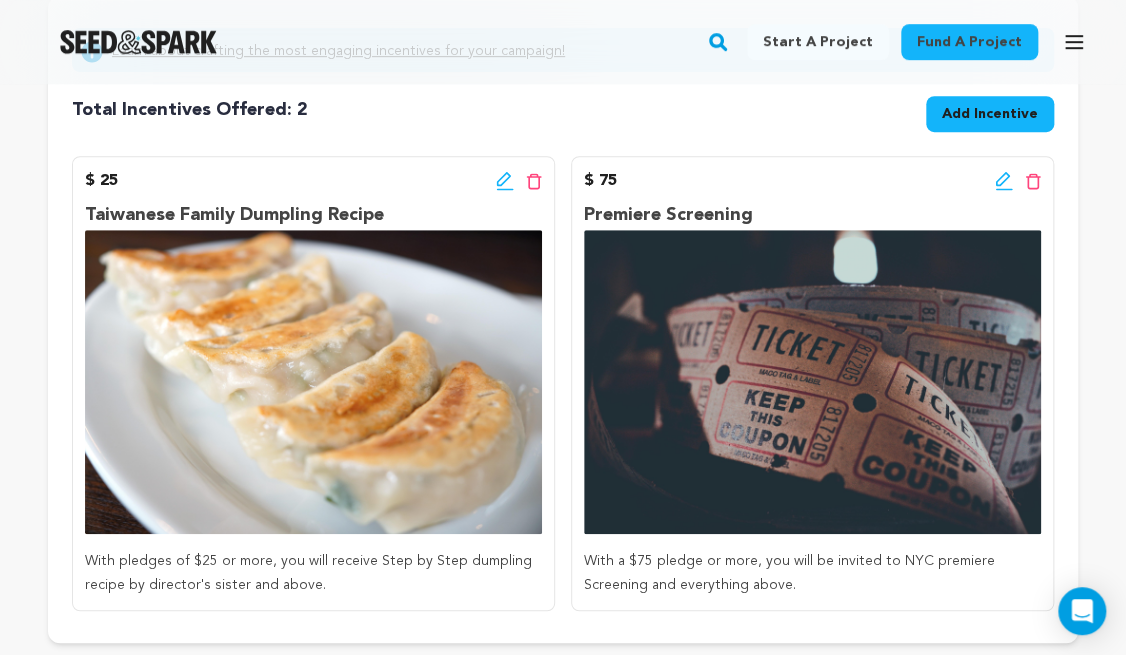 click on "Add Incentive" at bounding box center (990, 114) 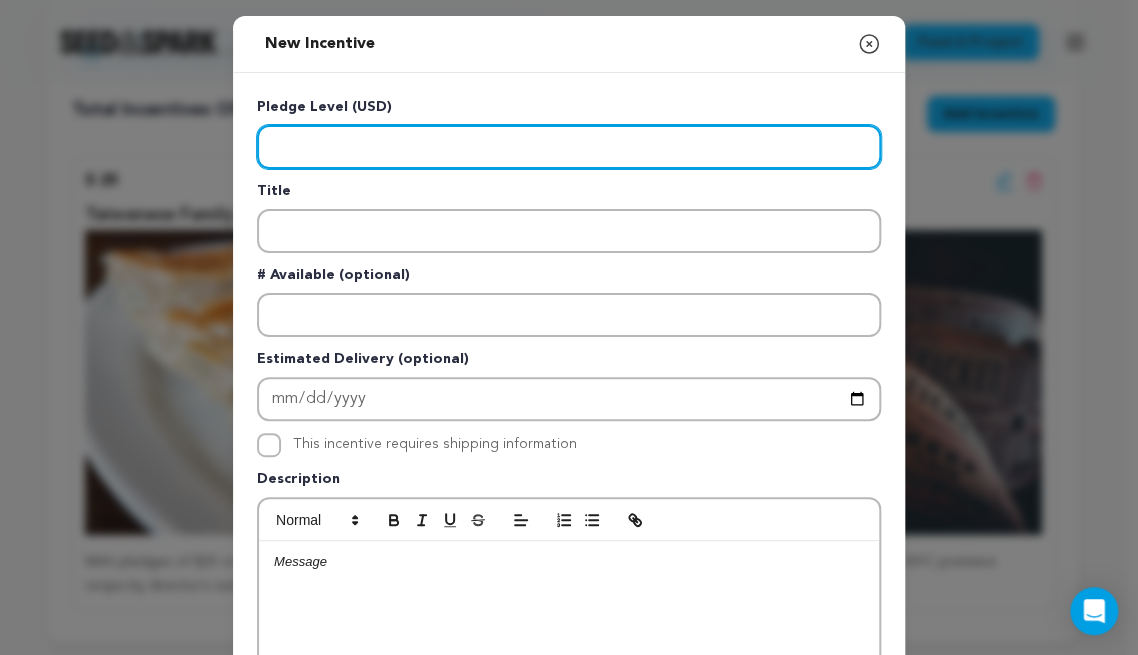 click at bounding box center (569, 147) 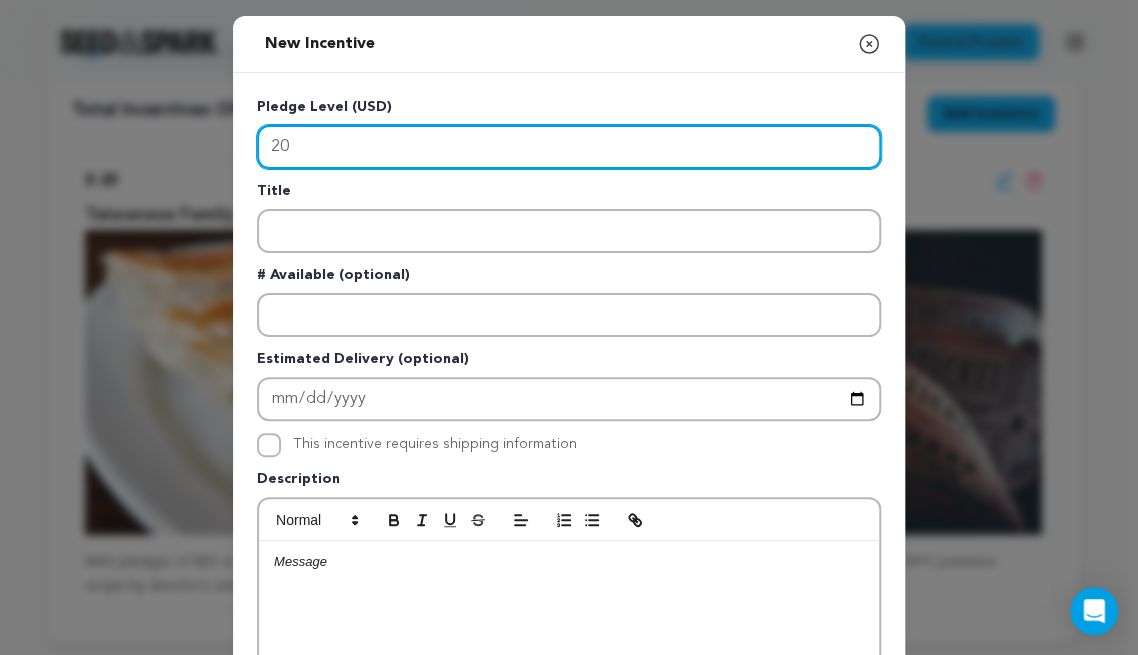 type on "20" 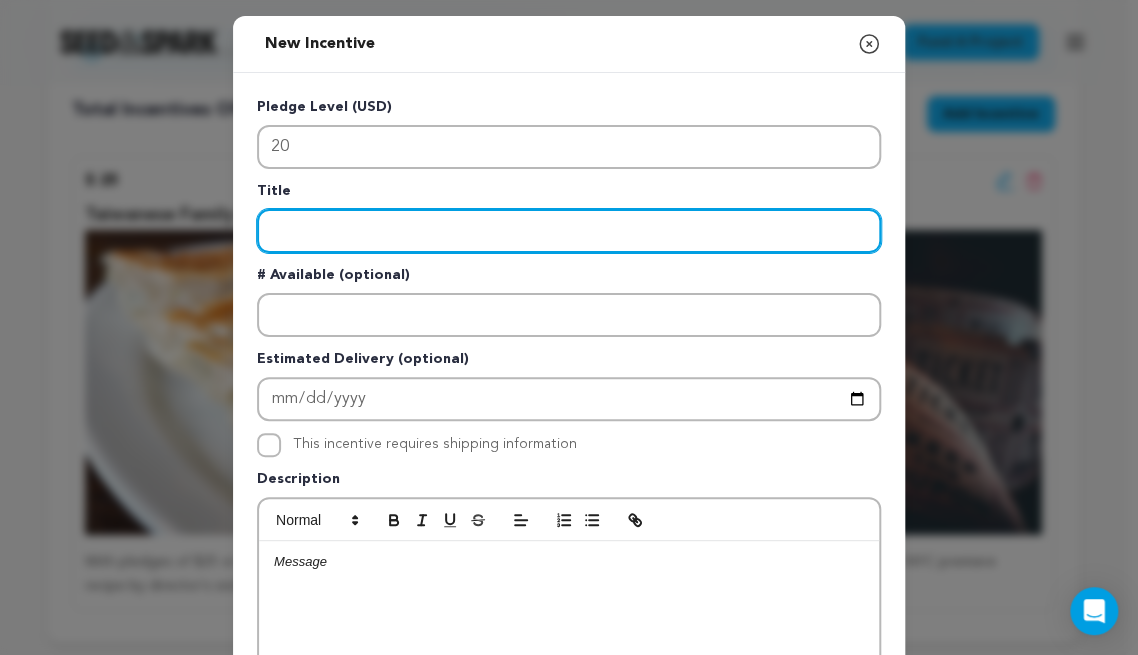 click at bounding box center [569, 231] 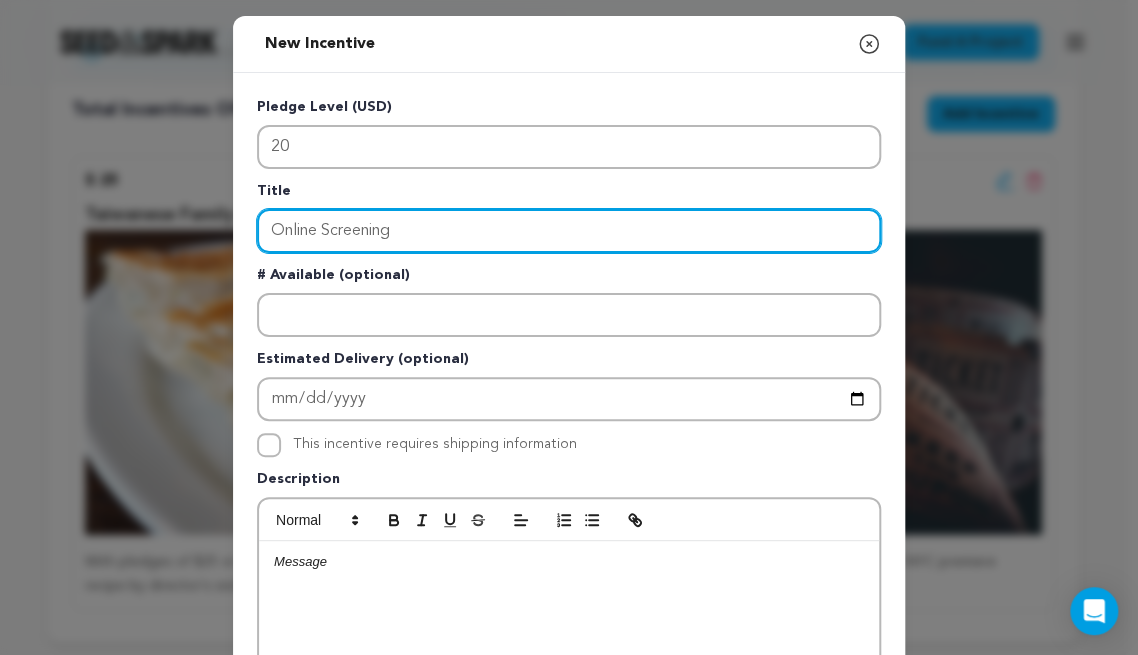 type on "Online Screening" 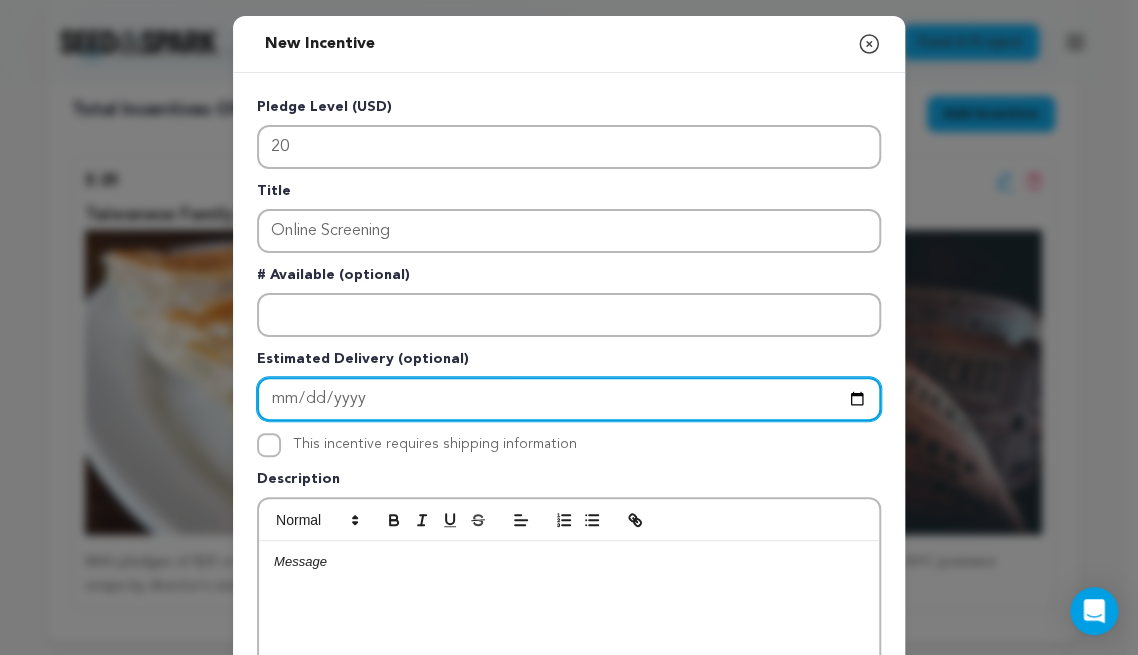 click at bounding box center (569, 399) 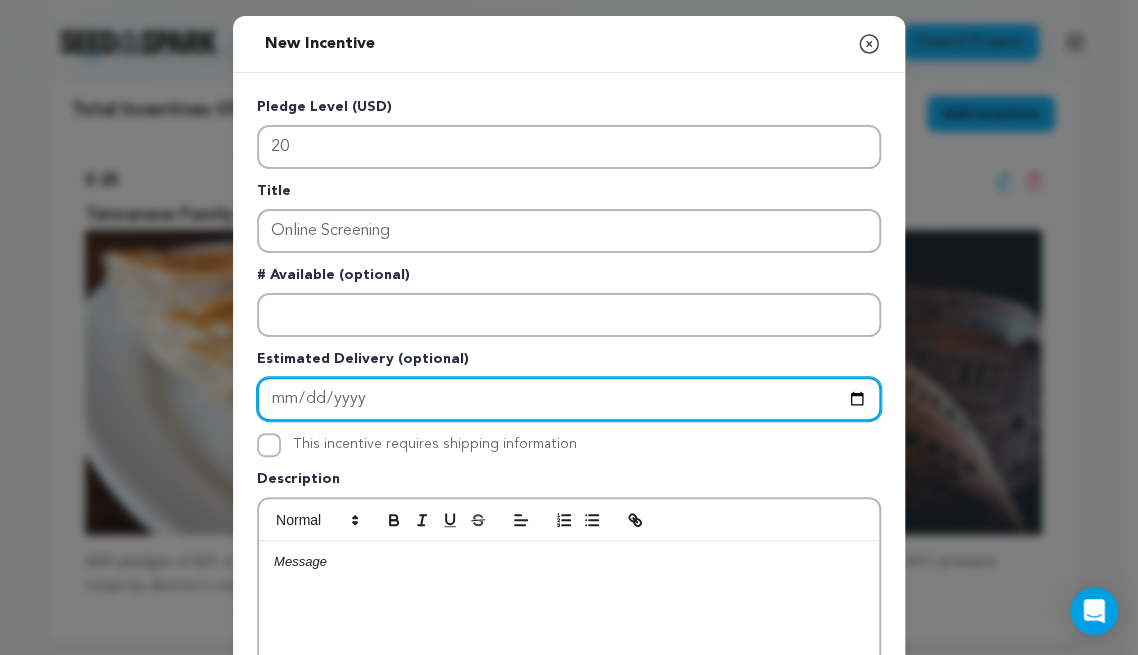 type on "2026-02-28" 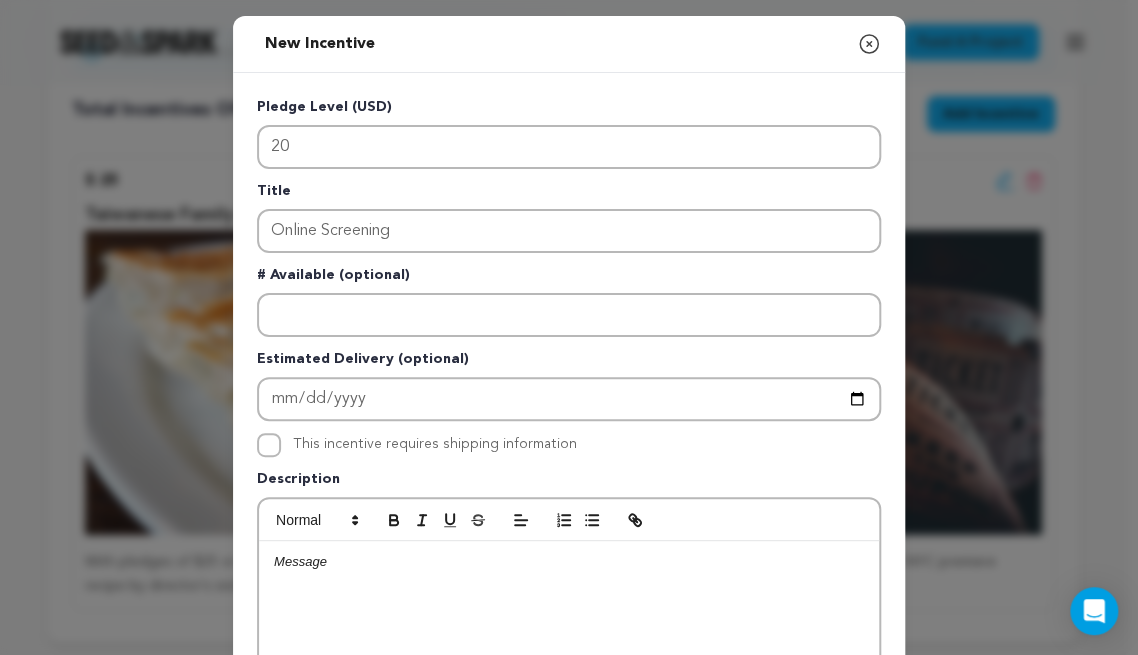 click at bounding box center (569, 691) 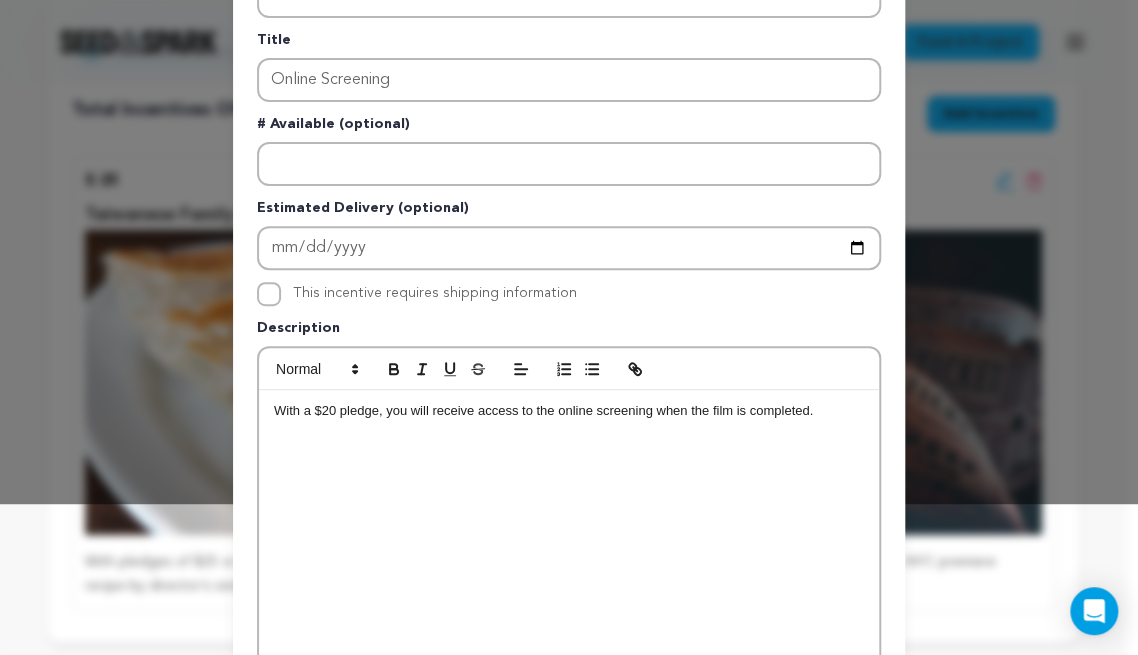 scroll, scrollTop: 419, scrollLeft: 0, axis: vertical 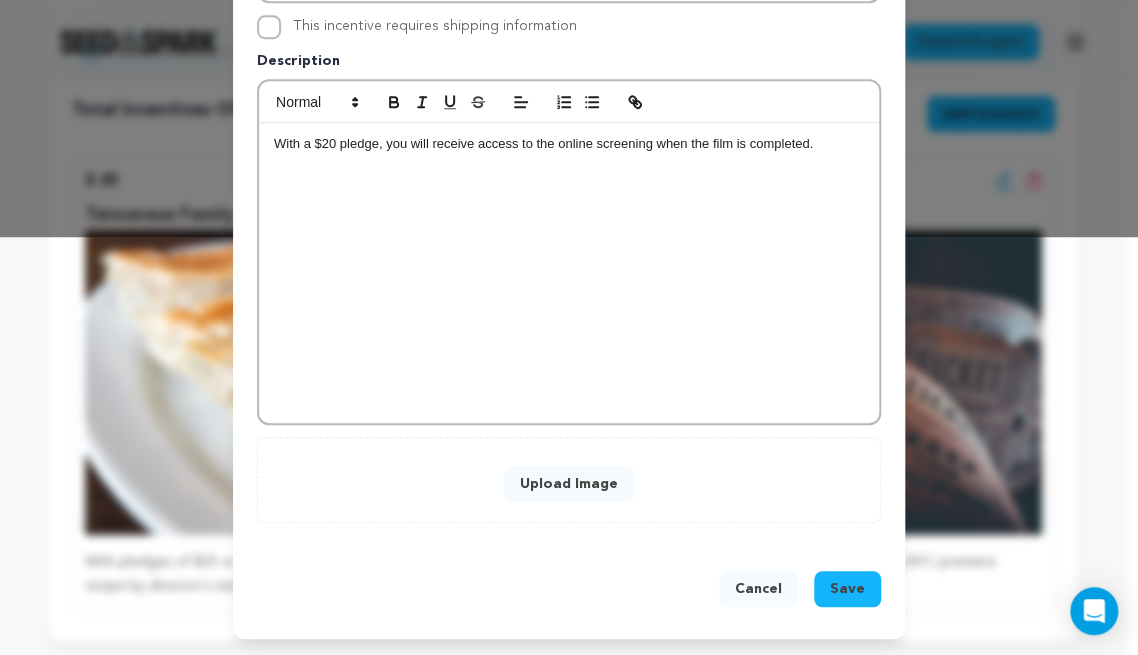click on "With a $20 pledge, you will receive access to the online screening when the film is completed." at bounding box center (569, 273) 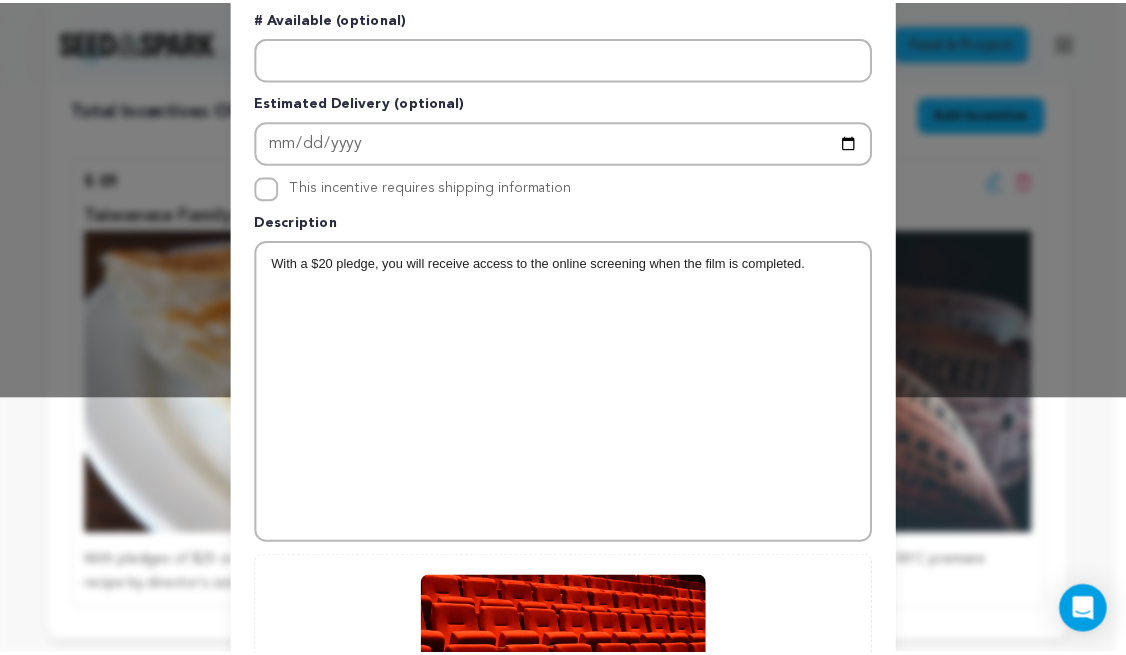 scroll, scrollTop: 580, scrollLeft: 0, axis: vertical 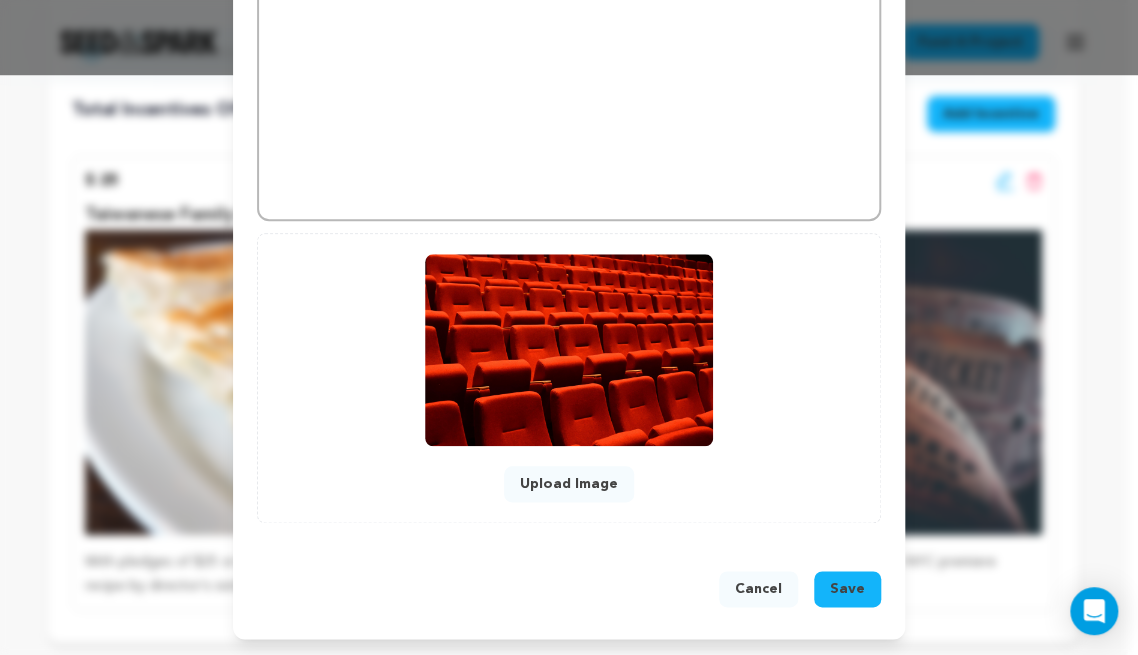 click on "Save" at bounding box center [847, 589] 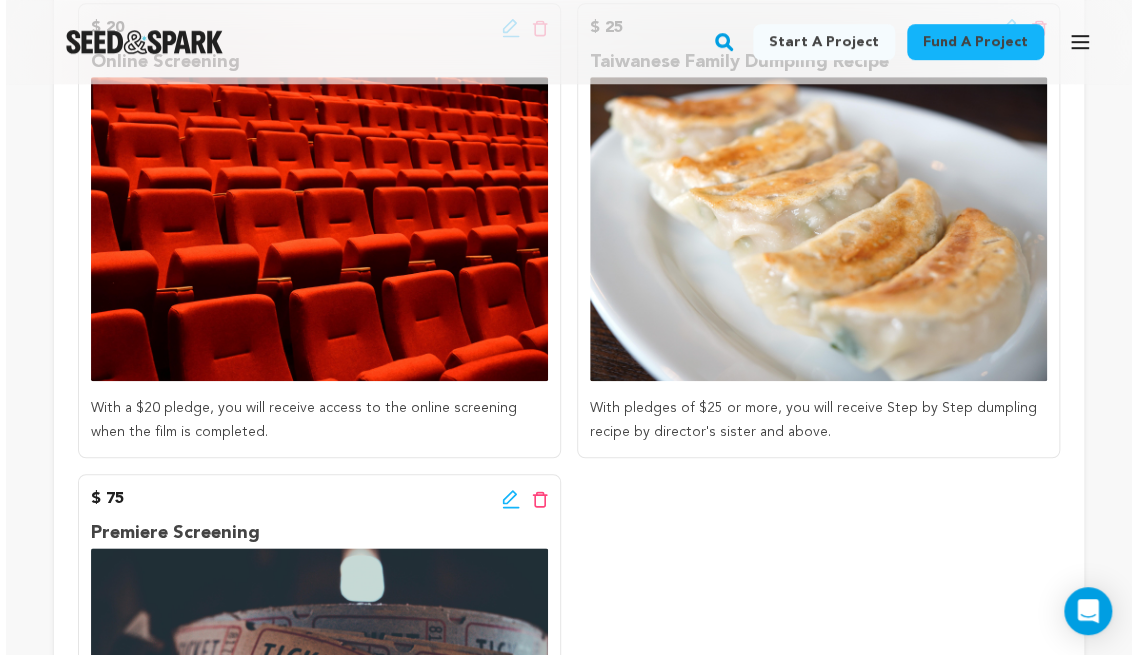 scroll, scrollTop: 234, scrollLeft: 0, axis: vertical 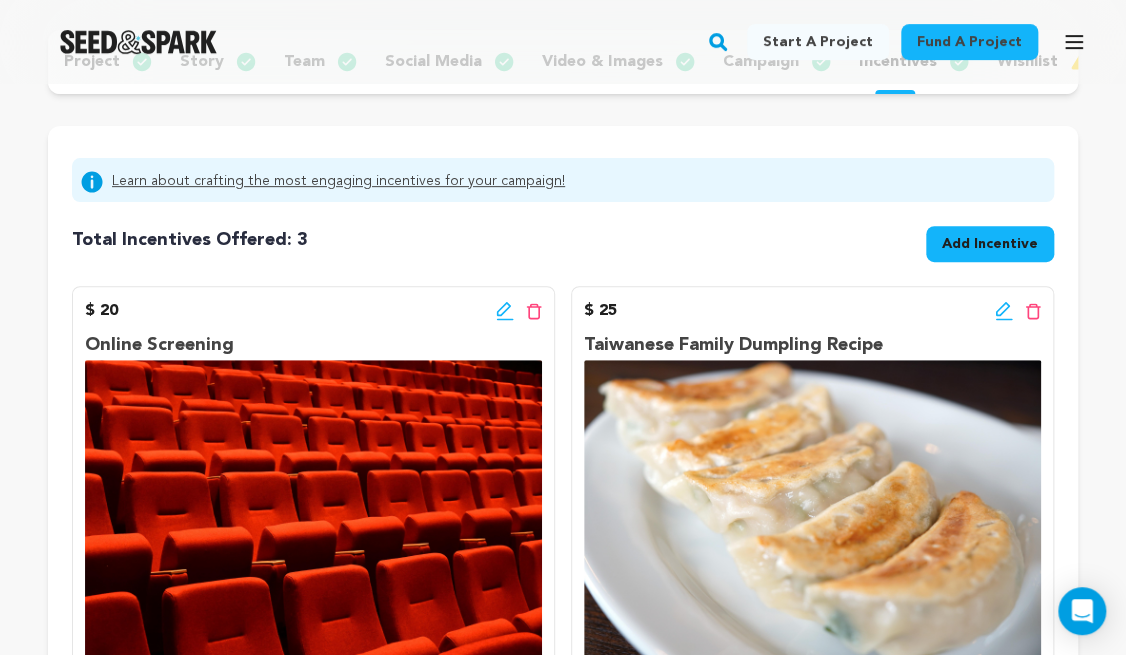 click on "Add Incentive" at bounding box center [990, 244] 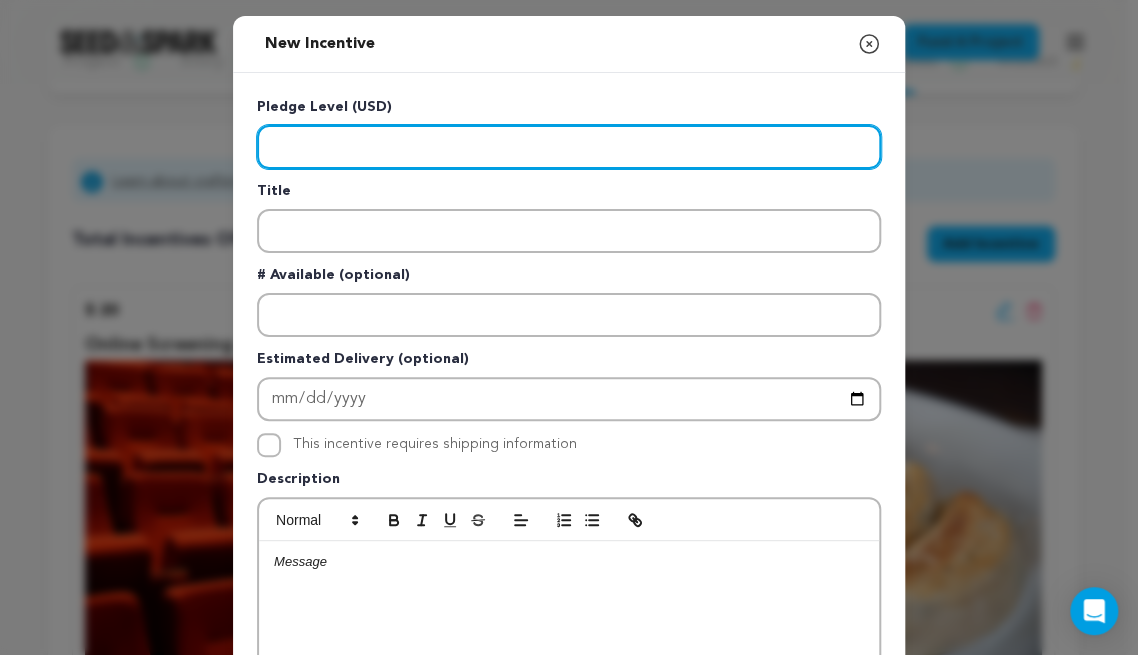 click at bounding box center [569, 147] 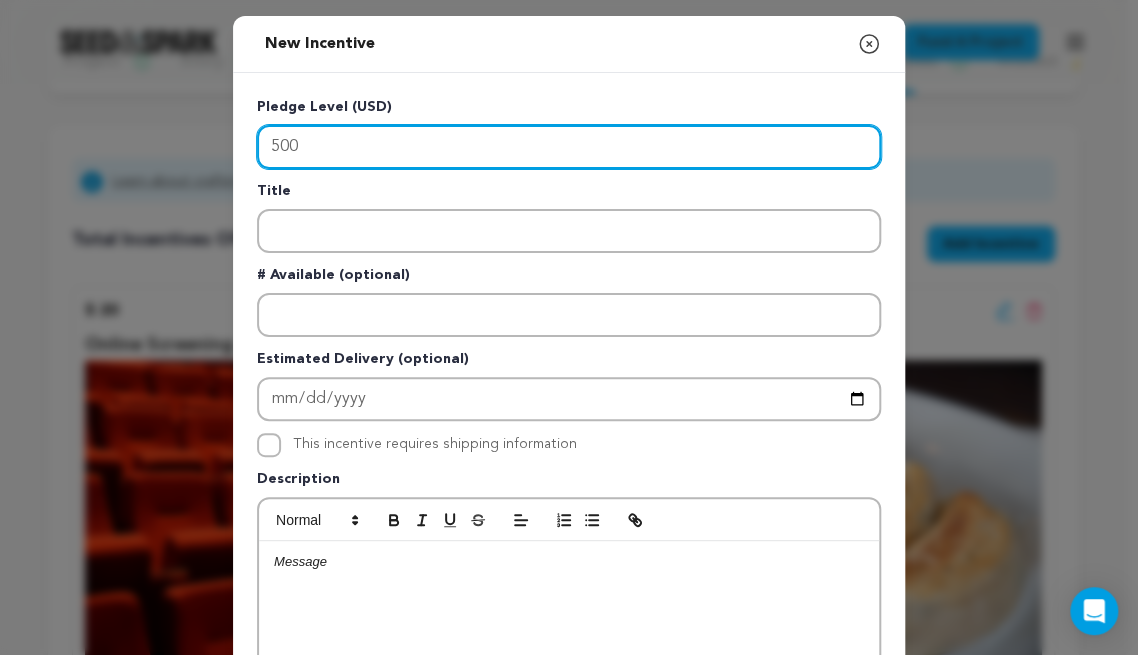 type on "500" 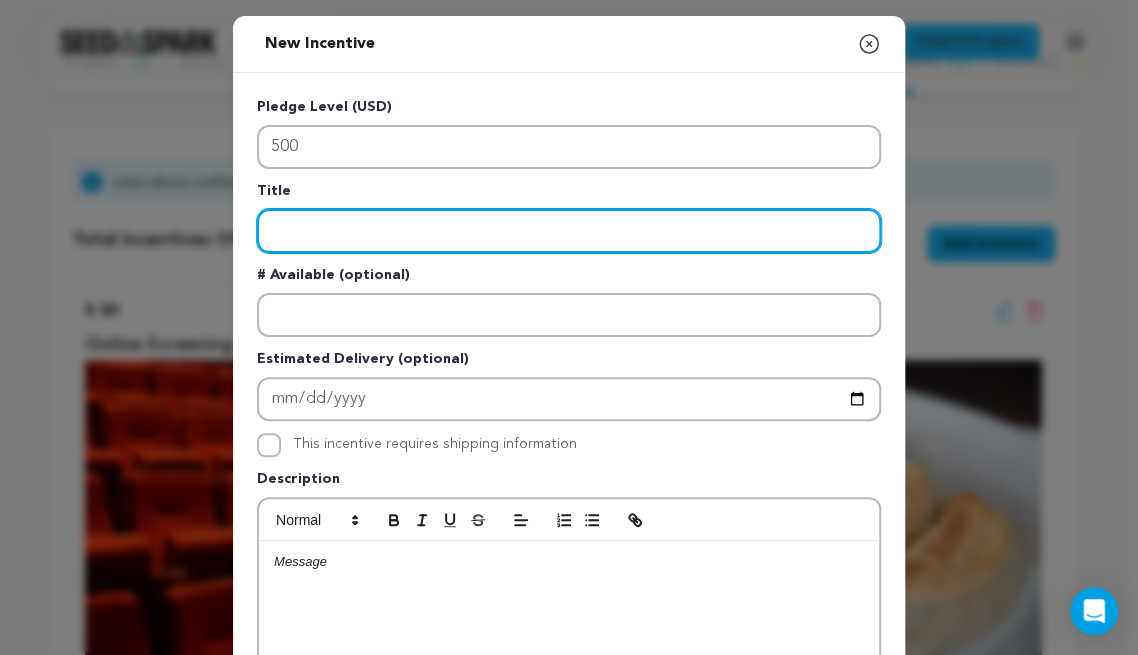 click at bounding box center [569, 231] 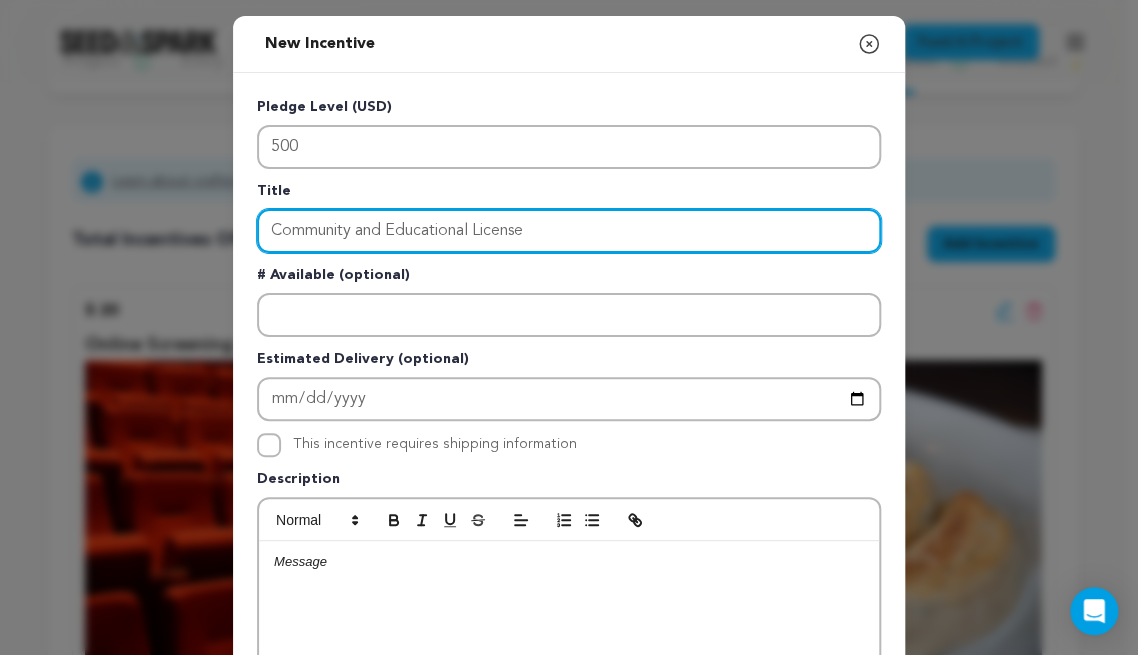 type on "Community and Educational License" 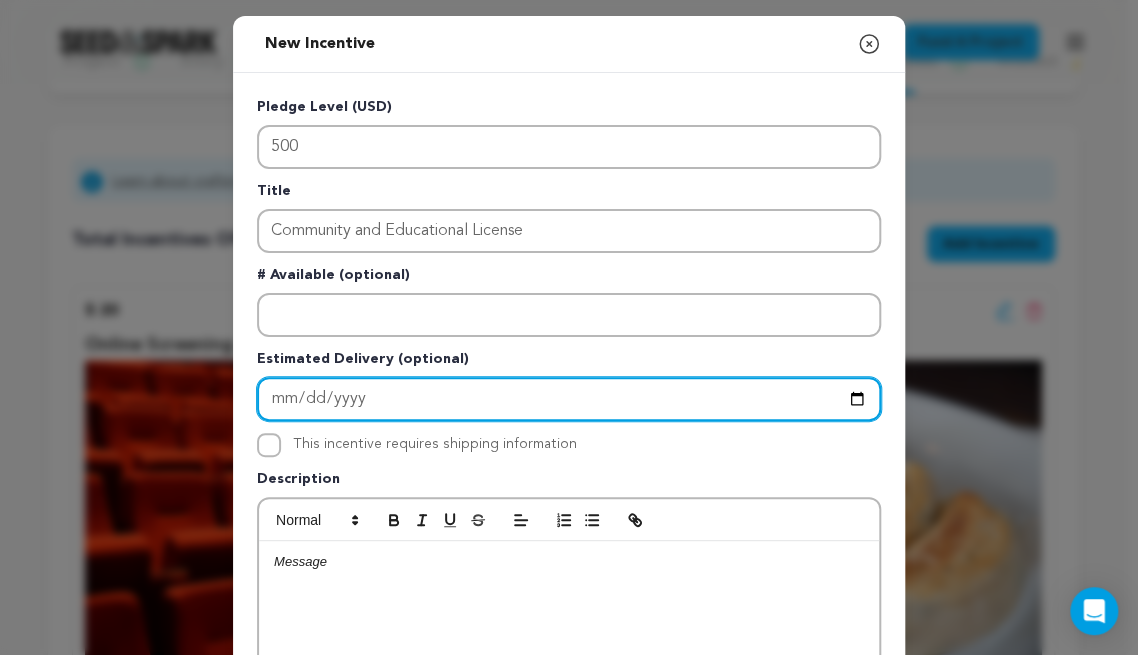 click at bounding box center (569, 399) 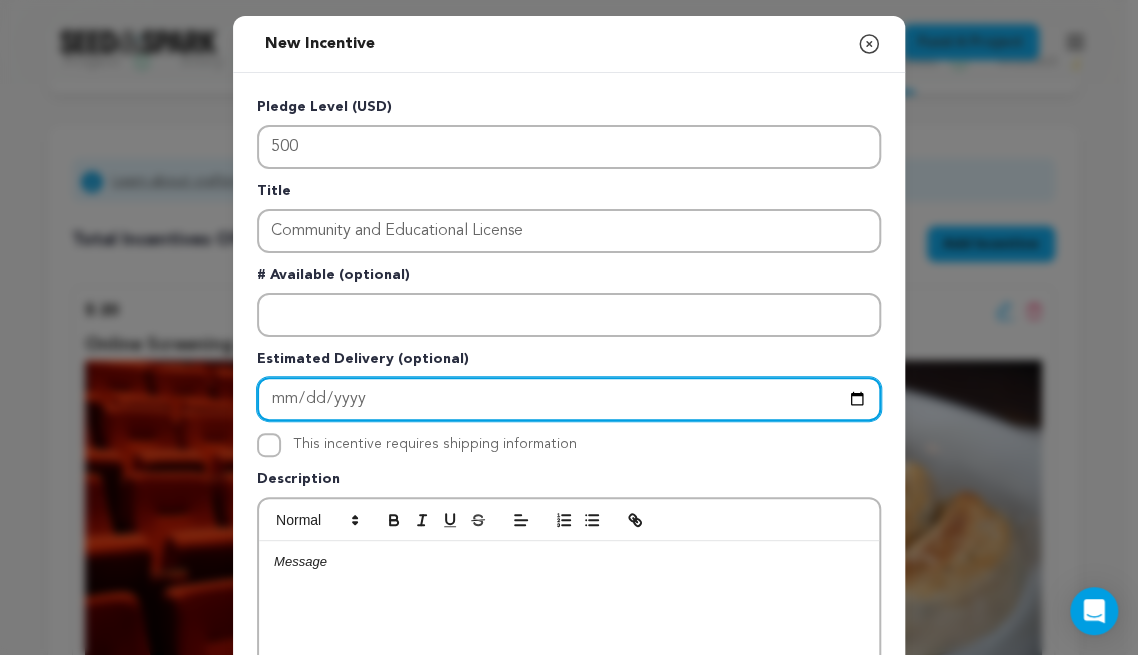 type on "2026-02-28" 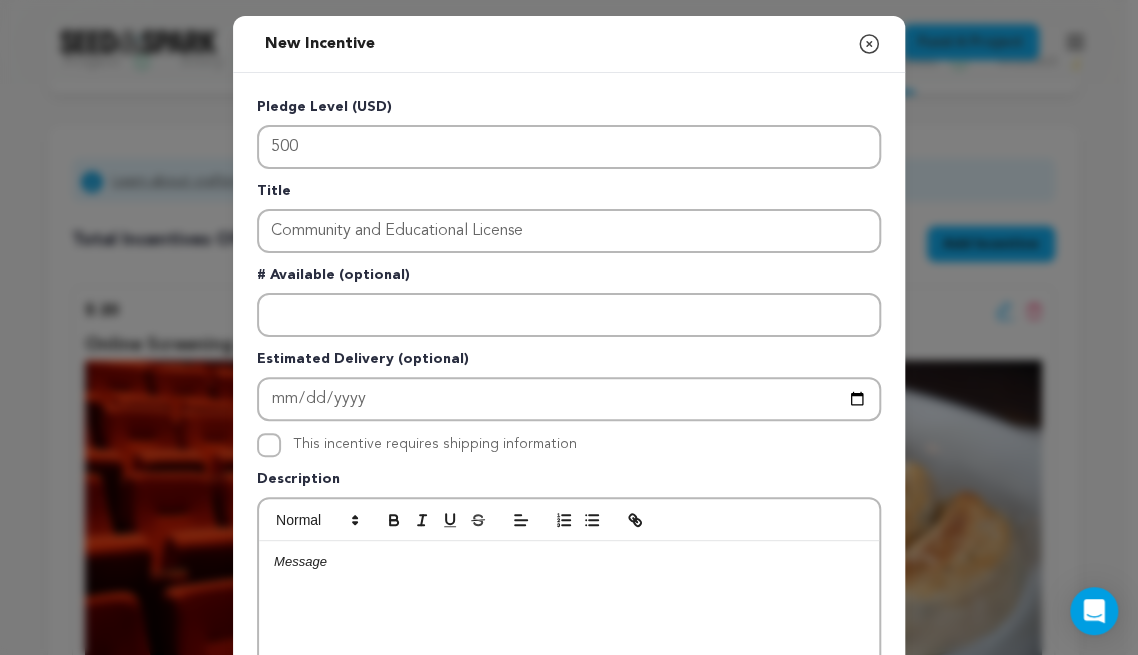 click at bounding box center (569, 691) 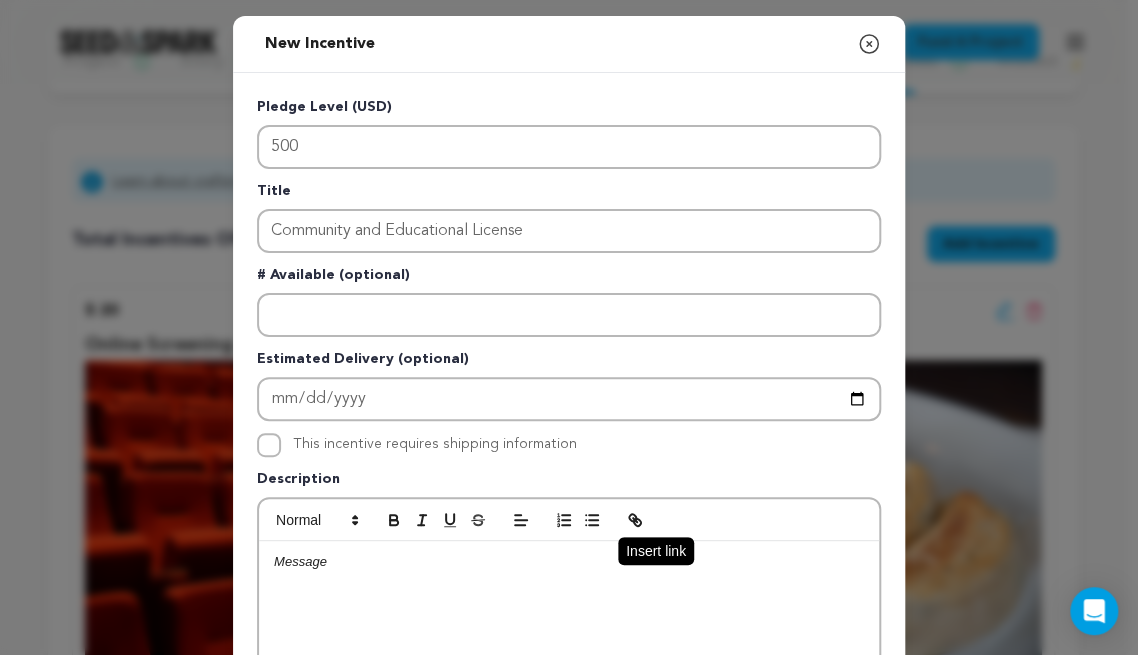 type 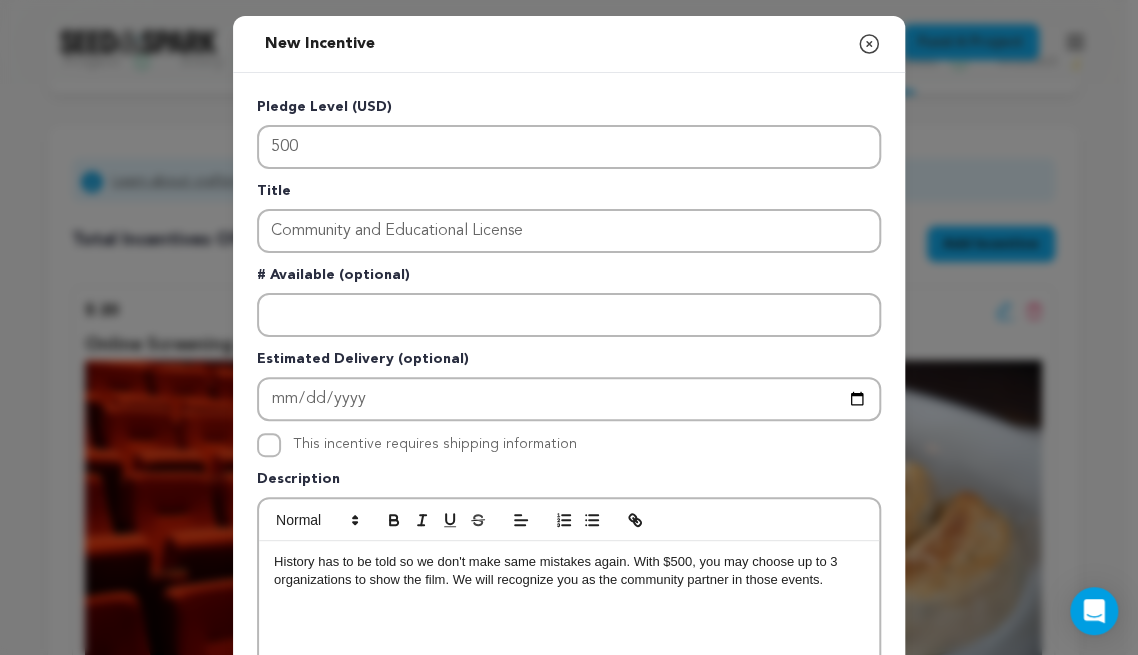click on "History has to be told so we don't make same mistakes again. With $500, you may choose up to 3 organizations to show the film. We will recognize you as the community partner in those events." at bounding box center [569, 571] 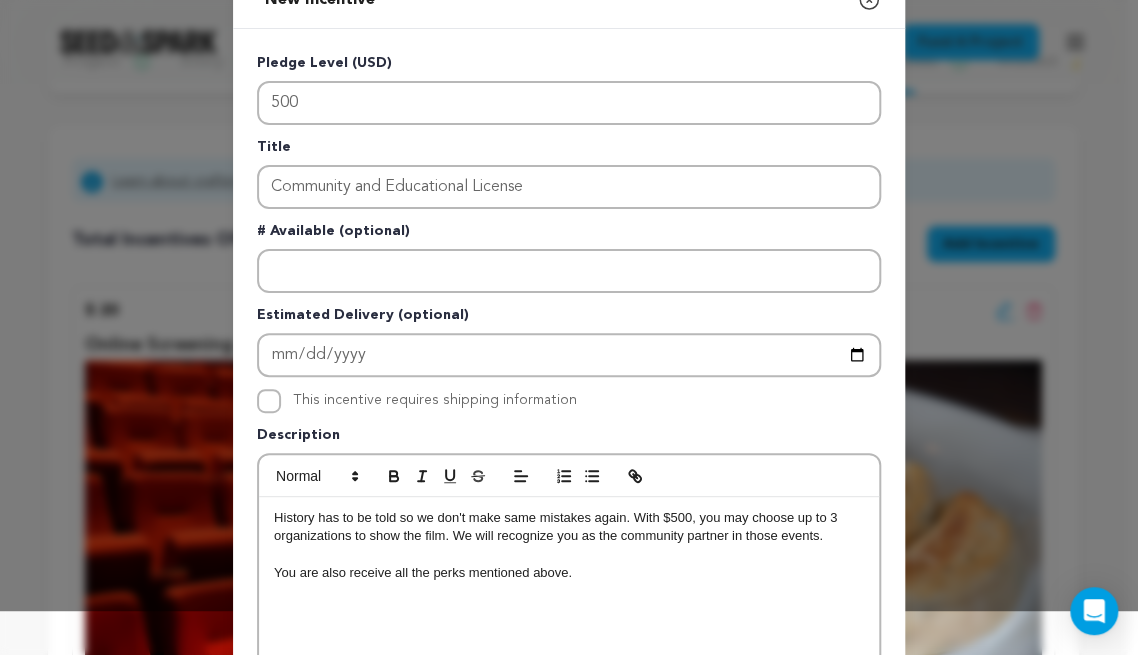 scroll, scrollTop: 130, scrollLeft: 0, axis: vertical 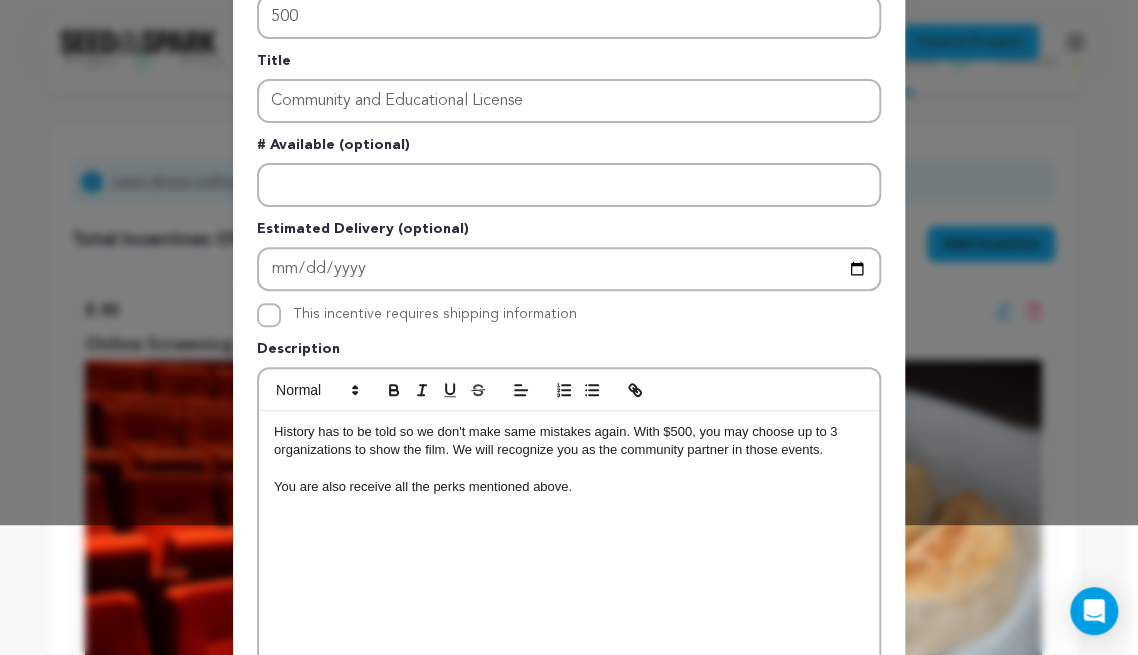 click on "You are also receive all the perks mentioned above." at bounding box center (569, 487) 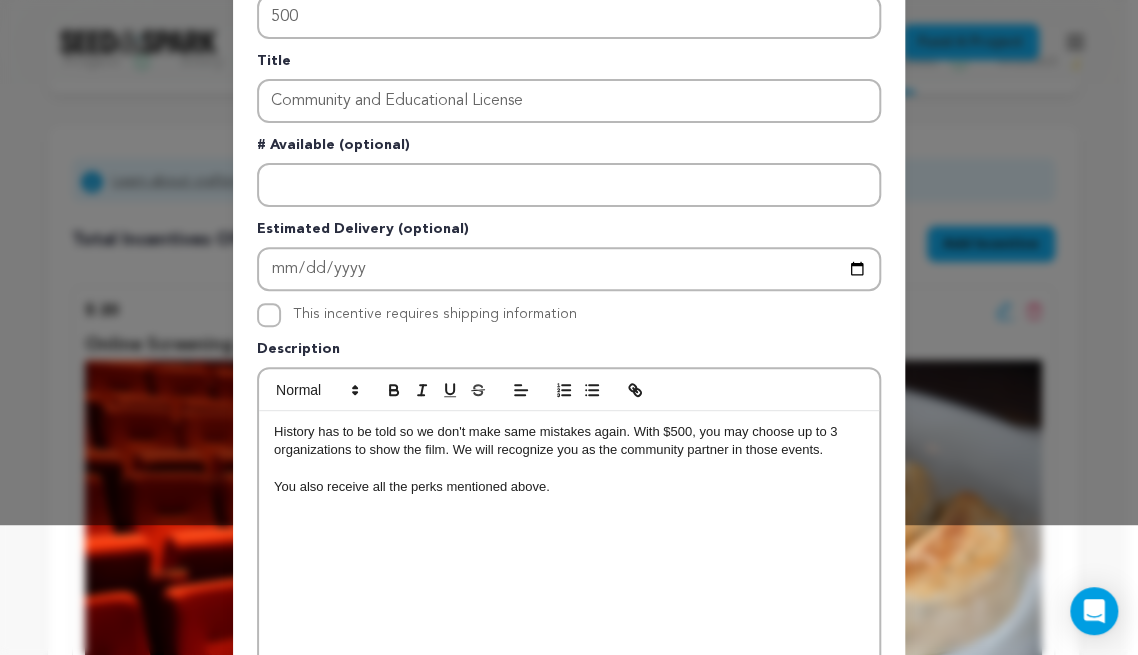 drag, startPoint x: 548, startPoint y: 507, endPoint x: 737, endPoint y: 462, distance: 194.2833 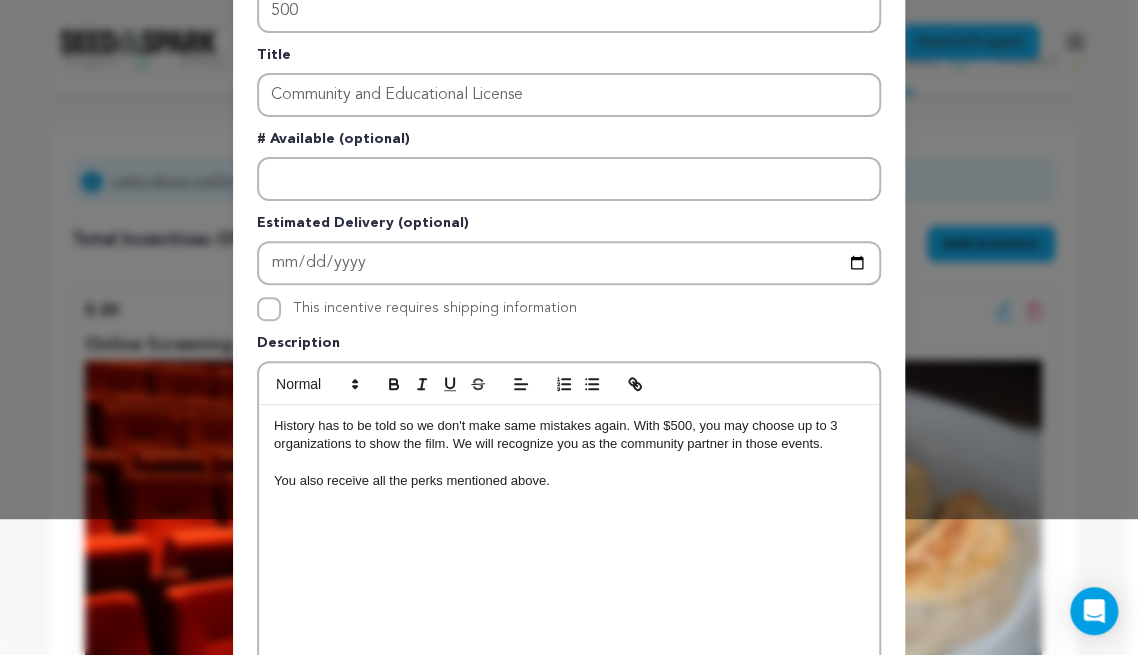 scroll, scrollTop: 419, scrollLeft: 0, axis: vertical 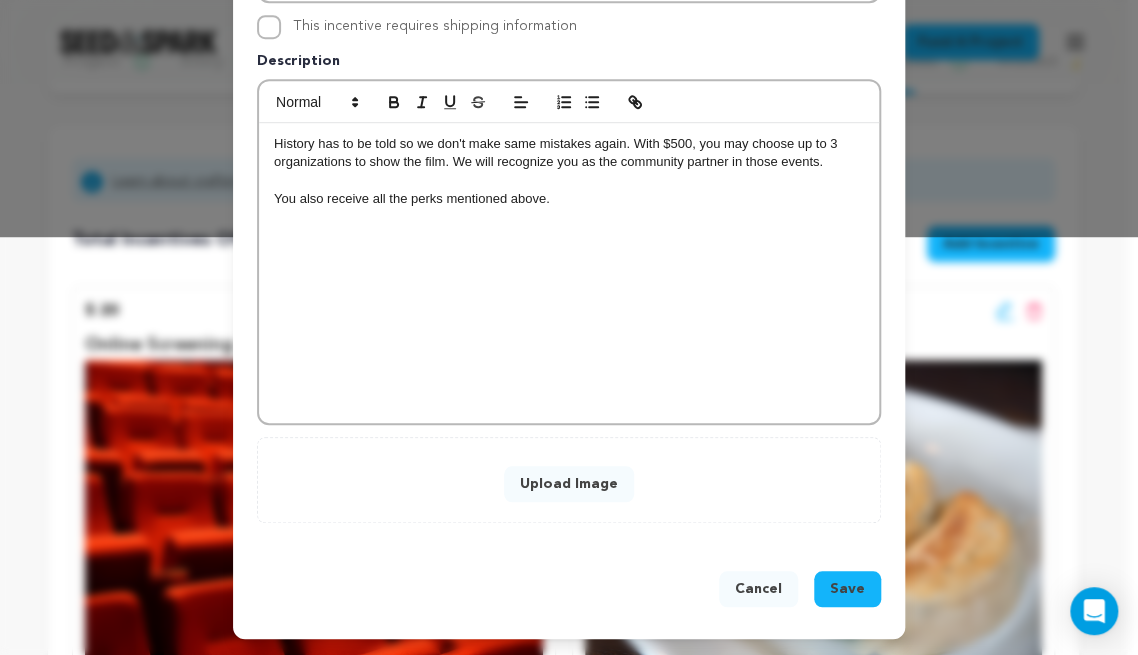 click on "You also receive all the perks mentioned above." at bounding box center (569, 199) 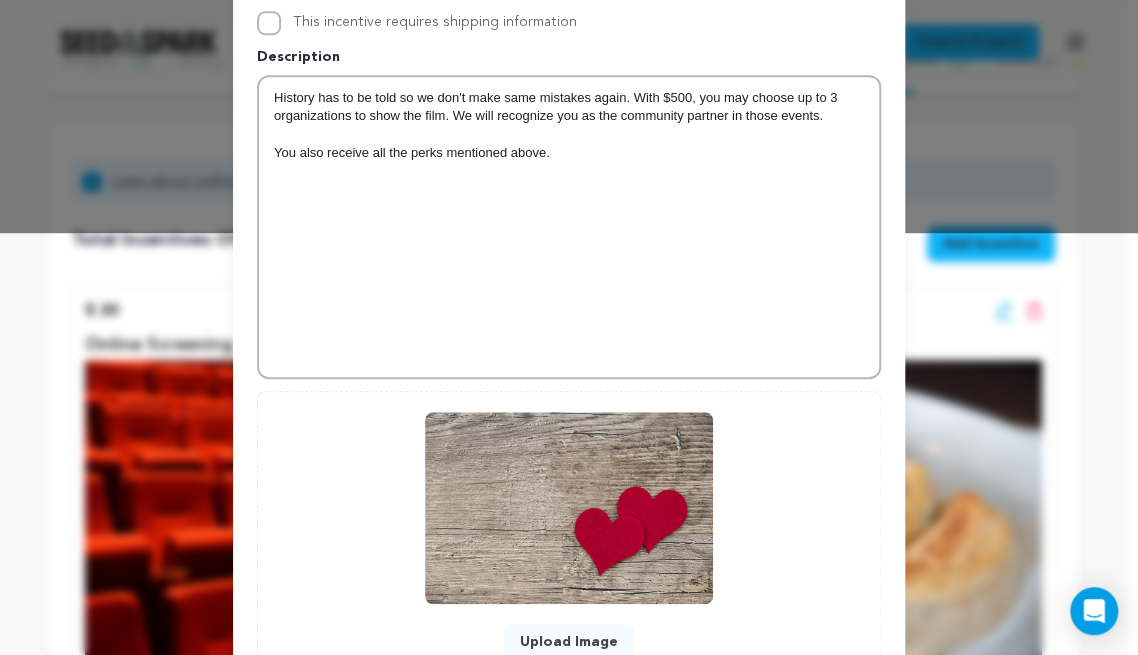scroll, scrollTop: 471, scrollLeft: 0, axis: vertical 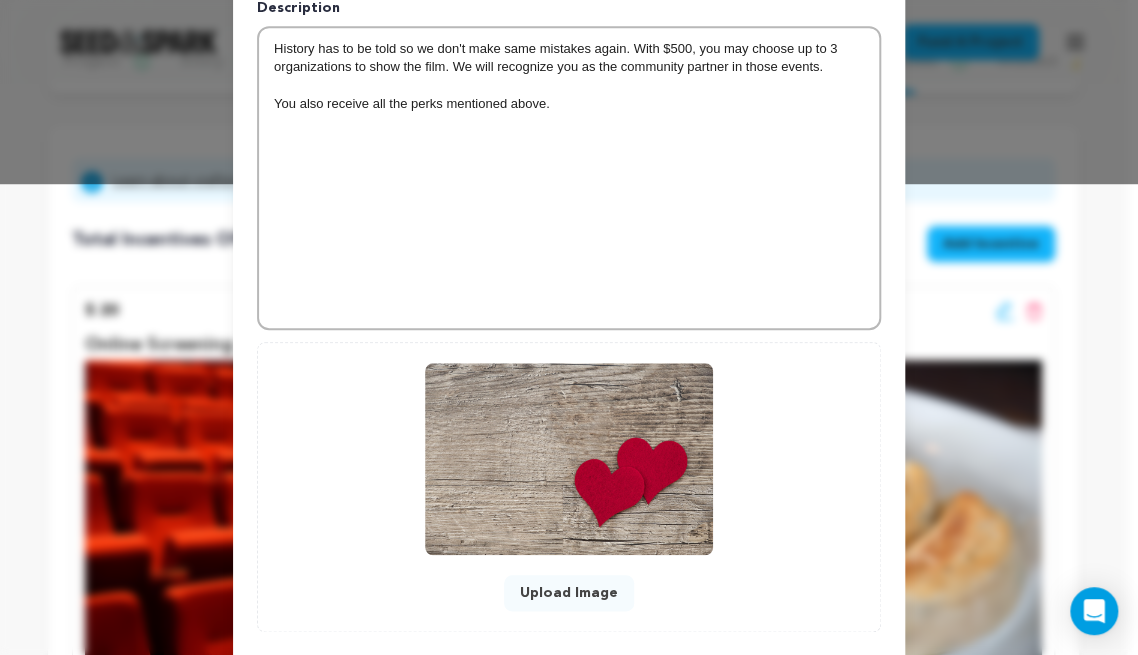 click at bounding box center [569, 459] 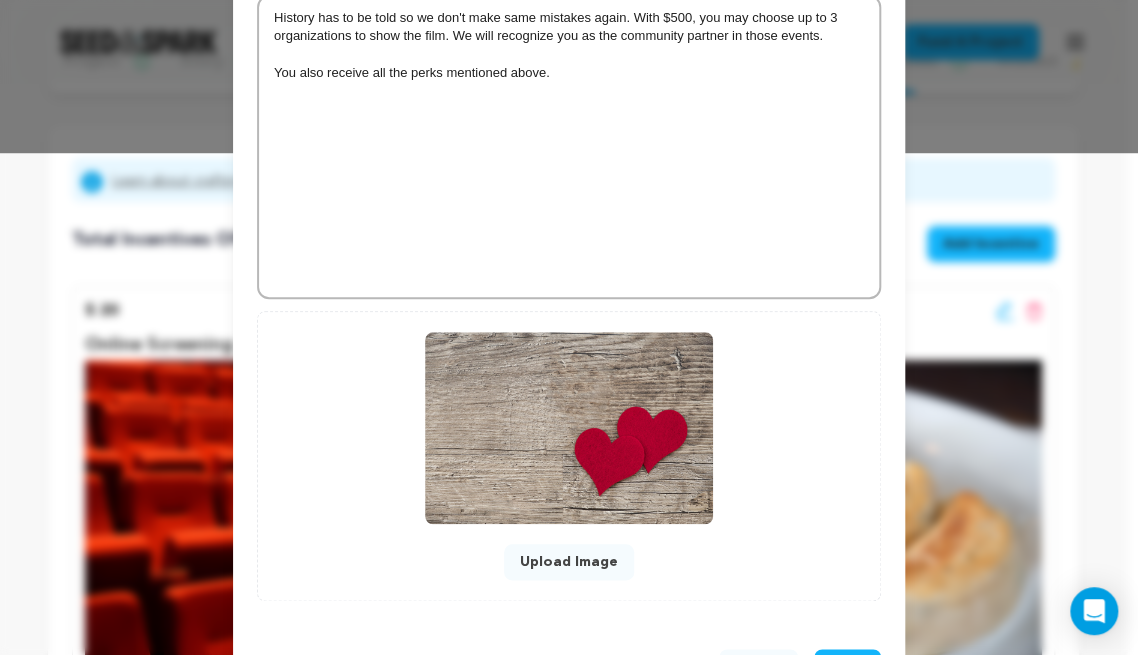 scroll, scrollTop: 580, scrollLeft: 0, axis: vertical 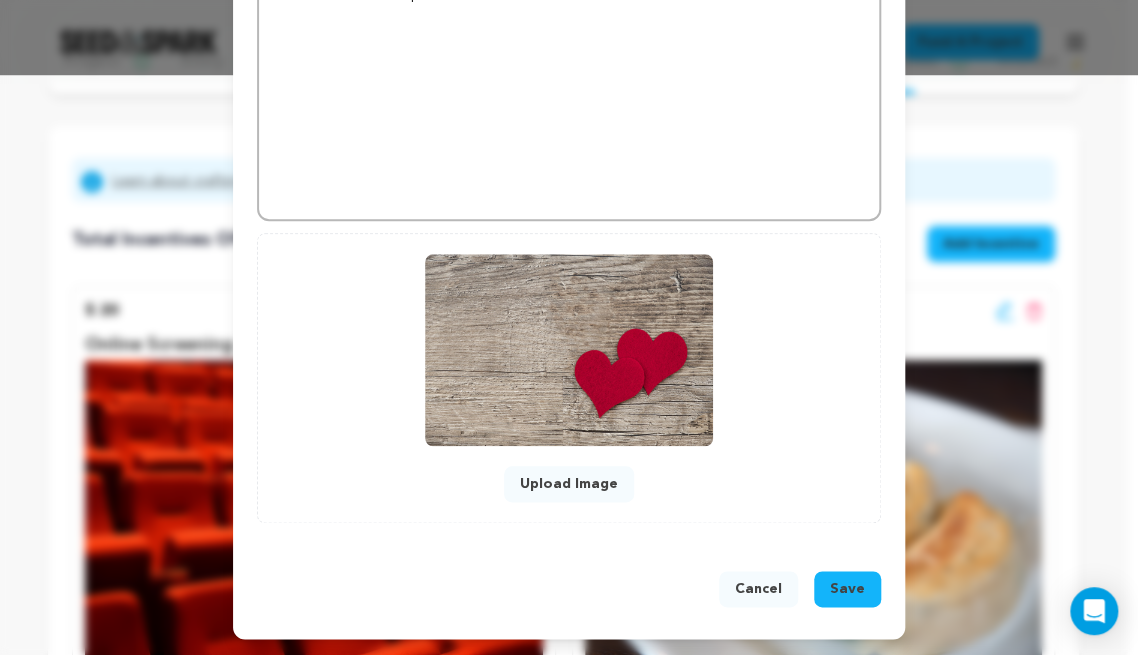 click on "Save" at bounding box center (847, 589) 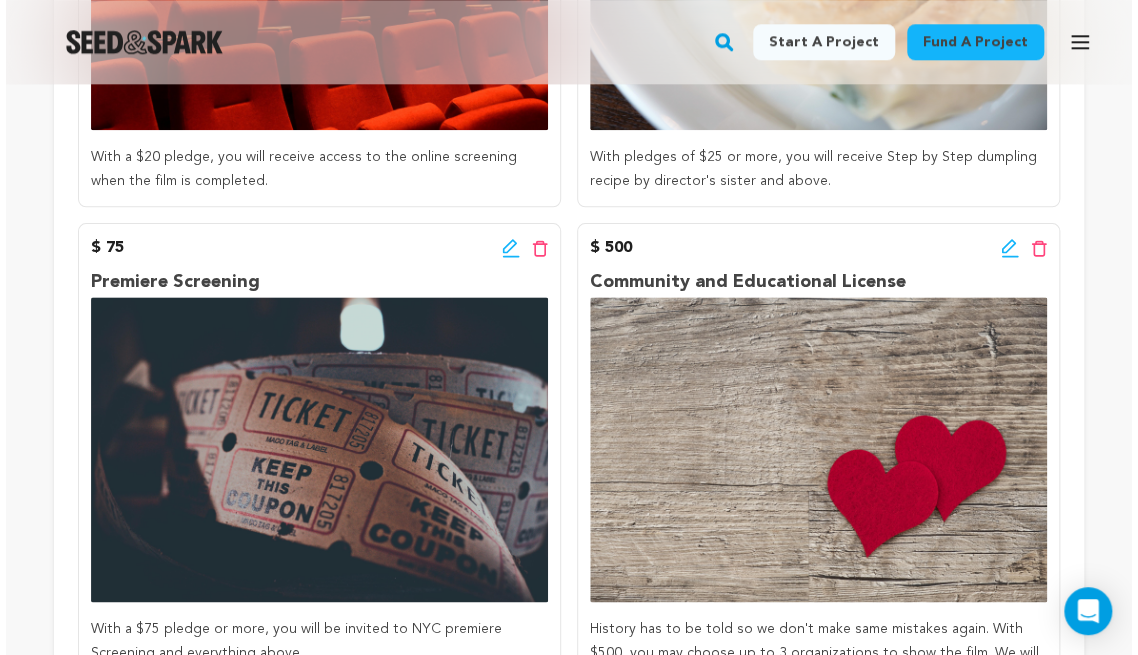 scroll, scrollTop: 728, scrollLeft: 0, axis: vertical 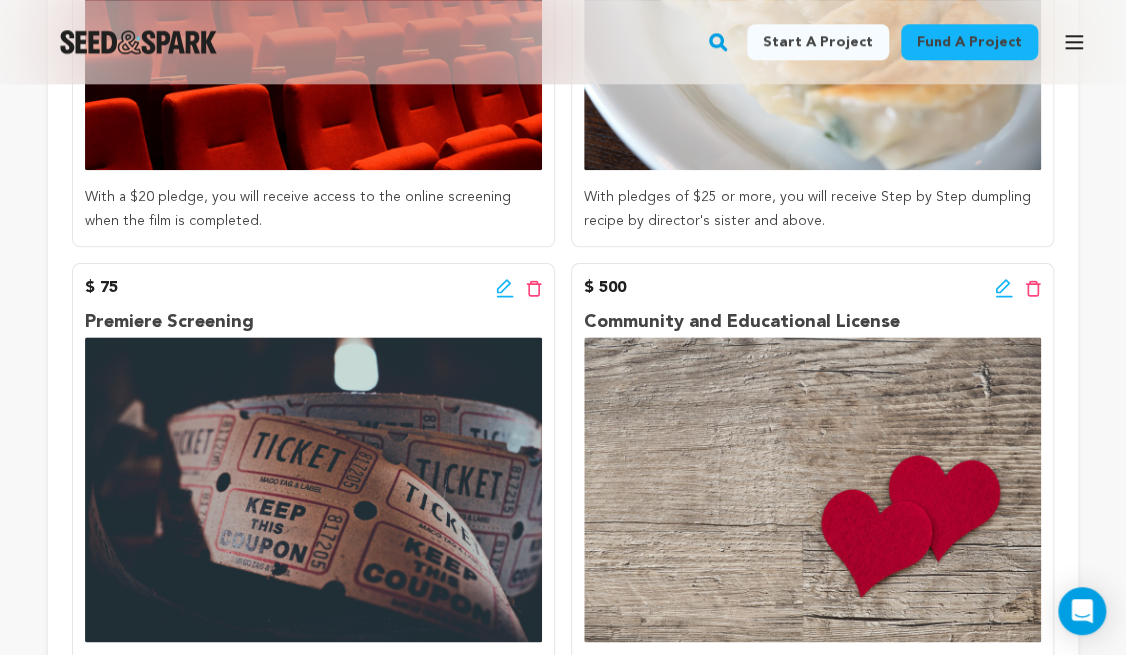 click 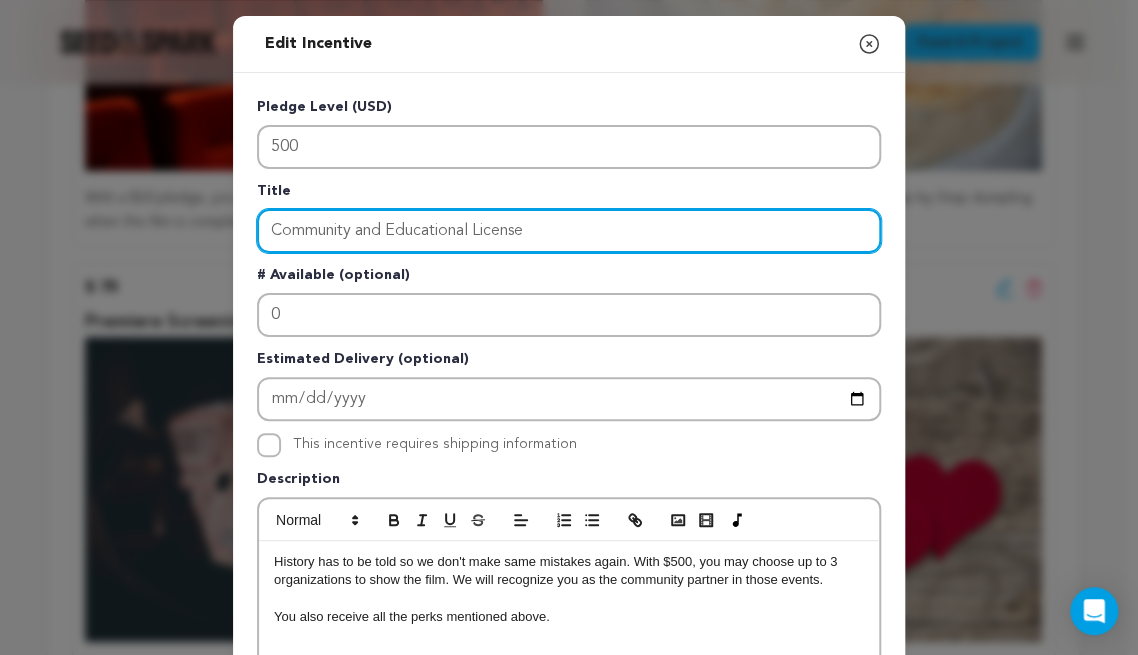 drag, startPoint x: 572, startPoint y: 240, endPoint x: -443, endPoint y: 168, distance: 1017.5505 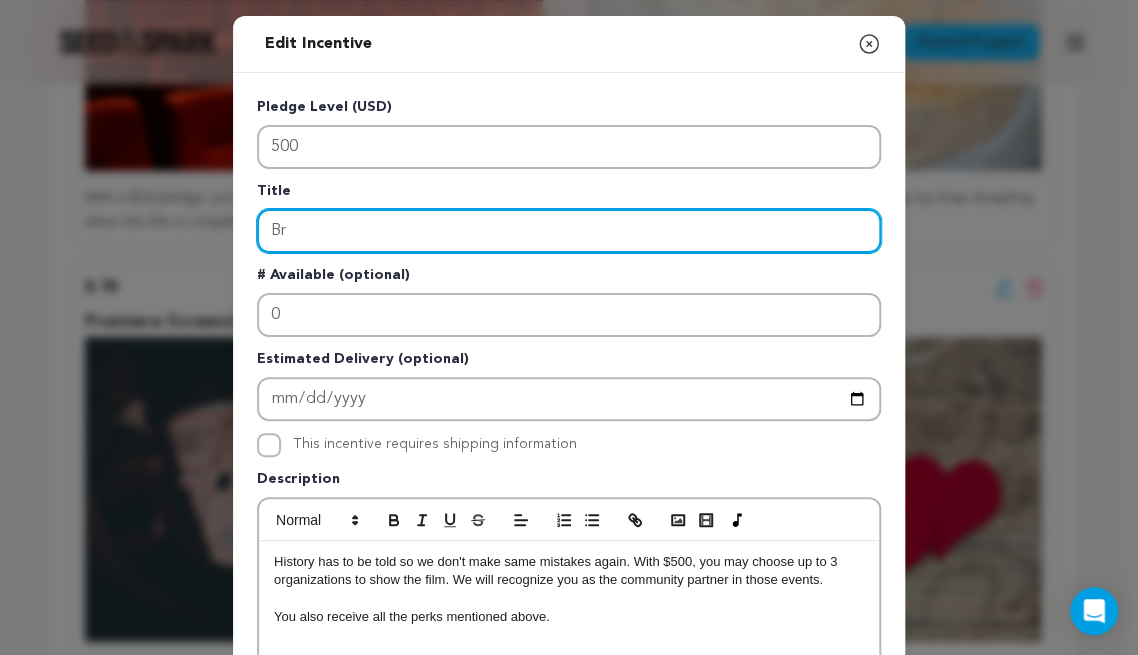 type on "B" 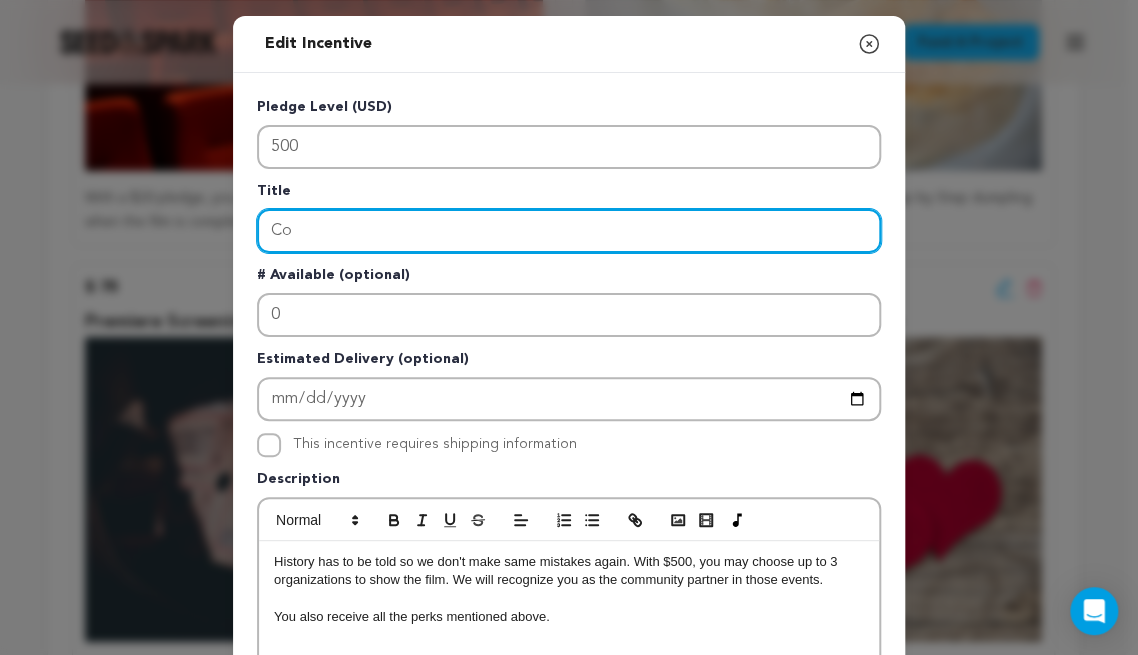 type on "C" 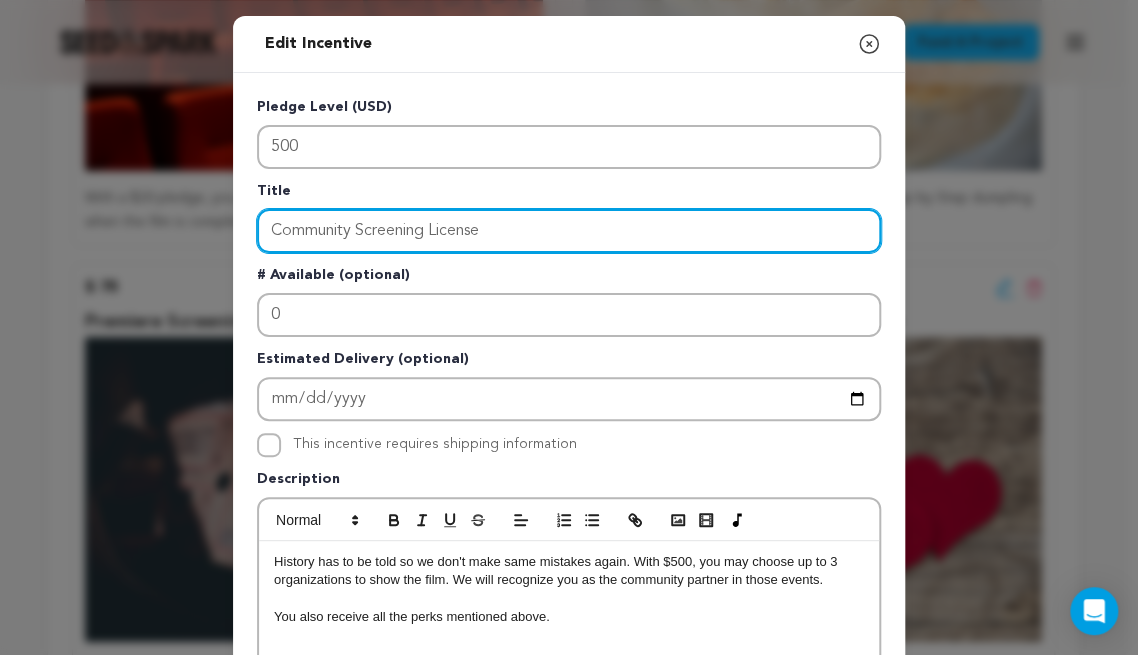 click on "Community Screening License" at bounding box center [569, 231] 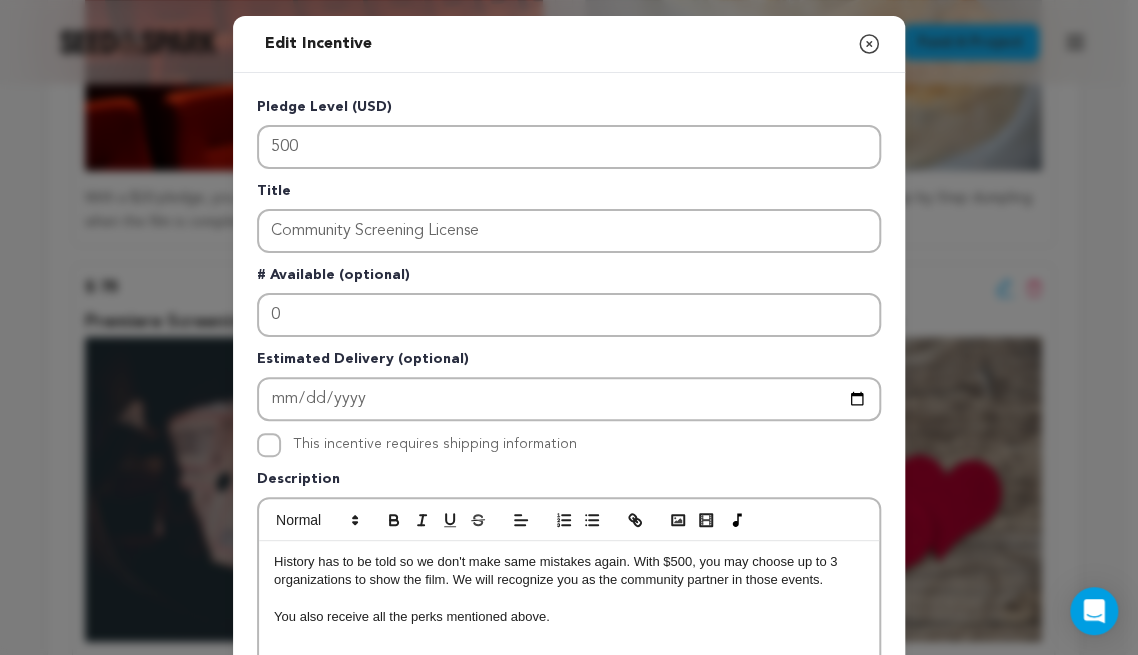 click on "You also receive all the perks mentioned above." at bounding box center (569, 617) 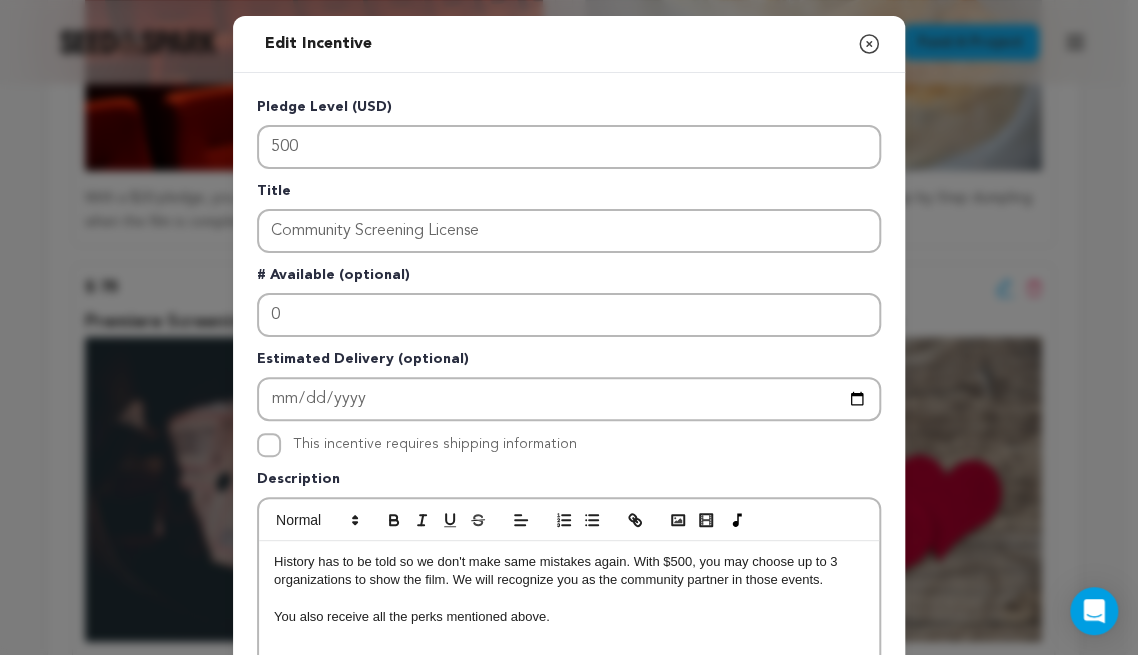 click at bounding box center (569, 599) 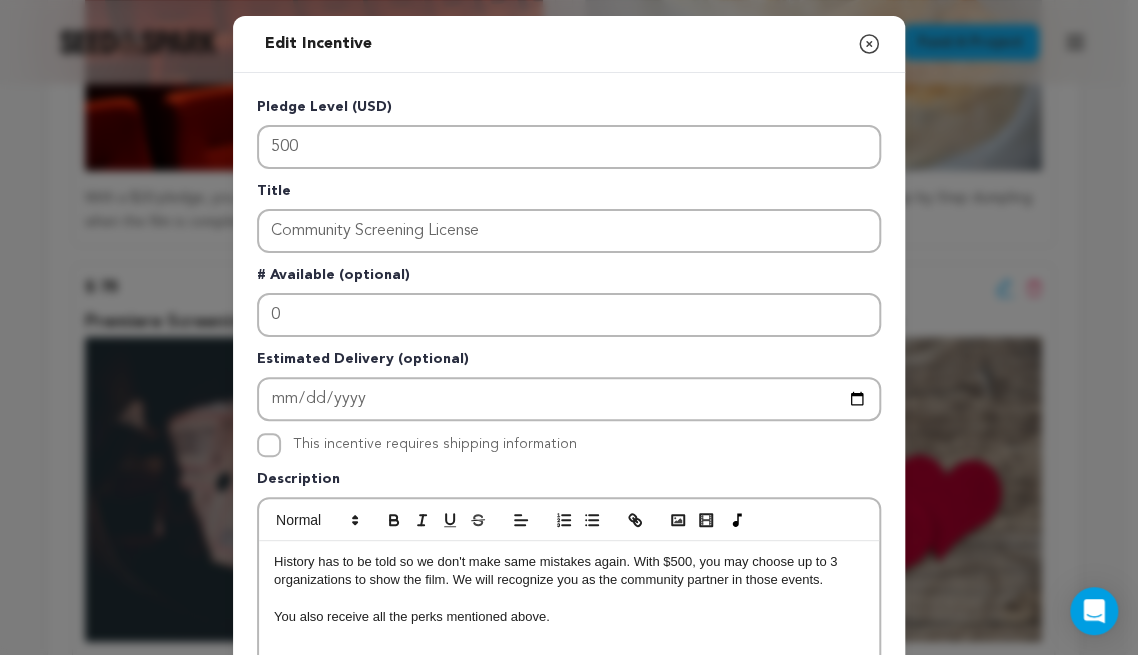 type 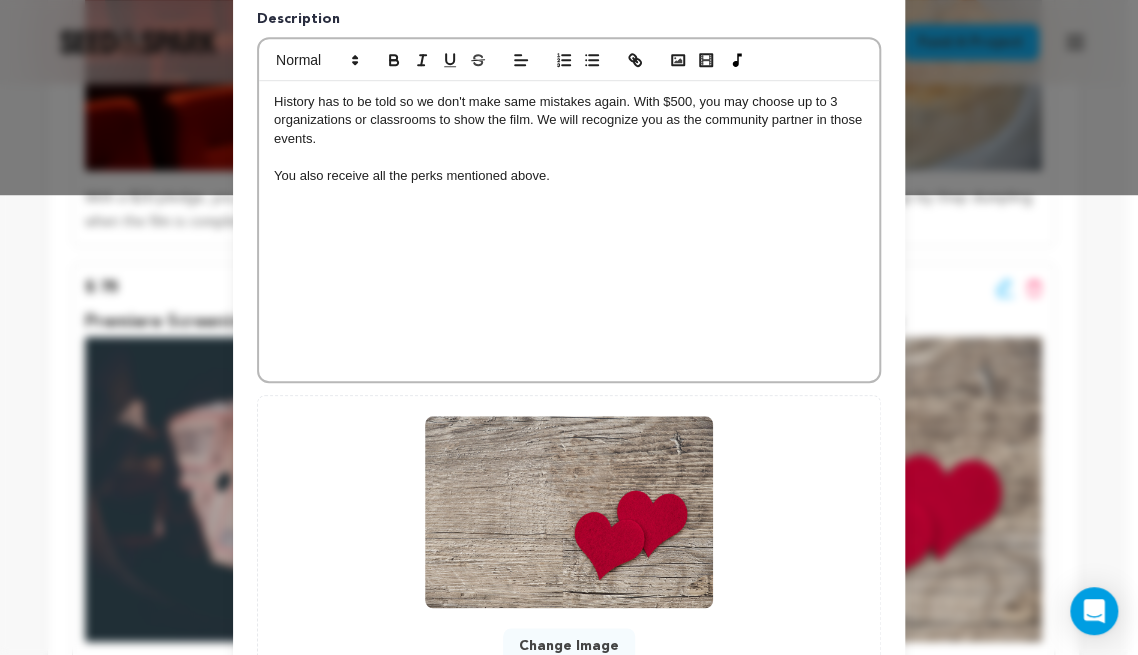 scroll, scrollTop: 623, scrollLeft: 0, axis: vertical 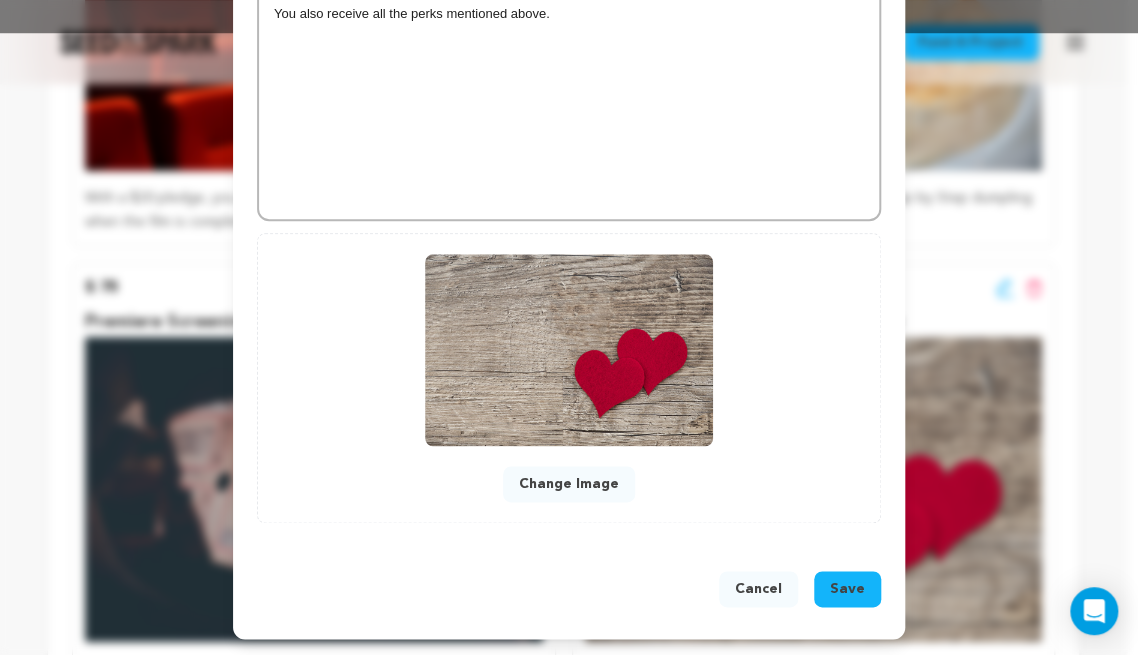 click on "Save" at bounding box center [847, 589] 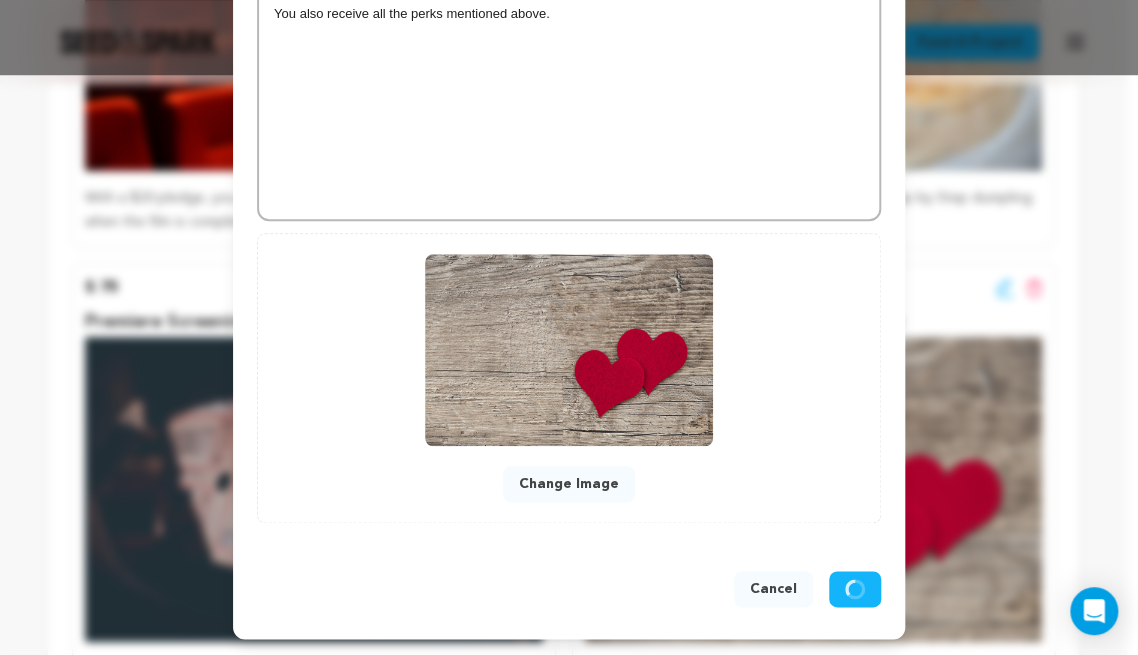 scroll, scrollTop: 580, scrollLeft: 0, axis: vertical 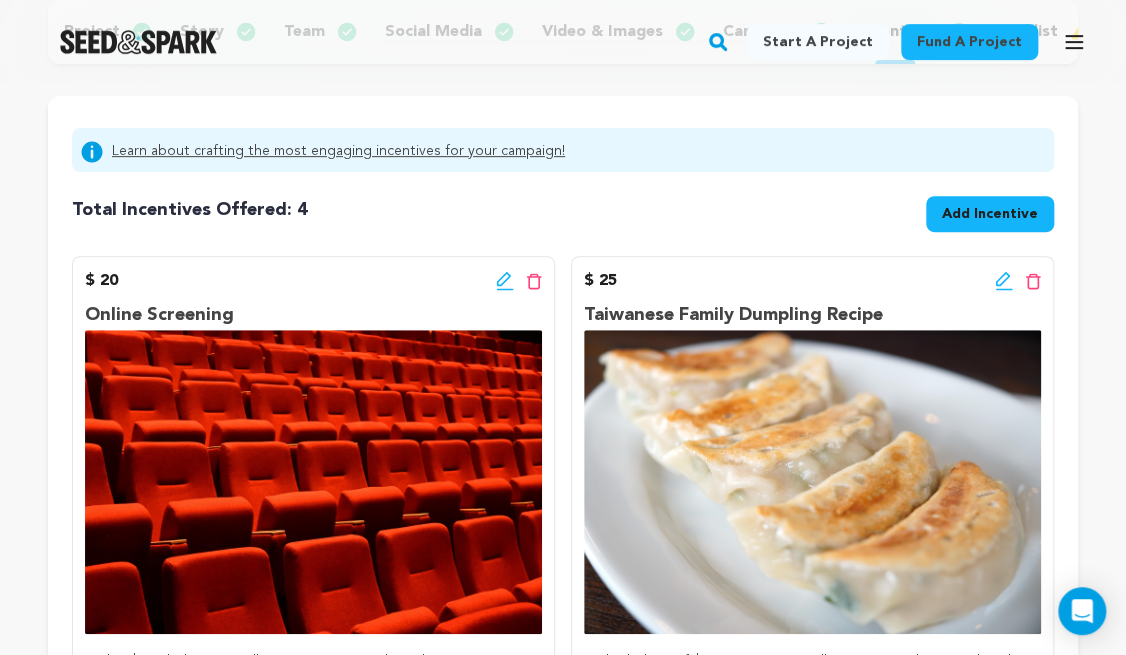click 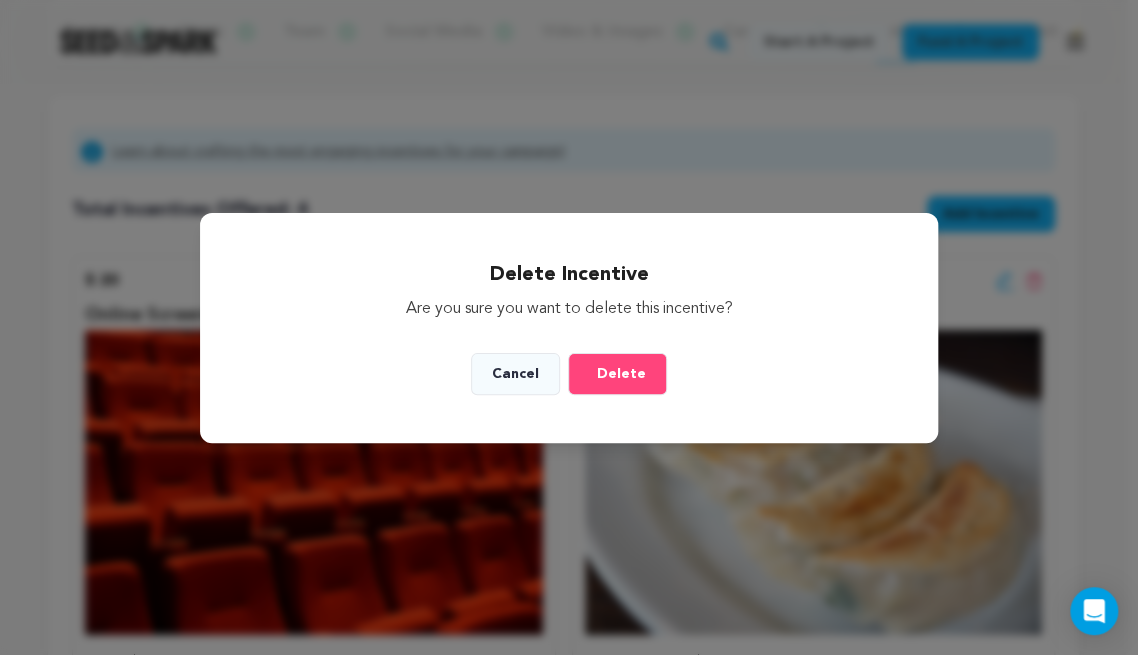 click on "Delete" at bounding box center (621, 374) 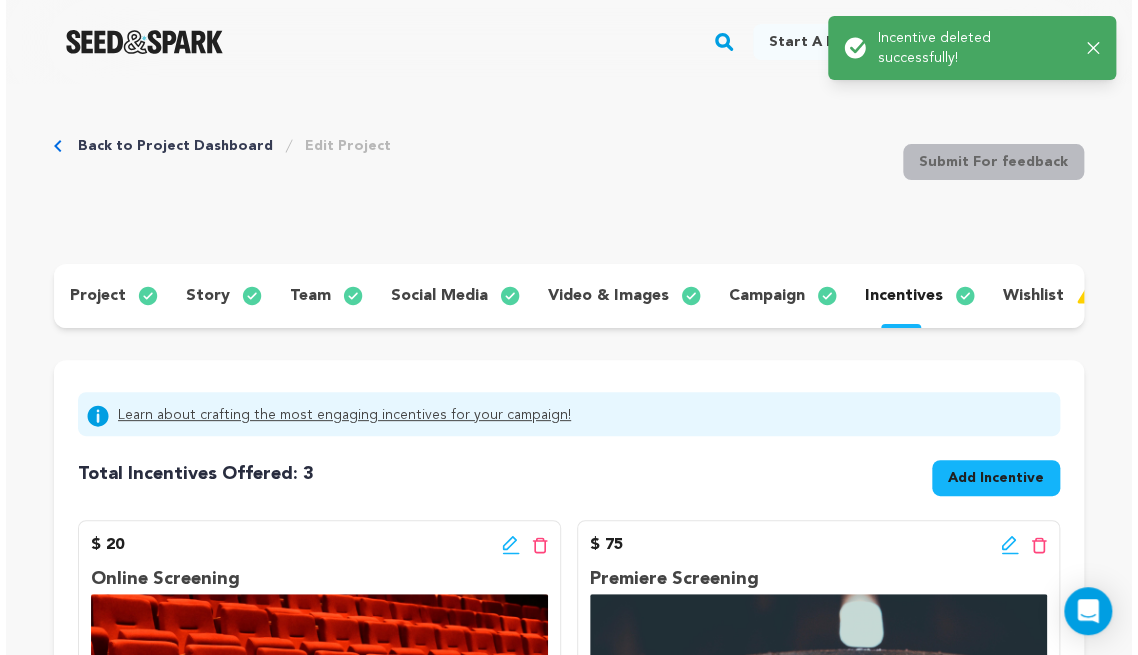 scroll, scrollTop: 280, scrollLeft: 0, axis: vertical 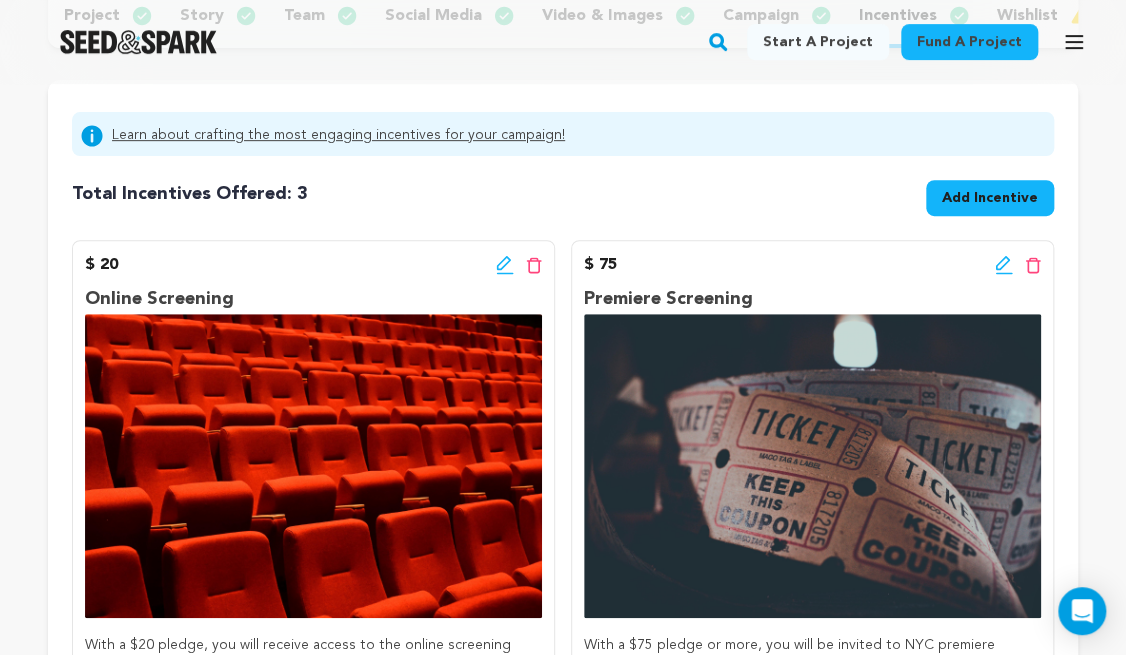 click on "Add Incentive" at bounding box center (990, 198) 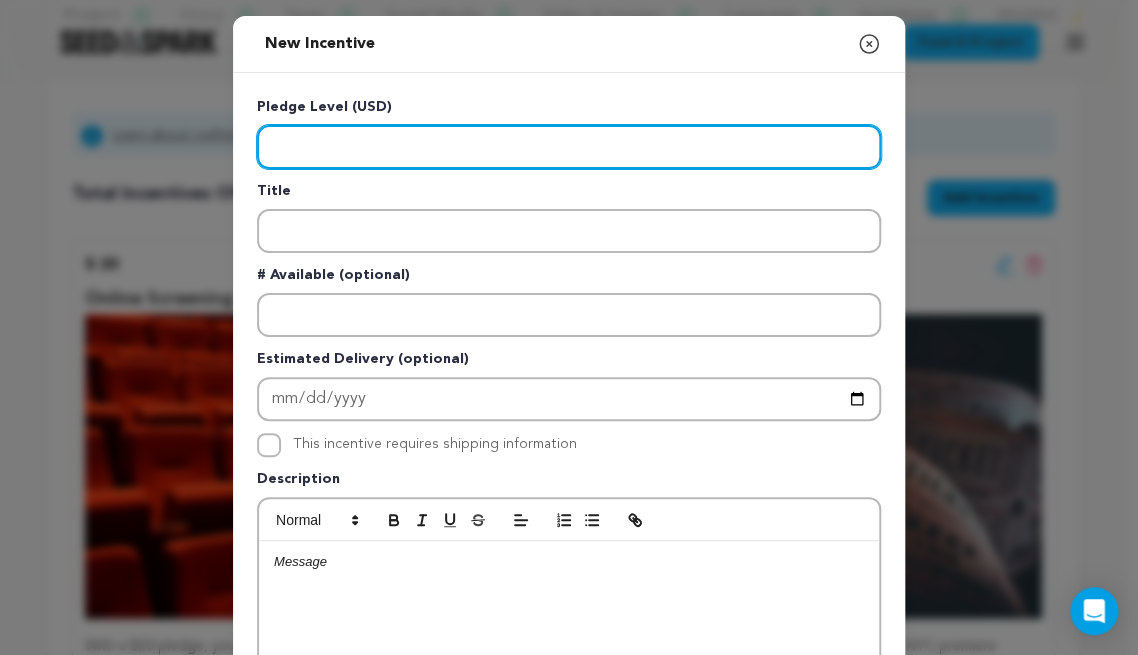 click at bounding box center (569, 147) 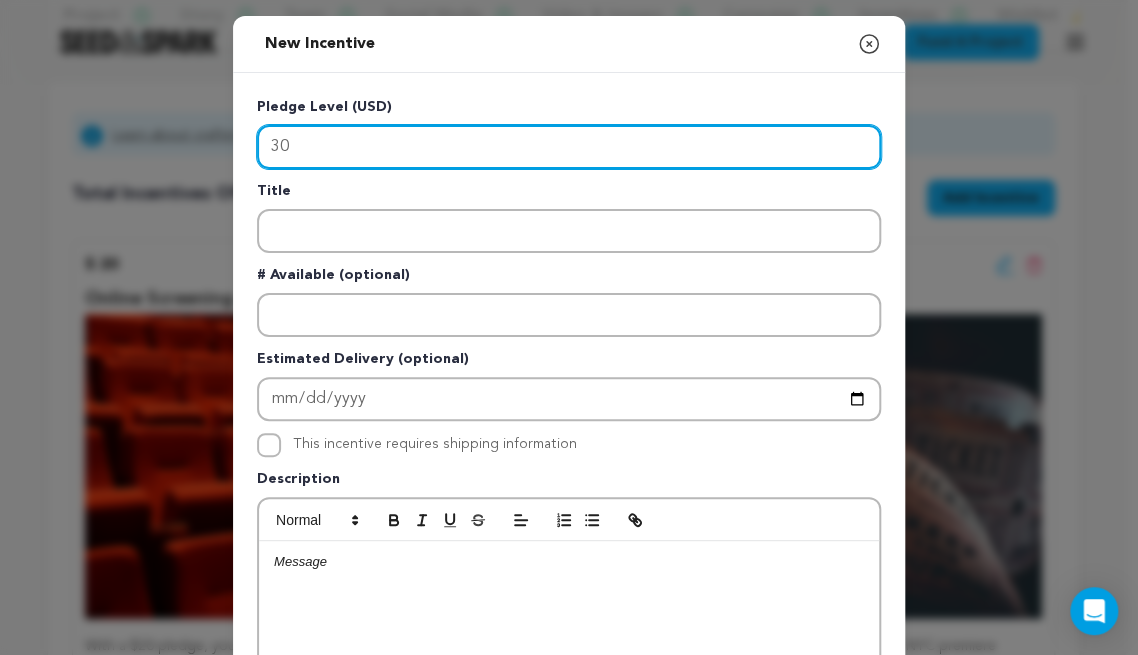 type on "30" 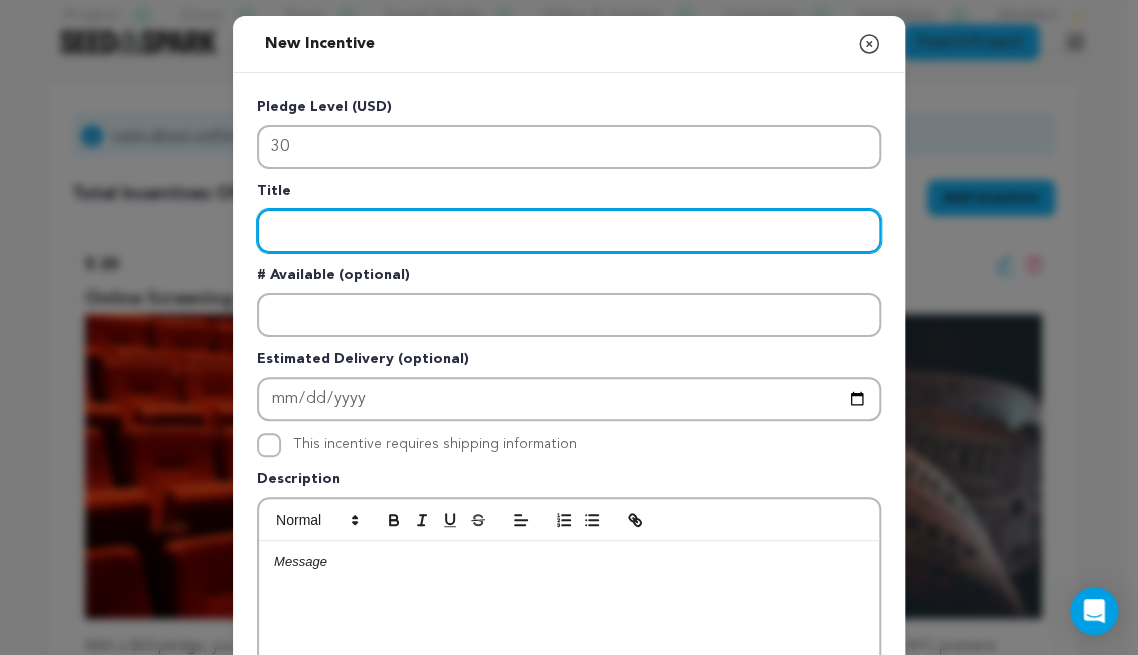 click at bounding box center [569, 231] 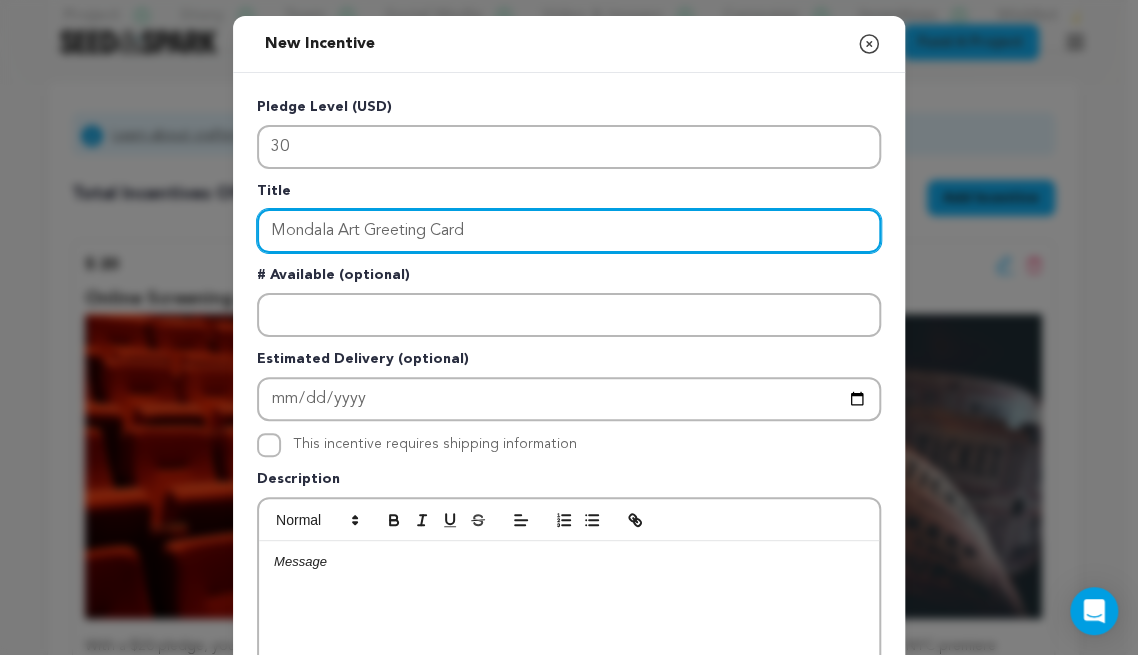 click on "Mondala Art Greeting Card" at bounding box center (569, 231) 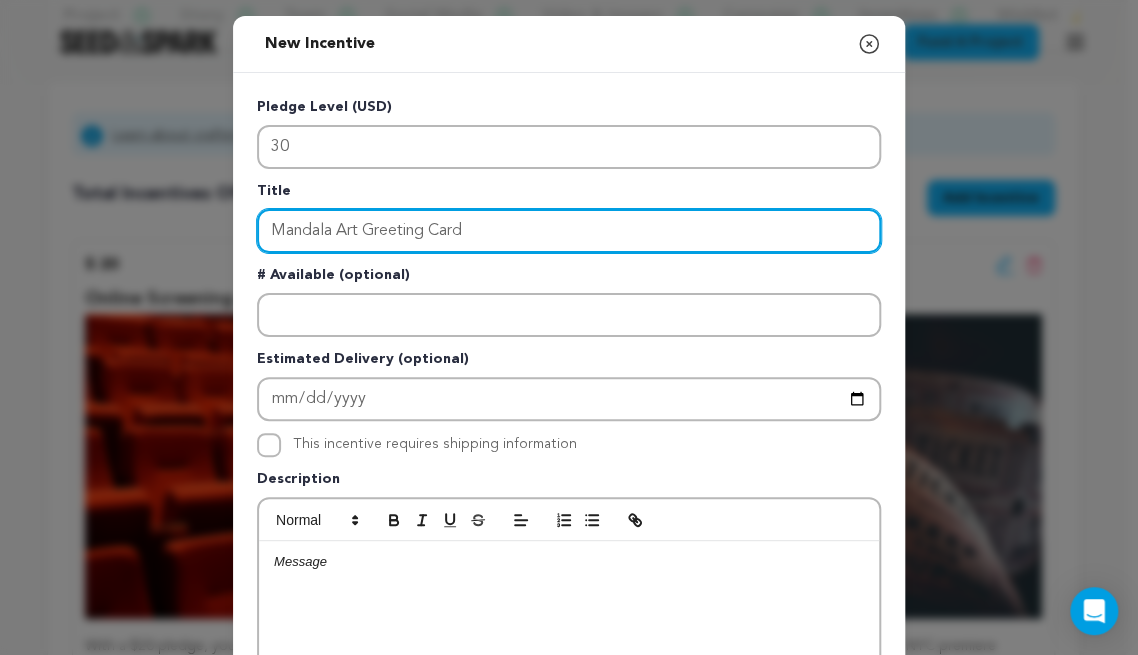 click on "Mandala Art Greeting Card" at bounding box center [569, 231] 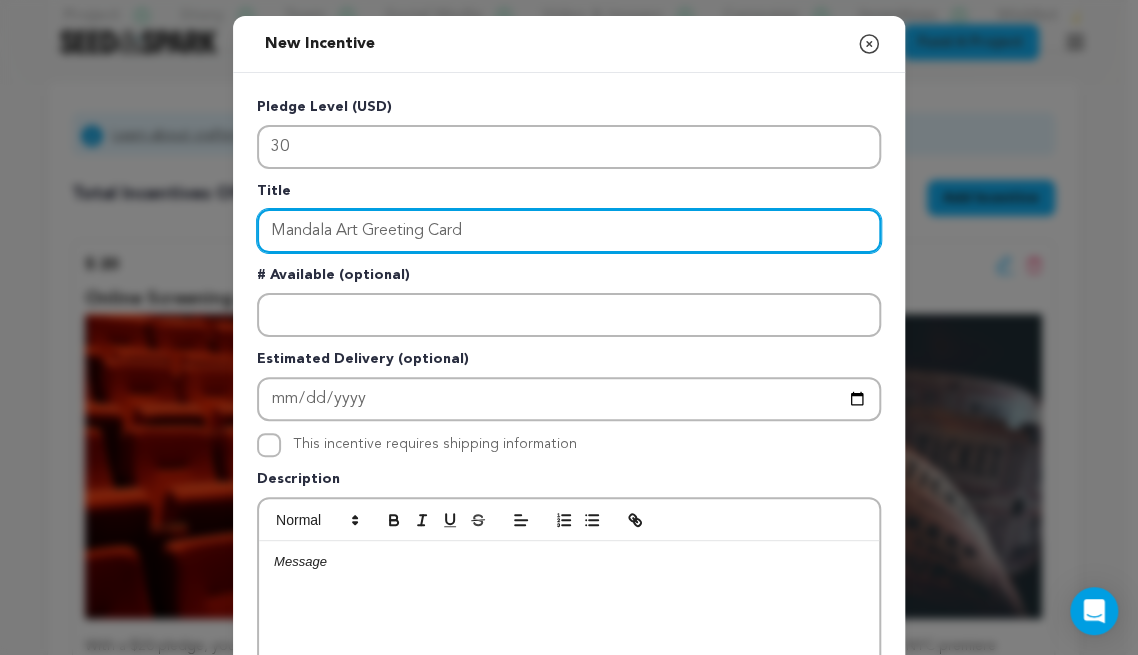 type on "Mandala Art Greeting Card" 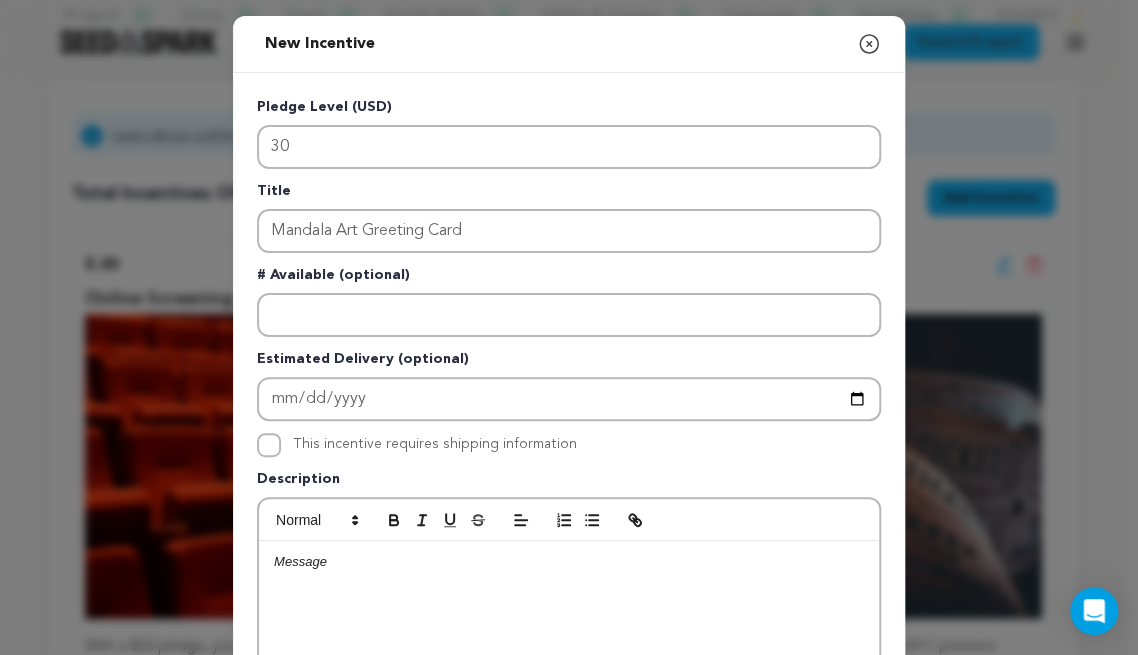 click at bounding box center [569, 691] 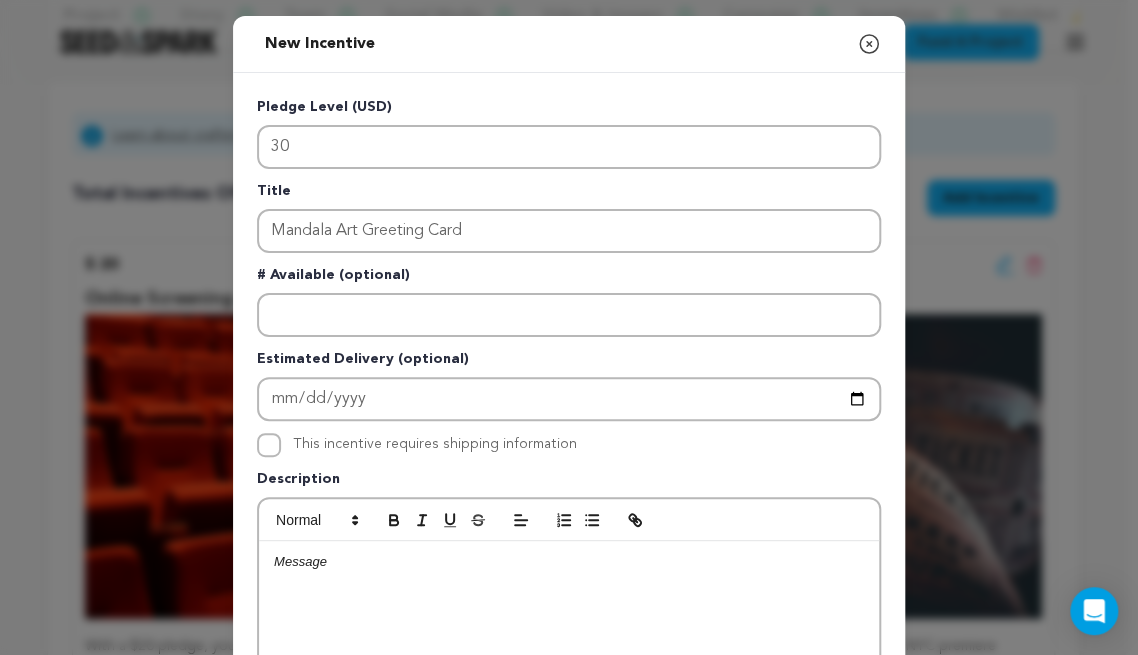 click at bounding box center (569, 691) 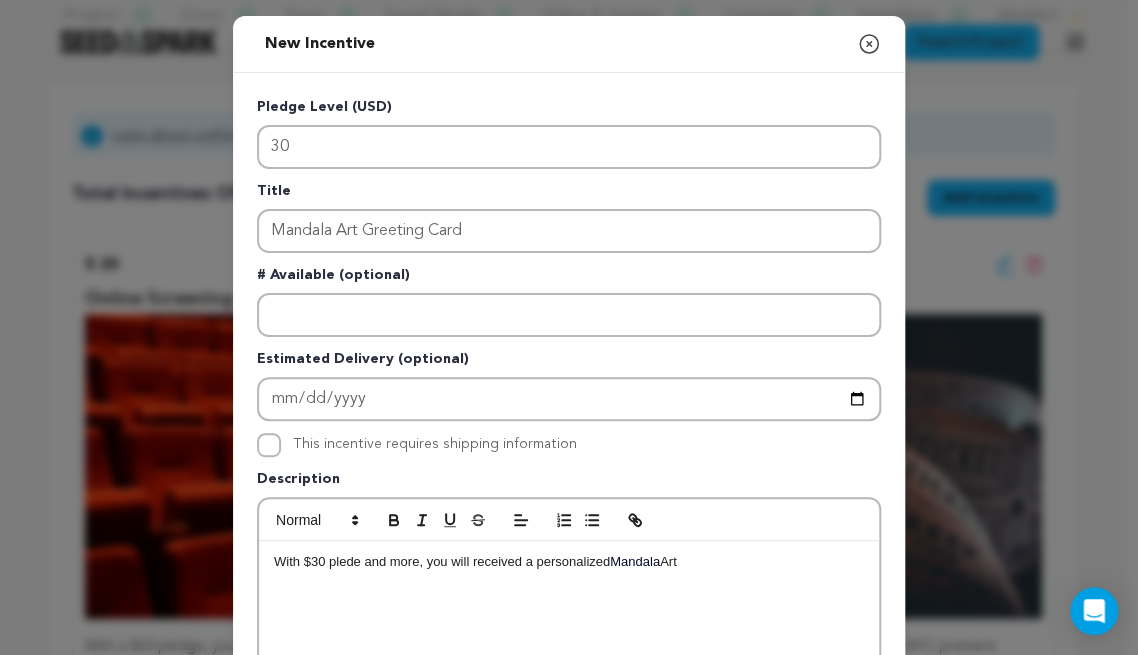 scroll, scrollTop: 10, scrollLeft: 0, axis: vertical 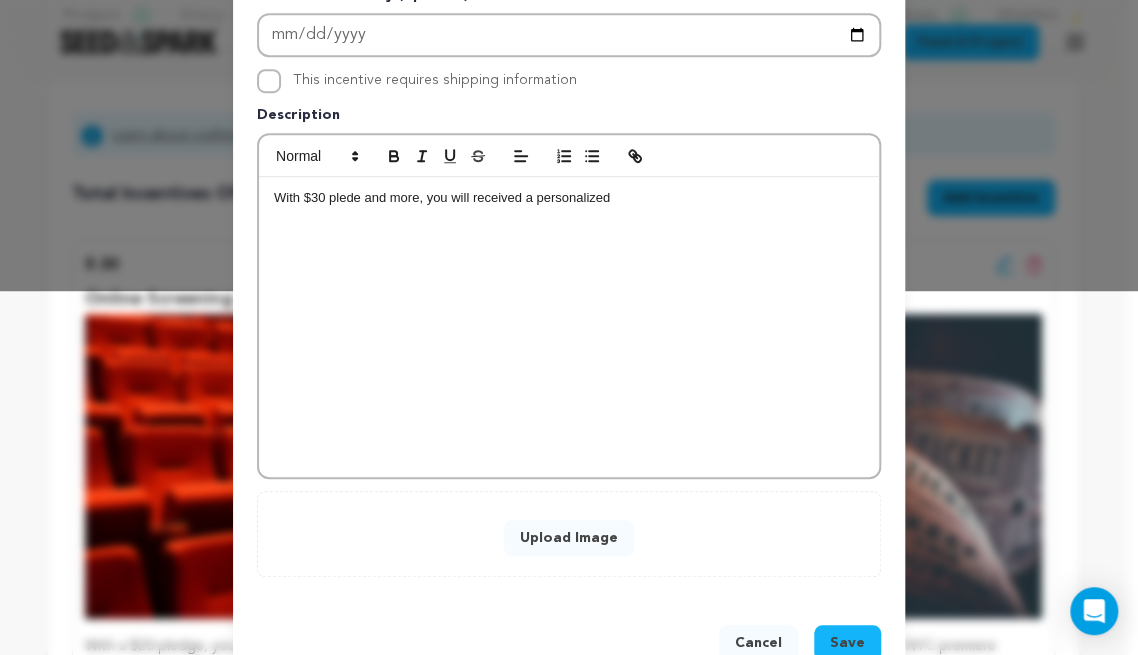 click on "With $30 plede and more, you will received a personalized" at bounding box center [569, 327] 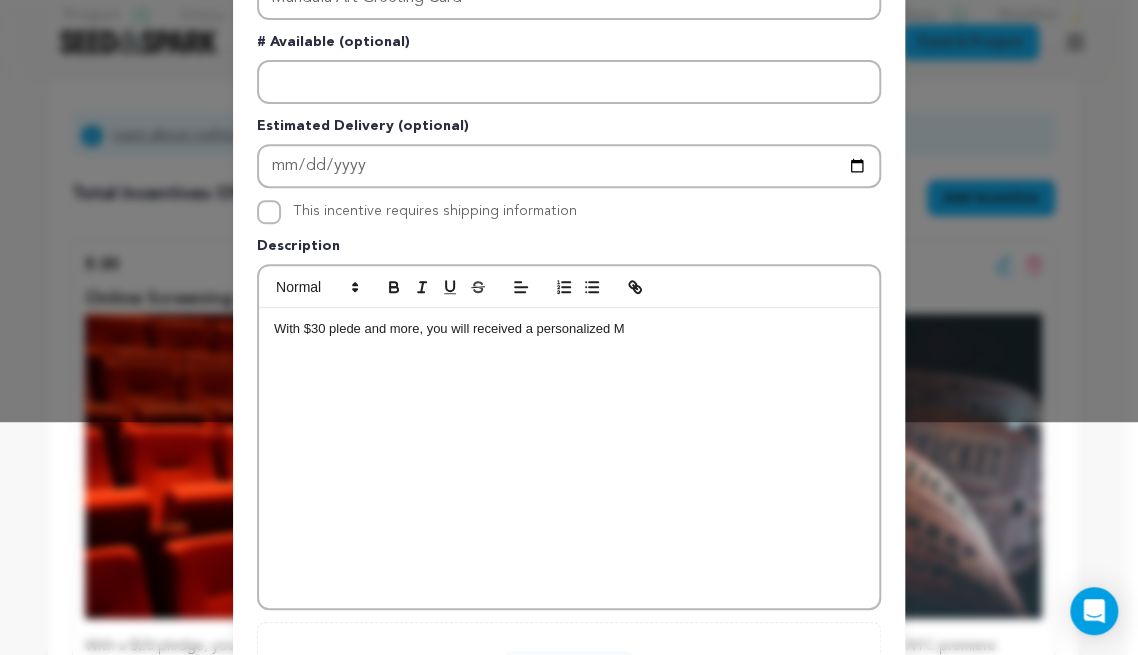 scroll, scrollTop: 144, scrollLeft: 0, axis: vertical 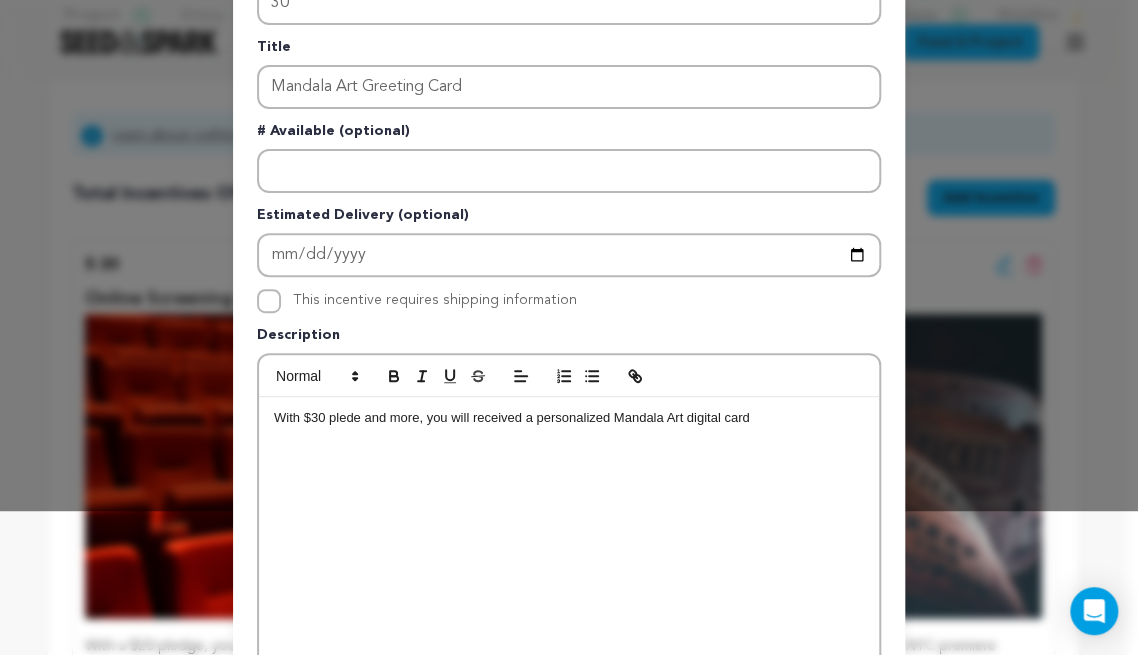 click on "With $30 plede and more, you will received a personalized Mandala Art digital card" at bounding box center (569, 418) 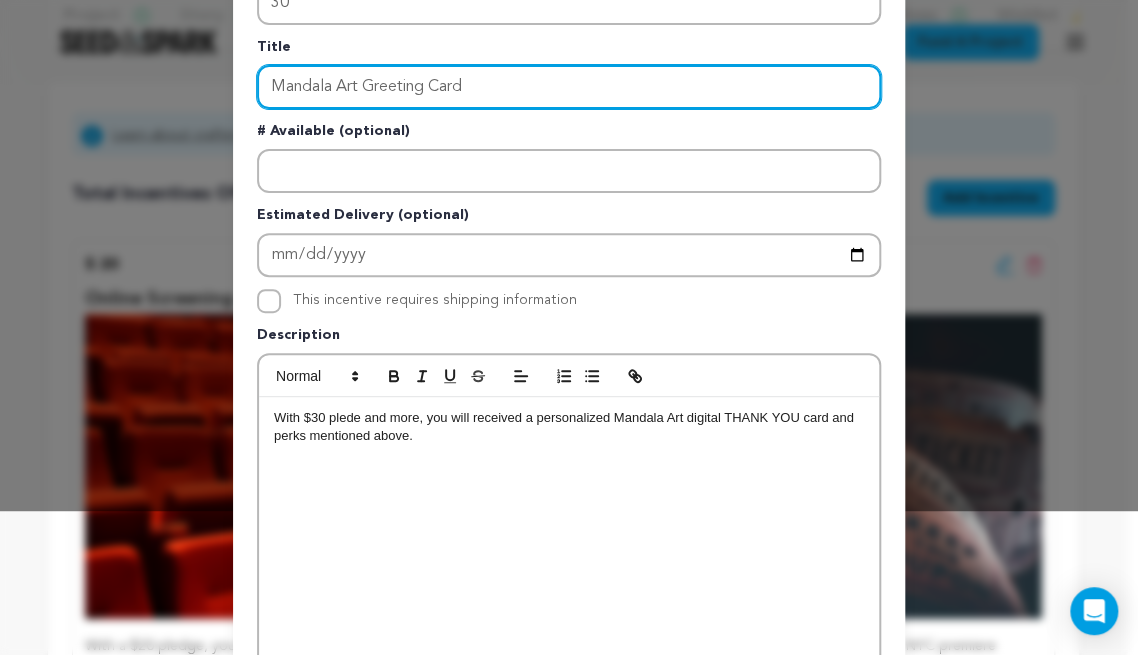 click on "Mandala Art Greeting Card" at bounding box center [569, 87] 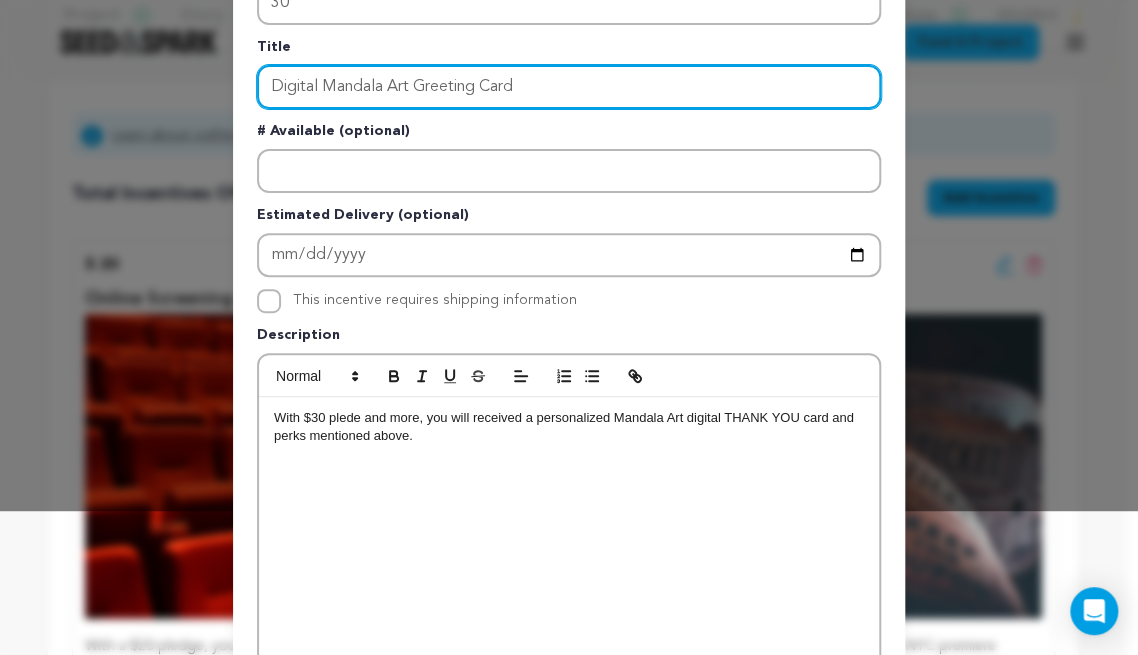click on "Digital Mandala Art Greeting Card" at bounding box center [569, 87] 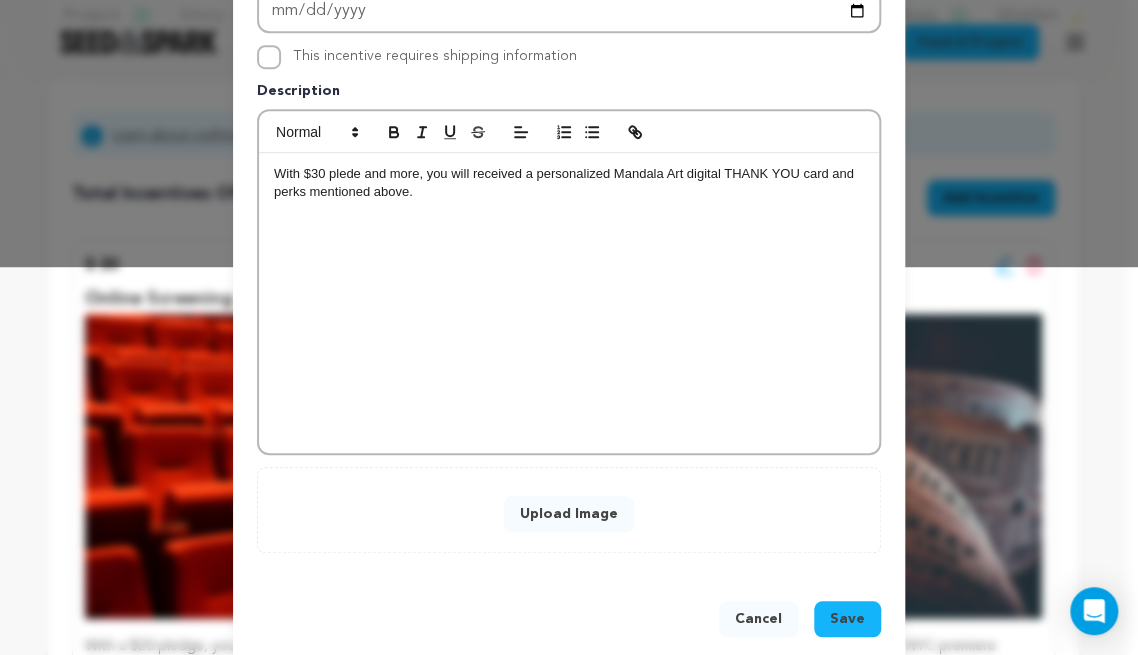 type on "Digital Mandala Art Greeting Card" 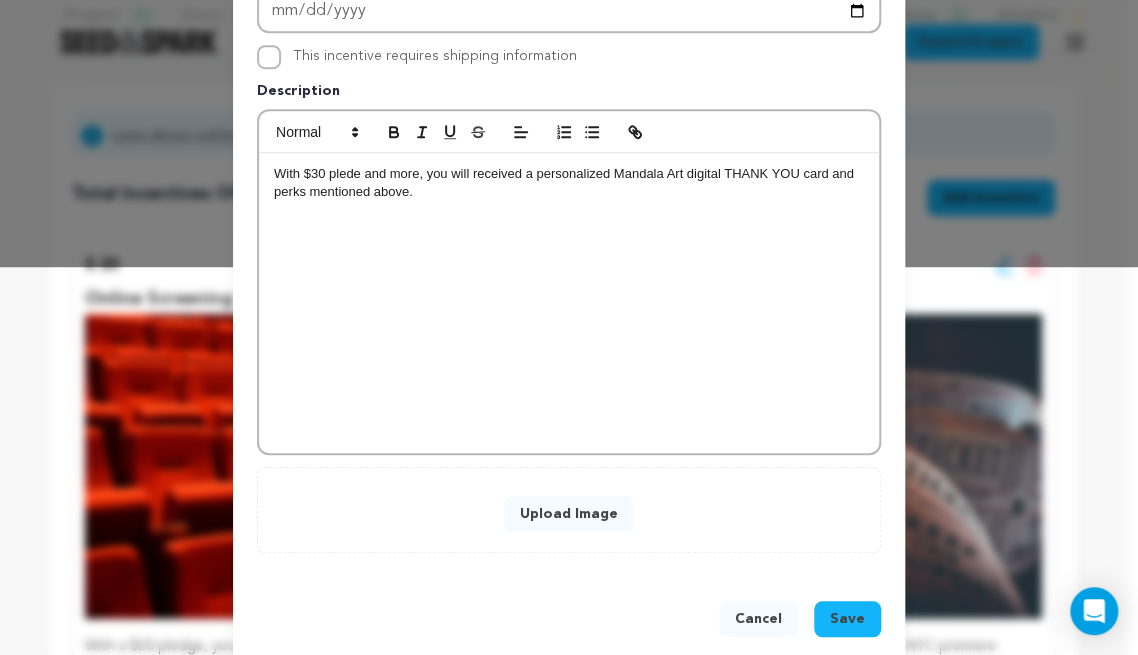 click on "Upload Image" at bounding box center (569, 514) 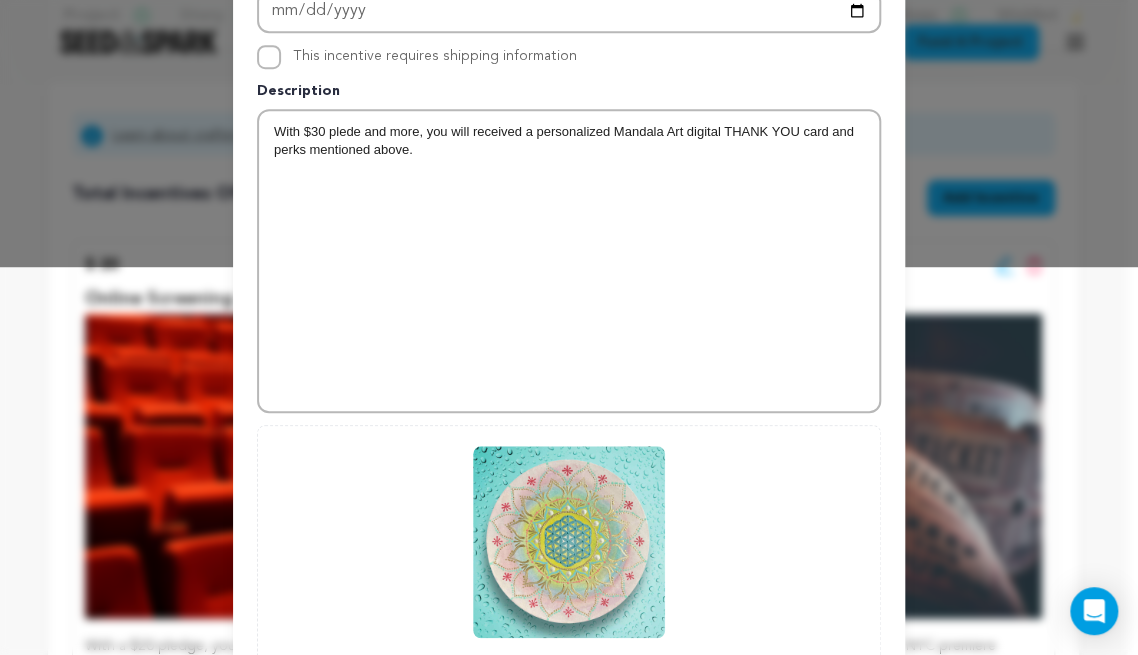 click on "With $30 plede and more, you will received a personalized Mandala Art digital THANK YOU card and perks mentioned above." at bounding box center [569, 261] 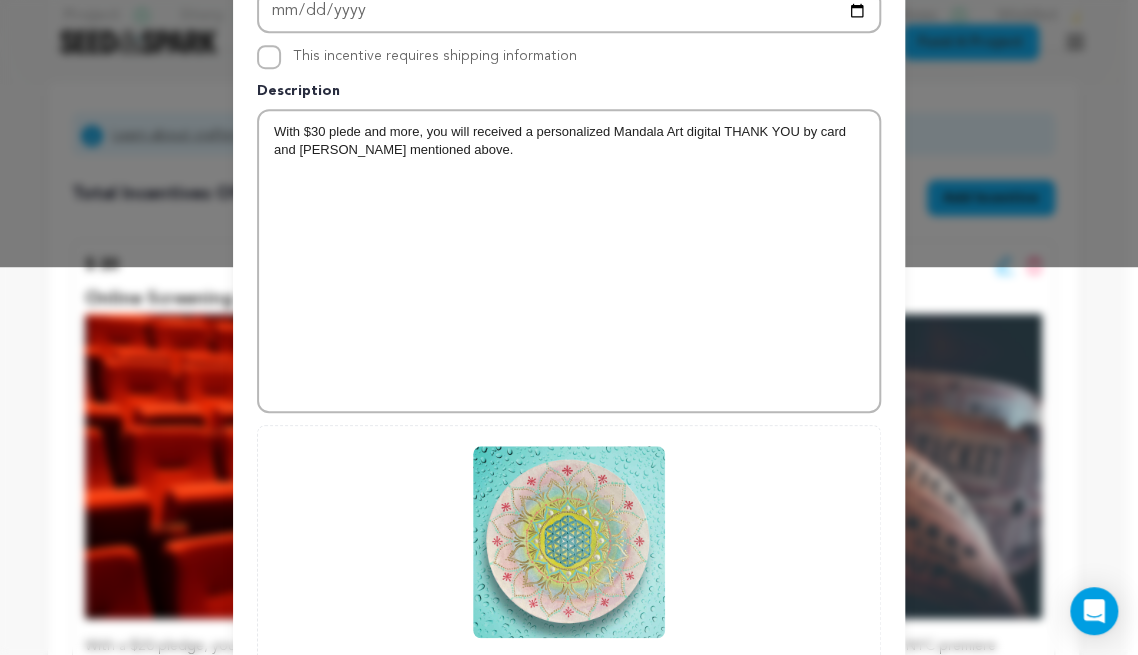 click on "With $30 plede and more, you will received a personalized Mandala Art digital THANK YOU by card and perks mentioned above." at bounding box center (569, 141) 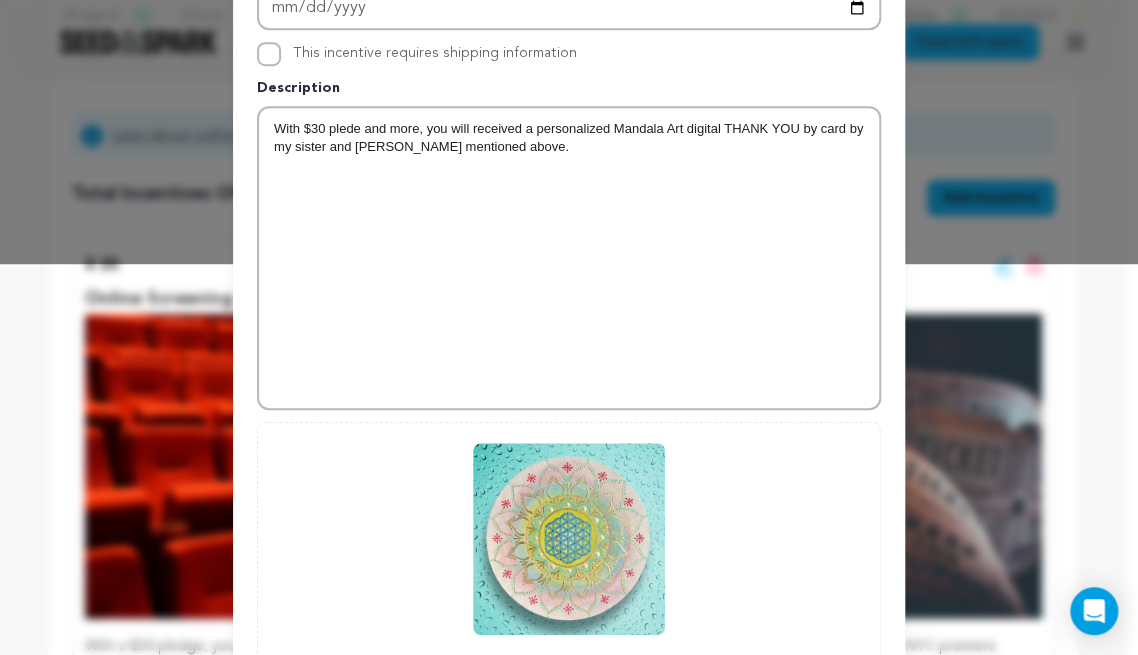 scroll, scrollTop: 580, scrollLeft: 0, axis: vertical 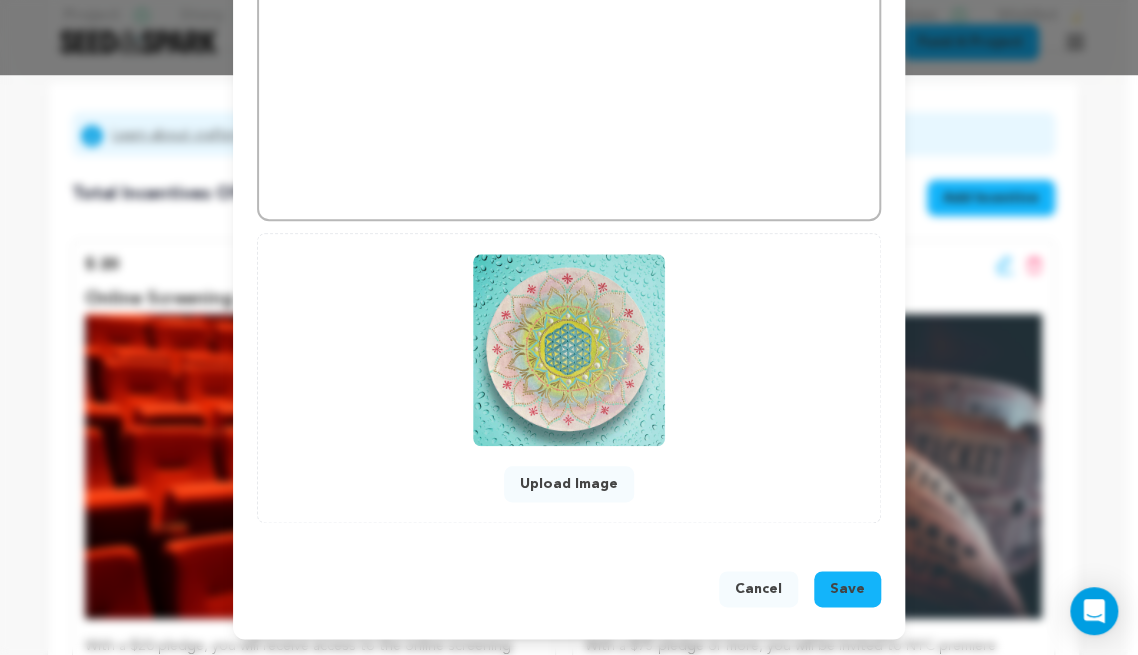 click on "Save" at bounding box center [847, 589] 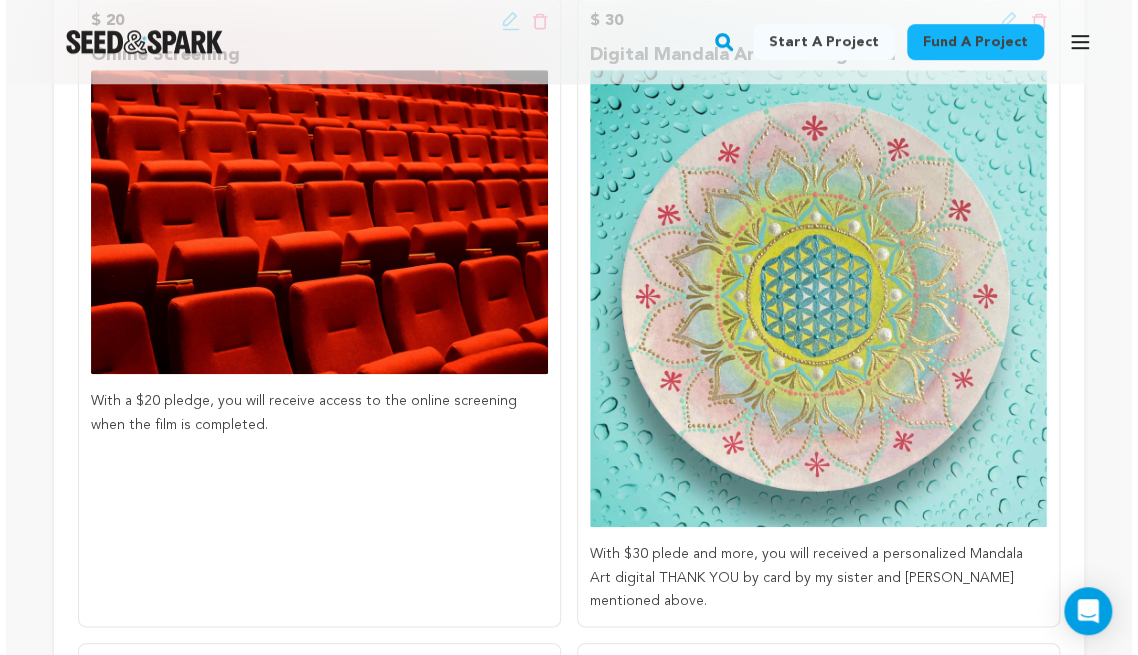 scroll, scrollTop: 464, scrollLeft: 0, axis: vertical 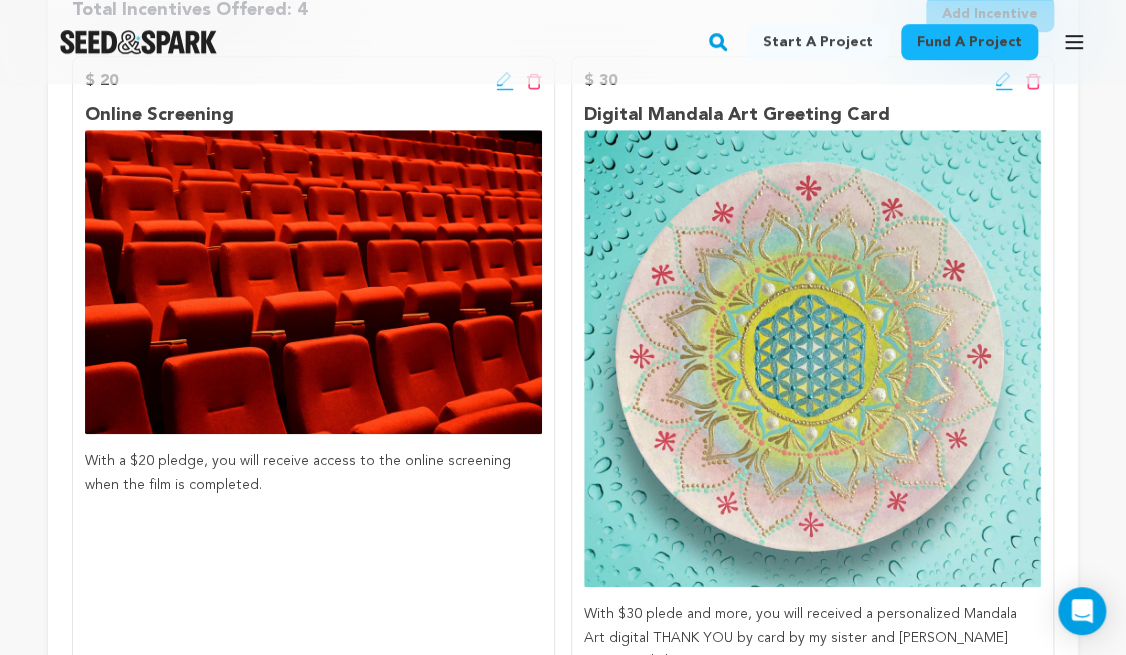 click 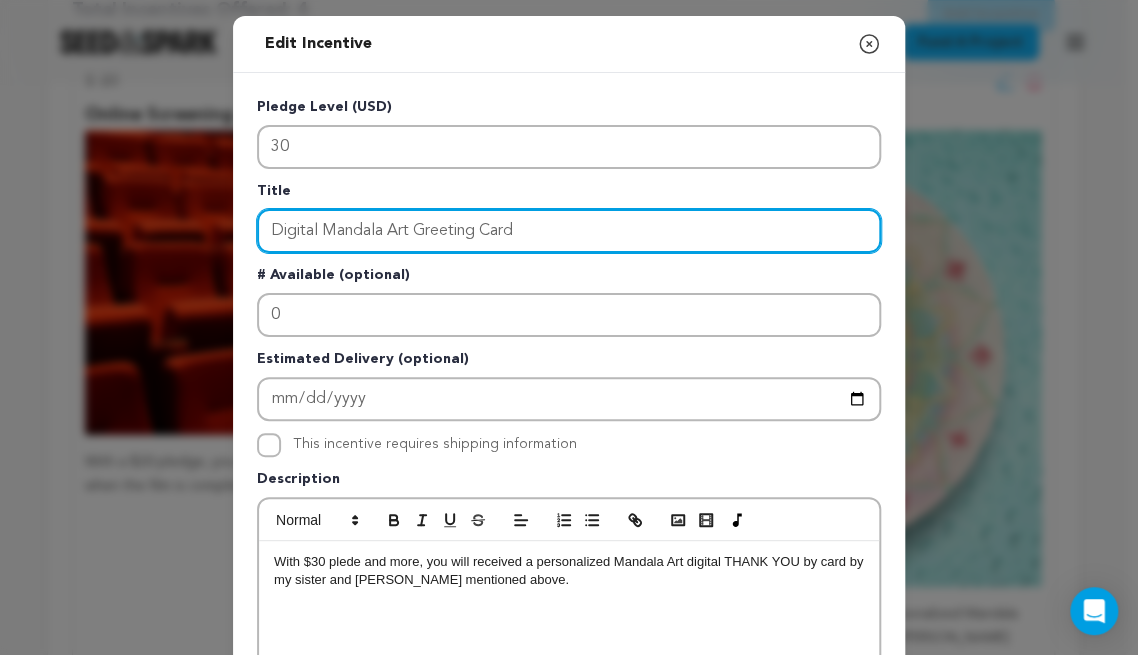 drag, startPoint x: 474, startPoint y: 235, endPoint x: 409, endPoint y: 223, distance: 66.09841 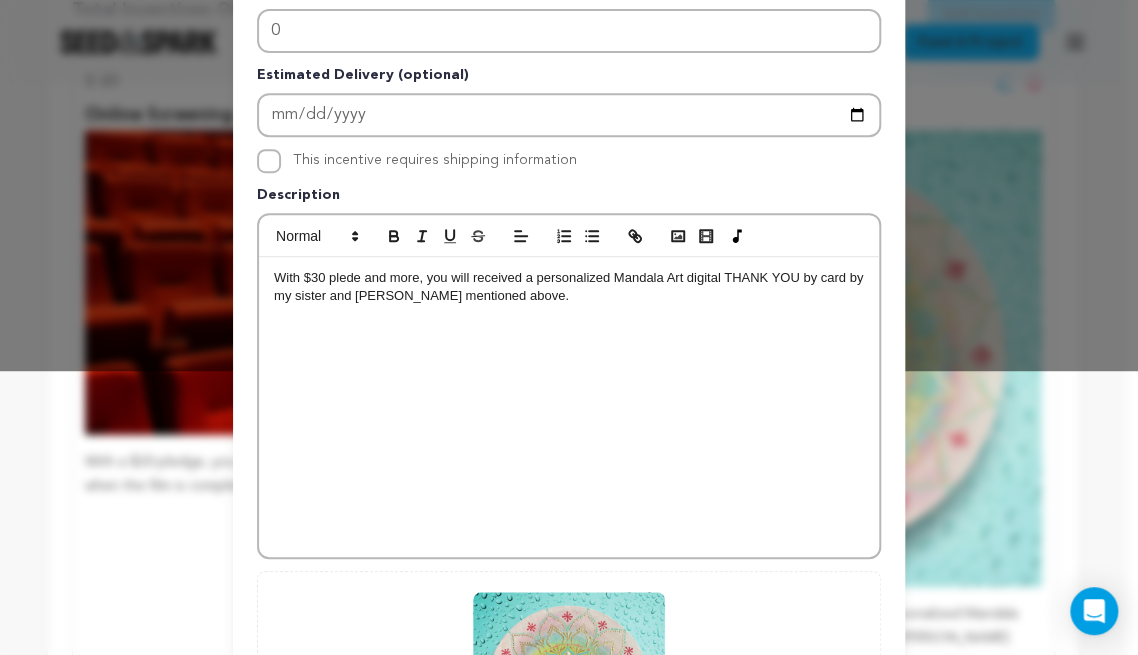 scroll, scrollTop: 623, scrollLeft: 0, axis: vertical 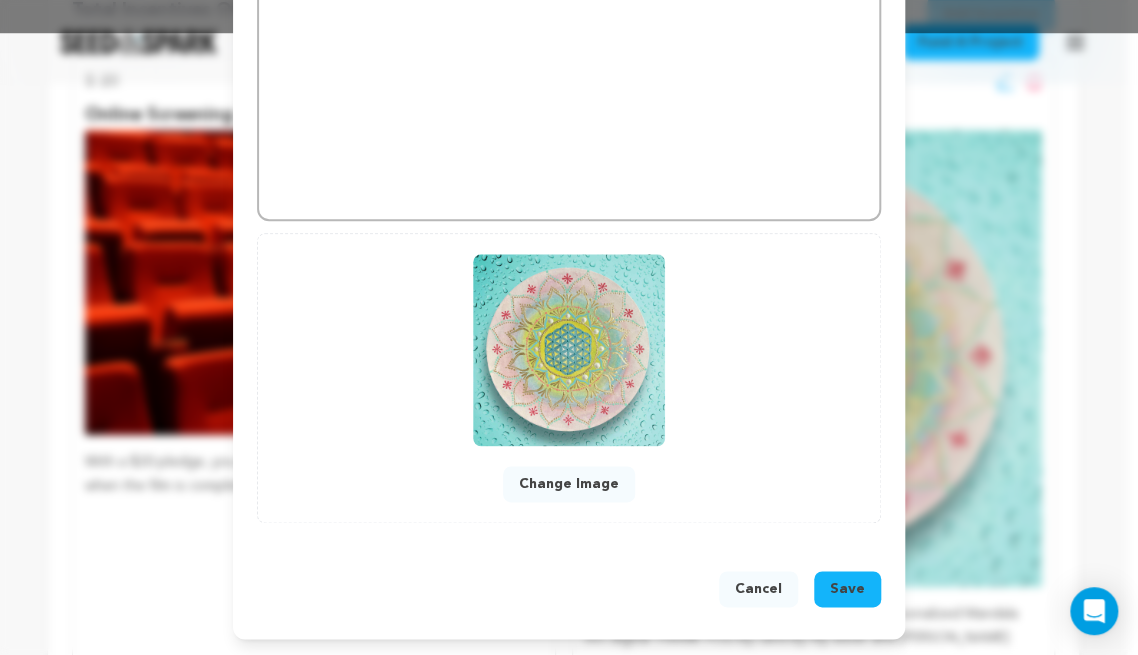 type on "Digital Mandala Art Thank You Card" 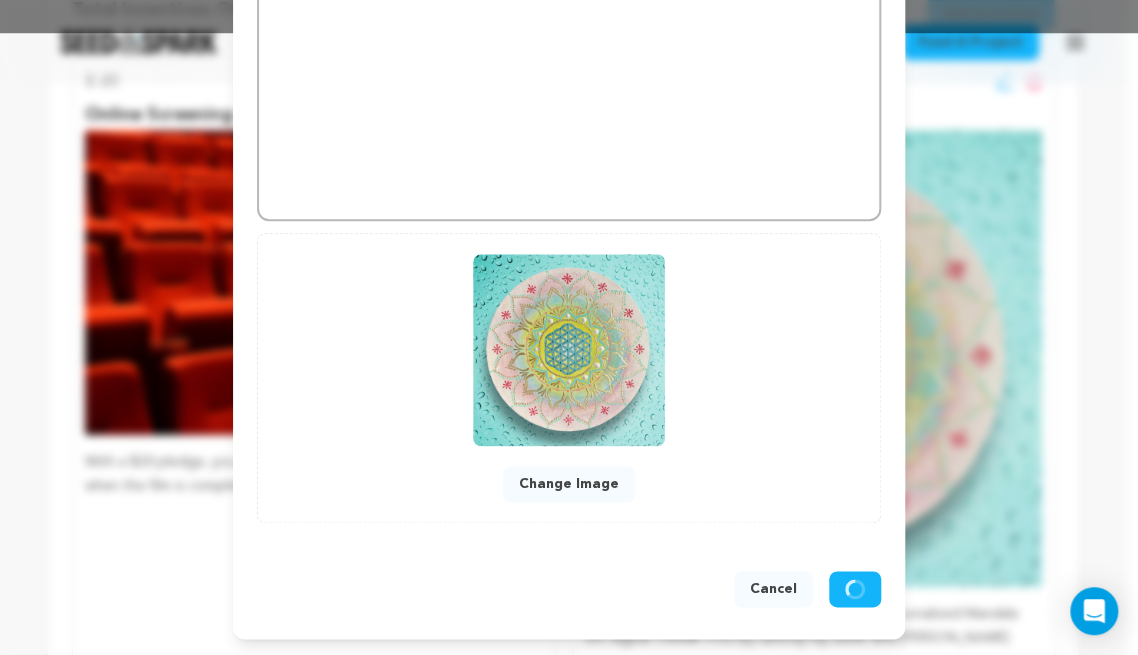 scroll, scrollTop: 580, scrollLeft: 0, axis: vertical 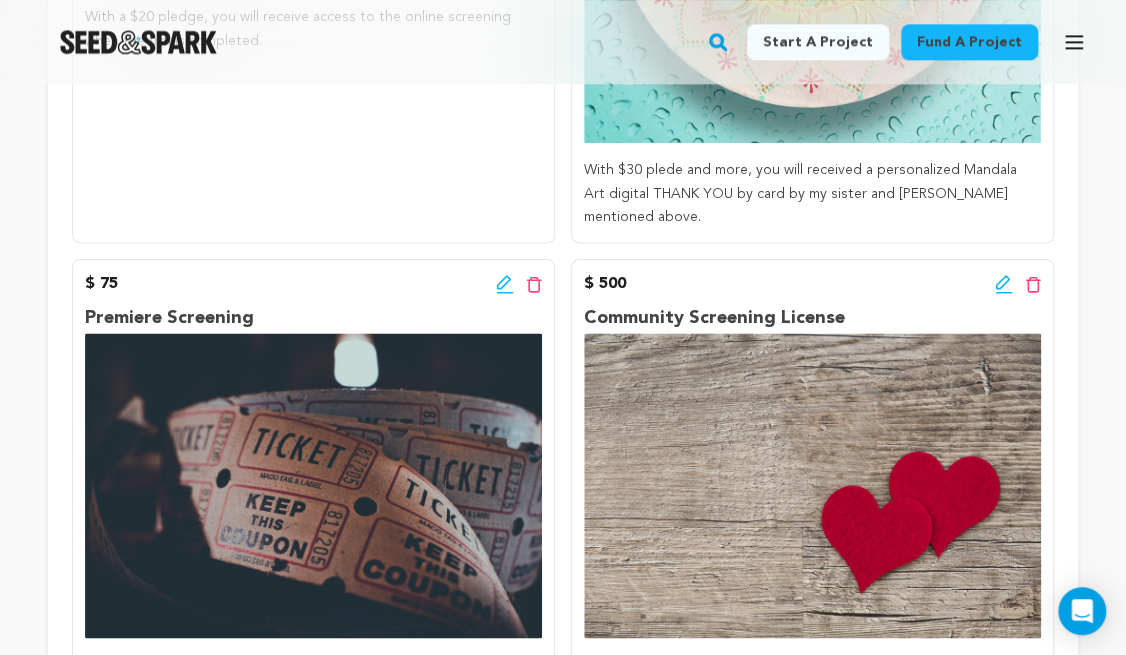click 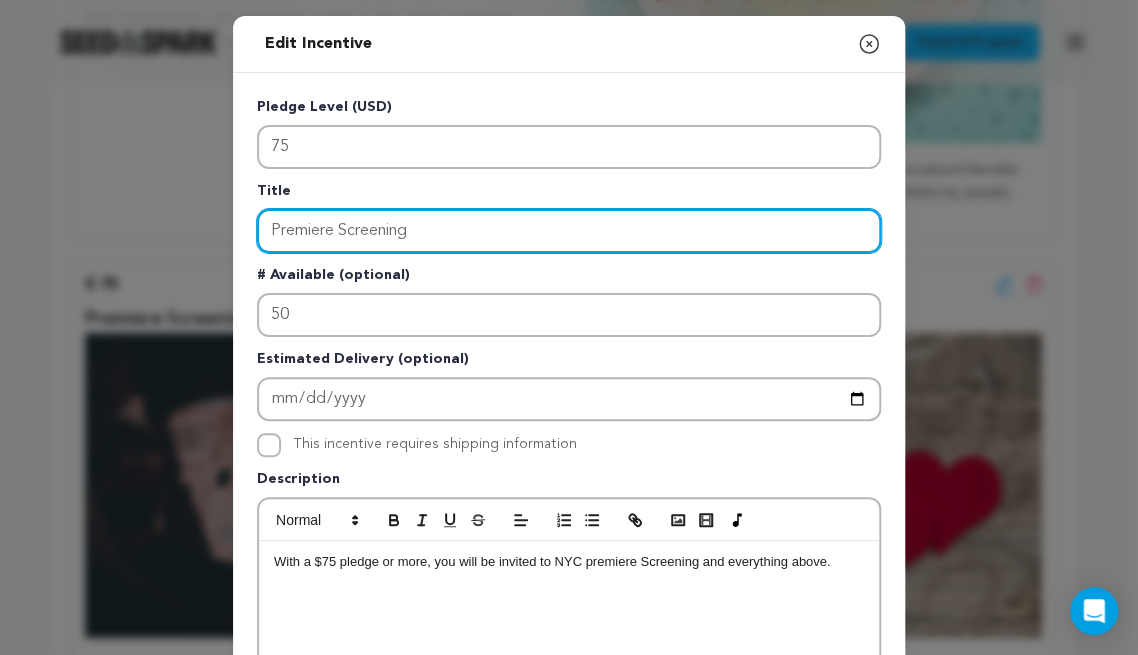 click on "Premiere Screening" at bounding box center [569, 231] 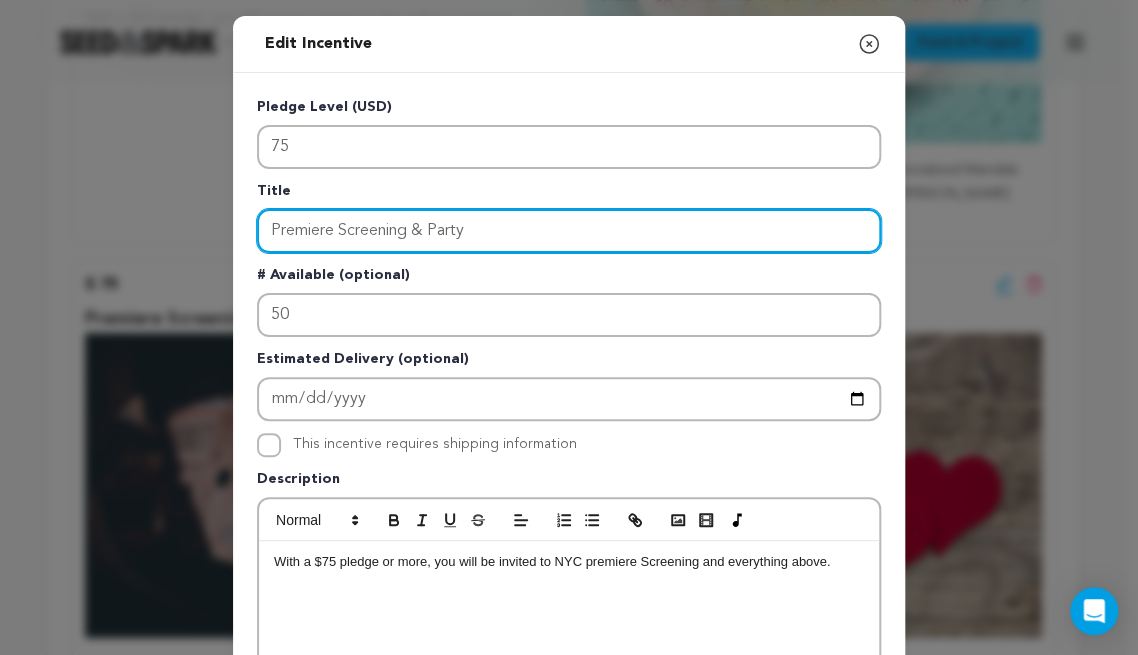 type on "Premiere Screening & Party" 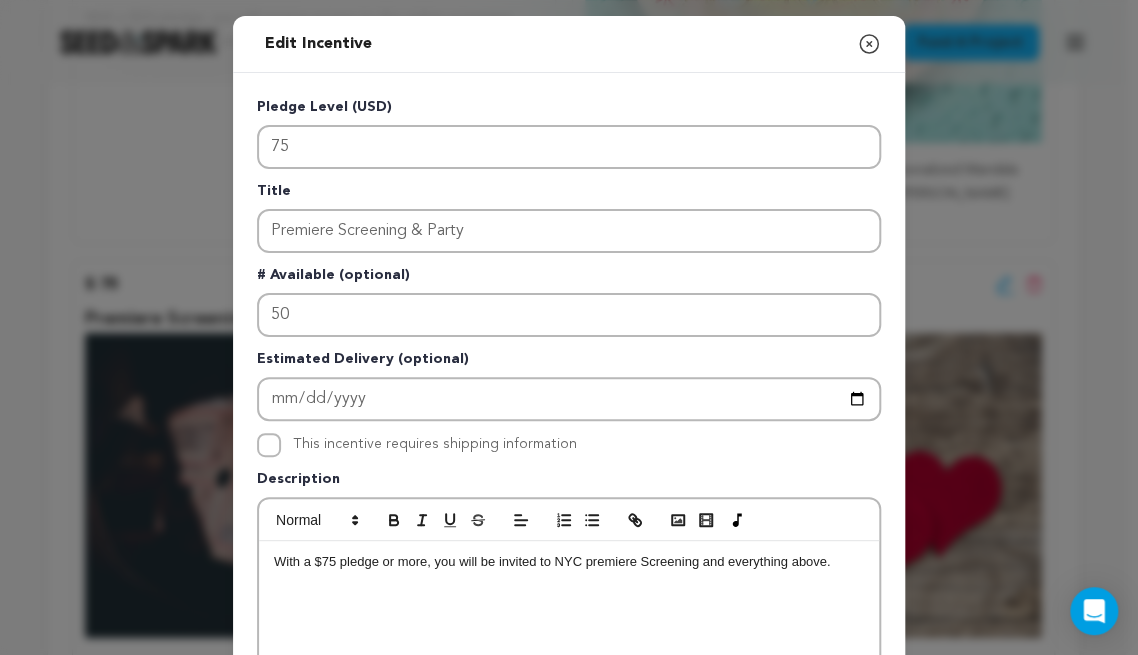 click on "With a $75 pledge or more, you will be invited to NYC premiere Screening and everything above." at bounding box center (569, 691) 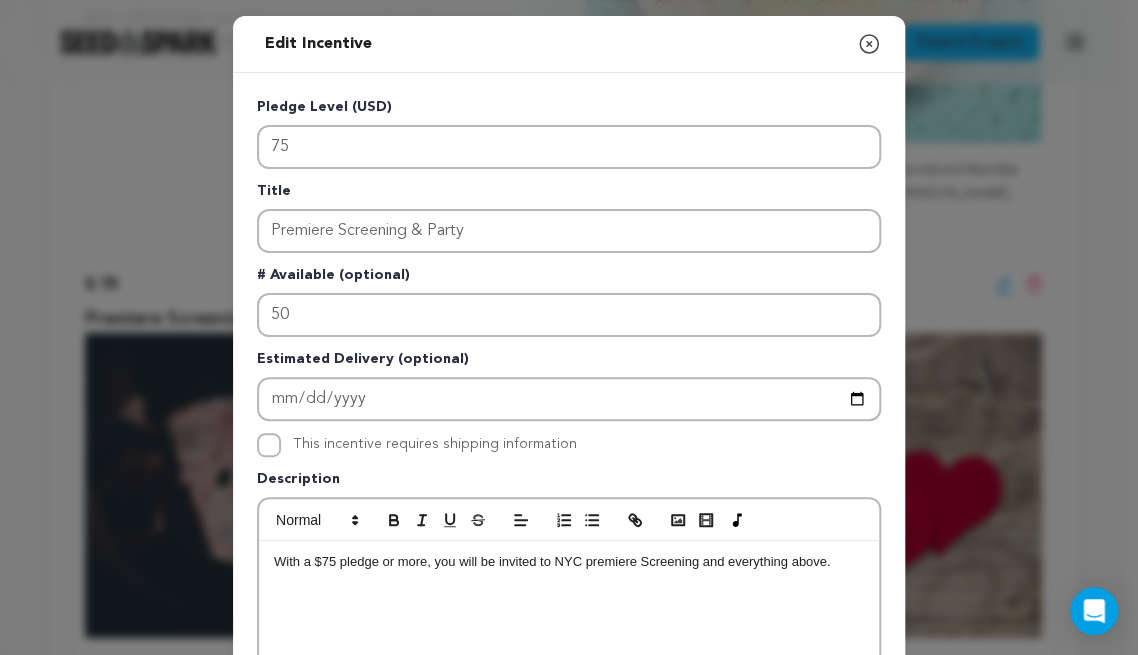 click on "With a $75 pledge or more, you will be invited to NYC premiere Screening and everything above." at bounding box center [569, 562] 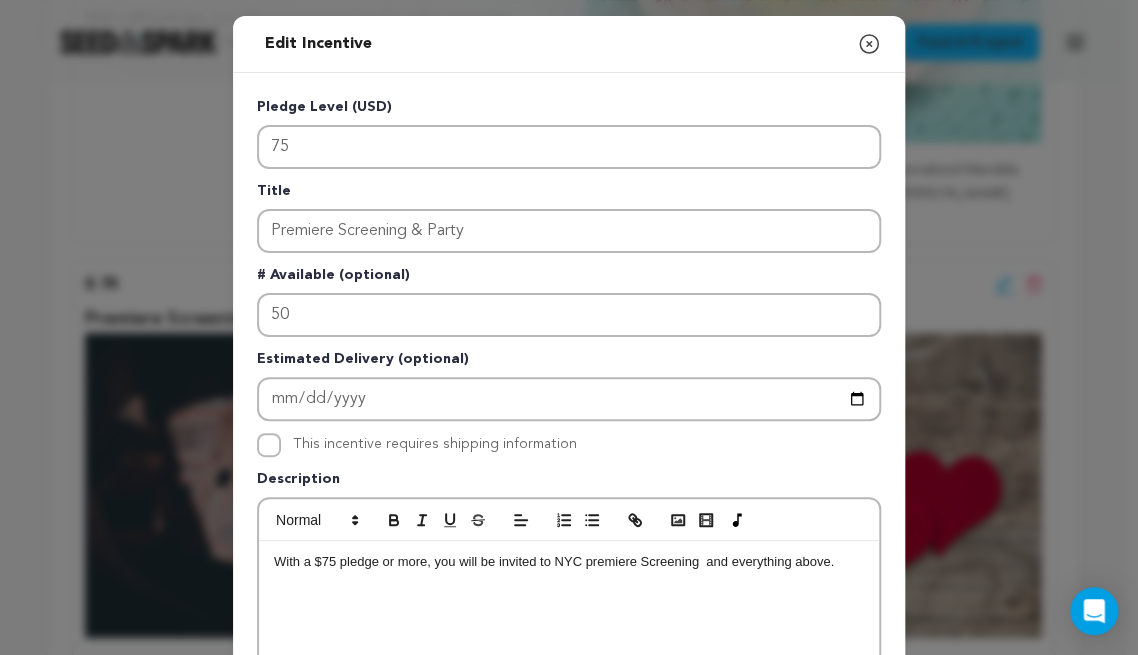type 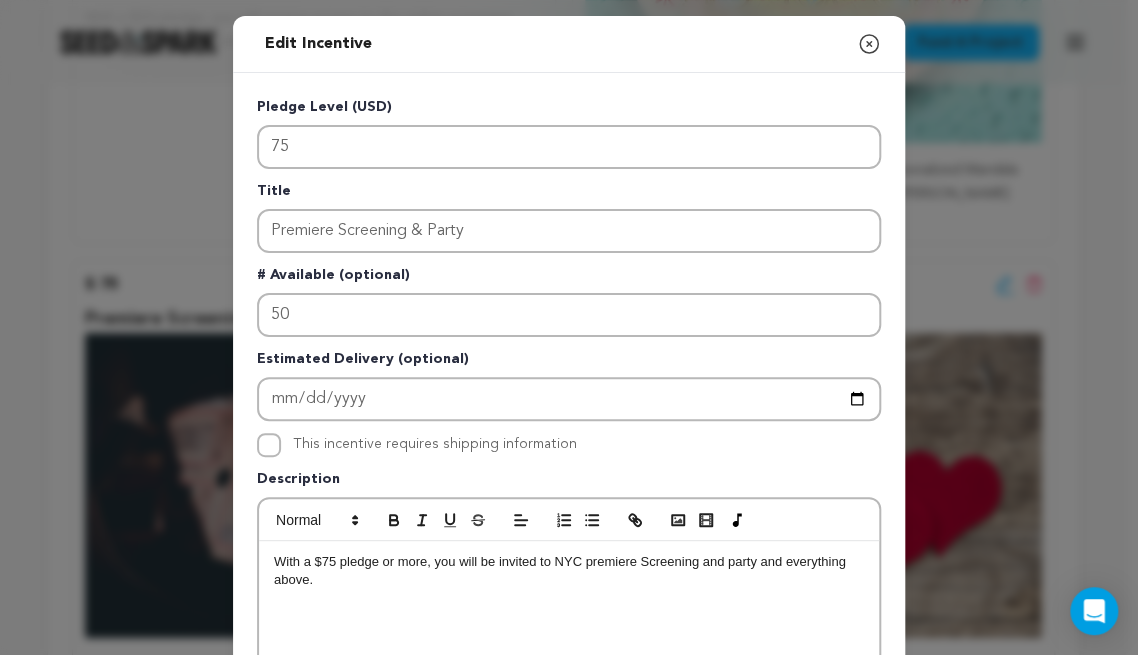 scroll, scrollTop: 623, scrollLeft: 0, axis: vertical 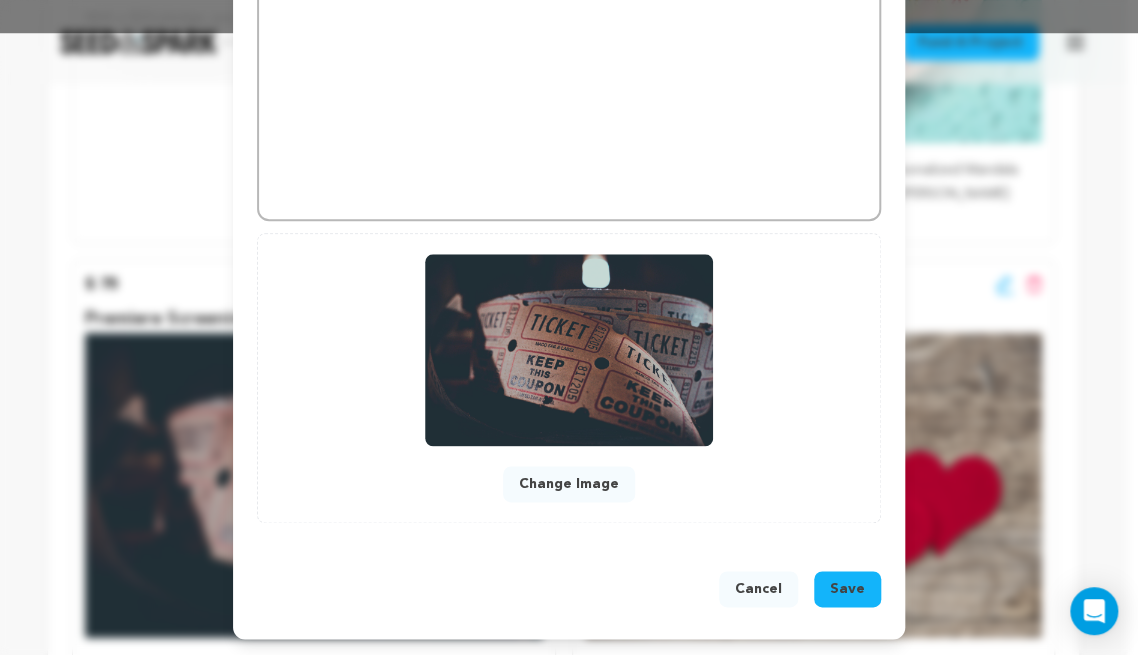 click on "Save" at bounding box center [847, 589] 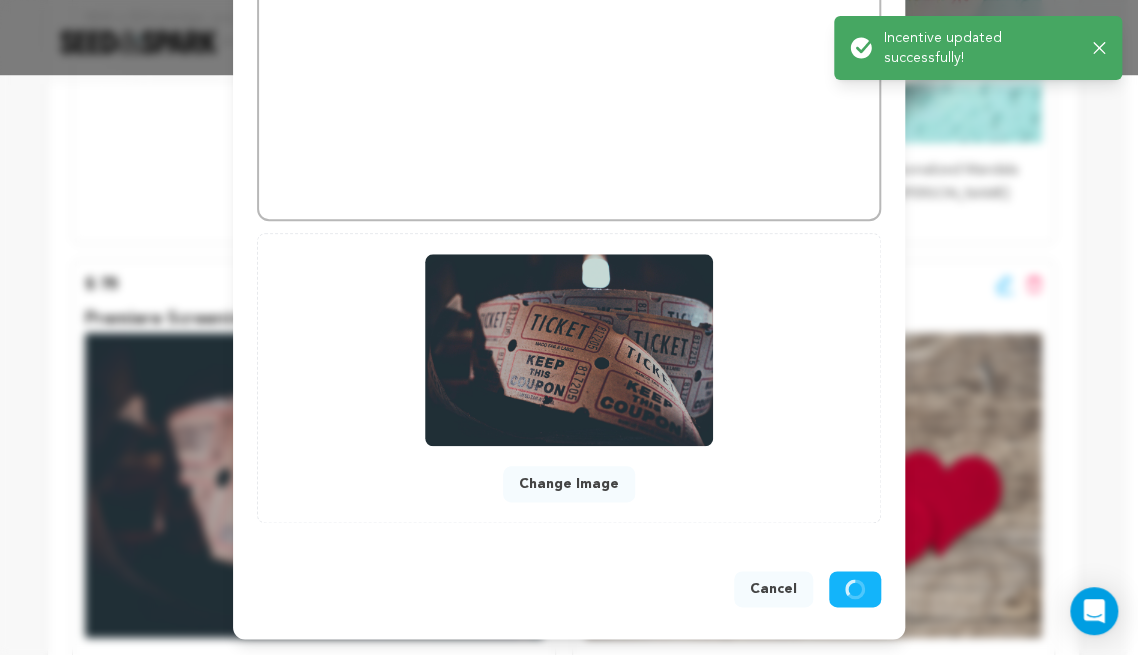 scroll, scrollTop: 580, scrollLeft: 0, axis: vertical 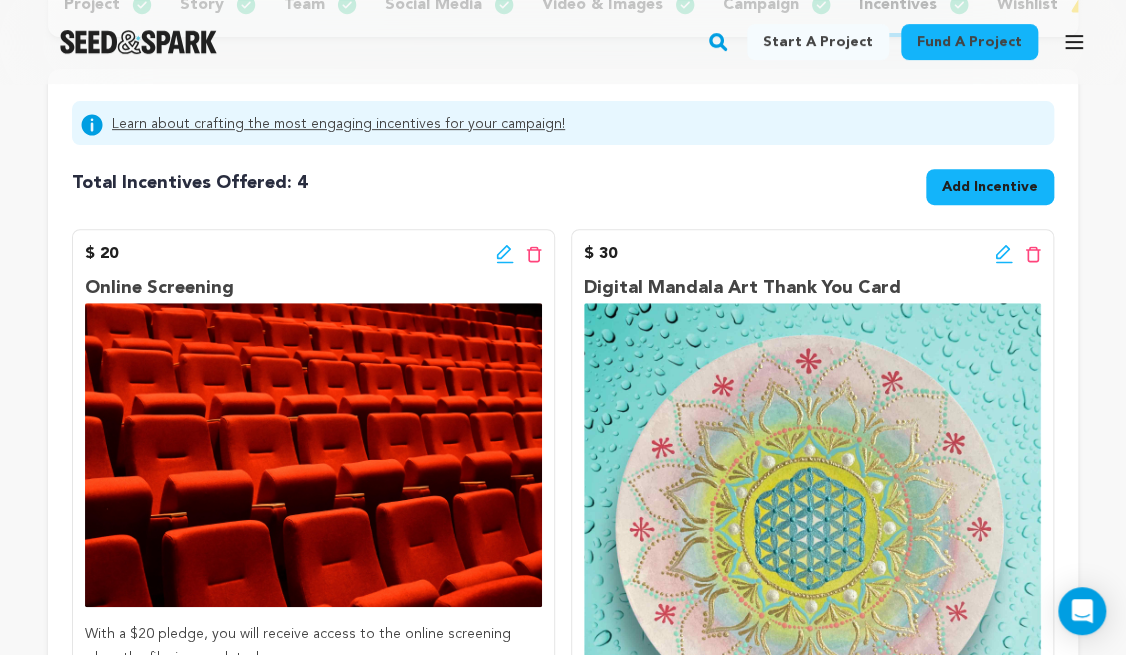 click on "Add Incentive" at bounding box center (990, 187) 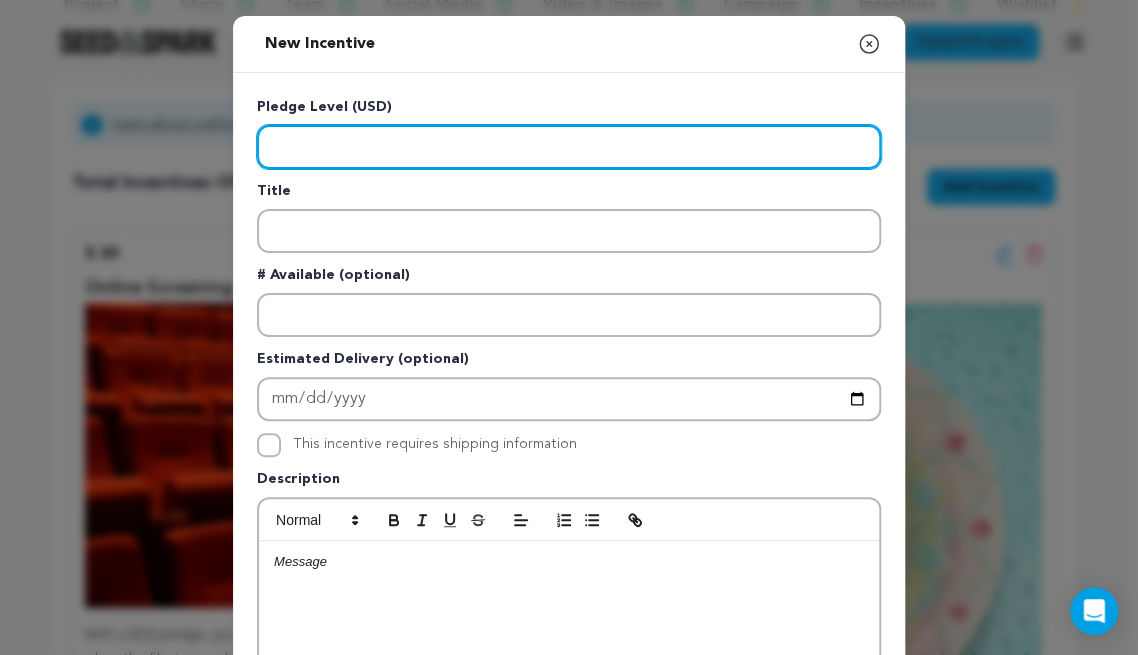 click at bounding box center [569, 147] 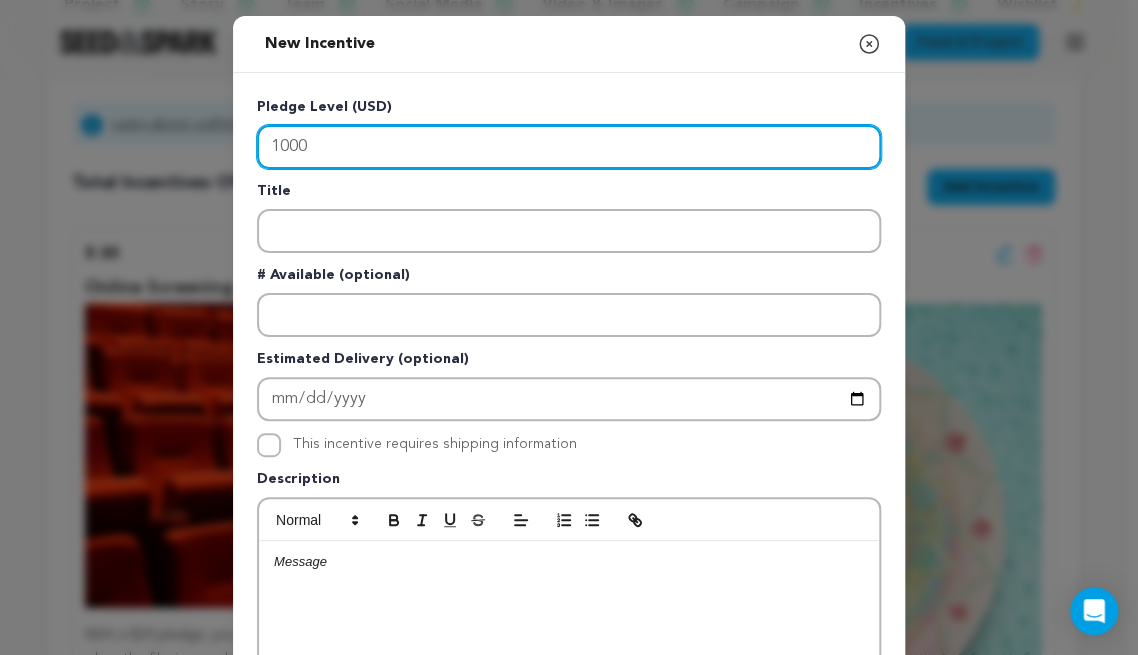 type on "1000" 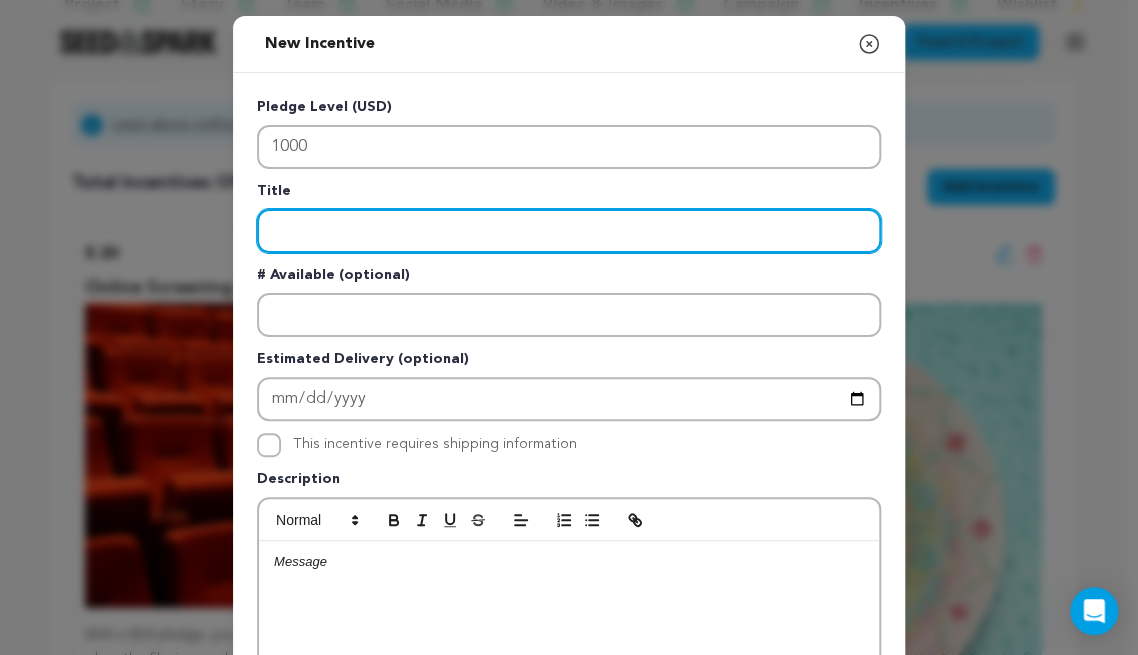 click at bounding box center [569, 231] 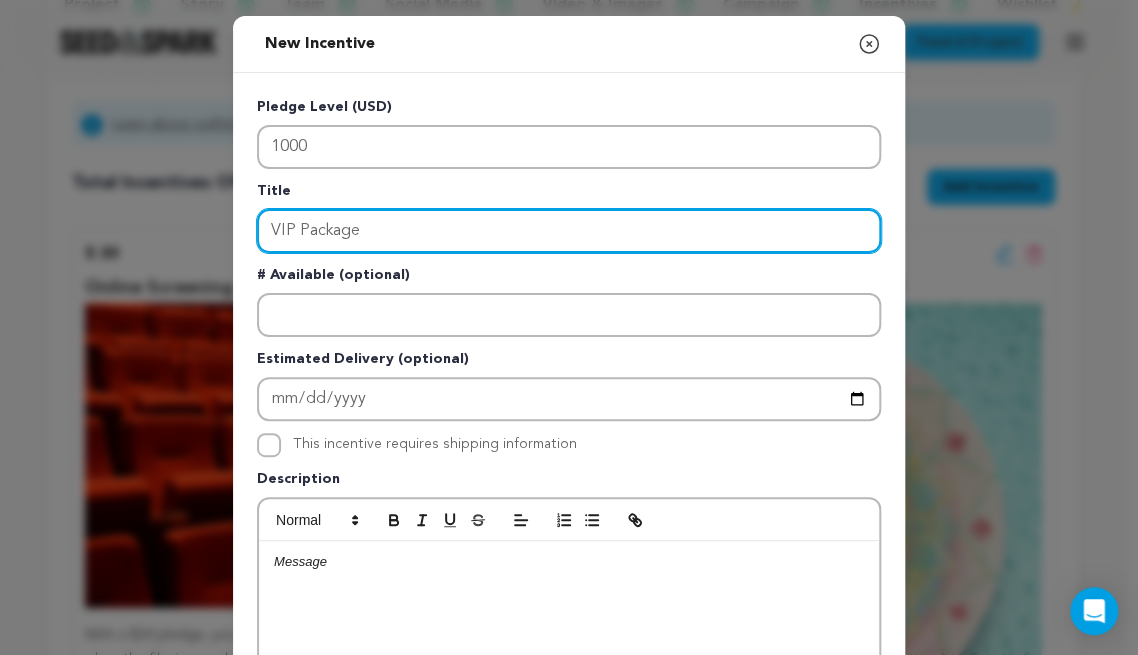 type on "VIP Package" 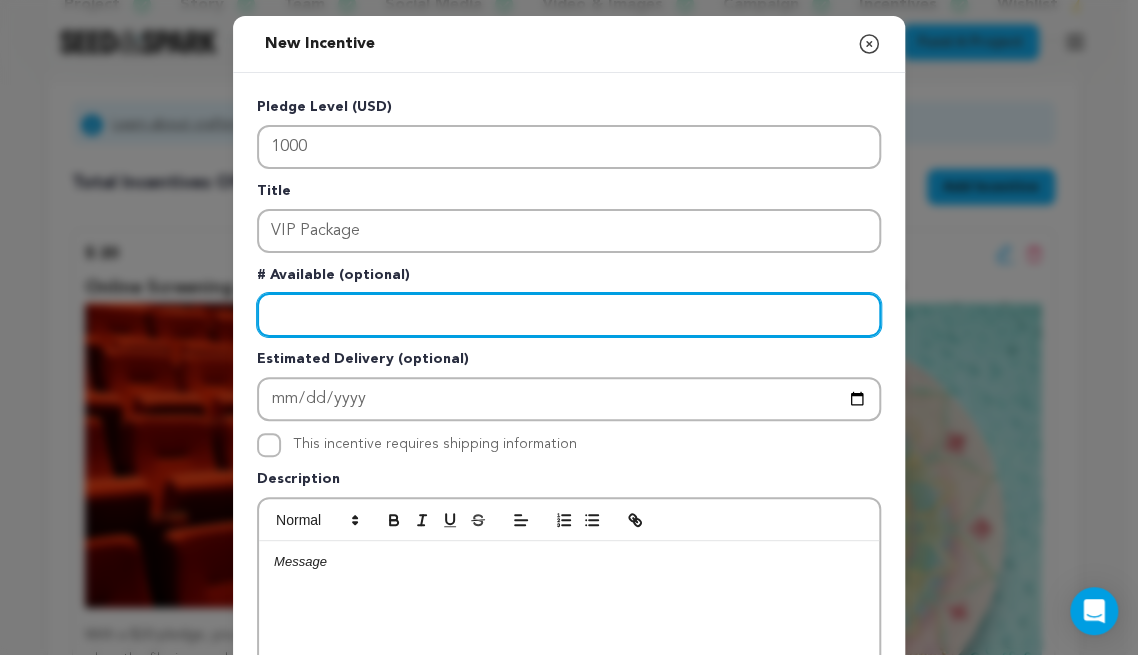 click at bounding box center (569, 315) 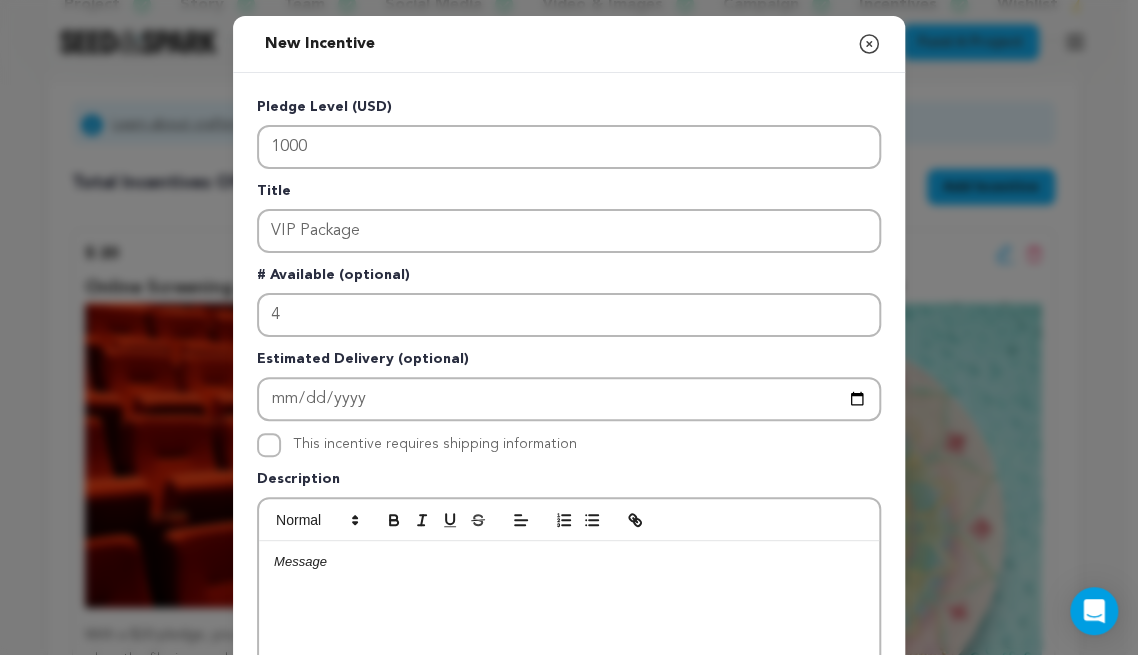 click at bounding box center [569, 691] 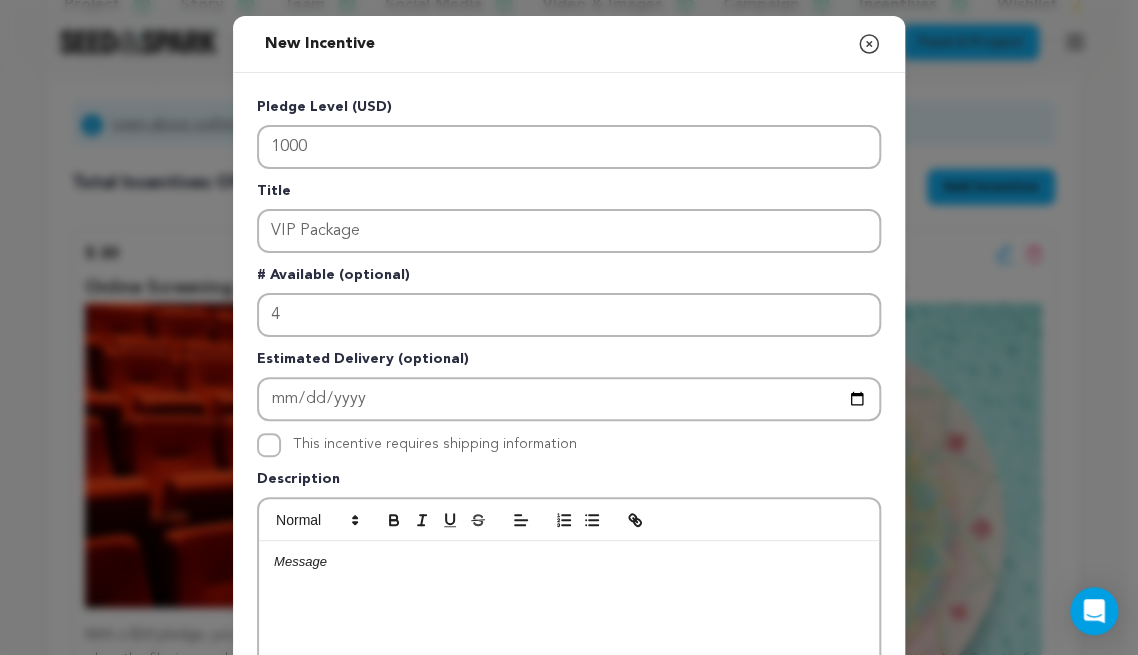 click at bounding box center (569, 562) 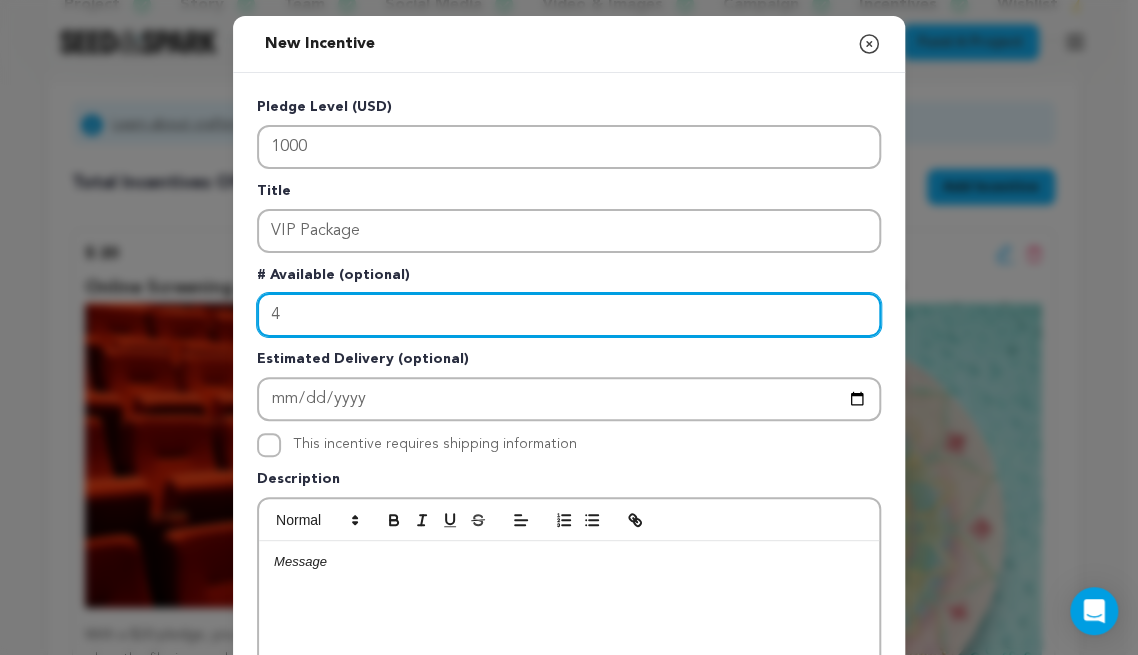 drag, startPoint x: 325, startPoint y: 323, endPoint x: 244, endPoint y: 263, distance: 100.80179 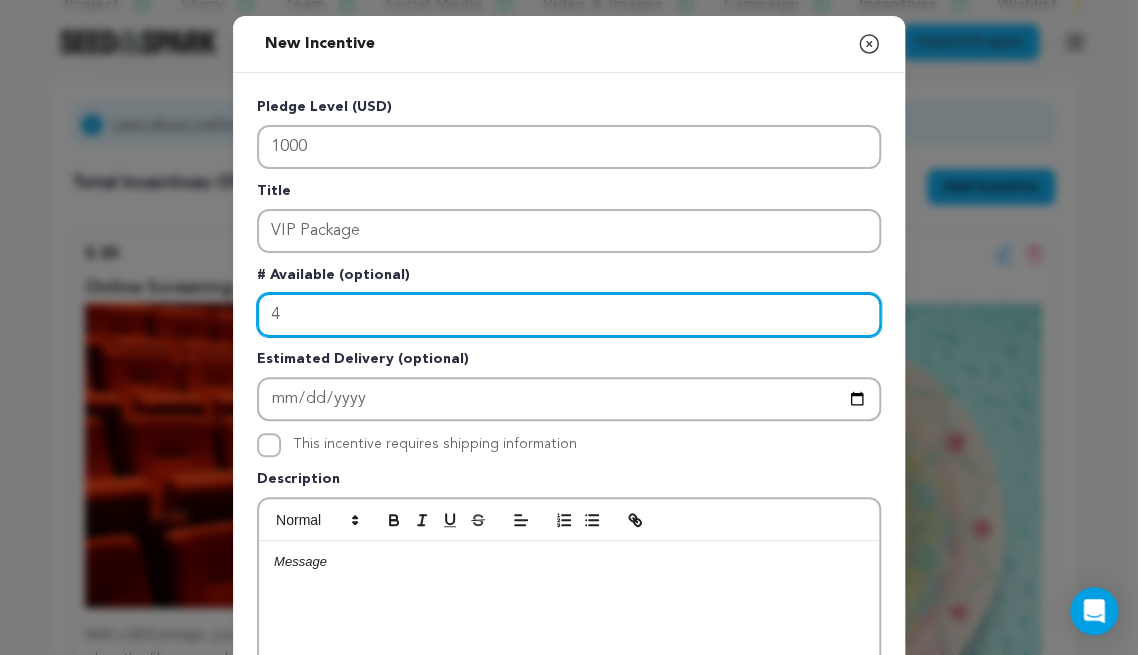 click on "Pledge Level (USD)
1000
Title
VIP Package
# Available (optional)
4
Estimated Delivery (optional)
This incentive requires shipping information" at bounding box center [569, 519] 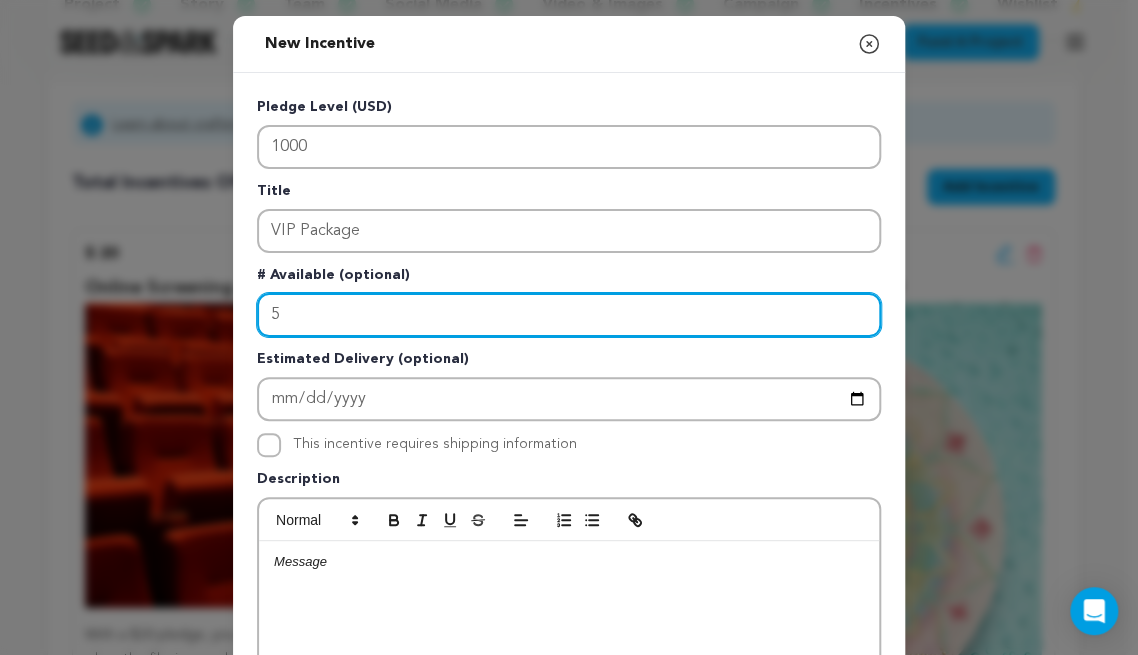 type on "5" 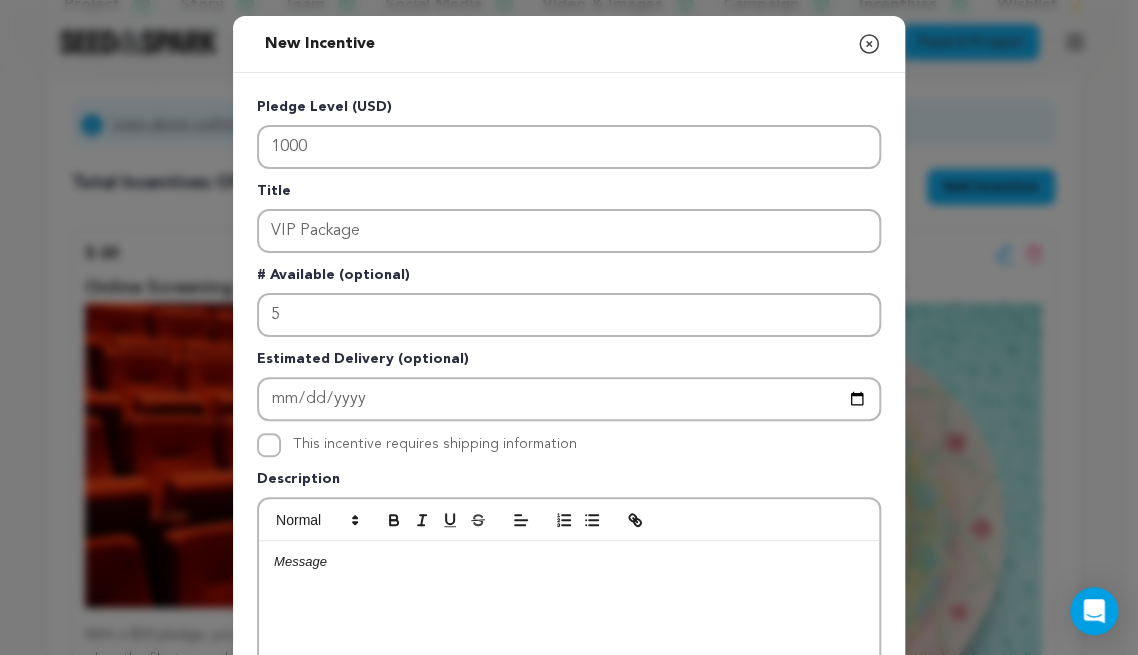 click at bounding box center [569, 691] 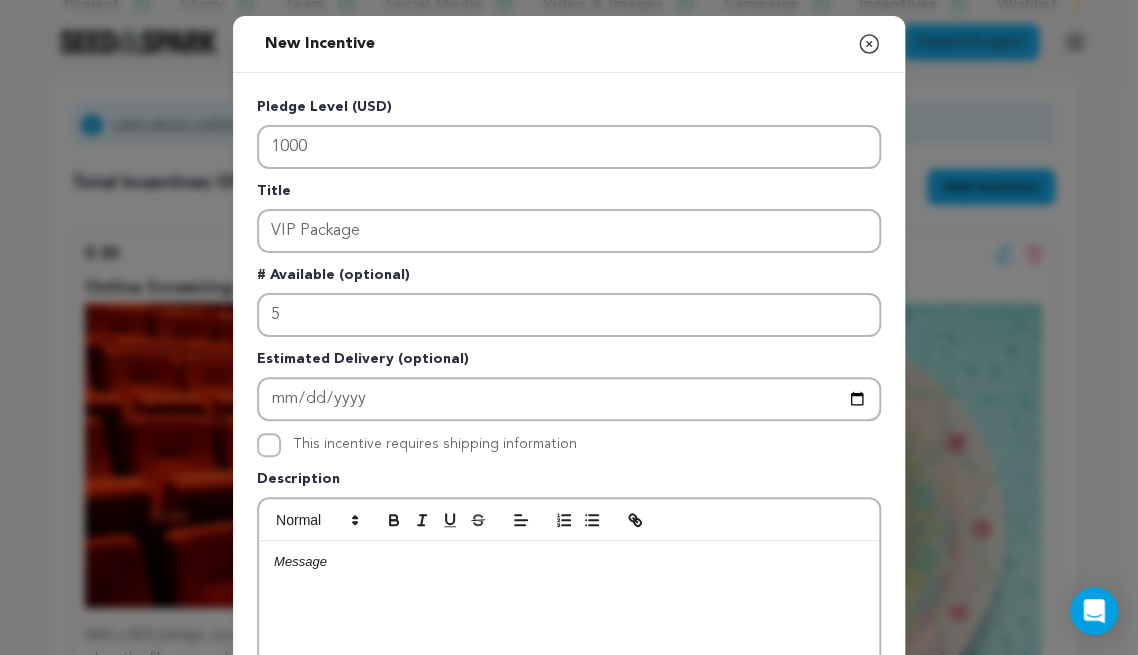 type 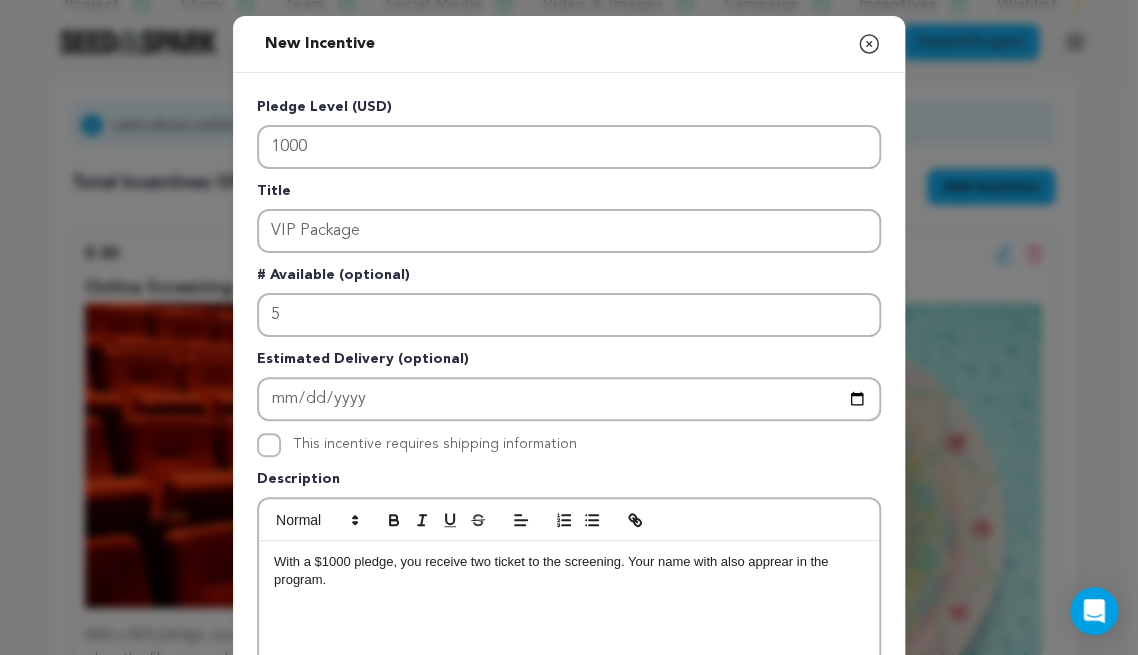 click on "With a $1000 pledge, you receive two ticket to the screening. Your name with also apprear in the program." at bounding box center (569, 571) 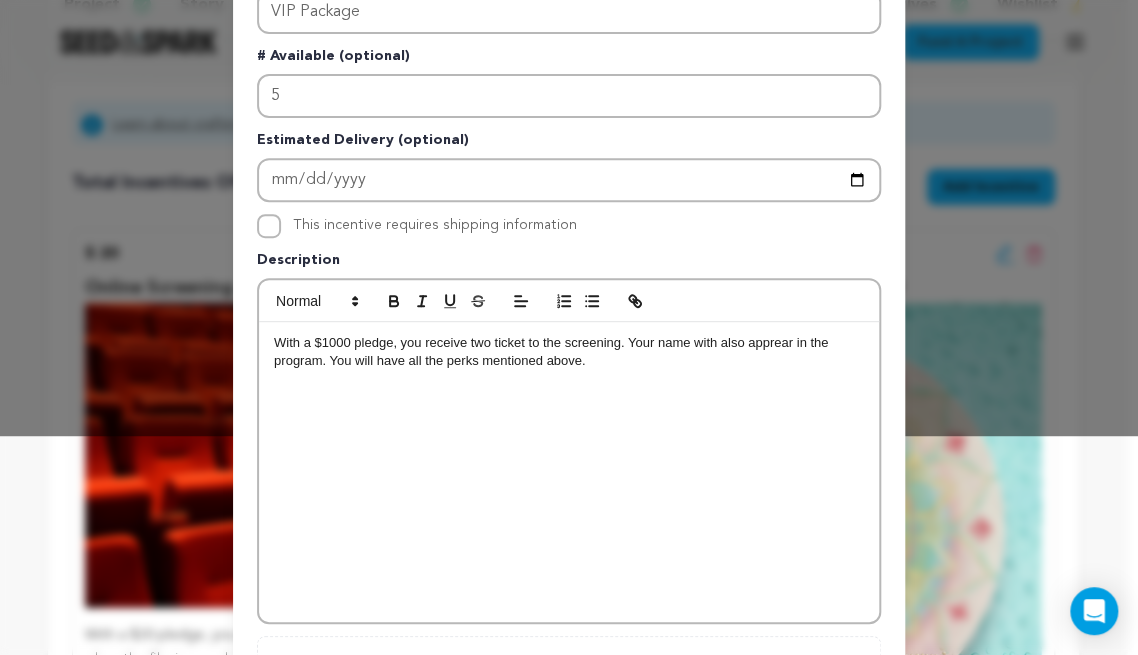 scroll, scrollTop: 0, scrollLeft: 0, axis: both 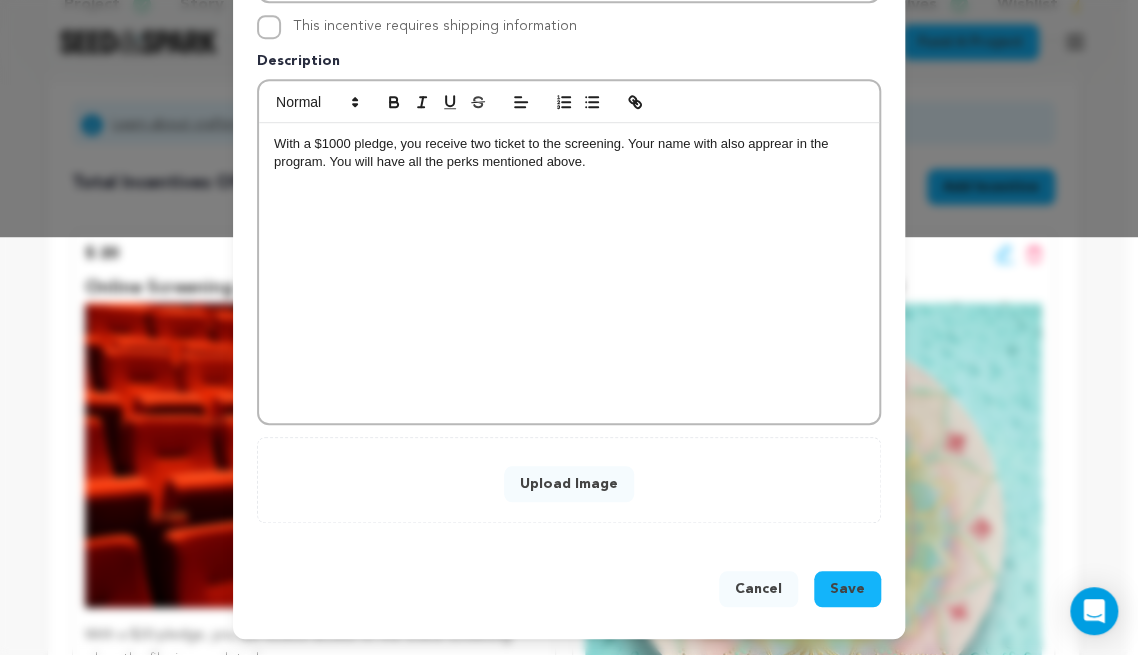 click on "Upload Image" at bounding box center [569, 484] 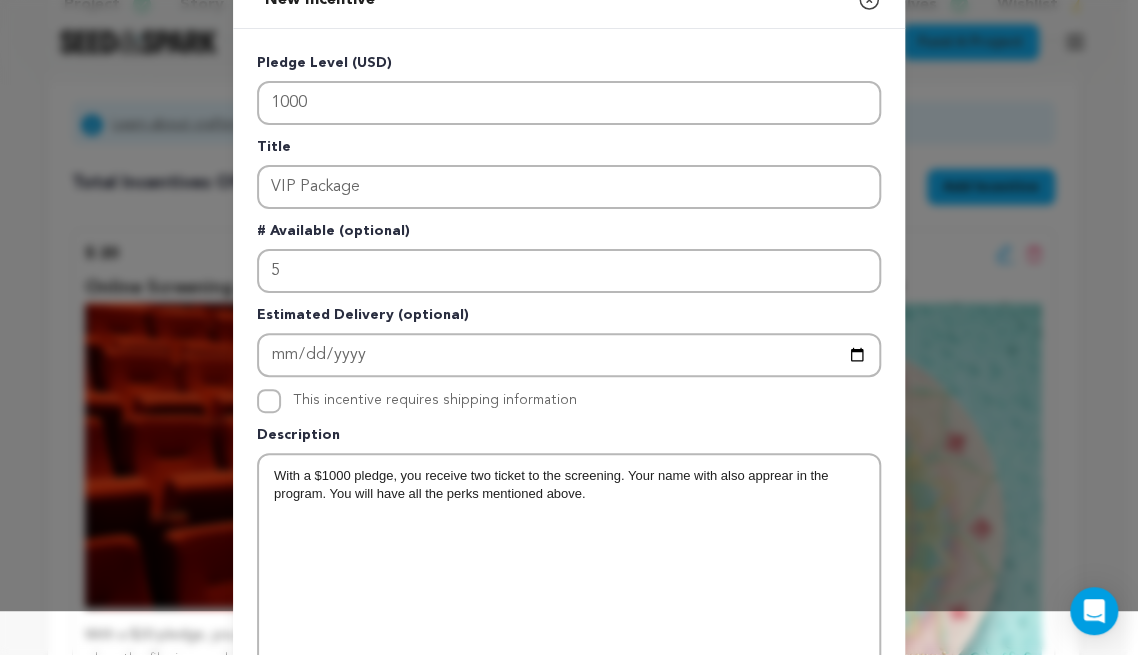 scroll, scrollTop: 47, scrollLeft: 0, axis: vertical 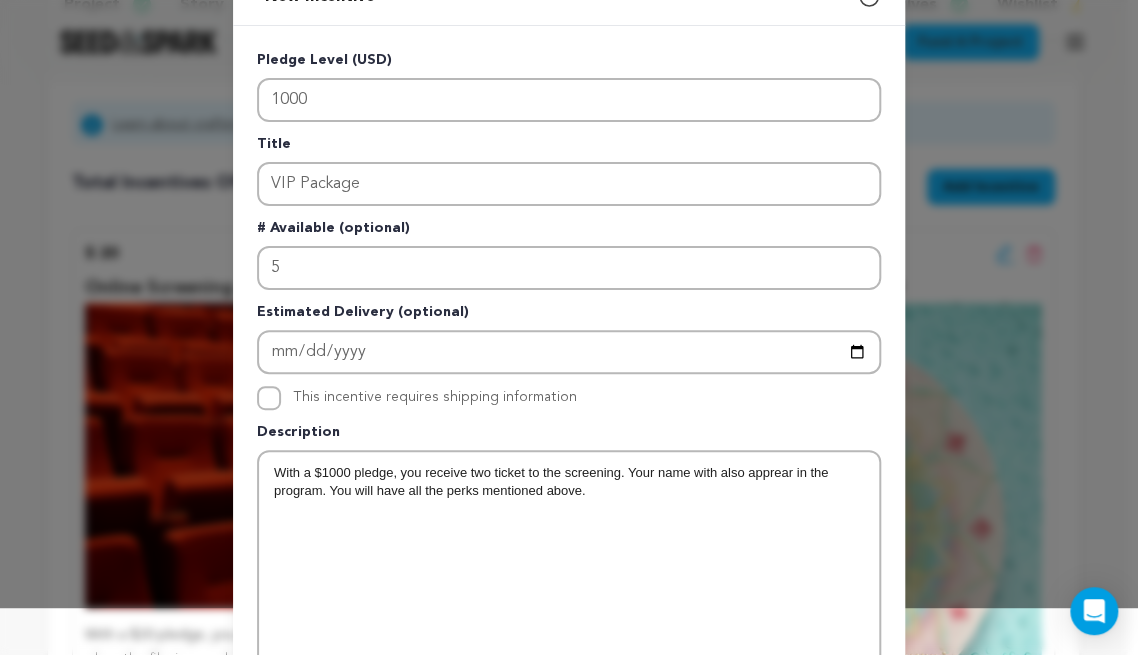 click on "With a $1000 pledge, you receive two ticket to the screening. Your name with also apprear in the program. You will have all the perks mentioned above." at bounding box center [569, 482] 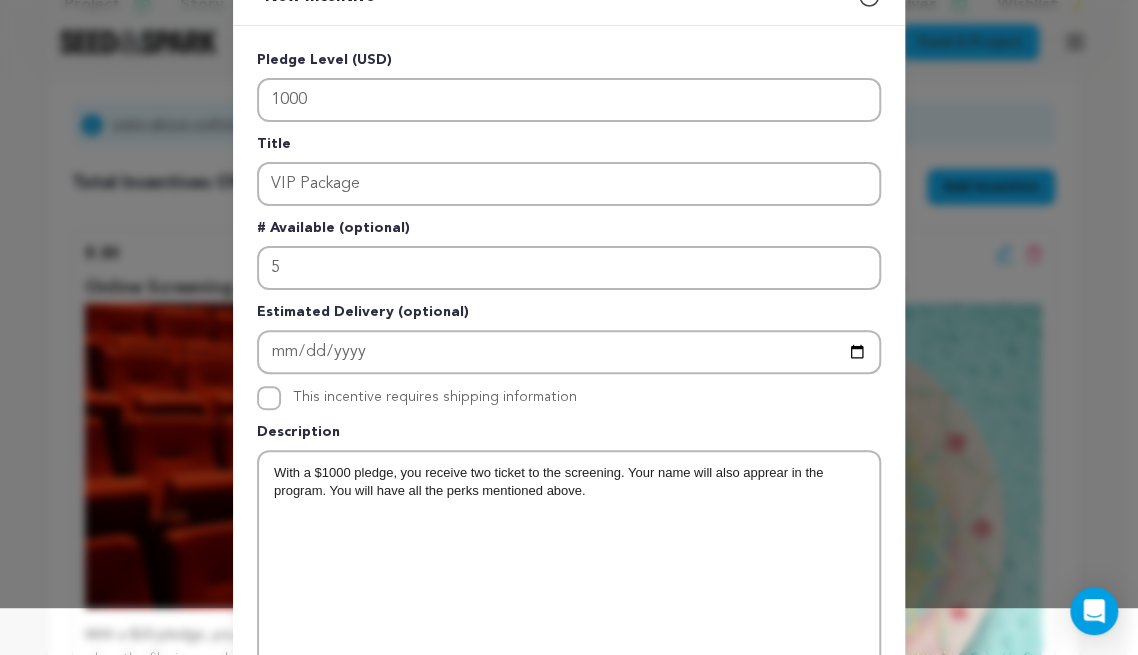 click on "With a $1000 pledge, you receive two ticket to the screening. Your name will also apprear in the program. You will have all the perks mentioned above." at bounding box center (569, 602) 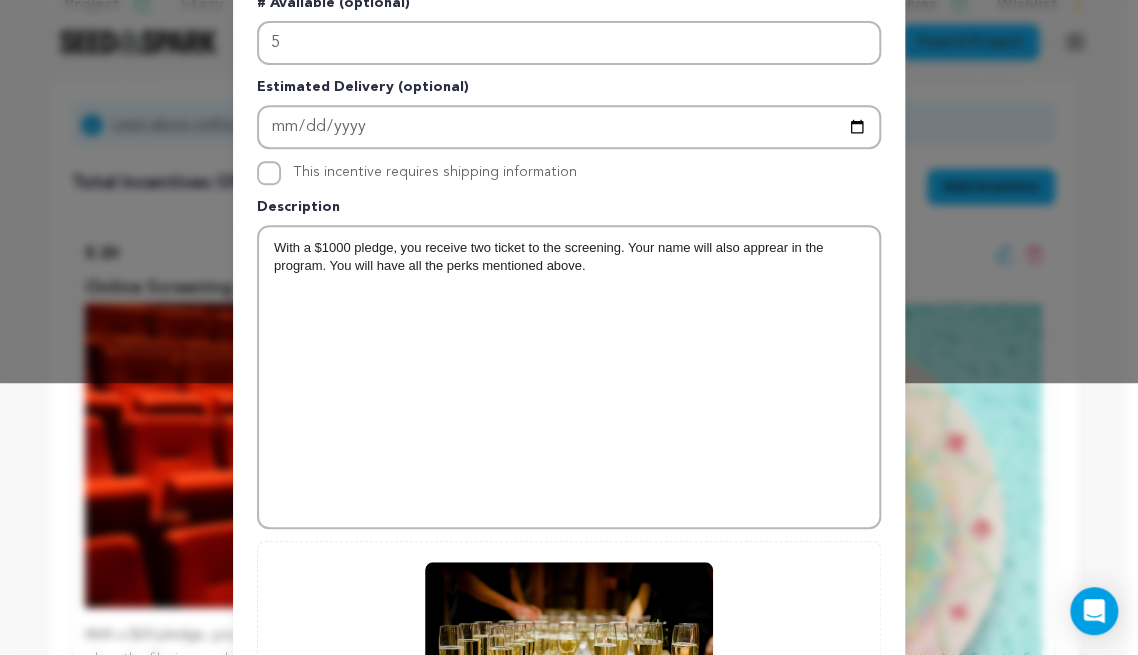 scroll, scrollTop: 552, scrollLeft: 0, axis: vertical 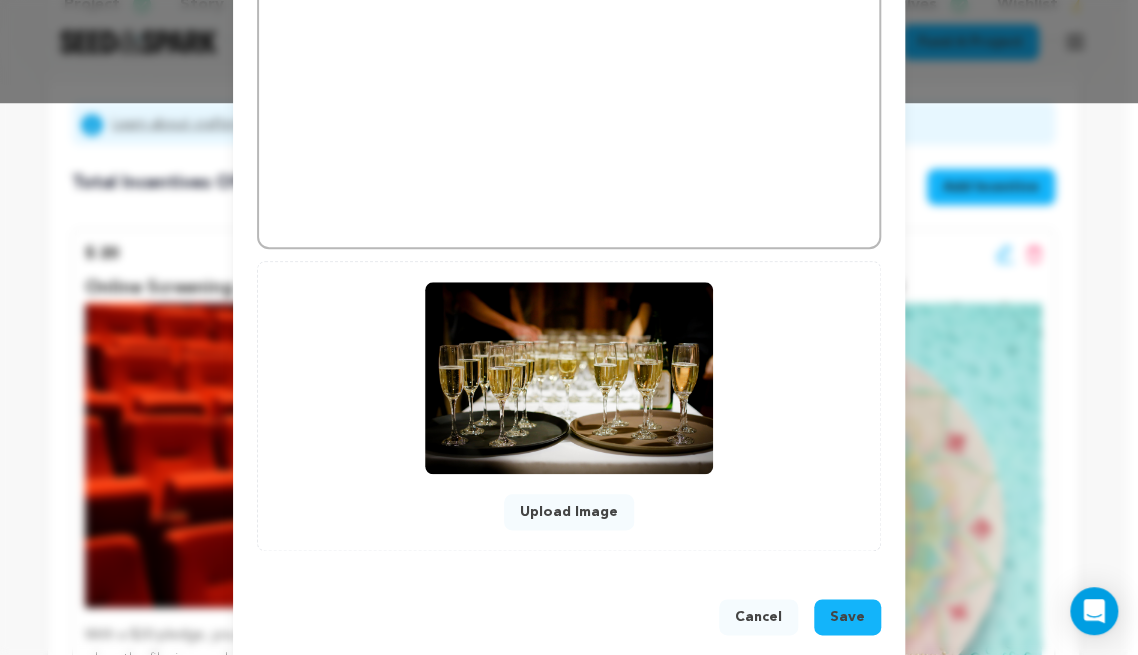 click on "Save" at bounding box center (847, 617) 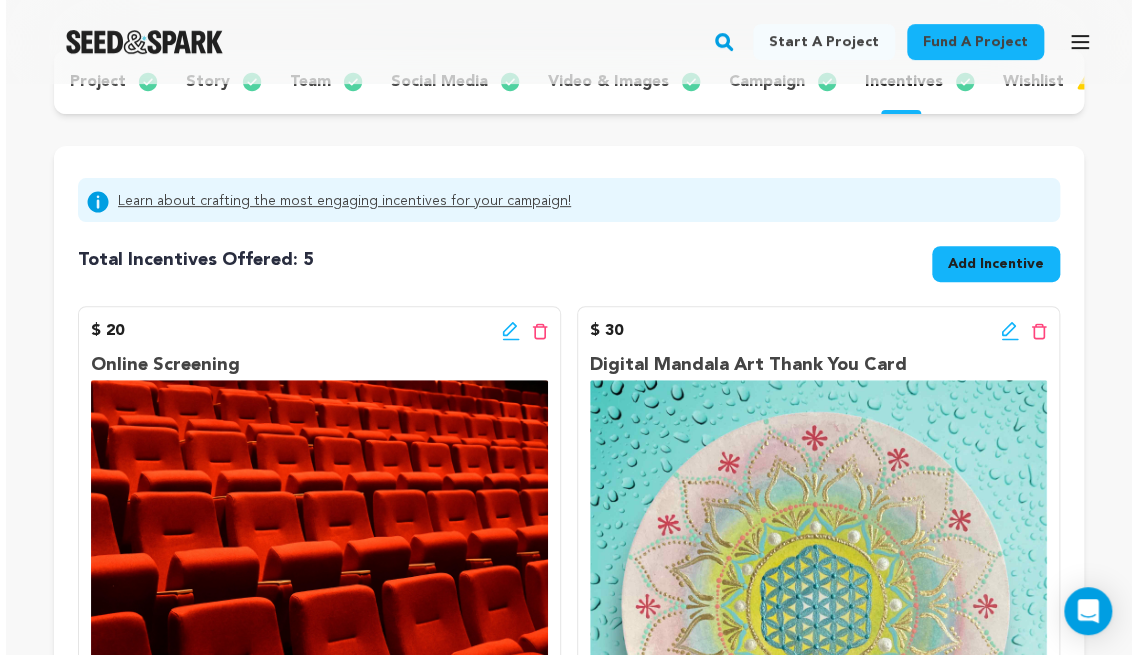 scroll, scrollTop: 264, scrollLeft: 0, axis: vertical 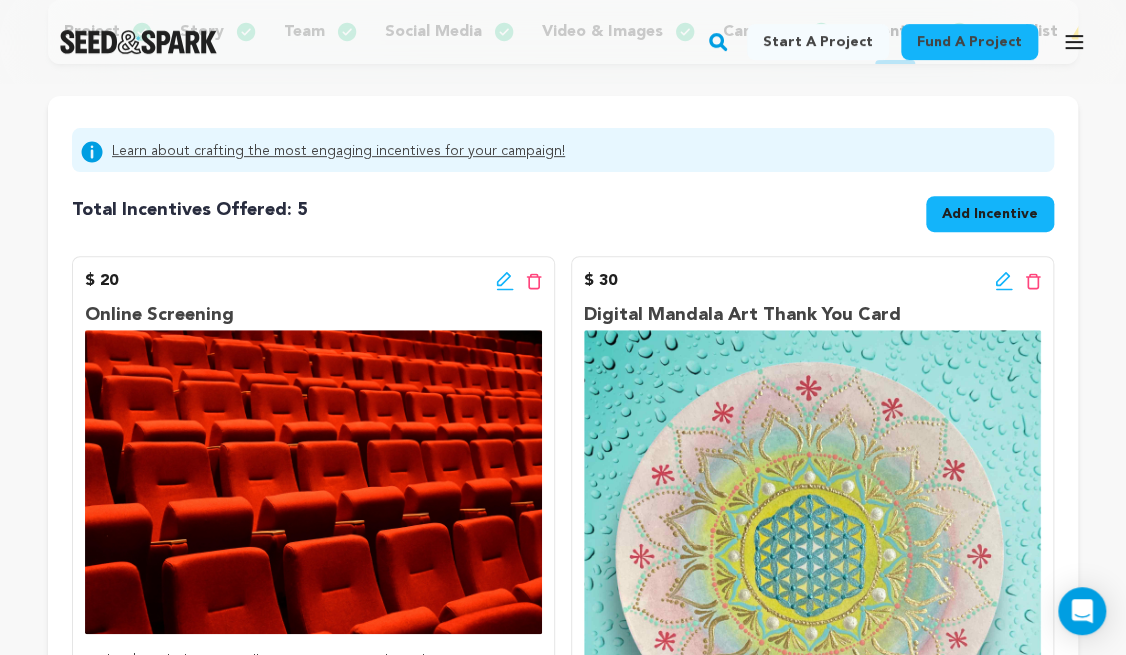 click on "Add Incentive" at bounding box center (990, 214) 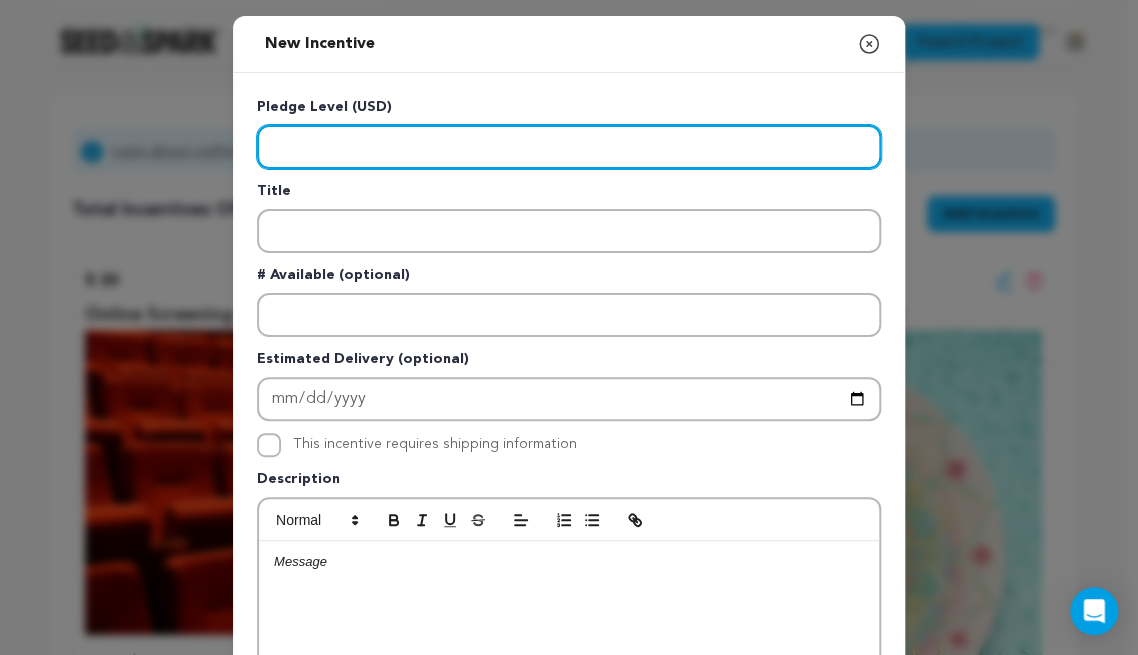 click at bounding box center [569, 147] 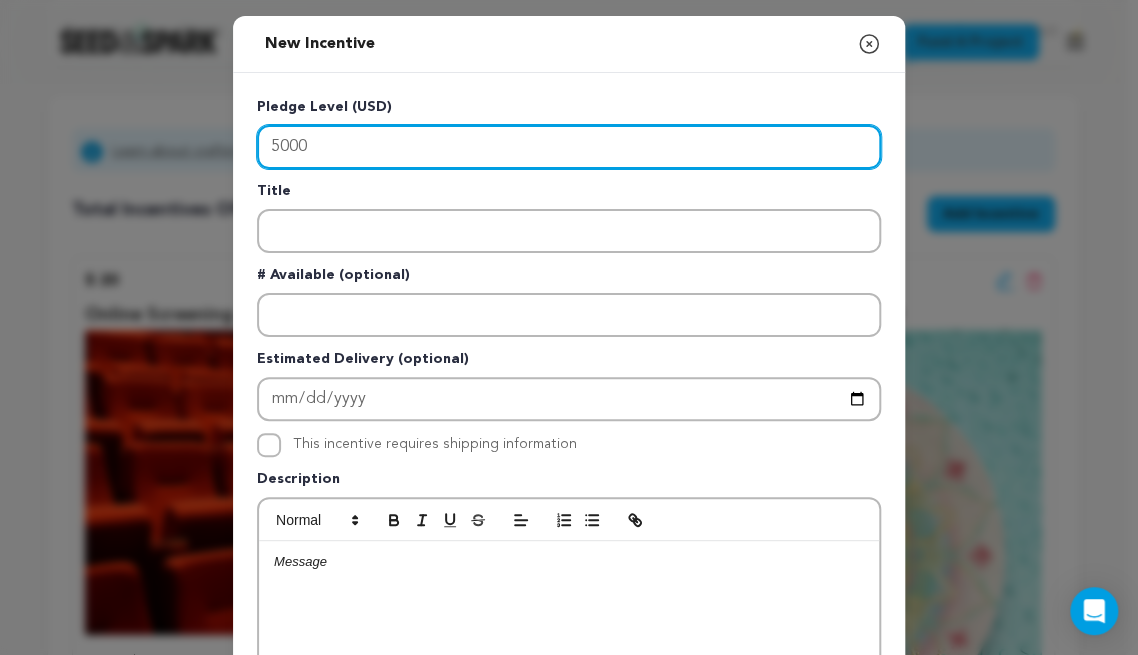 type on "5000" 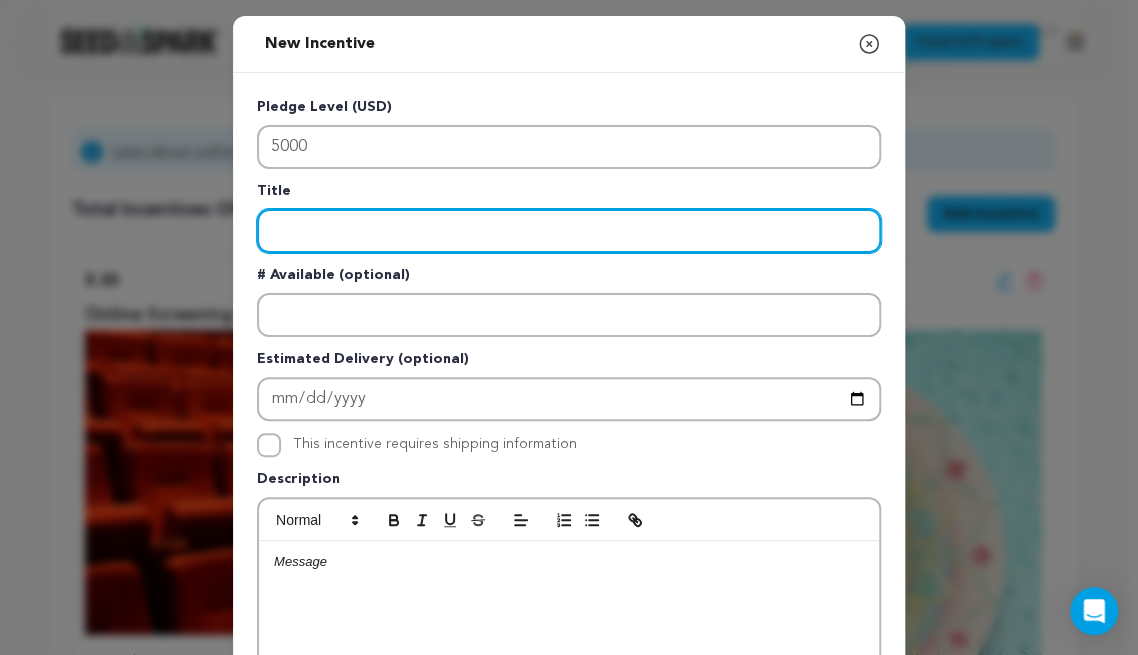 click at bounding box center [569, 231] 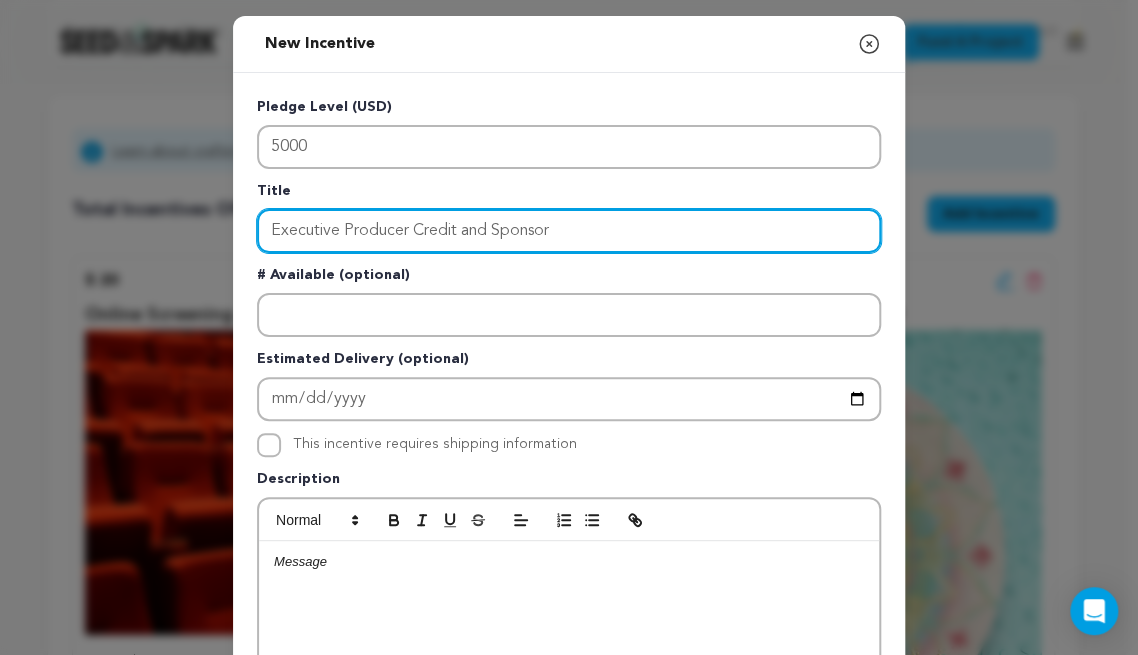 drag, startPoint x: 484, startPoint y: 235, endPoint x: 407, endPoint y: 228, distance: 77.31753 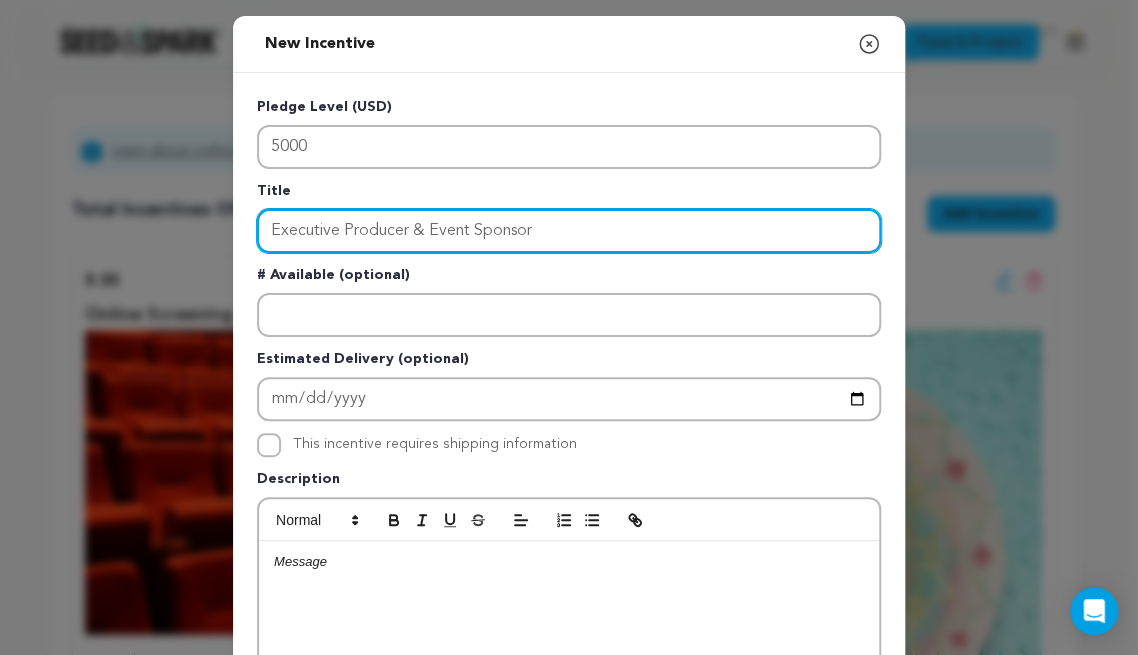 paste on "Credit and" 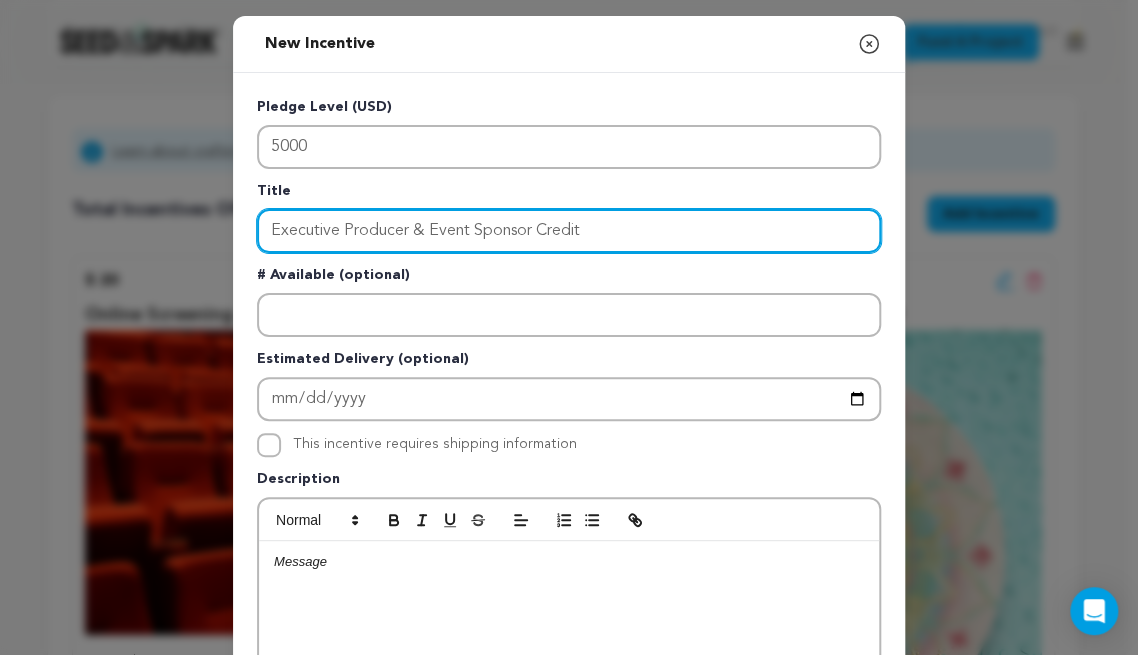 type on "Executive Producer & Event Sponsor Credit" 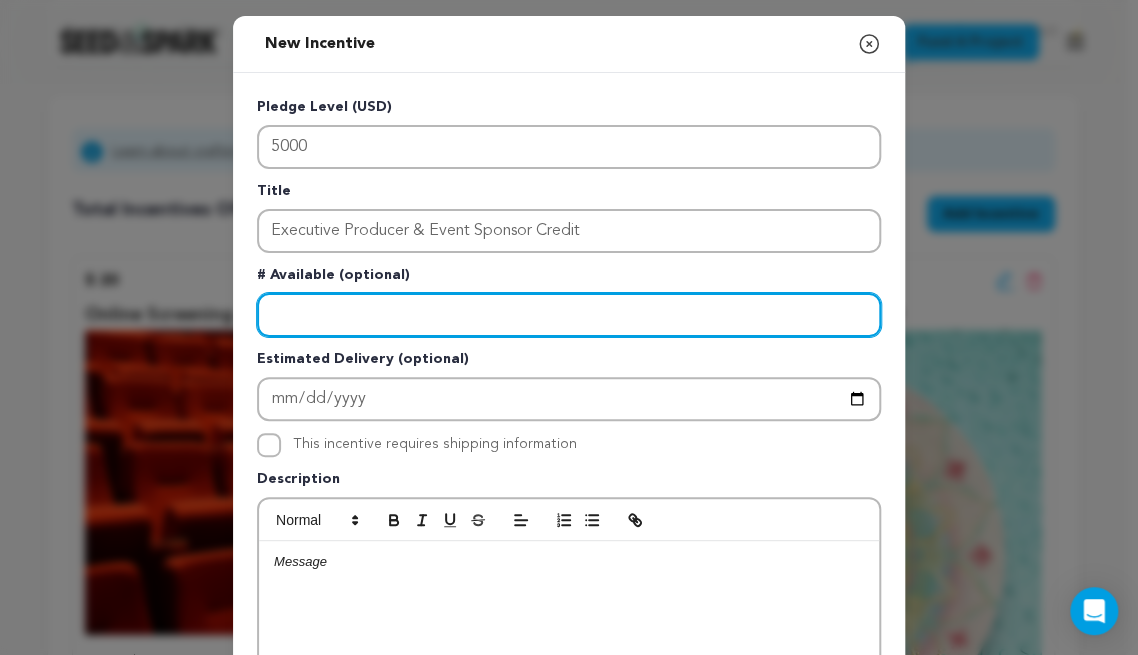 click at bounding box center [569, 315] 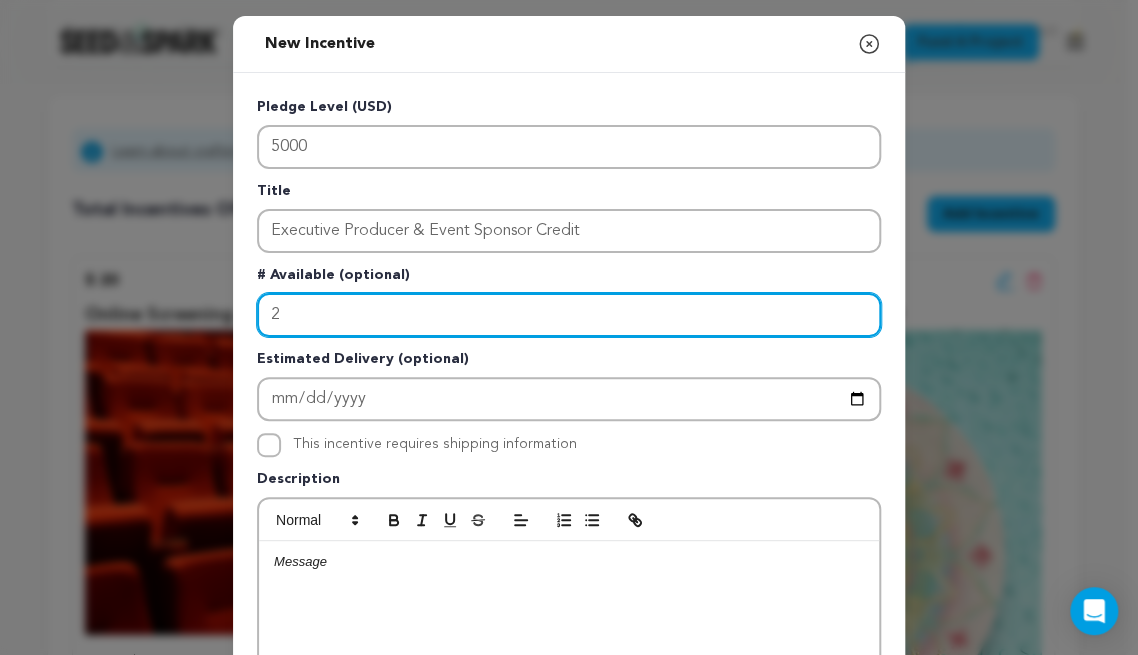 type on "2" 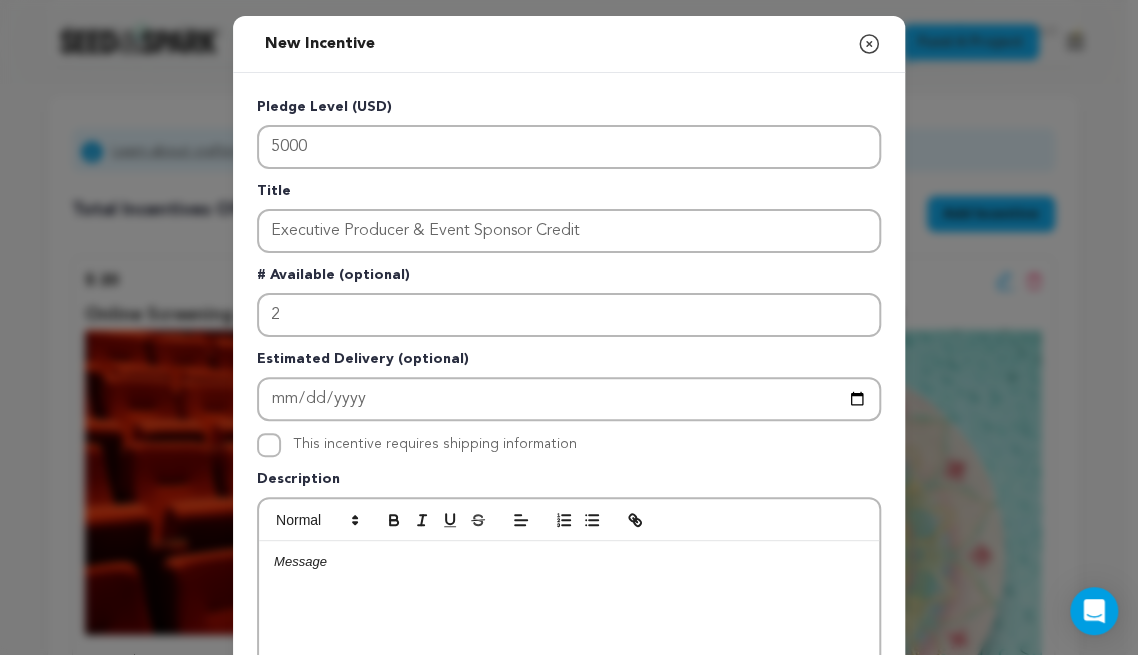 click at bounding box center (569, 691) 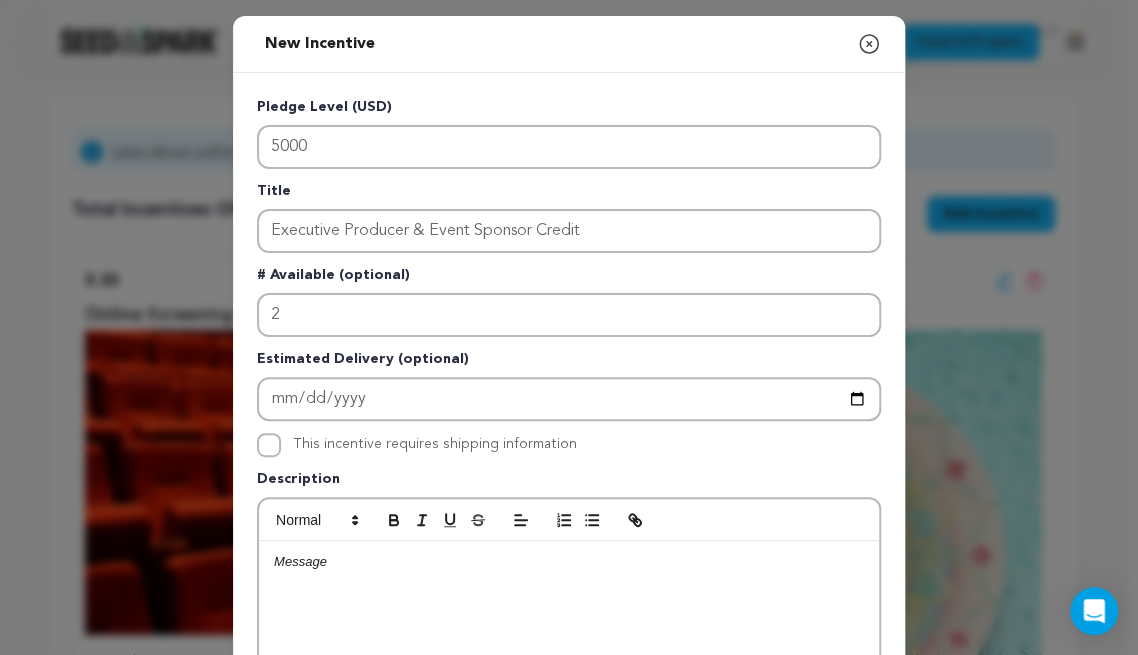 click at bounding box center [569, 562] 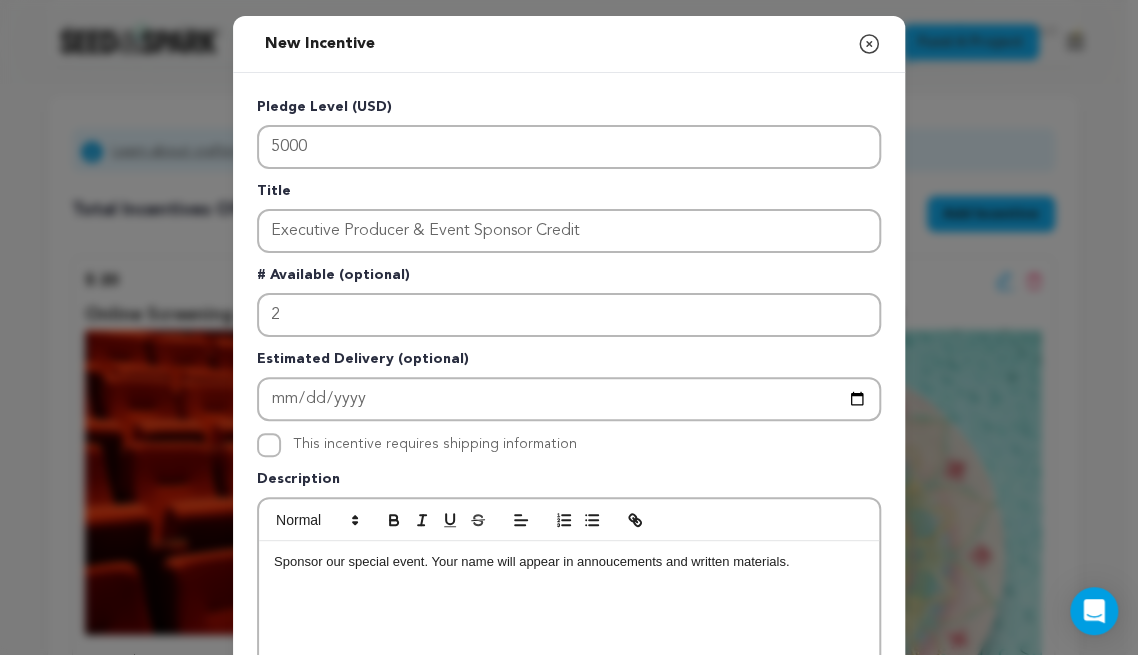 click on "Sponsor our special event. Your name will appear in annoucements and written materials." at bounding box center [569, 562] 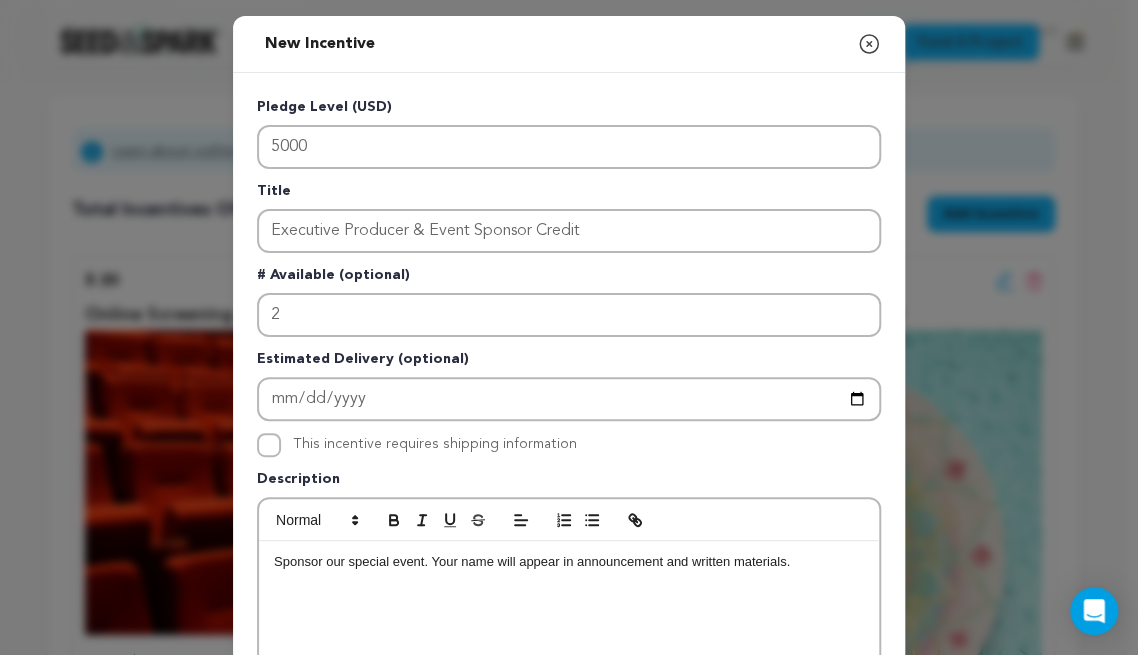 click on "Sponsor our special event. Your name will appear in announcement and written materials." at bounding box center (569, 562) 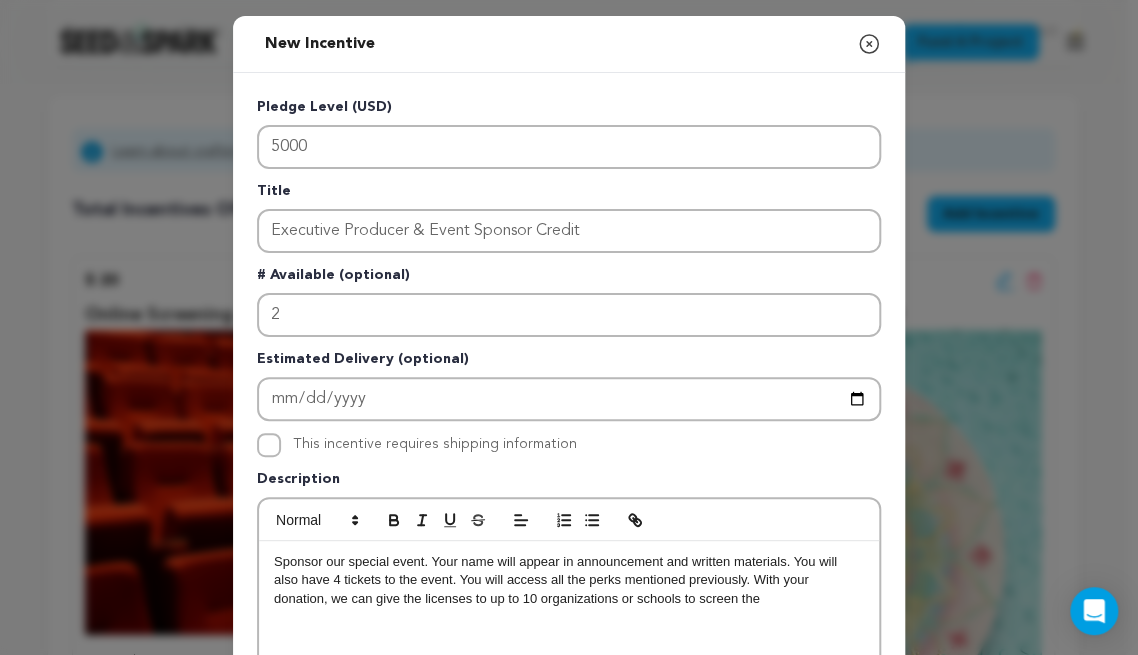 drag, startPoint x: 345, startPoint y: 603, endPoint x: 764, endPoint y: 600, distance: 419.01074 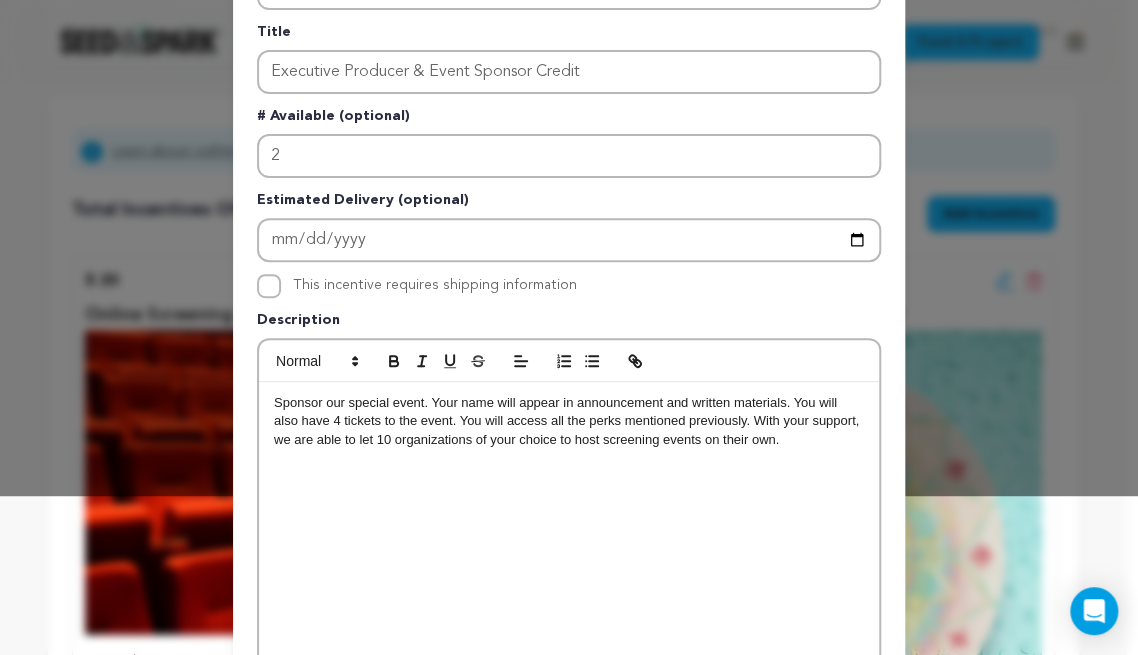 scroll, scrollTop: 419, scrollLeft: 0, axis: vertical 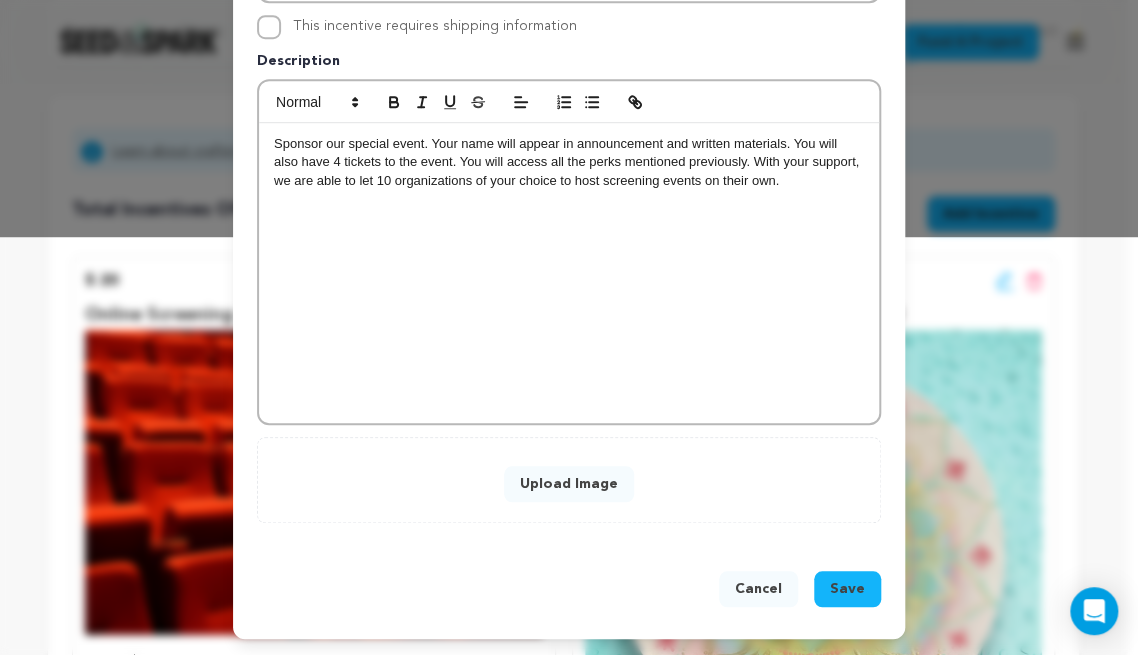 click on "Upload Image" at bounding box center [569, 484] 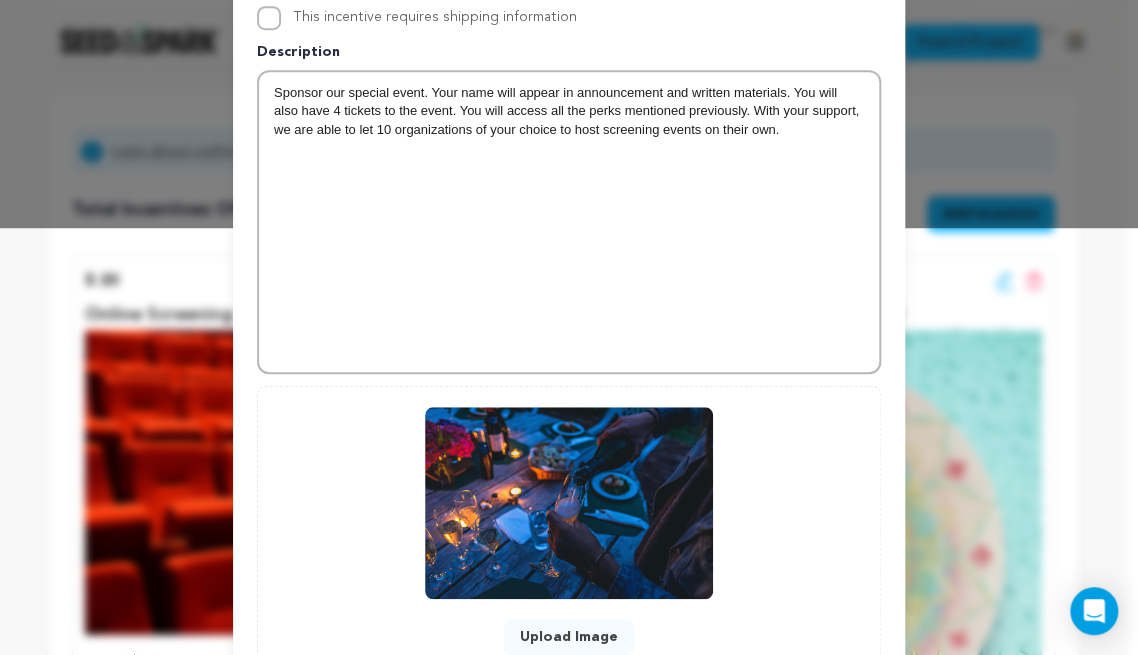 scroll, scrollTop: 529, scrollLeft: 0, axis: vertical 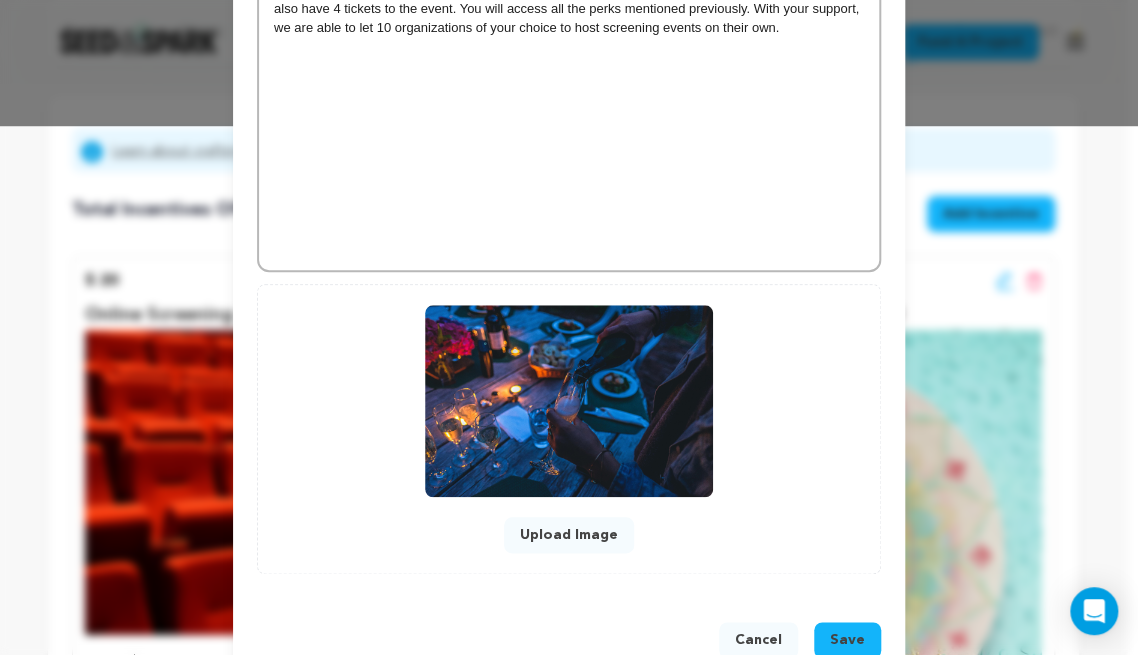click on "Save" at bounding box center [847, 640] 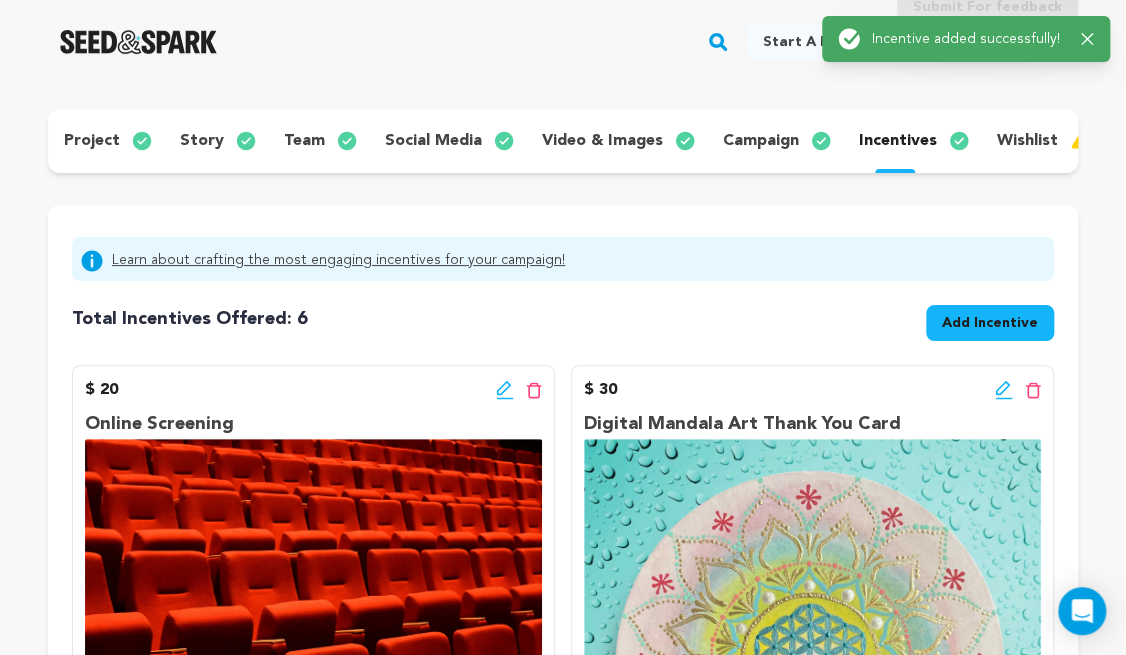 scroll, scrollTop: 60, scrollLeft: 0, axis: vertical 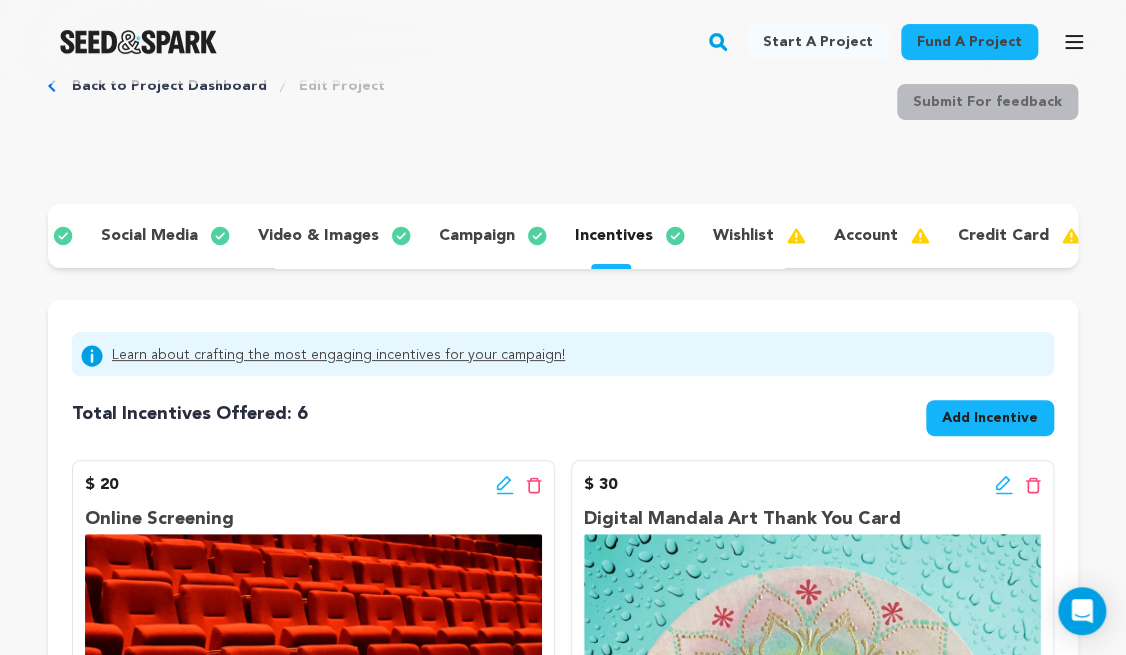 click on "wishlist" at bounding box center (743, 236) 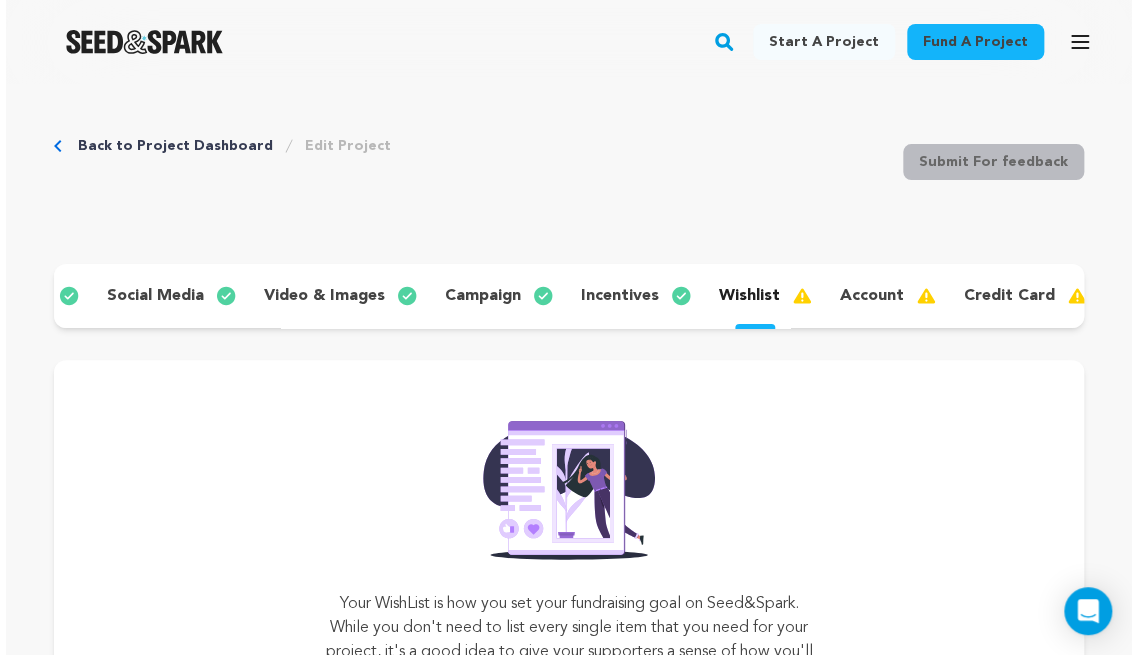 scroll, scrollTop: 212, scrollLeft: 0, axis: vertical 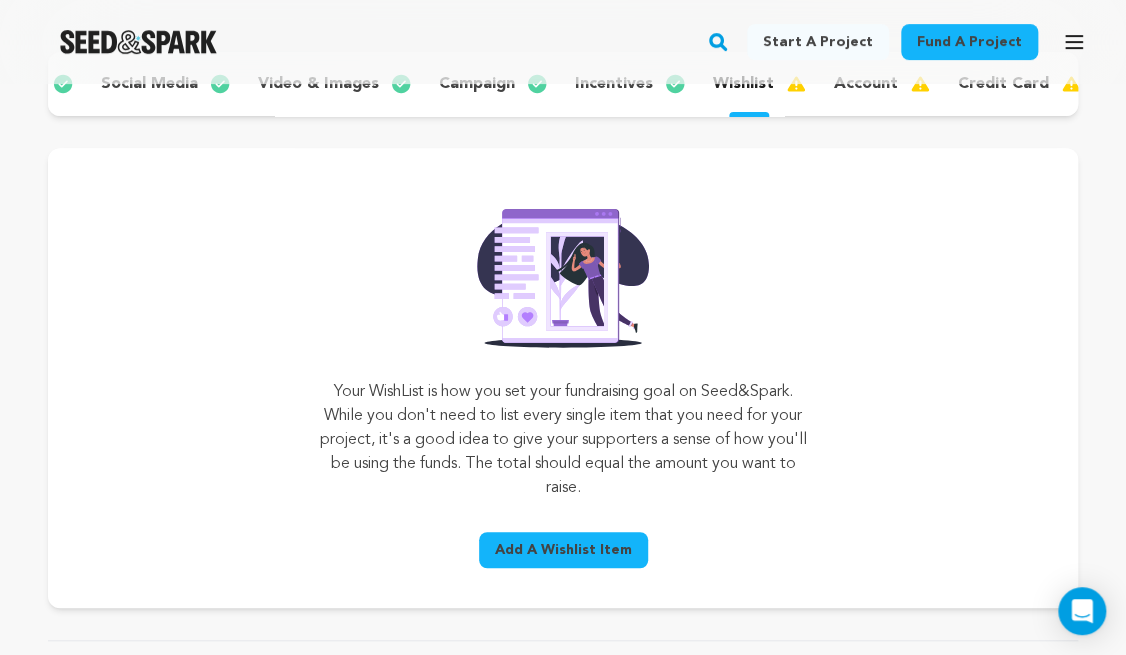 click on "Add A Wishlist Item" at bounding box center (563, 550) 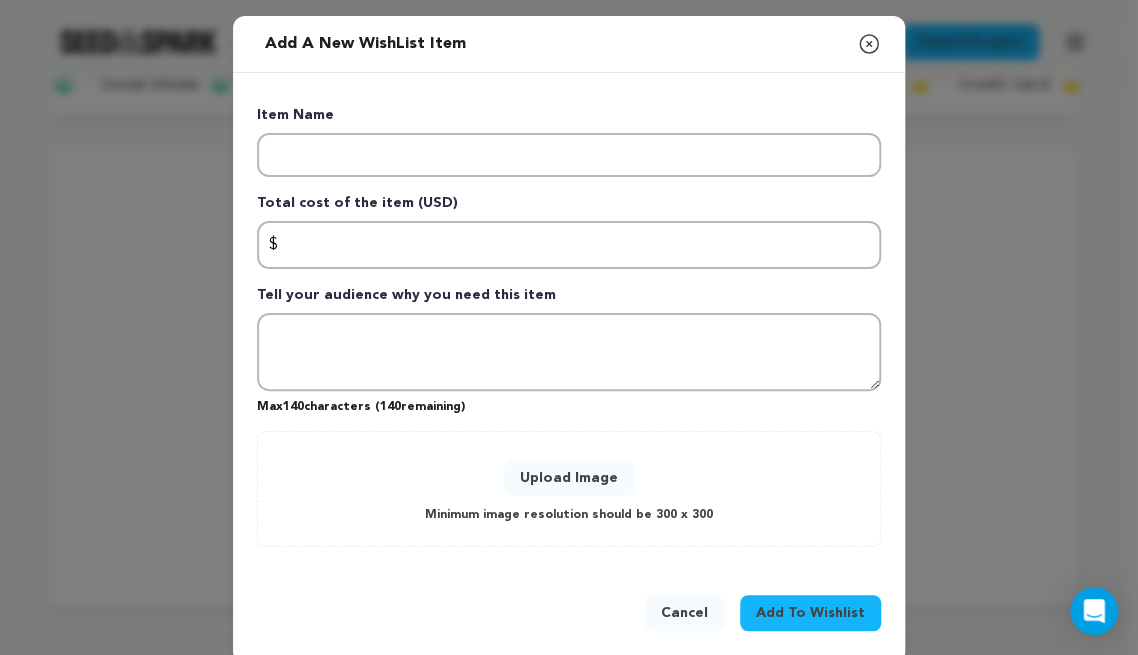 scroll, scrollTop: 0, scrollLeft: 284, axis: horizontal 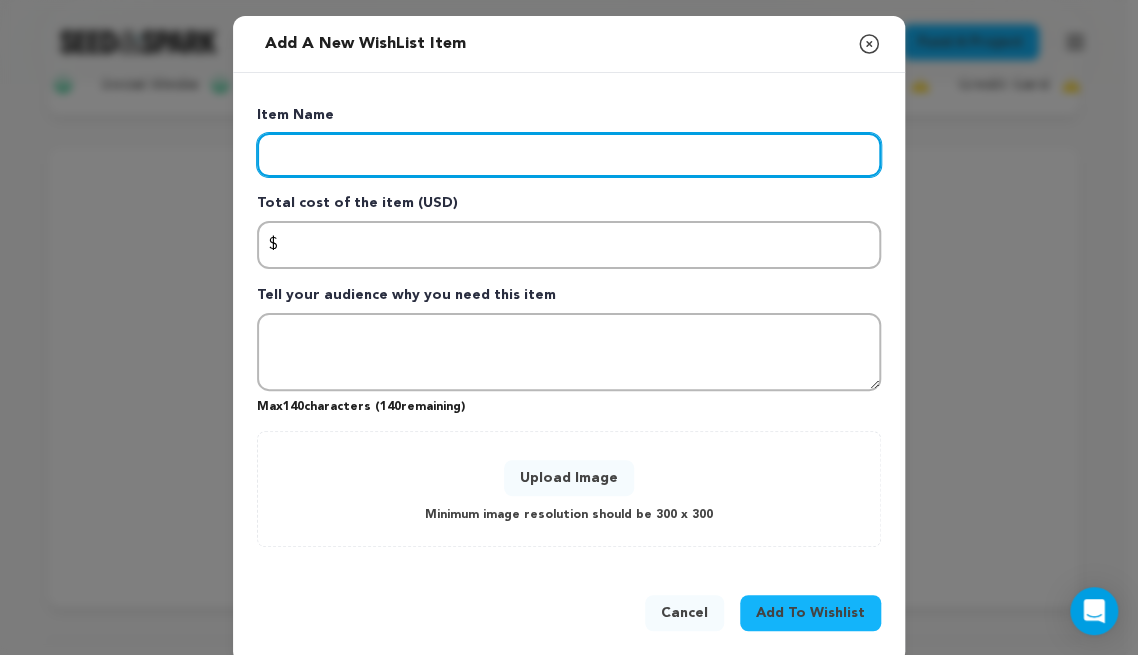 click at bounding box center (569, 155) 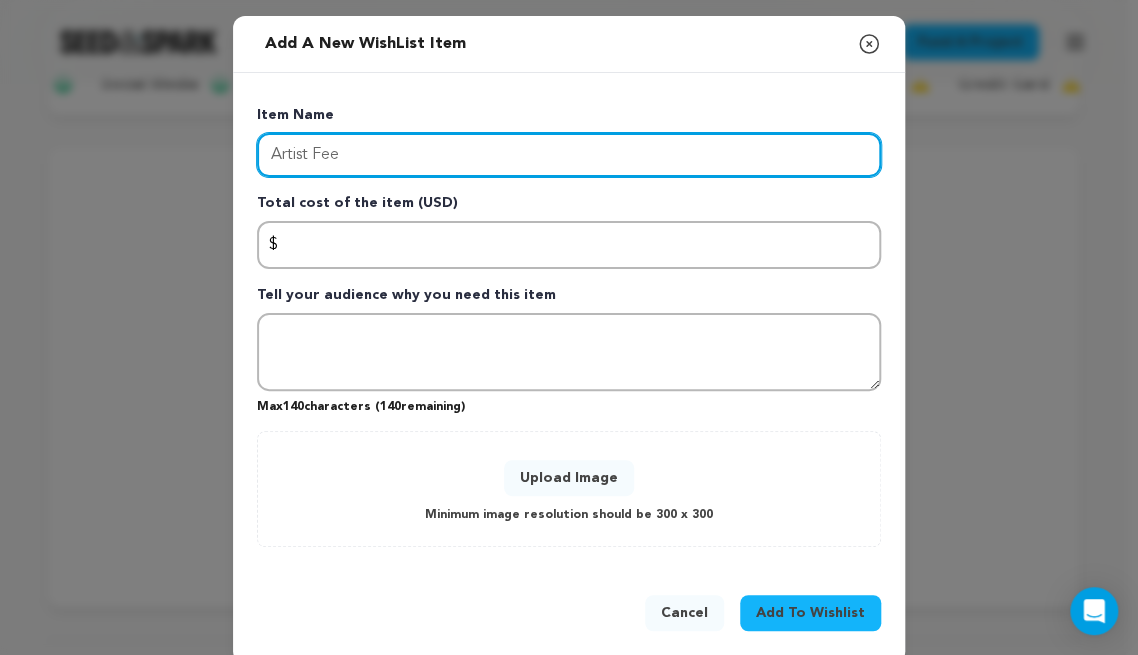type on "Artist Fee" 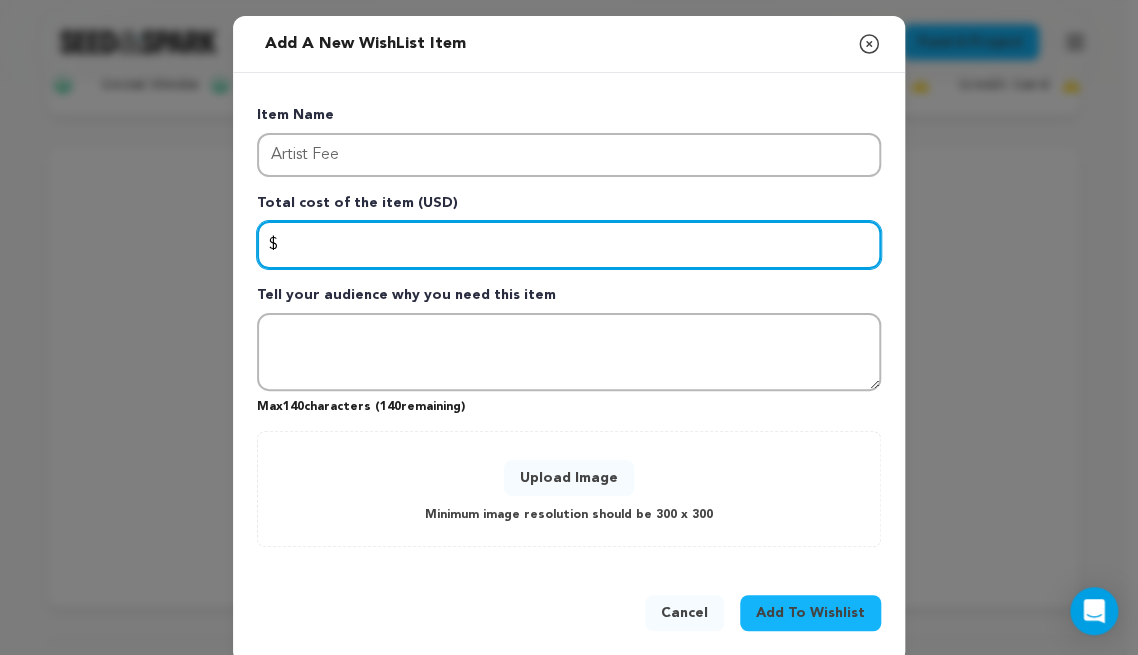 click at bounding box center [569, 245] 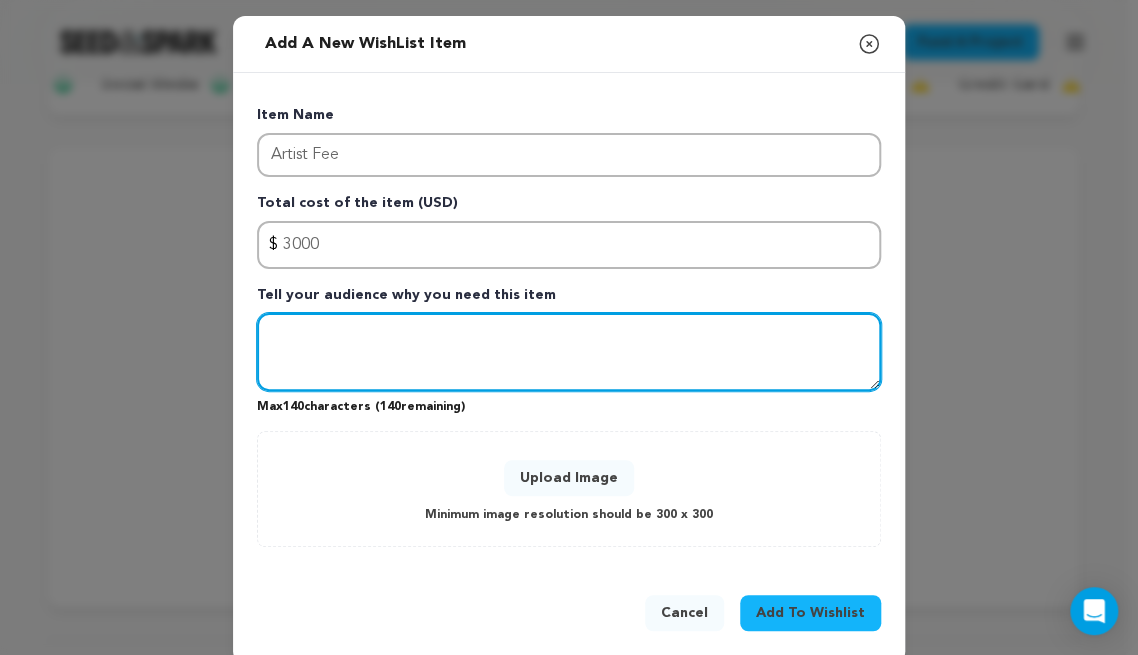 click at bounding box center (569, 352) 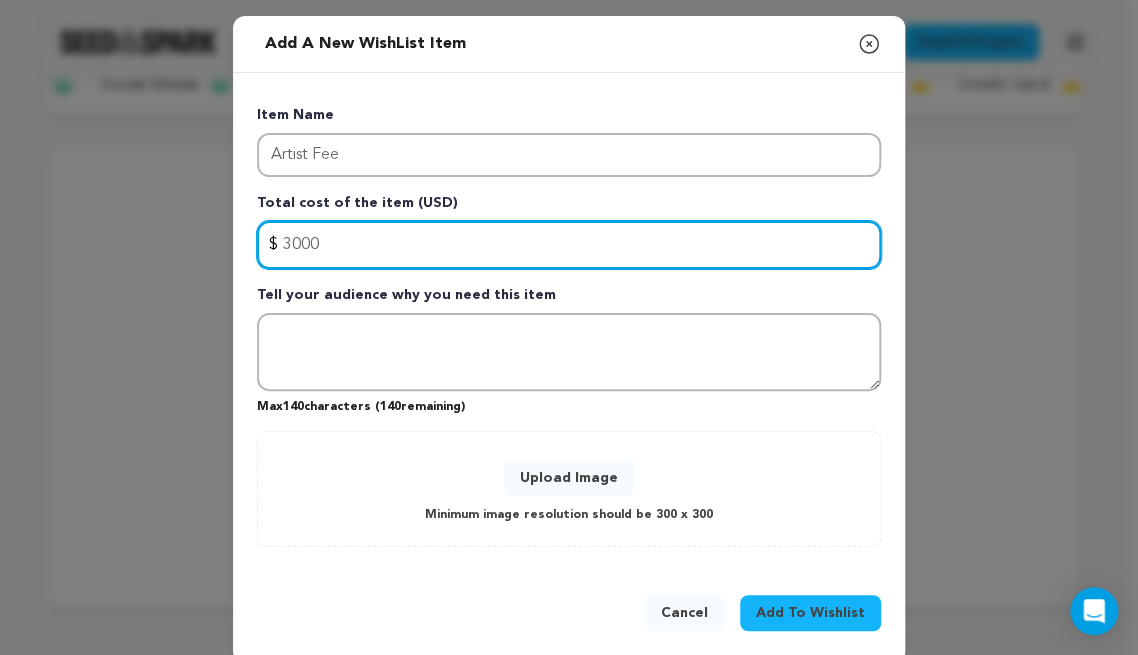 drag, startPoint x: 356, startPoint y: 234, endPoint x: 35, endPoint y: 223, distance: 321.18842 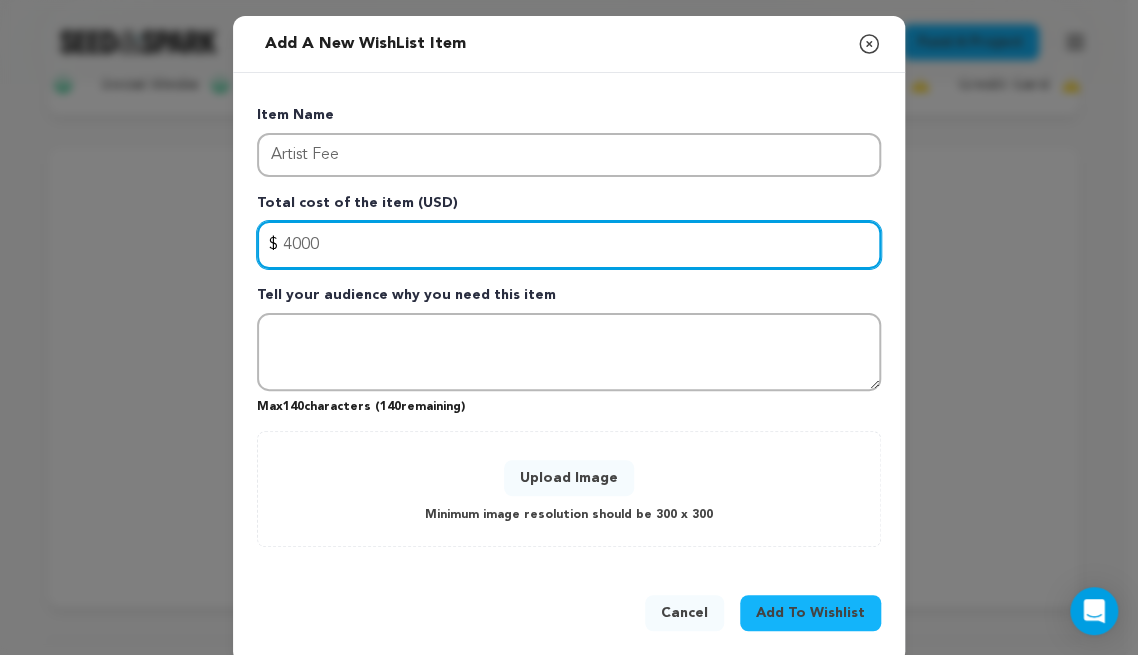 type on "4000" 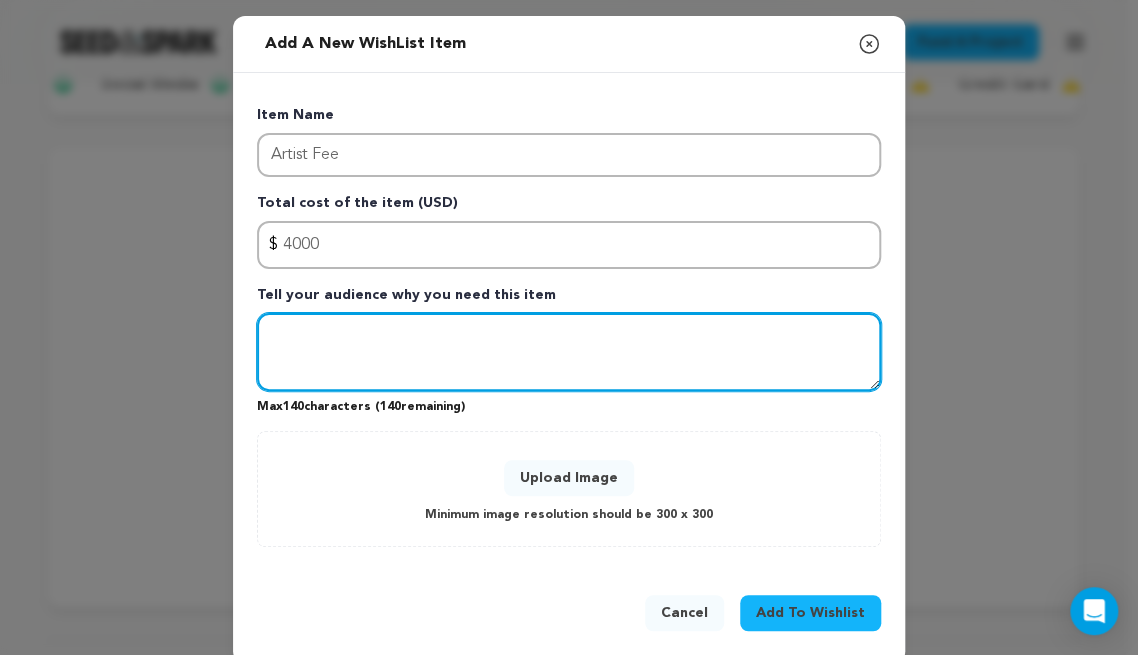 click at bounding box center [569, 352] 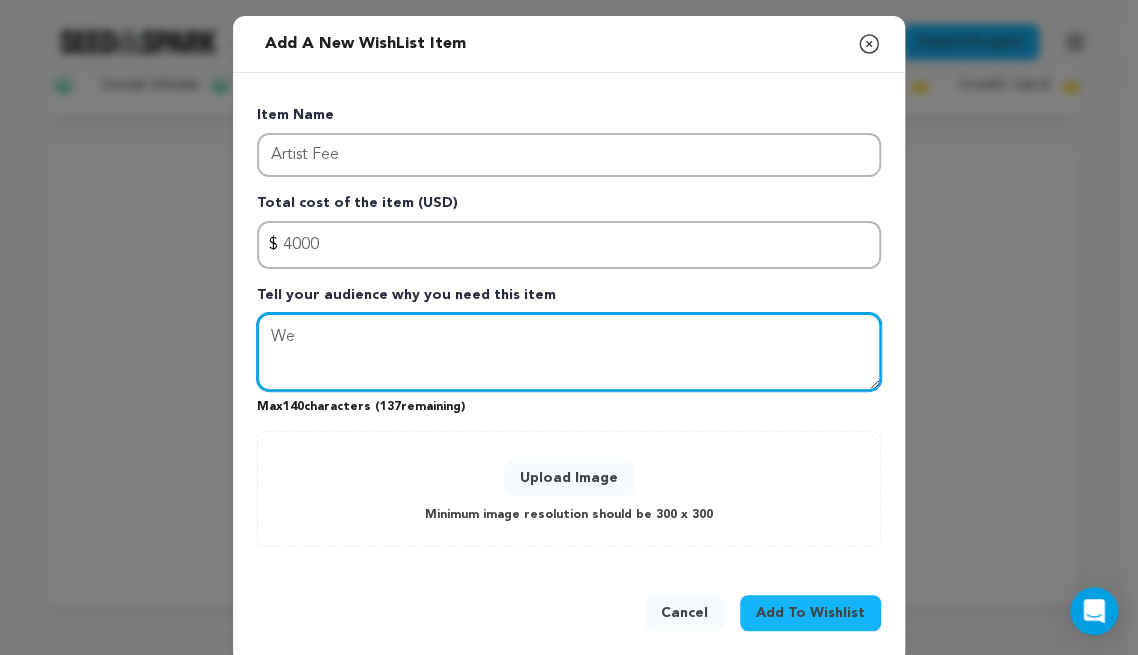 type on "W" 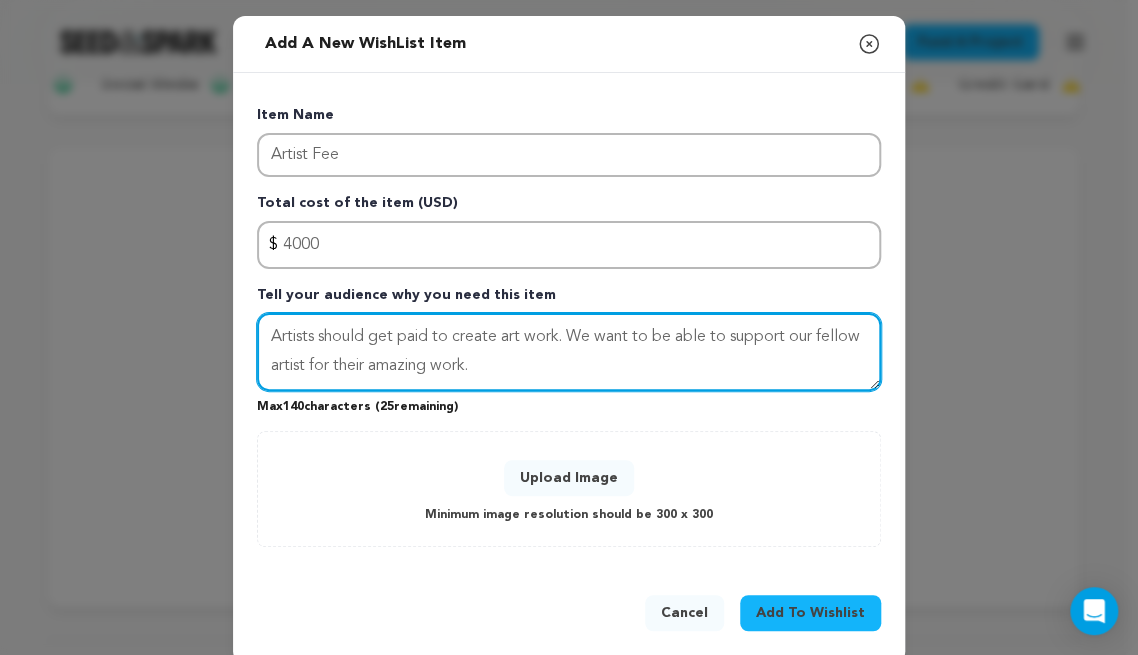 click on "Artists should get paid to create art work. We want to be able to support our fellow artist for their amazing work." at bounding box center [569, 352] 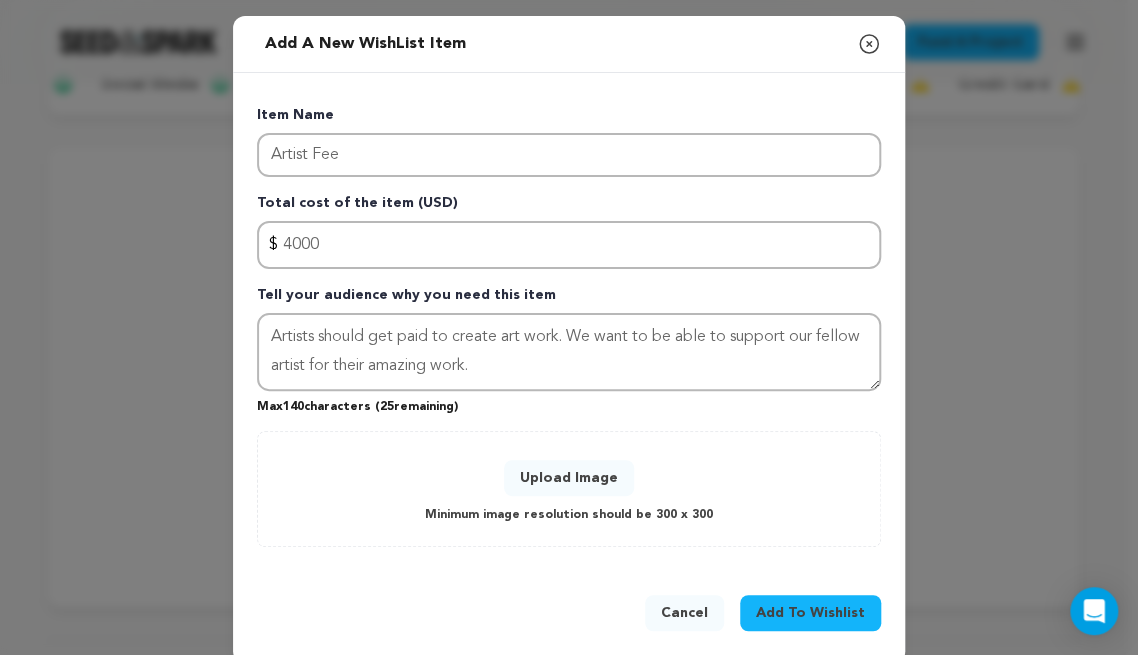 click on "Upload Image" at bounding box center [569, 478] 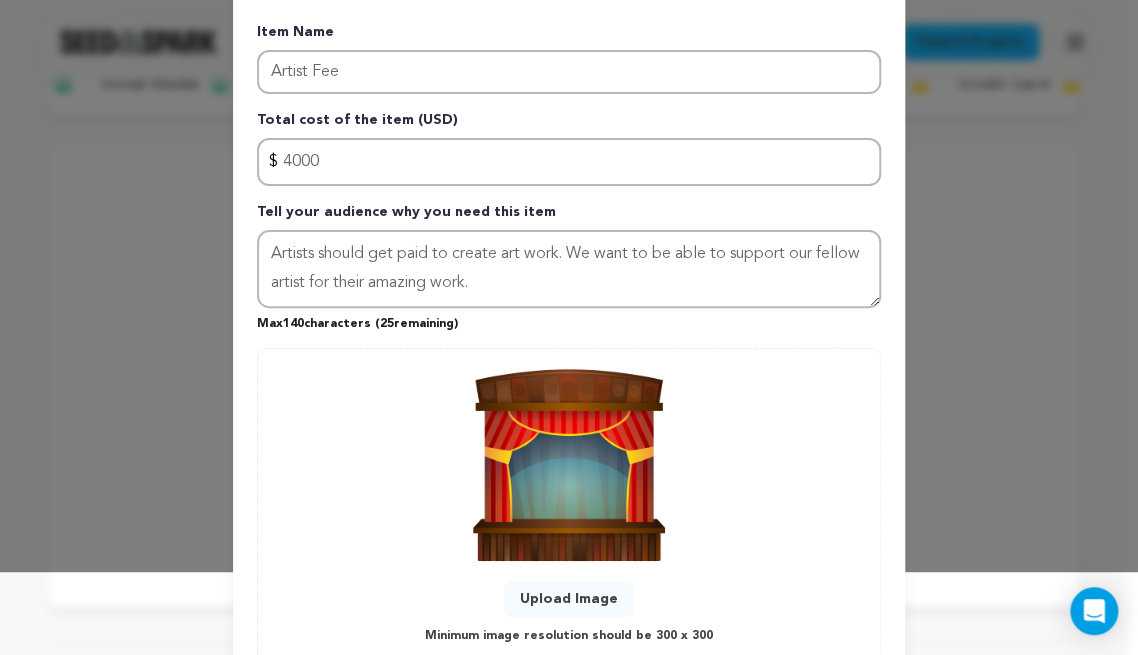scroll, scrollTop: 42, scrollLeft: 0, axis: vertical 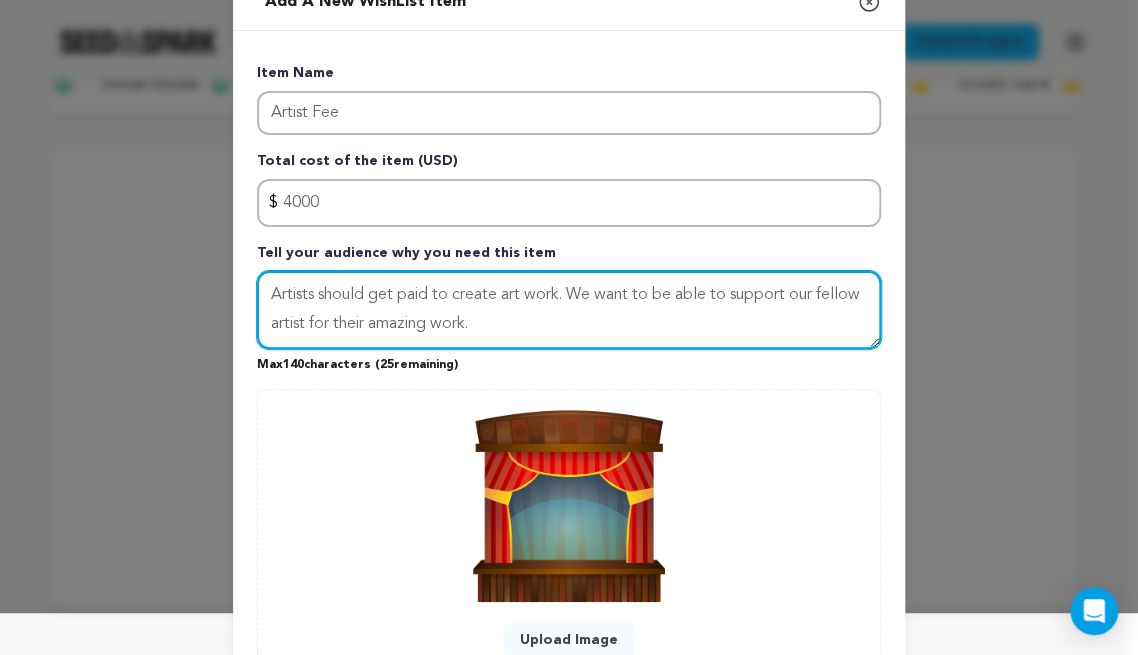 click on "Artists should get paid to create art work. We want to be able to support our fellow artist for their amazing work." at bounding box center [569, 310] 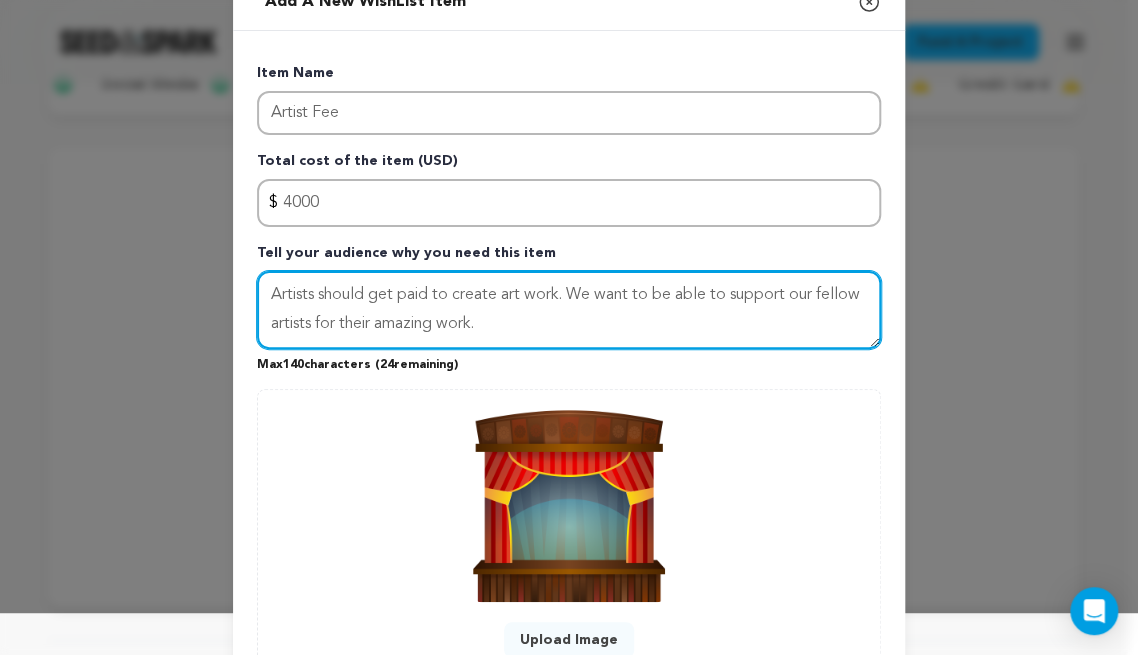click on "Artists should get paid to create art work. We want to be able to support our fellow artists for their amazing work." at bounding box center [569, 310] 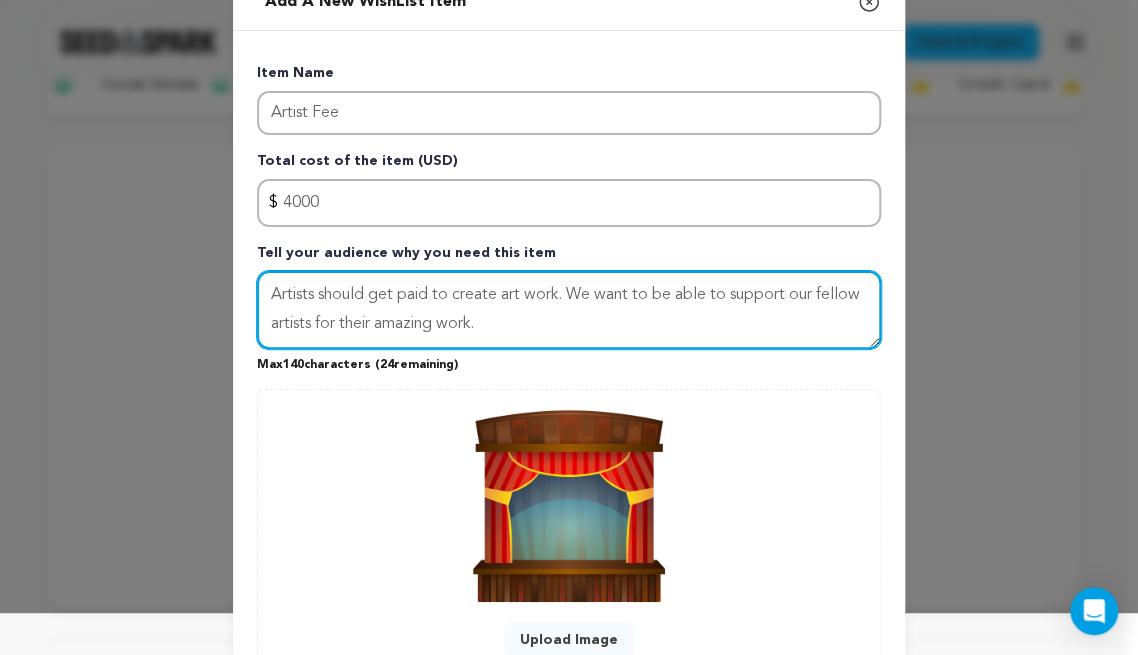 scroll, scrollTop: 228, scrollLeft: 0, axis: vertical 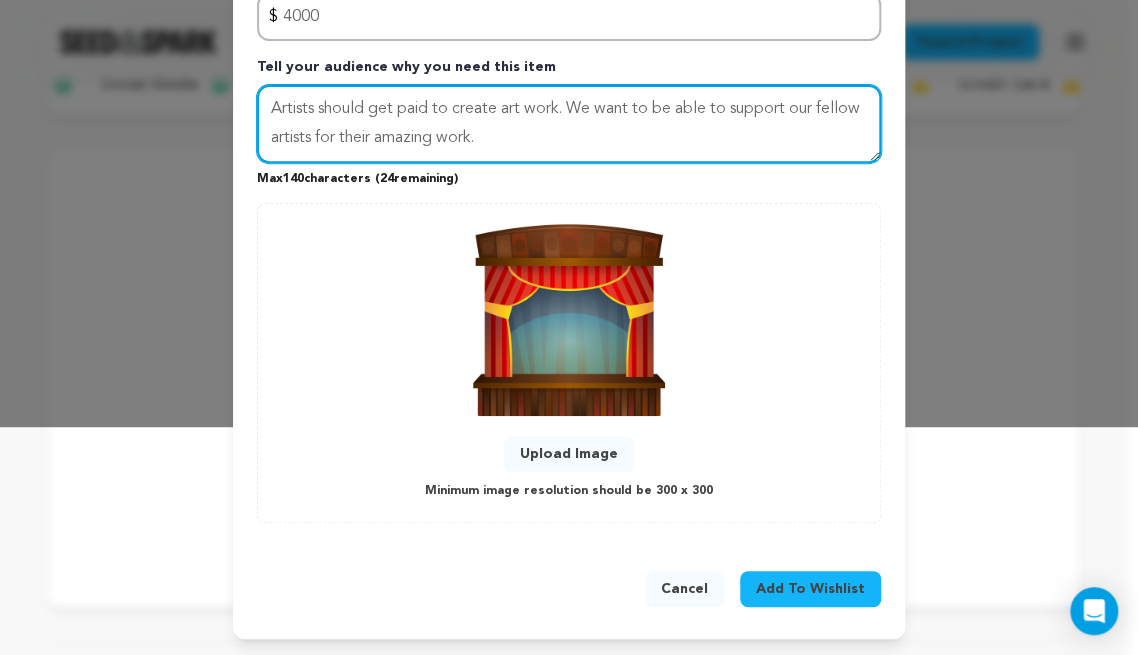 type on "Artists should get paid to create art work. We want to be able to support our fellow artists for their amazing work." 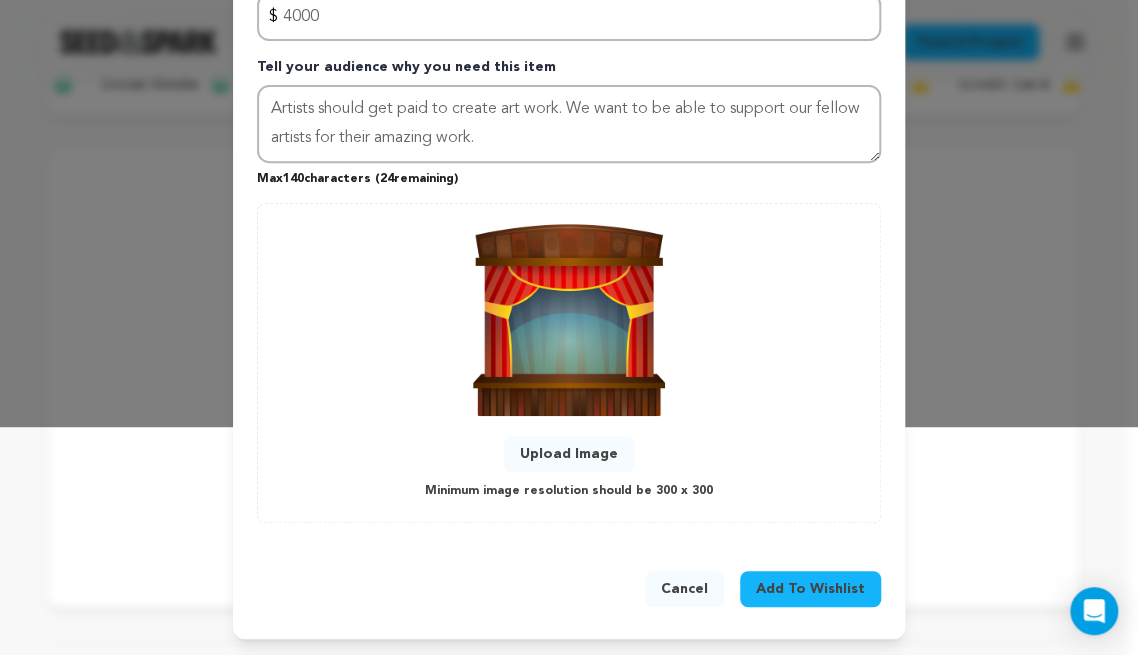 click on "Add To Wishlist" at bounding box center [810, 589] 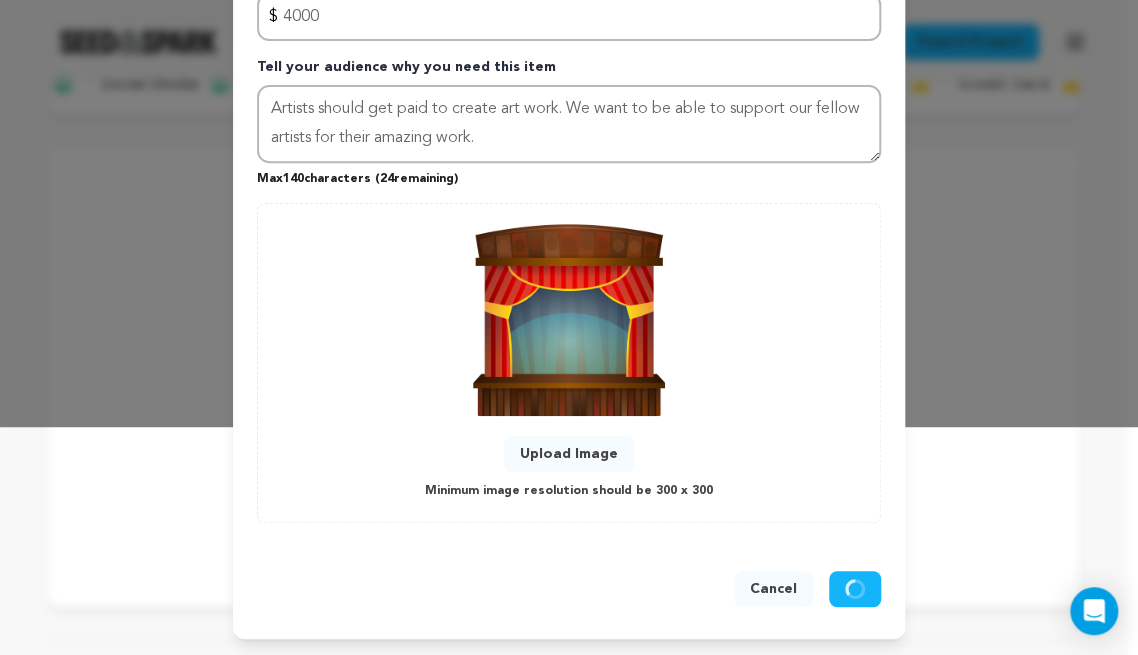 type 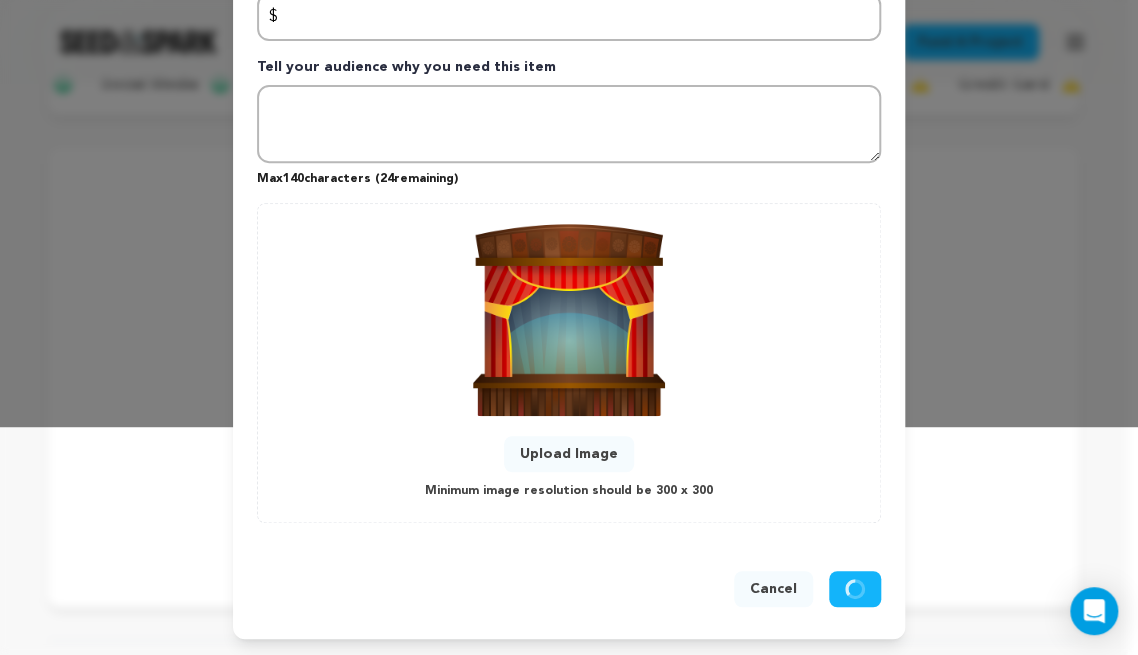 scroll, scrollTop: 24, scrollLeft: 0, axis: vertical 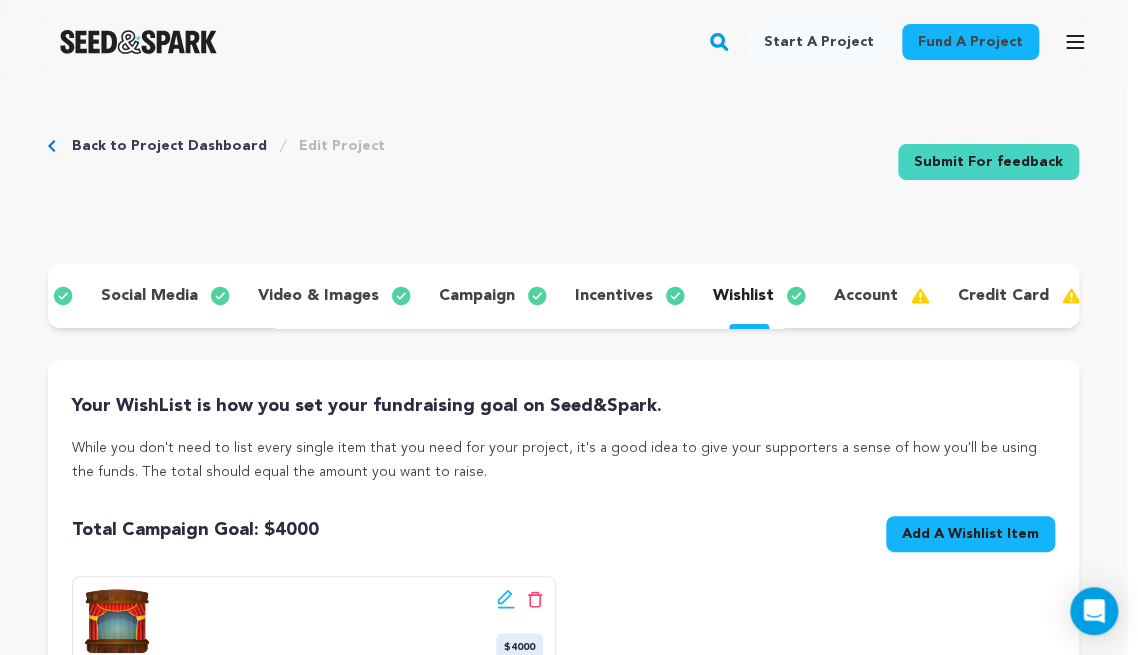 click on "Add A Wishlist Item" at bounding box center (970, 534) 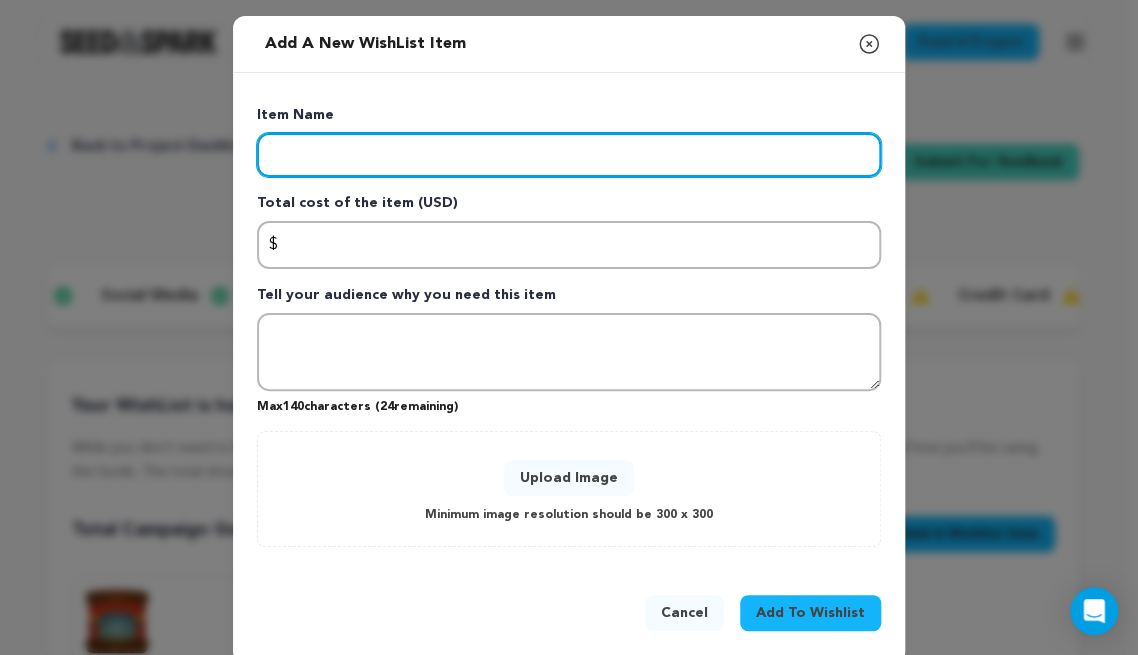 click at bounding box center (569, 155) 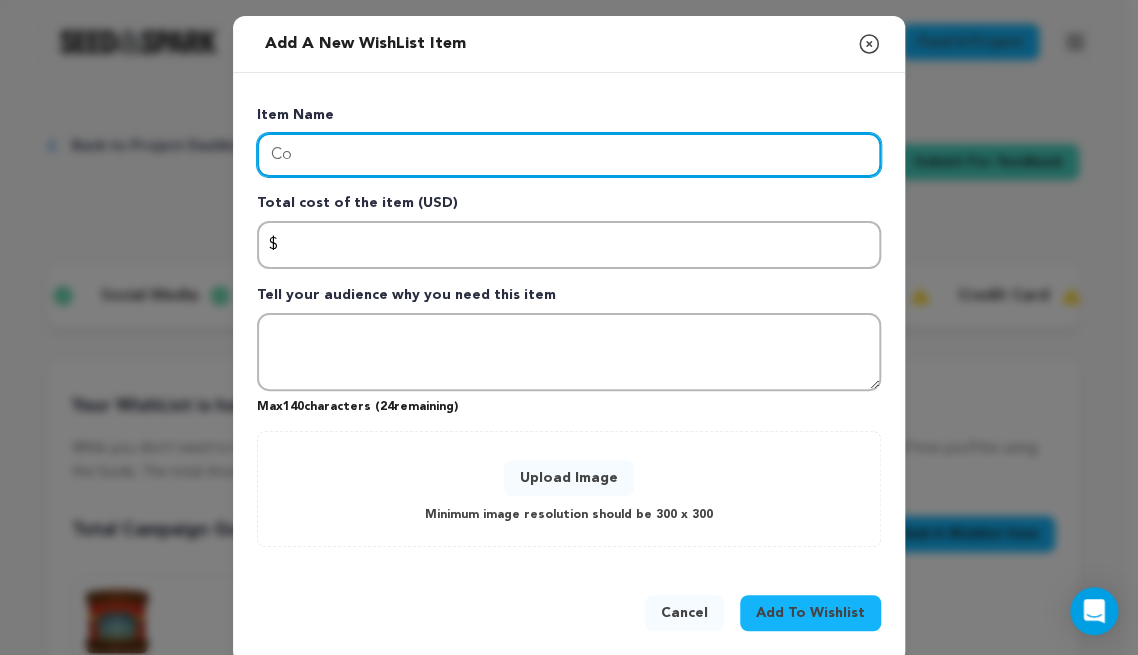 type on "C" 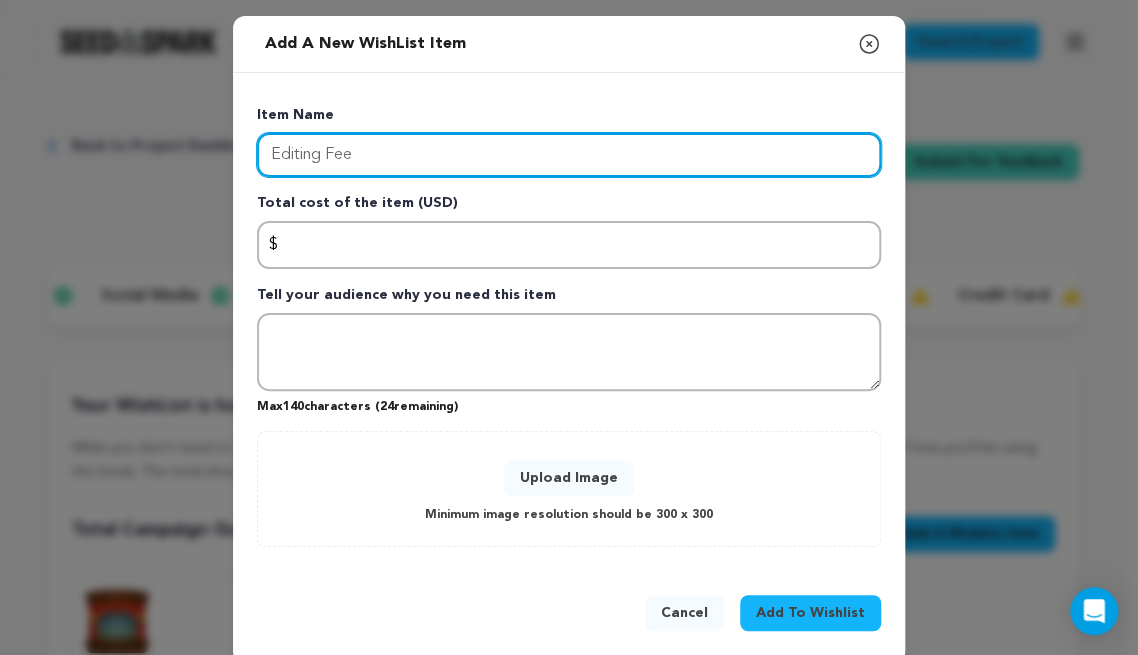 type on "Editing Fee" 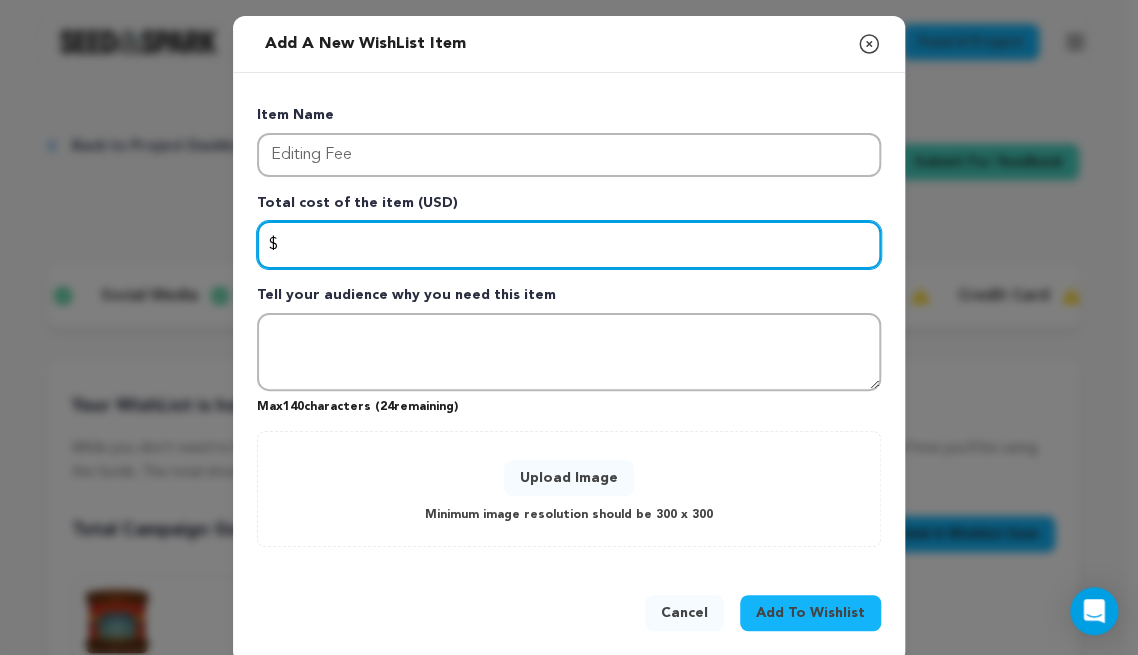 click at bounding box center (569, 245) 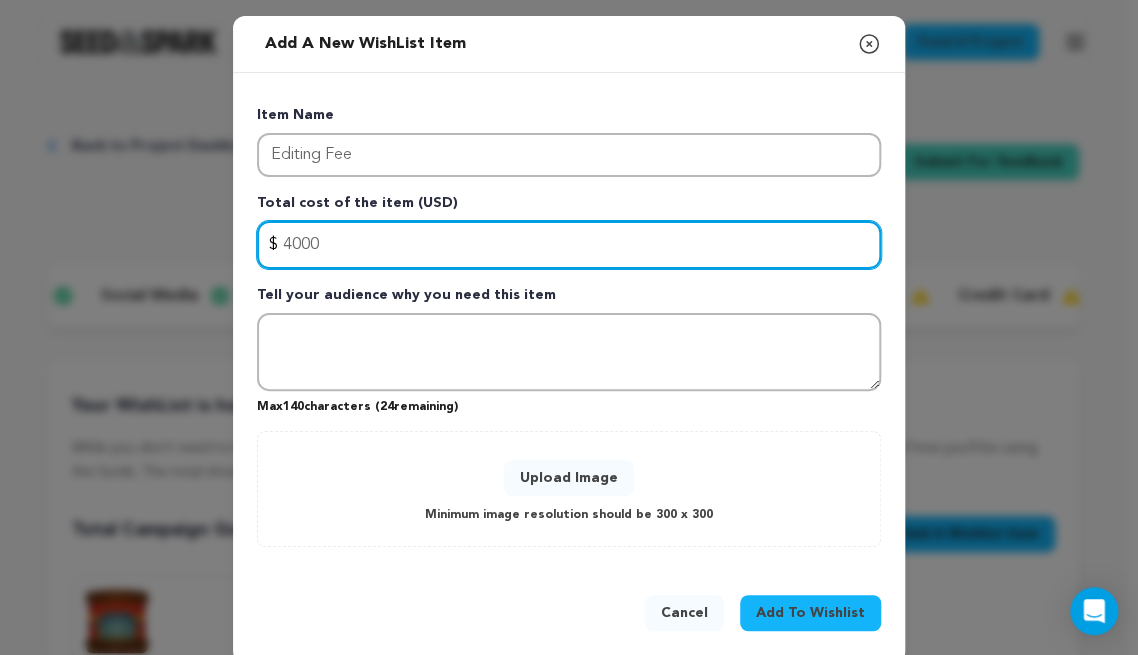 drag, startPoint x: 339, startPoint y: 260, endPoint x: 266, endPoint y: 236, distance: 76.843994 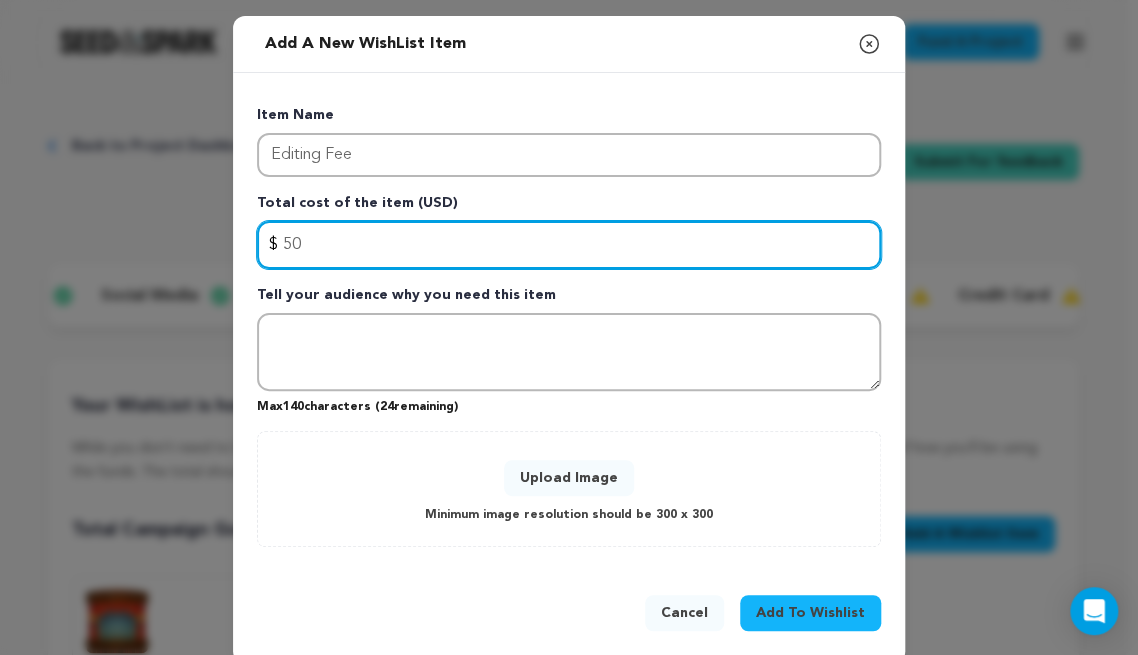 type on "5" 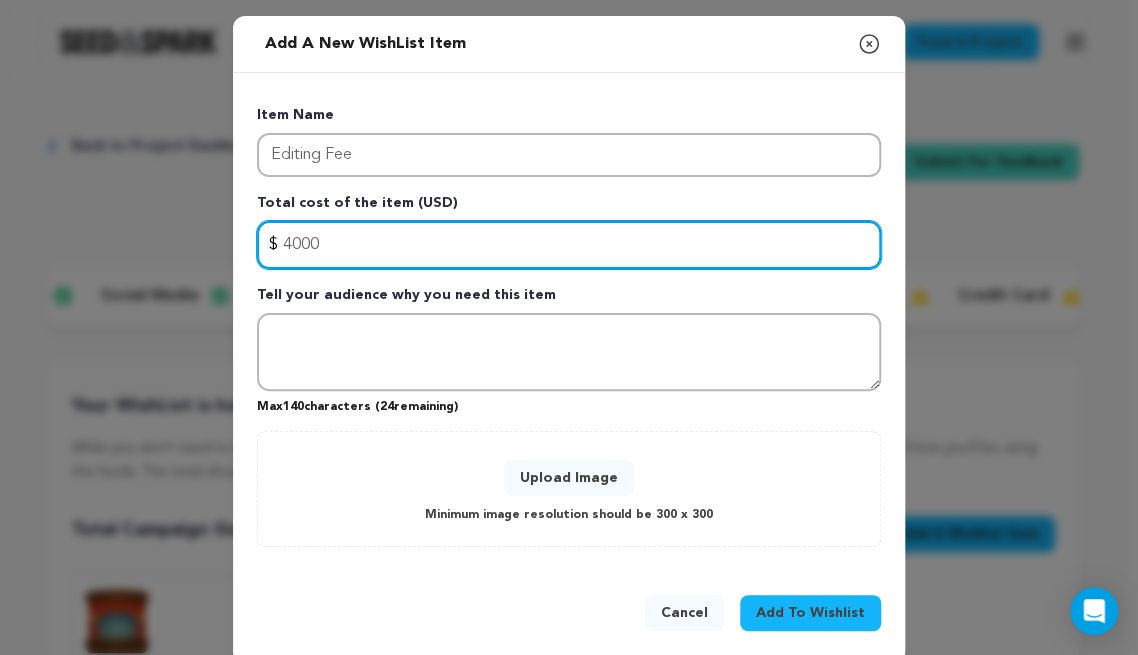 type on "4000" 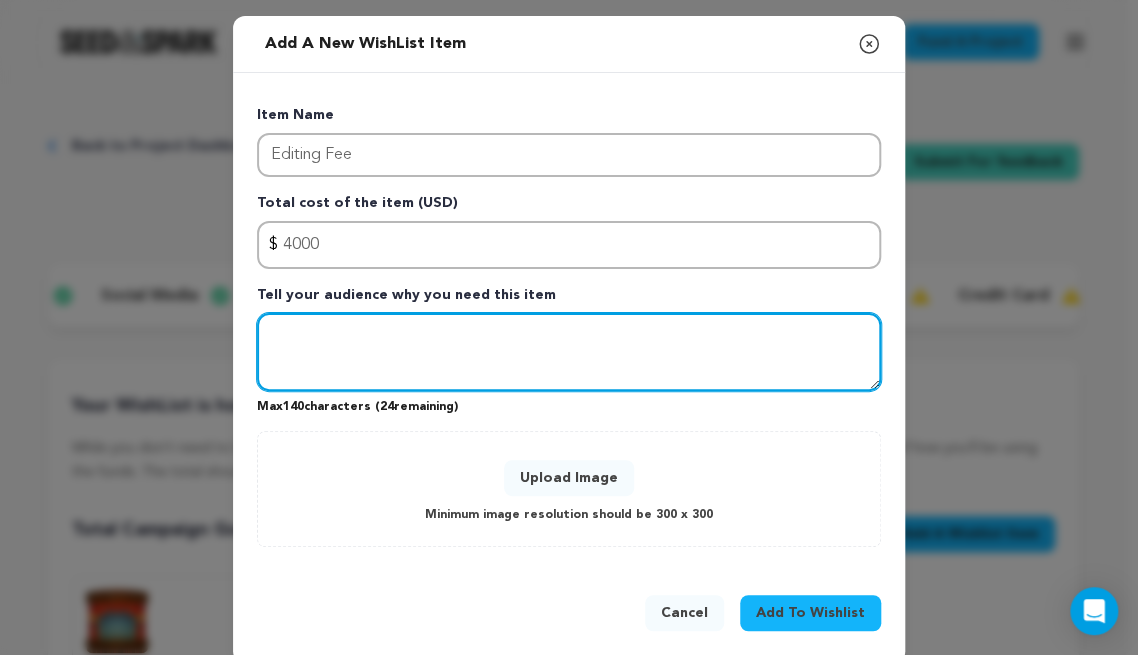 click at bounding box center [569, 352] 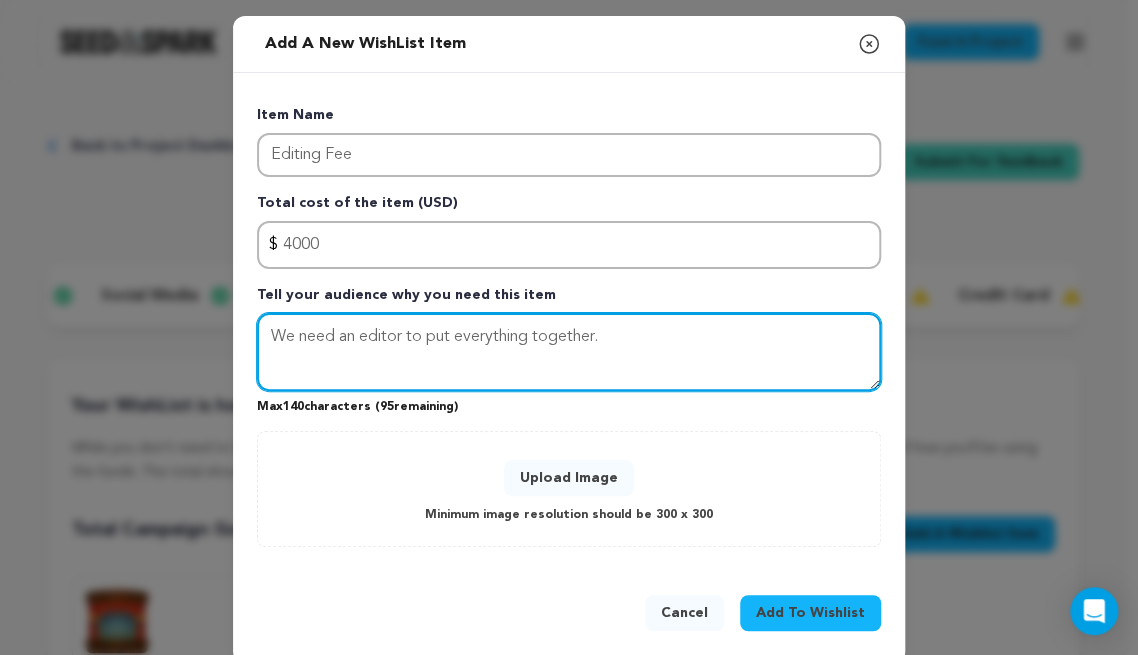 type on "We need an editor to put everything together." 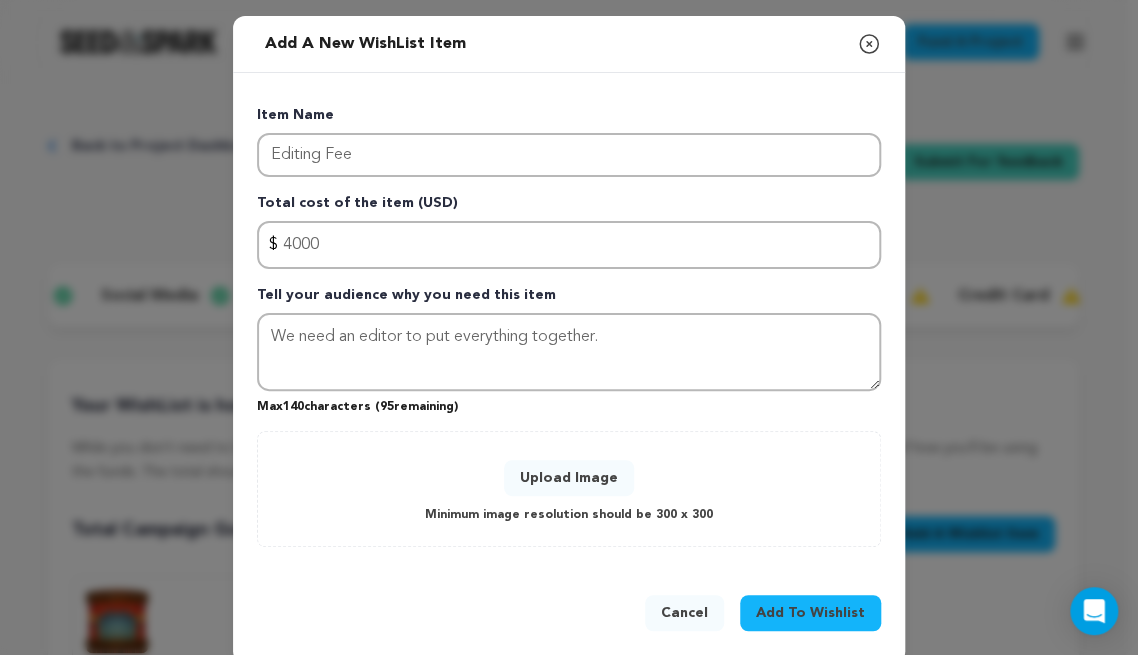 click on "Upload Image" at bounding box center (569, 478) 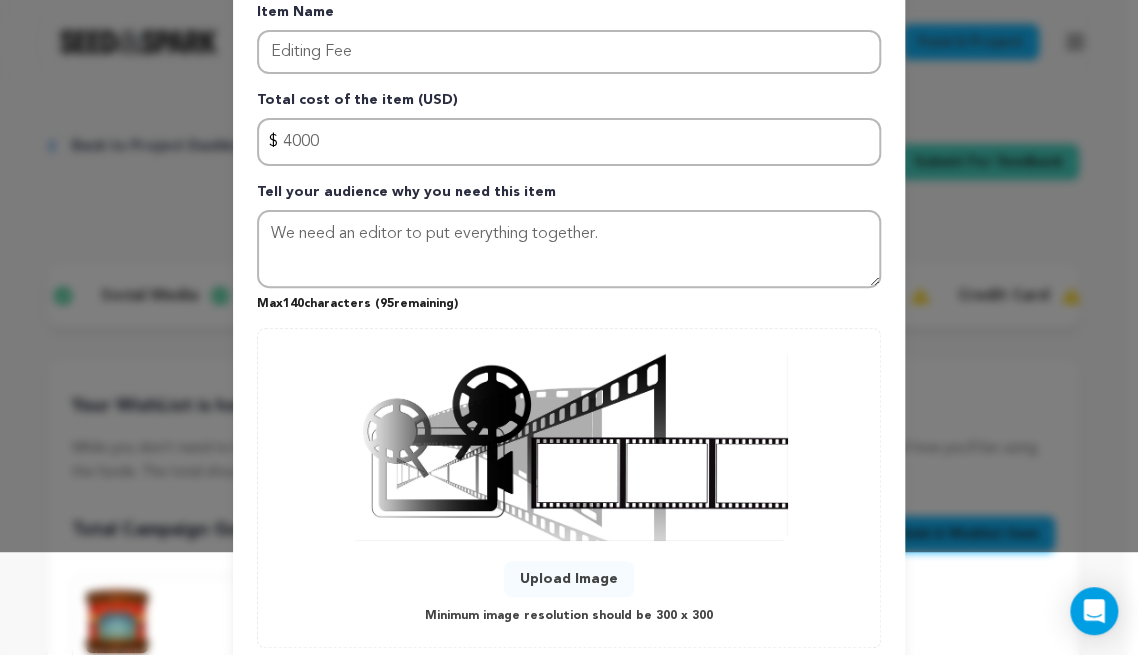 scroll, scrollTop: 228, scrollLeft: 0, axis: vertical 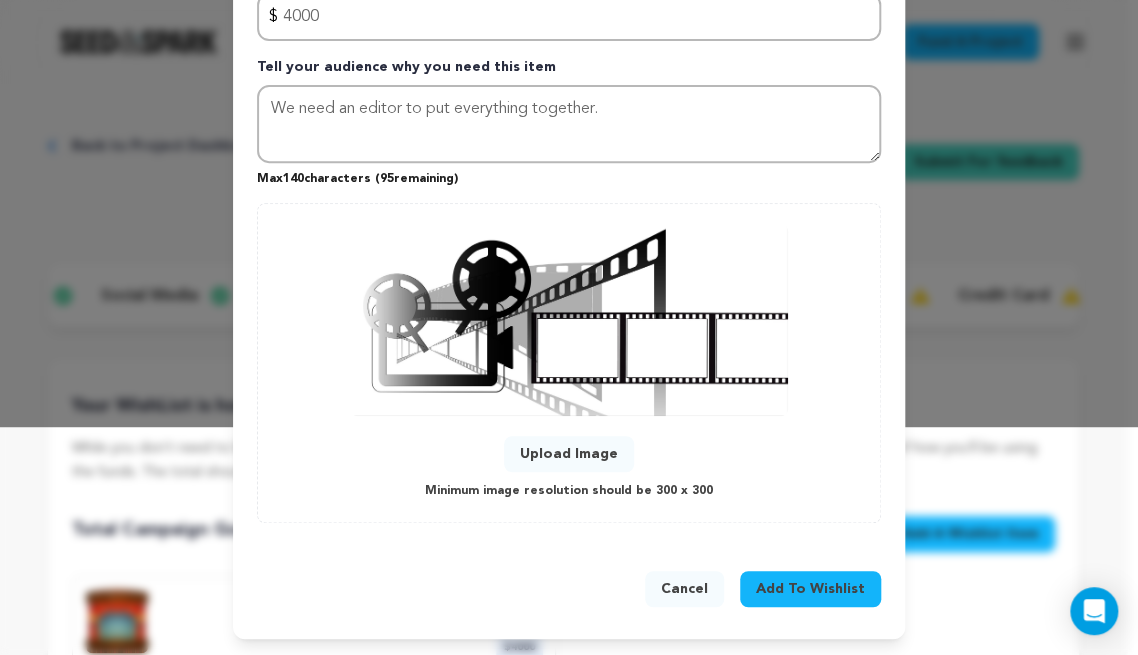click on "Add To Wishlist" at bounding box center [810, 589] 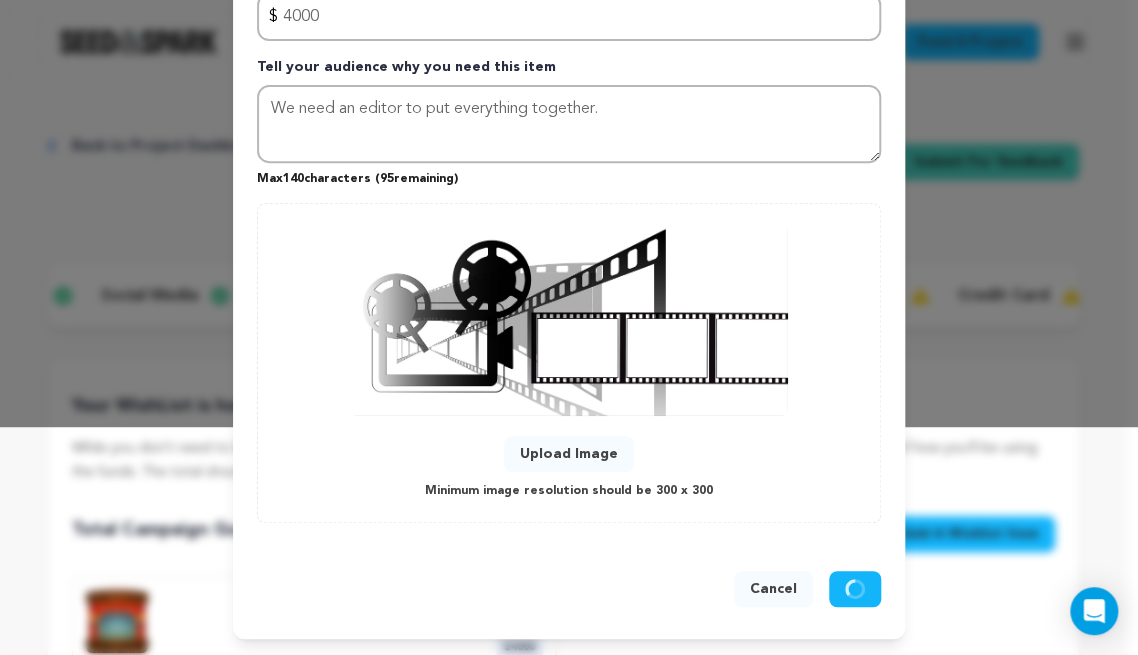 type 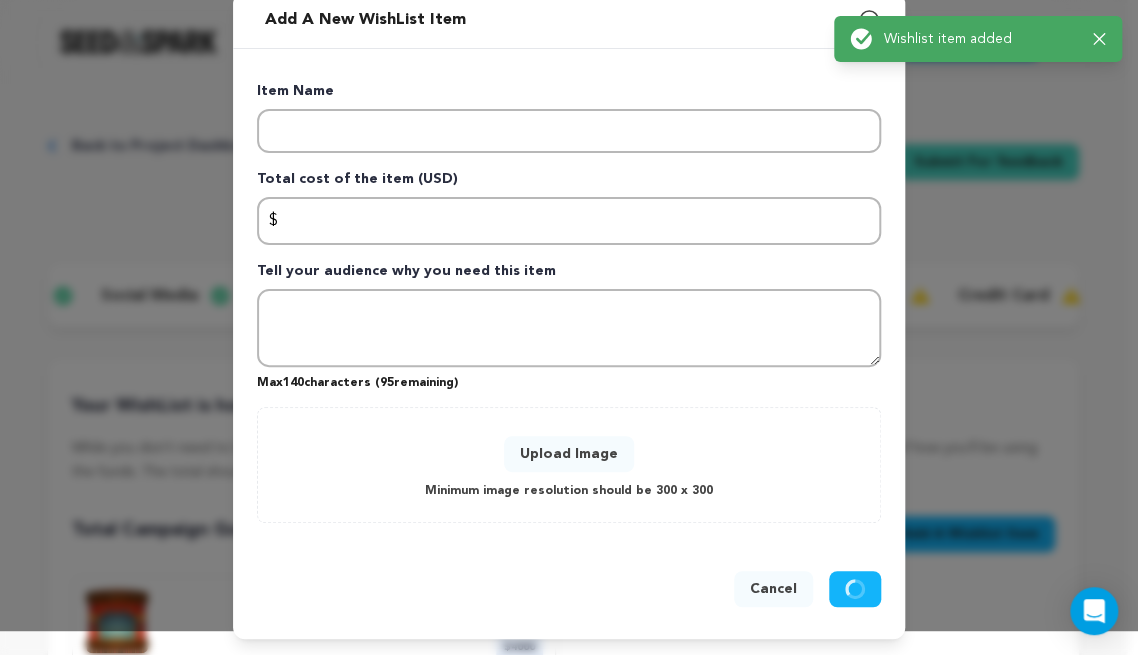 scroll, scrollTop: 24, scrollLeft: 0, axis: vertical 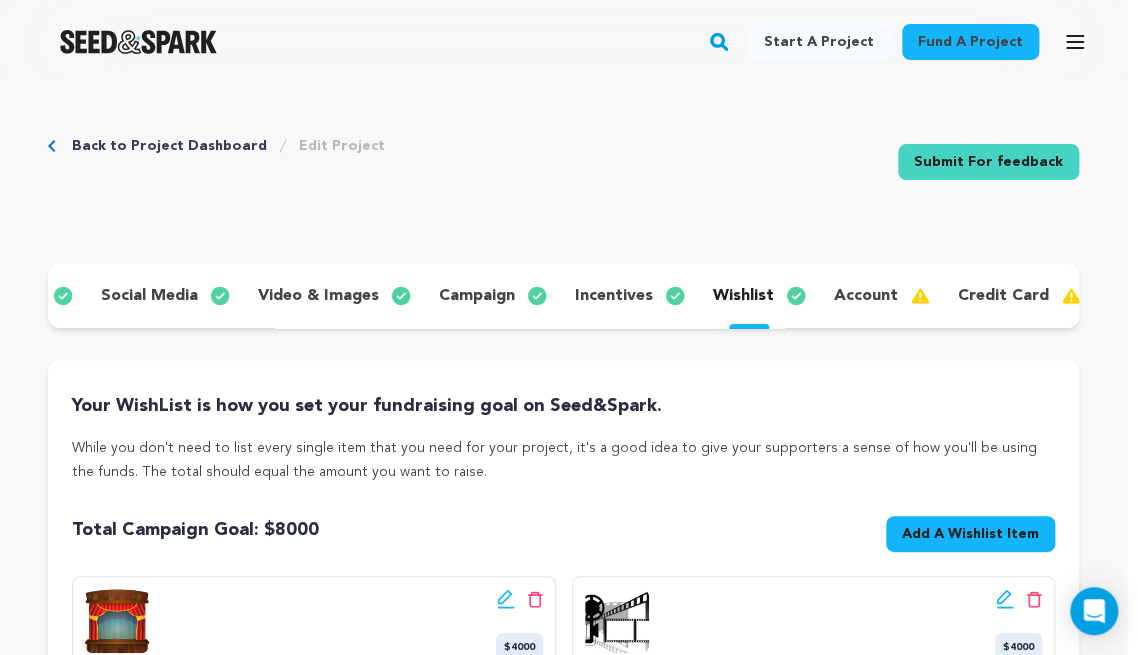 click on "Add A Wishlist Item" at bounding box center [970, 534] 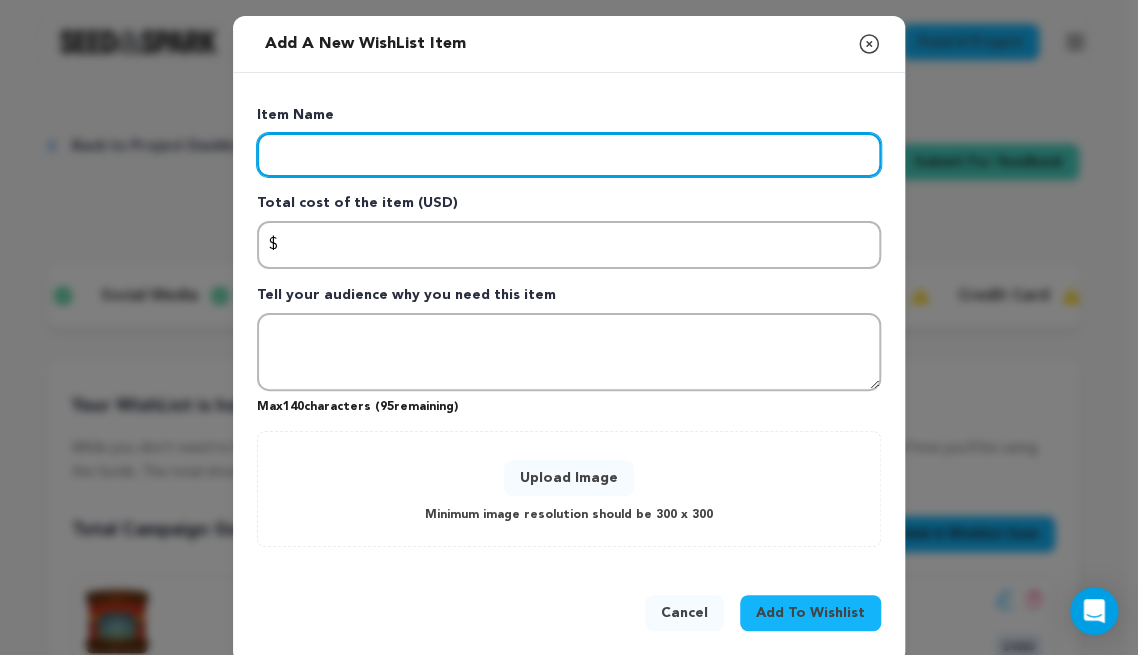 click at bounding box center [569, 155] 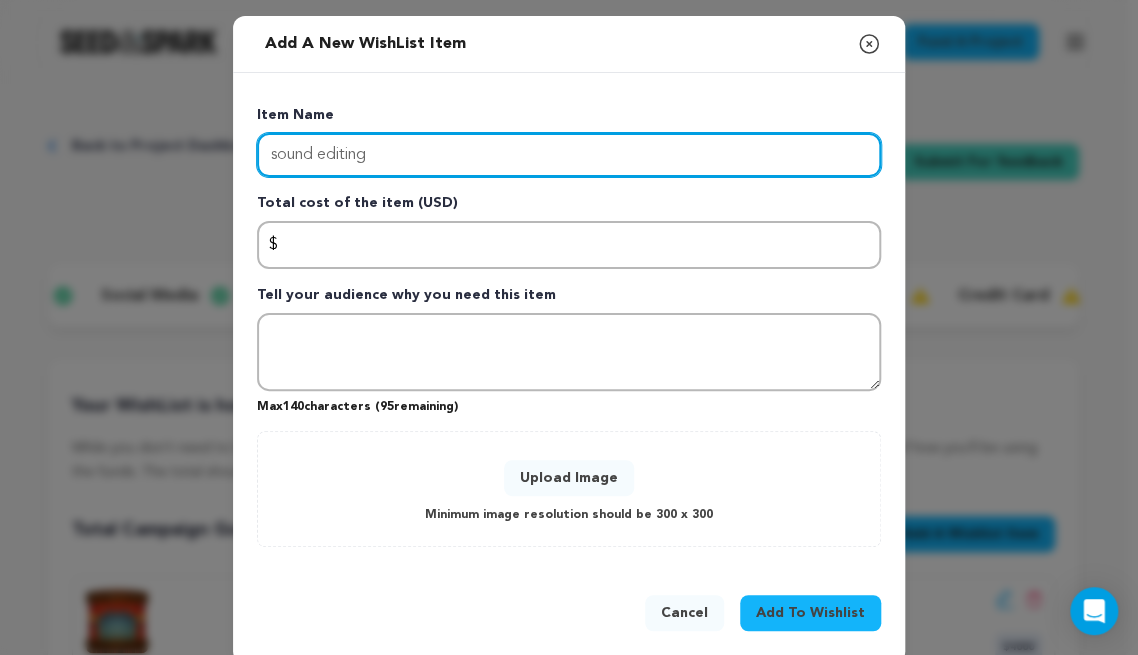 type on "sound editing" 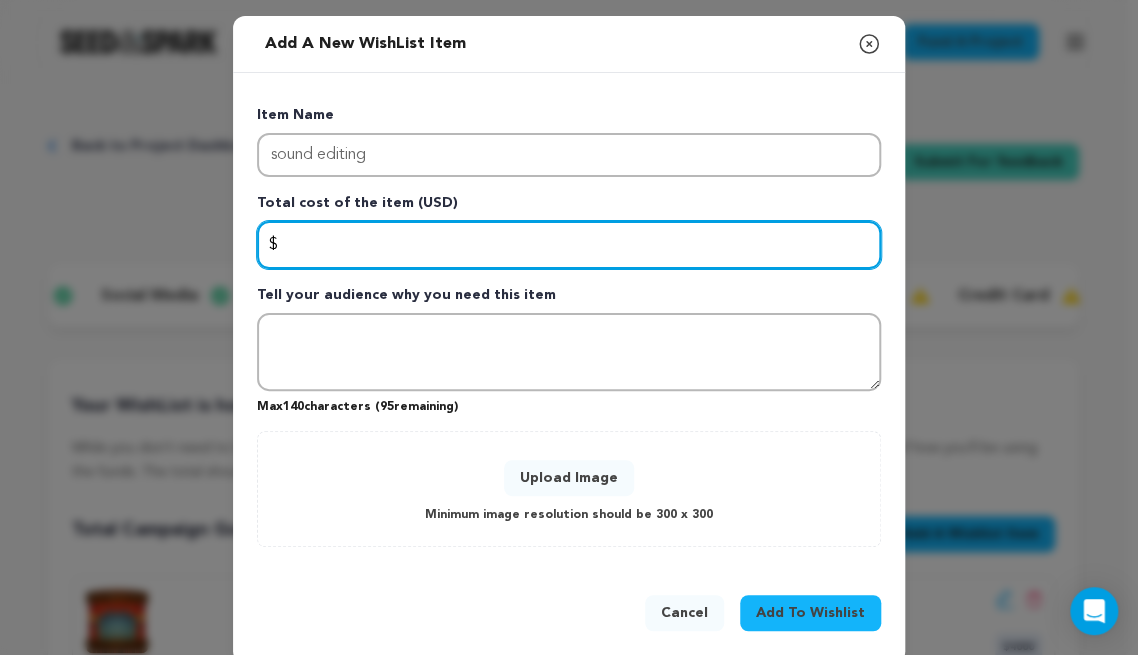 click at bounding box center [569, 245] 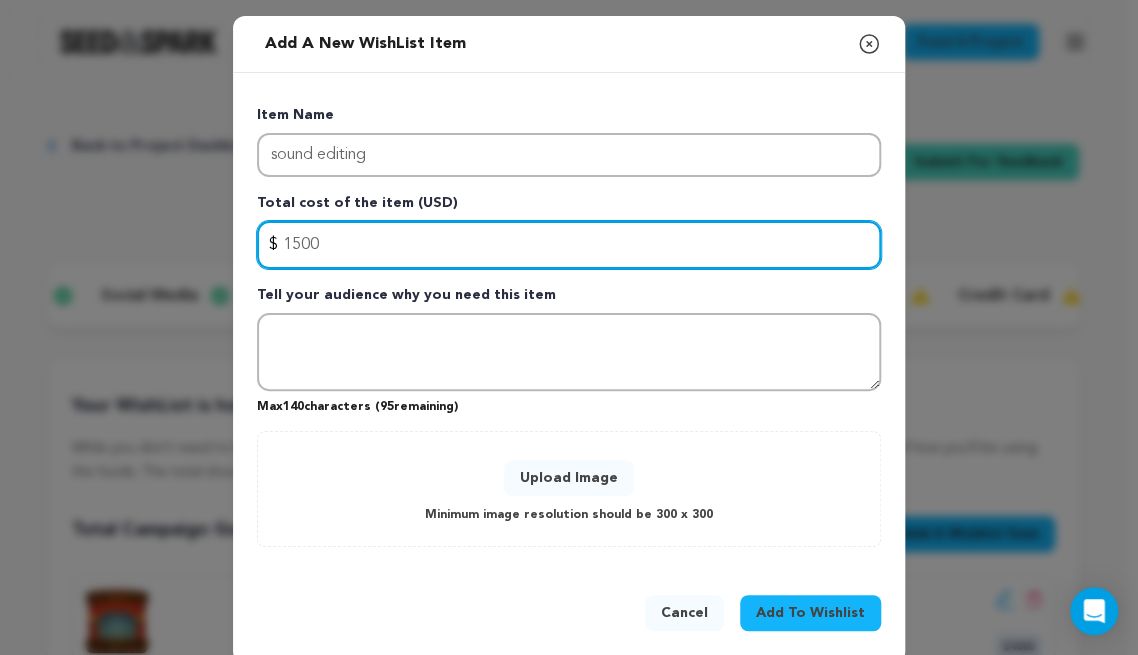 type on "1500" 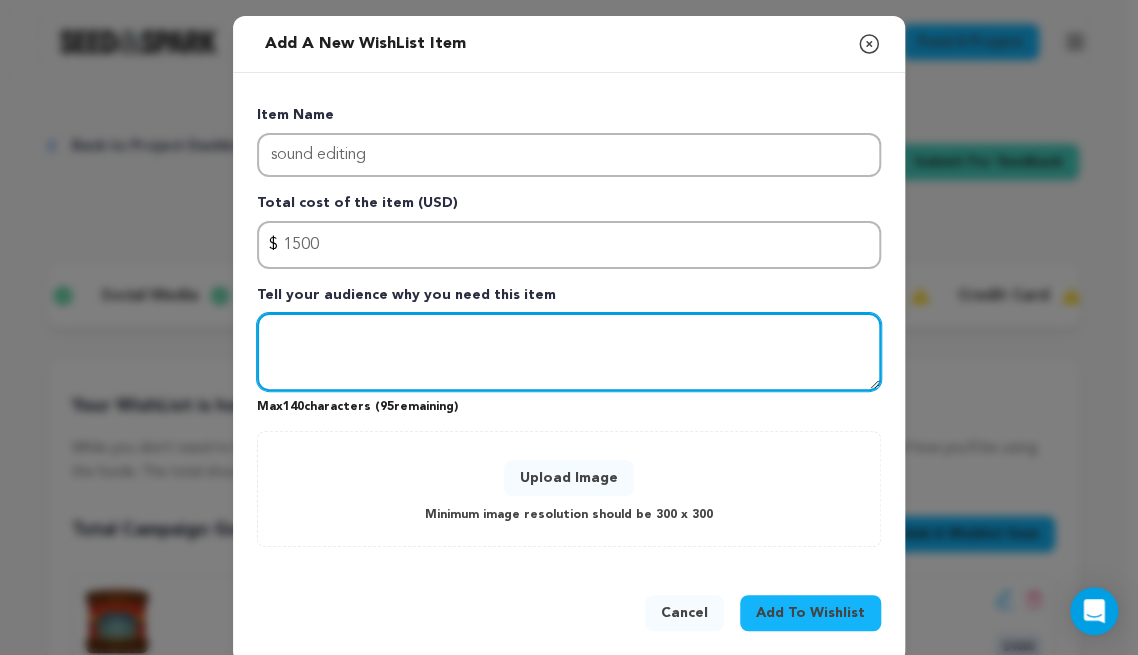 click at bounding box center (569, 352) 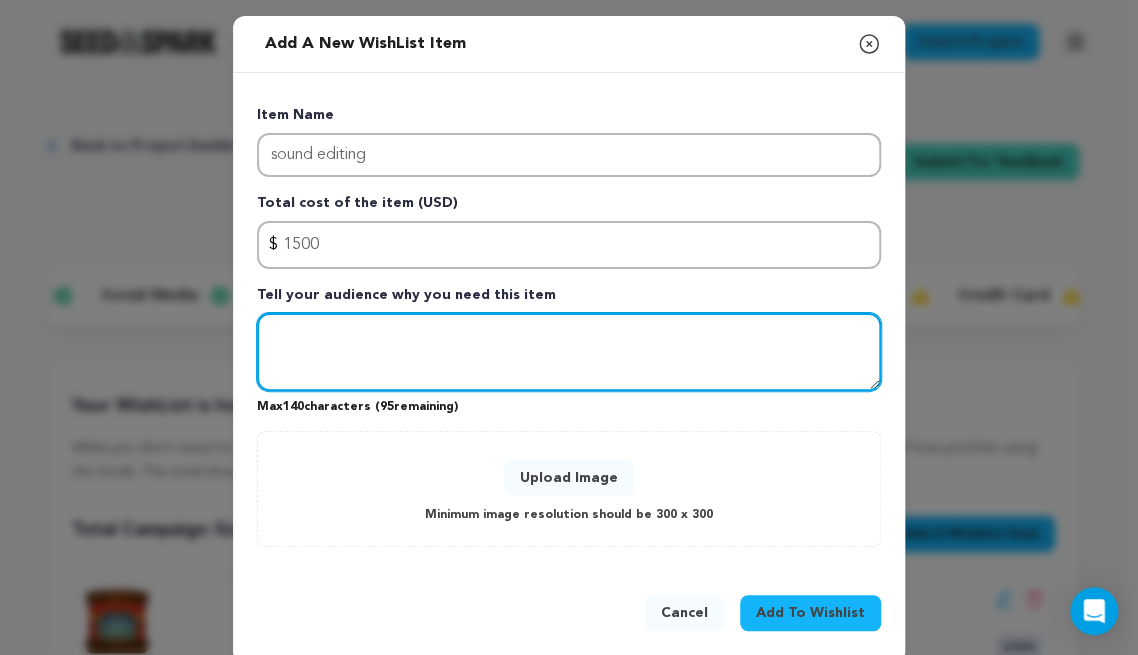 click at bounding box center [569, 352] 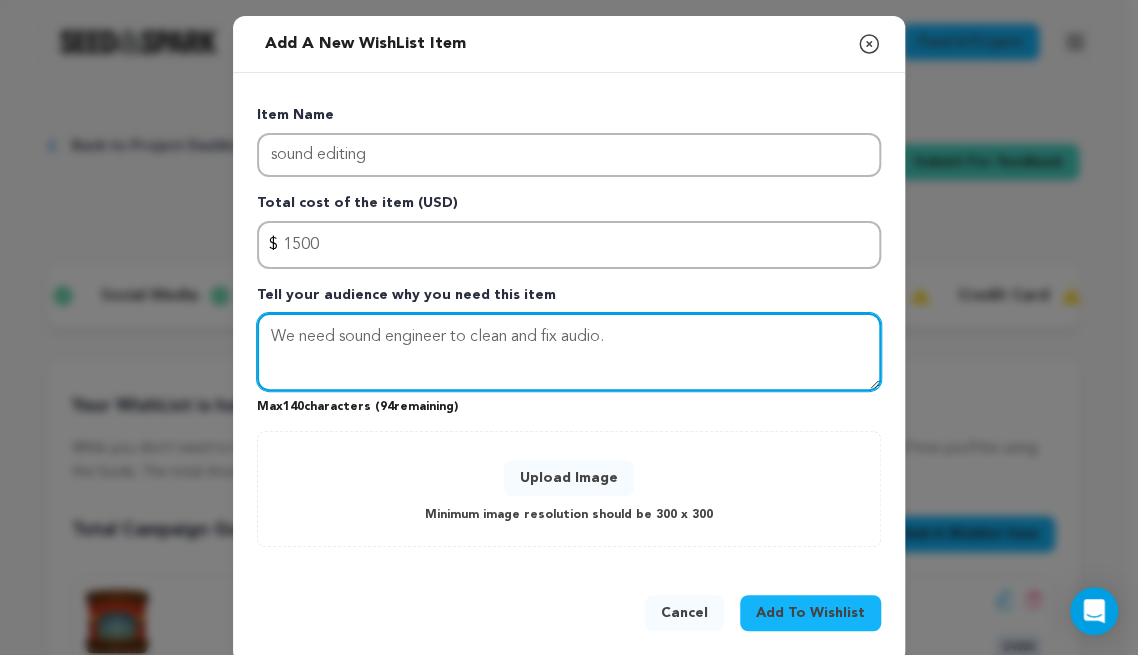 type on "We need sound engineer to clean and fix audio." 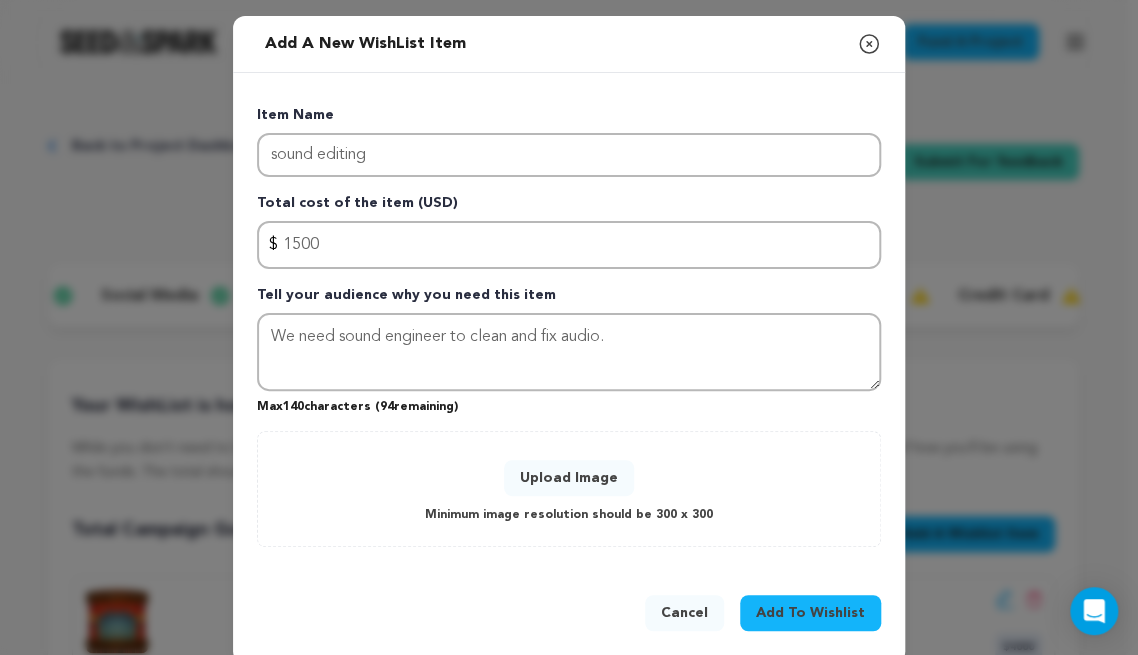 click on "Upload Image" at bounding box center [569, 478] 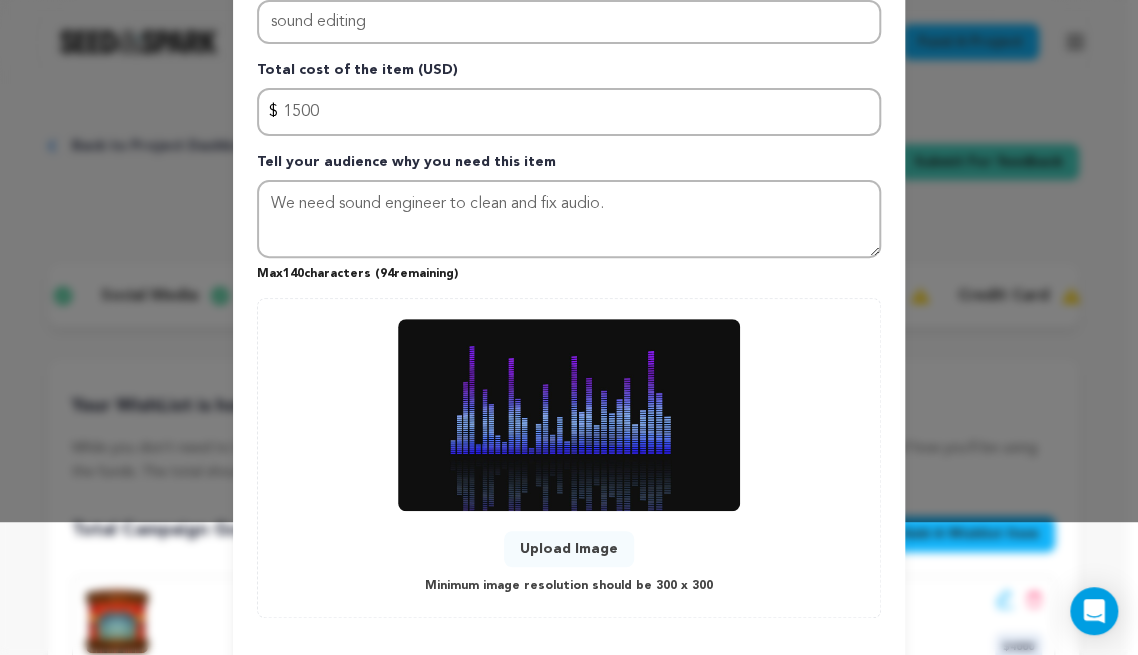 scroll, scrollTop: 228, scrollLeft: 0, axis: vertical 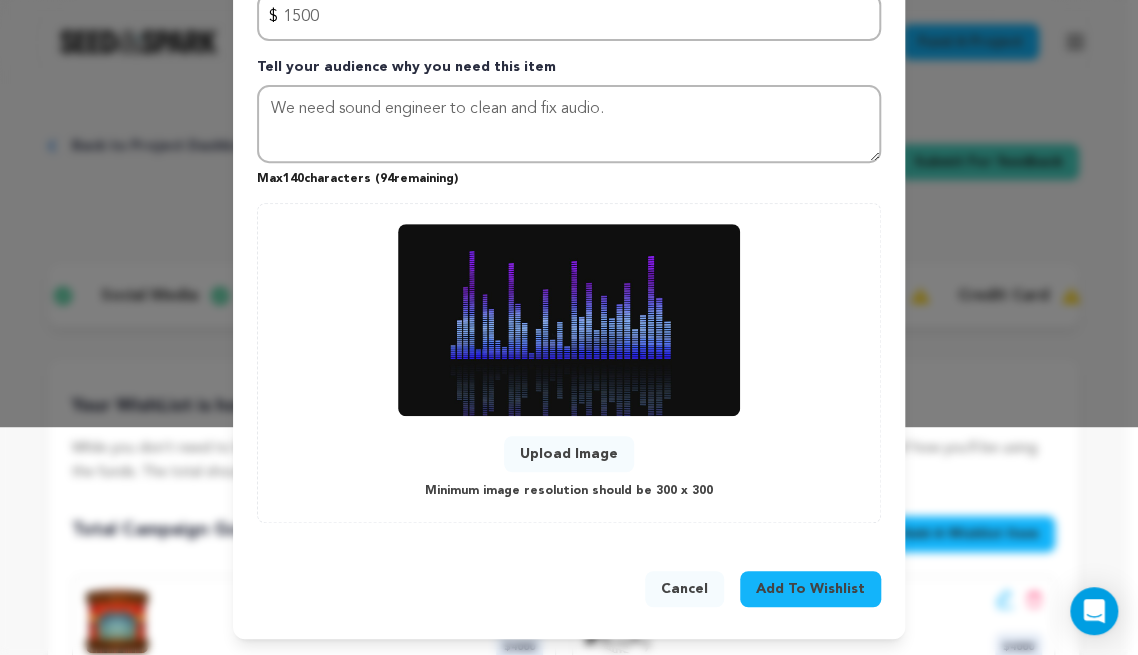 click on "Add To Wishlist" at bounding box center [810, 589] 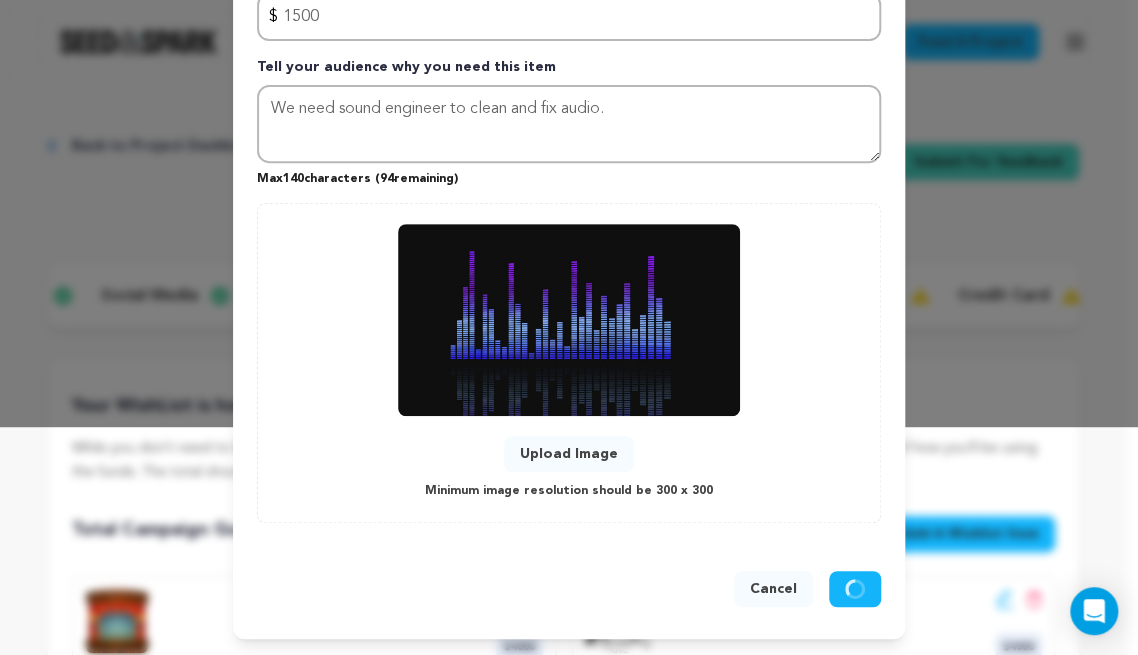 type 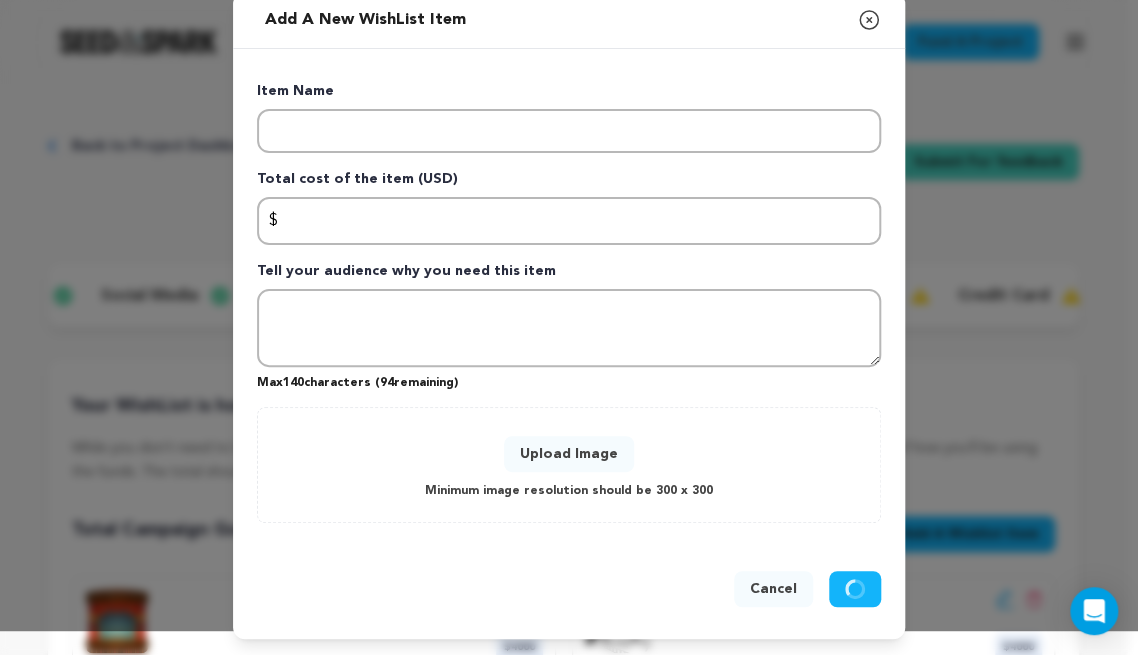 scroll, scrollTop: 24, scrollLeft: 0, axis: vertical 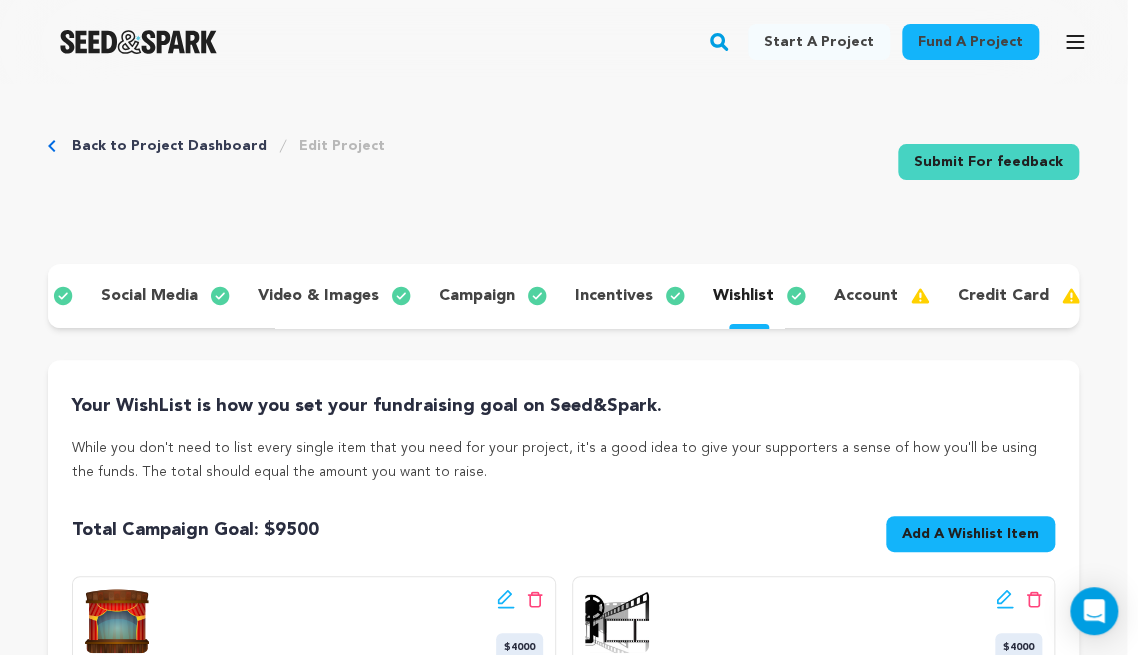 click on "Add A Wishlist Item
New Wishlist Item" at bounding box center (970, 534) 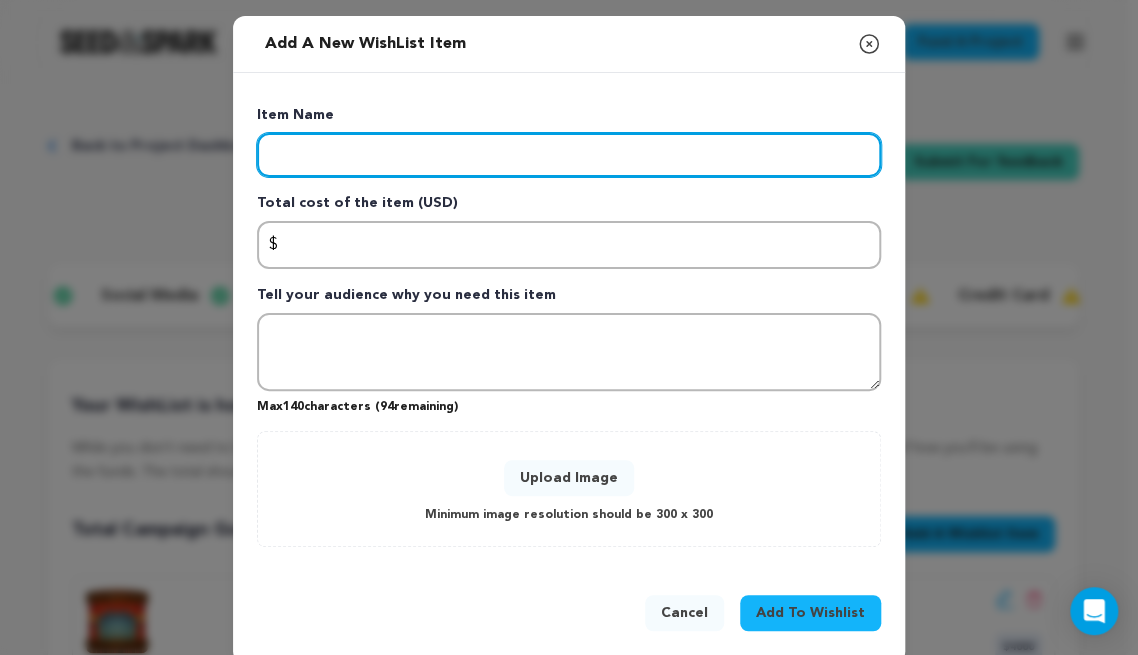 click at bounding box center [569, 155] 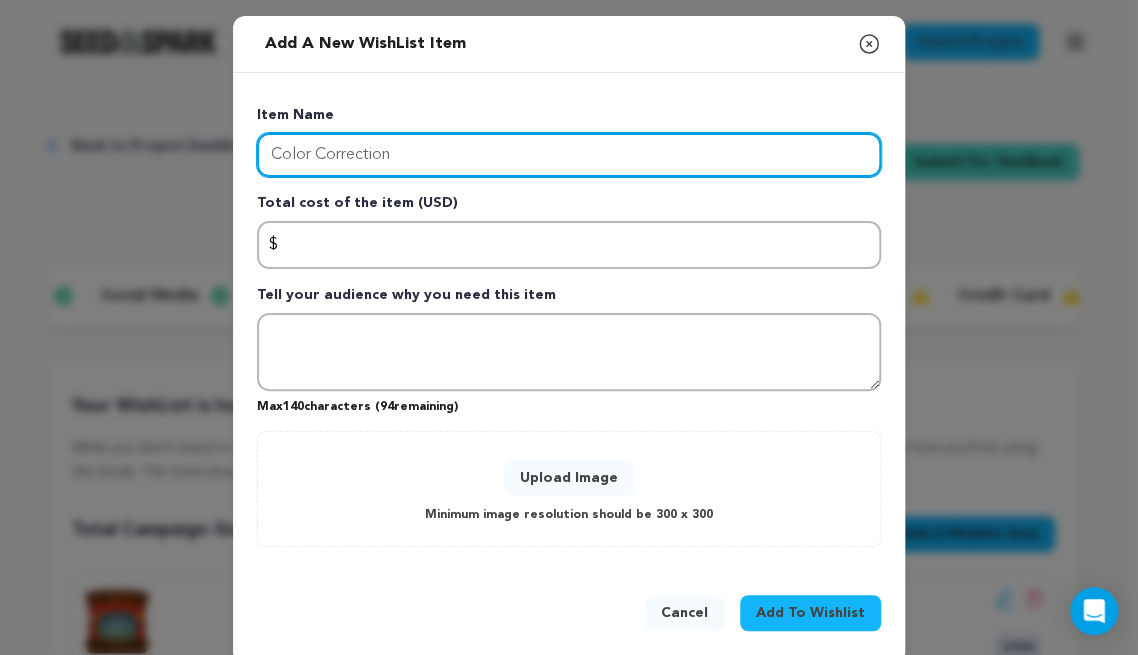 type on "Color Correction" 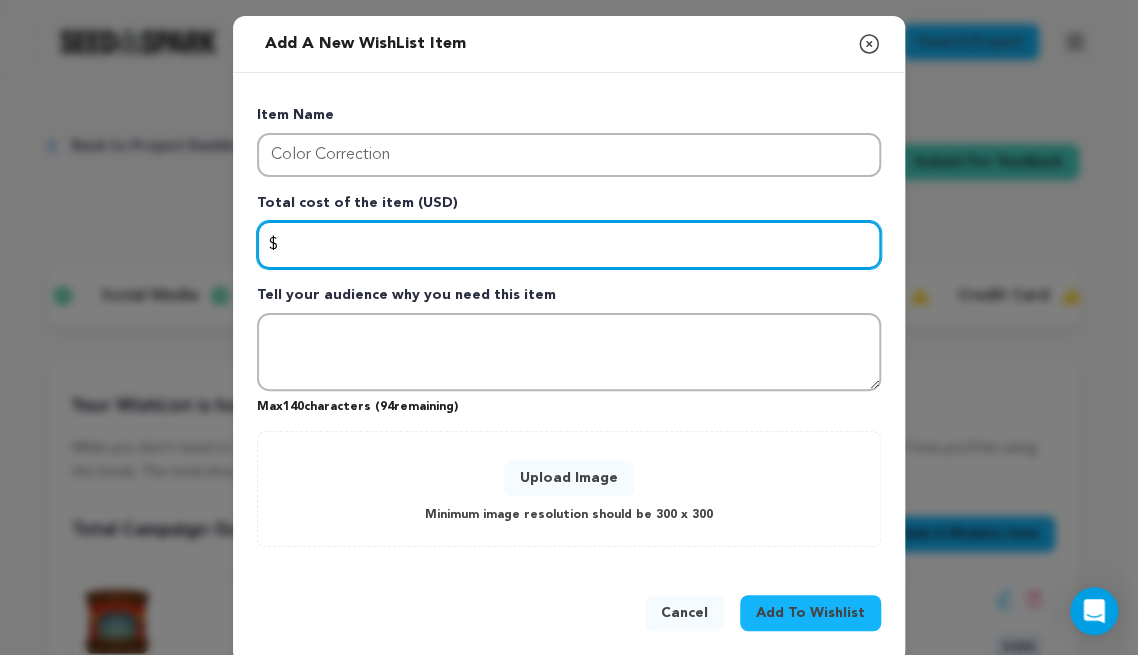 click at bounding box center (569, 245) 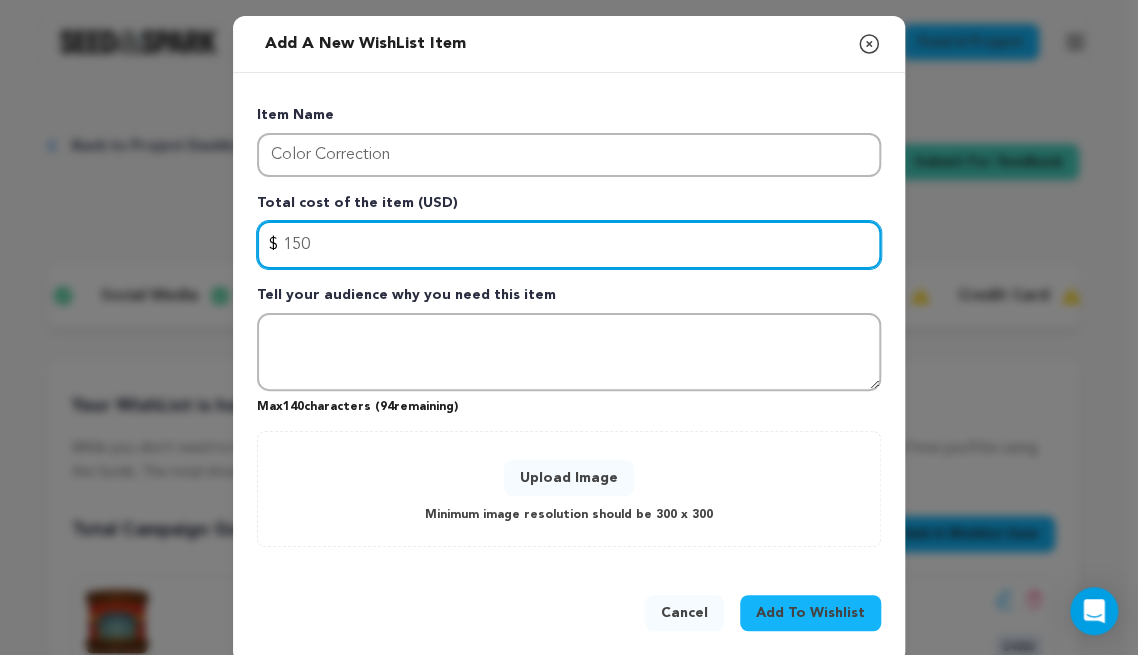 type on "150" 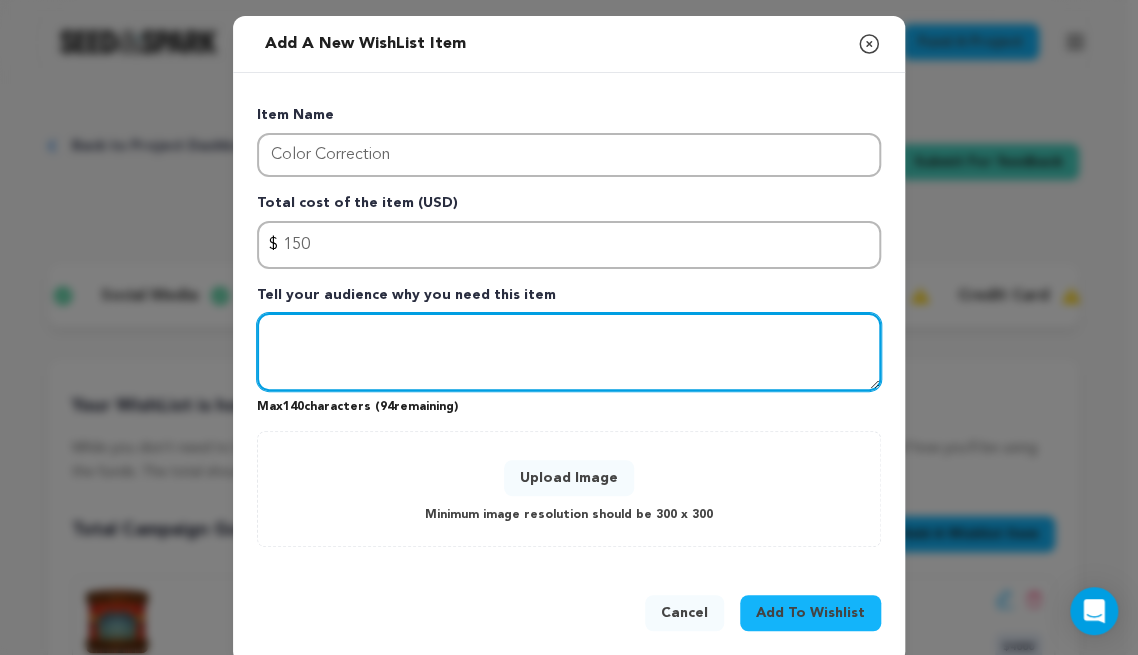 click at bounding box center [569, 352] 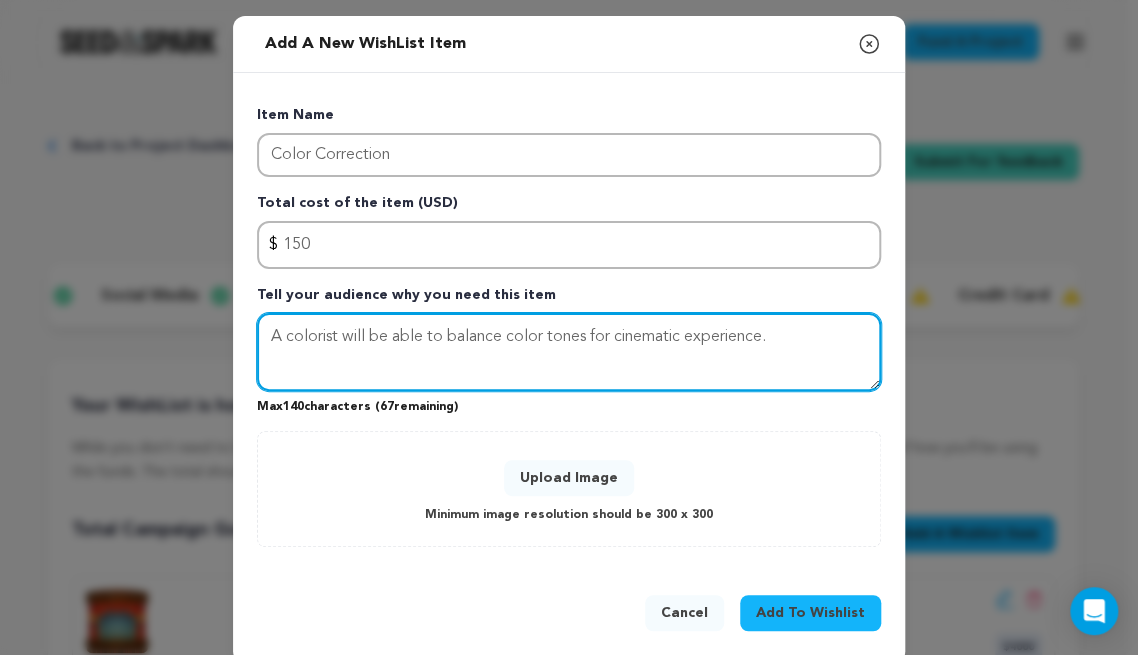 type on "A colorist will be able to balance color tones for cinematic experience." 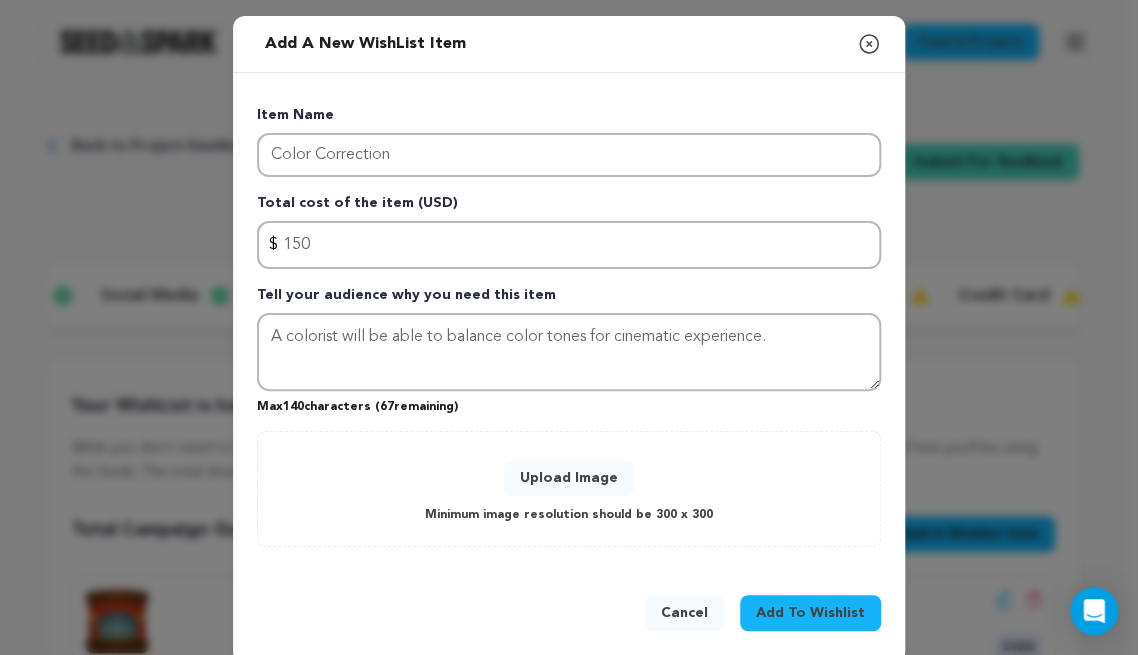 click on "Upload Image" at bounding box center [569, 478] 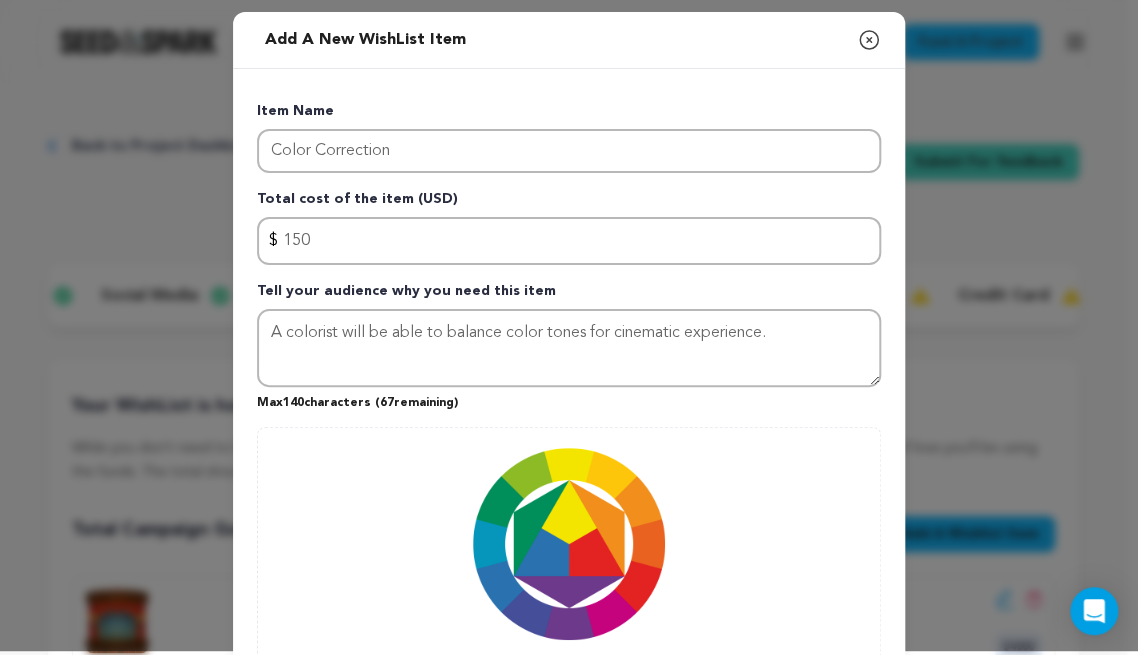 scroll, scrollTop: 228, scrollLeft: 0, axis: vertical 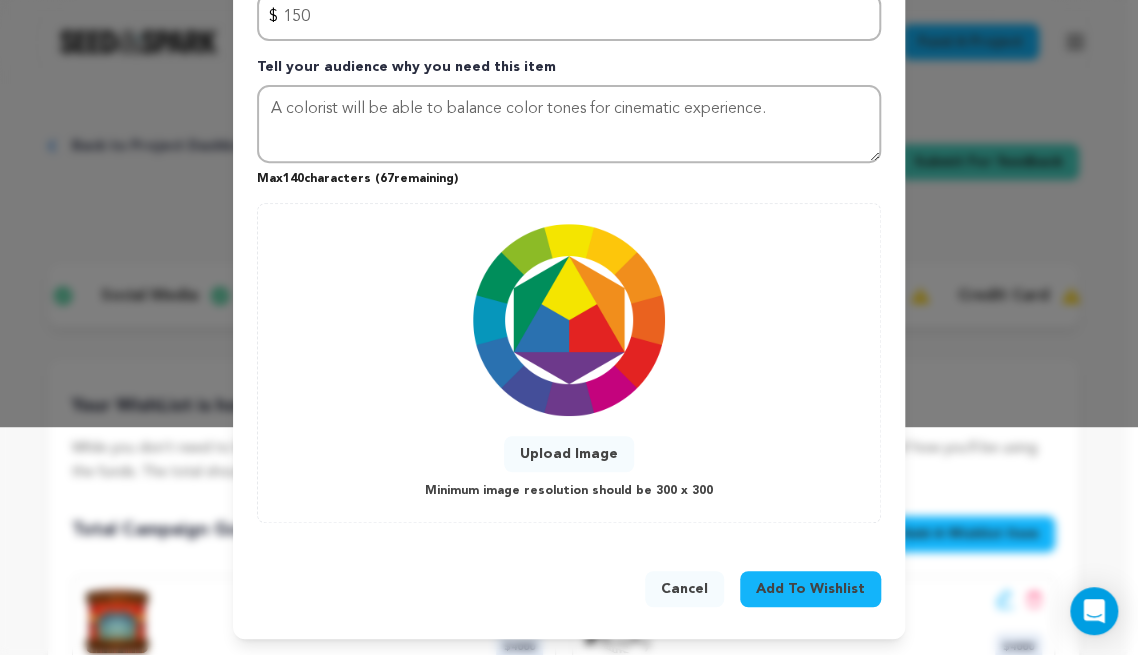 click on "Add To Wishlist" at bounding box center (810, 589) 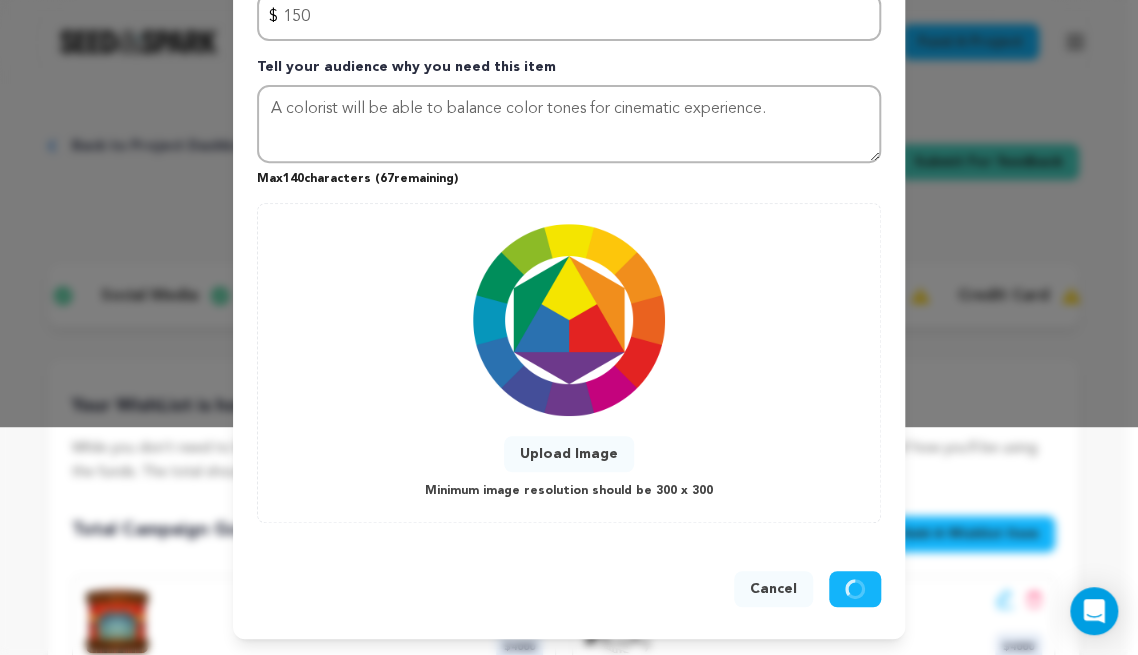 type 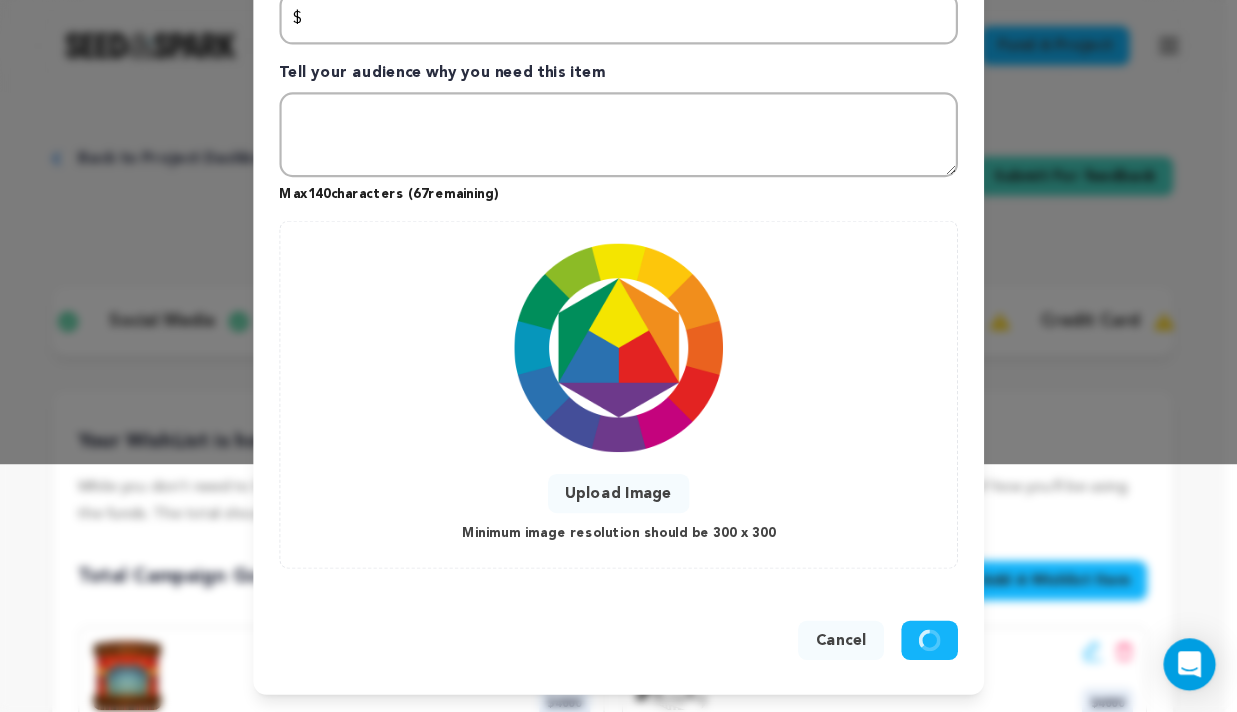 scroll, scrollTop: 24, scrollLeft: 0, axis: vertical 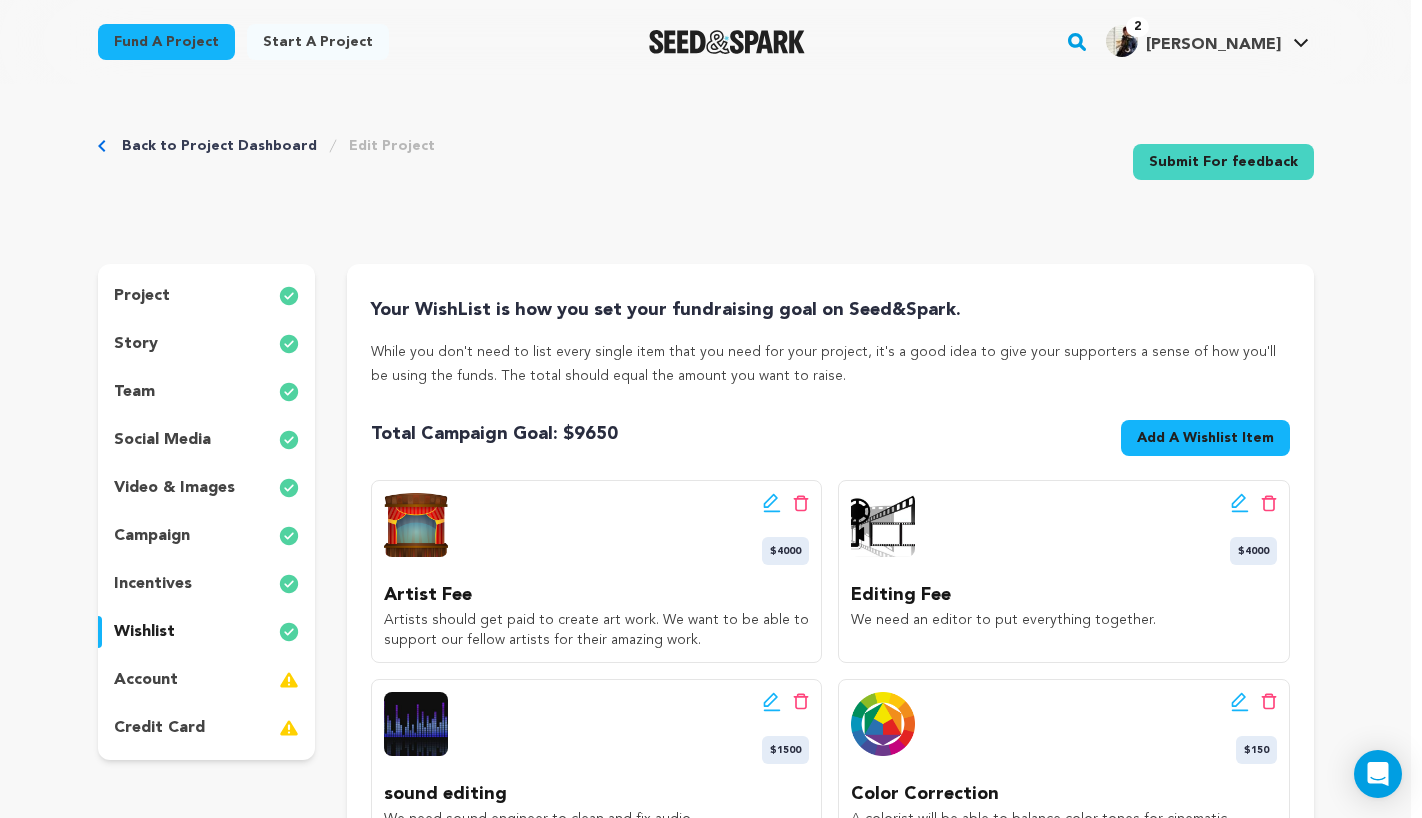 click on "$150" at bounding box center (1256, 750) 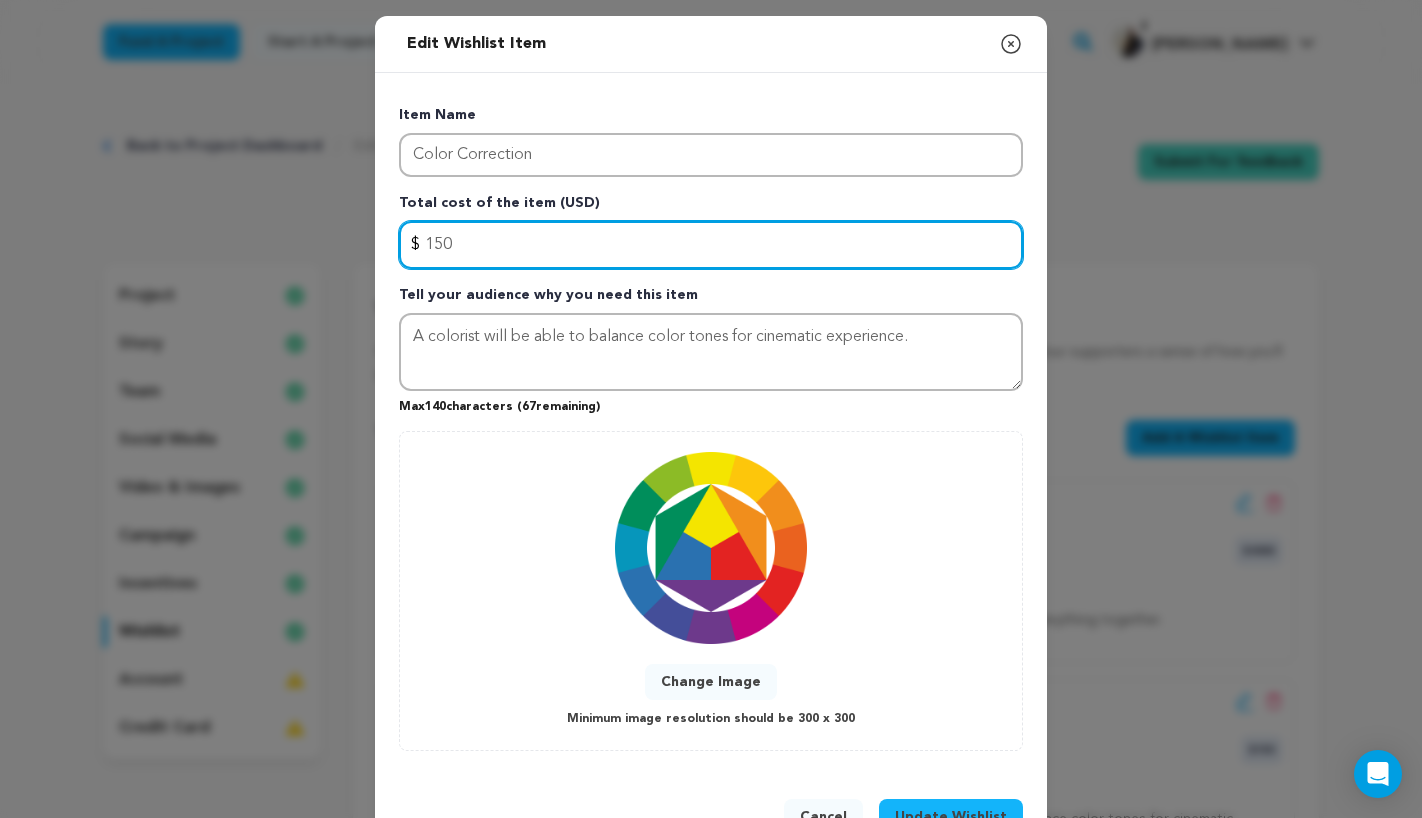 drag, startPoint x: 565, startPoint y: 237, endPoint x: -18, endPoint y: 190, distance: 584.8914 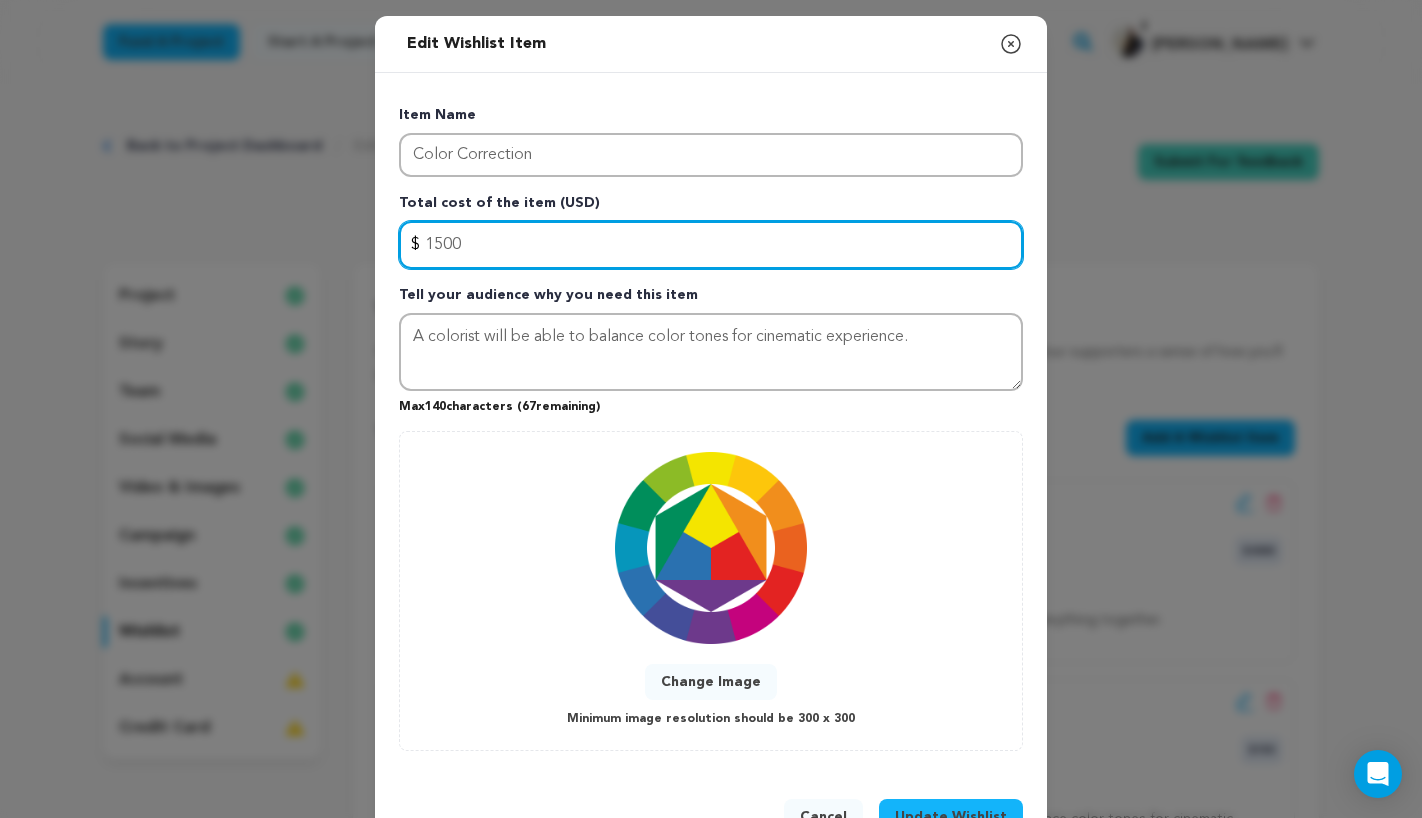 type on "1500" 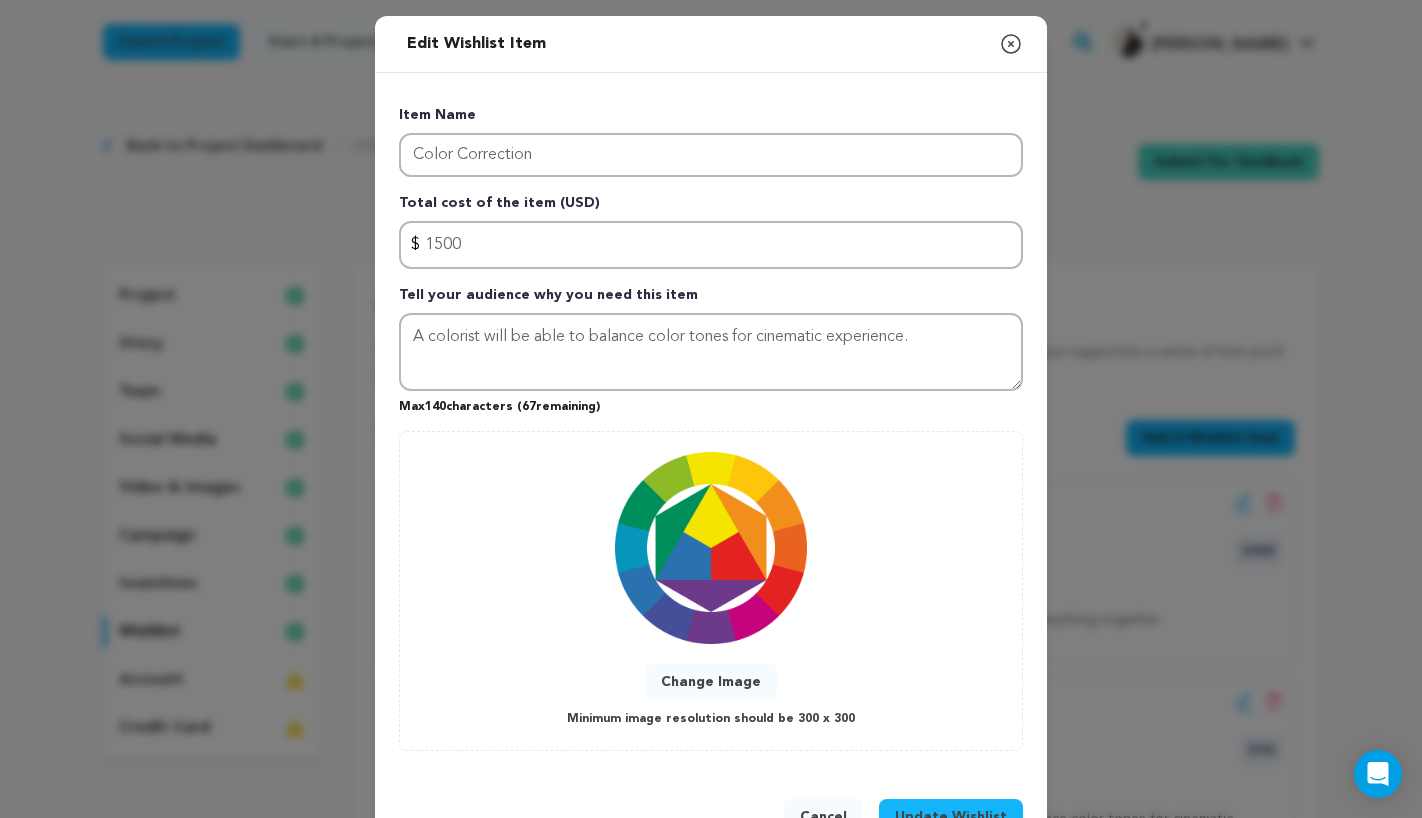 click on "Update Wishlist" at bounding box center (951, 817) 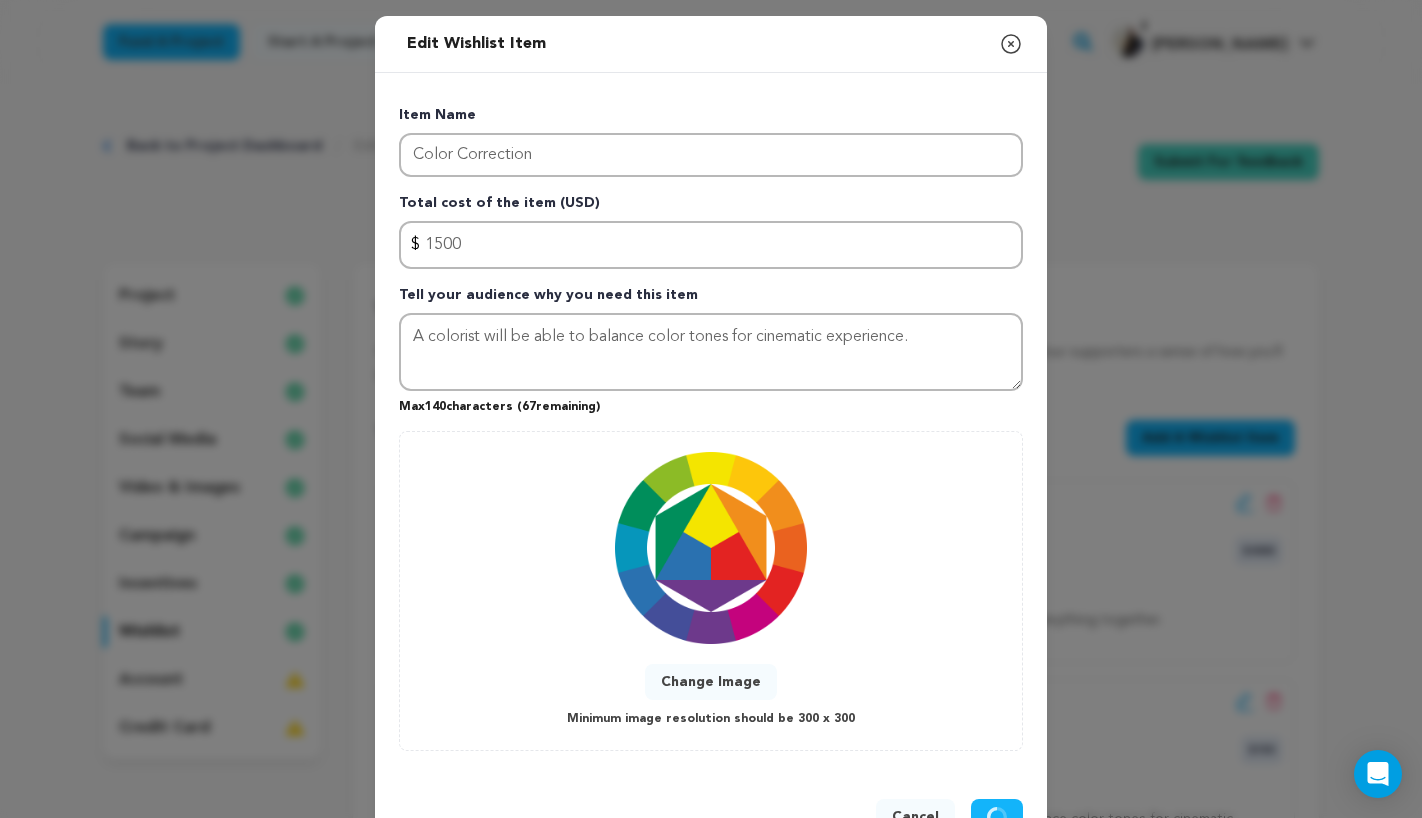 type 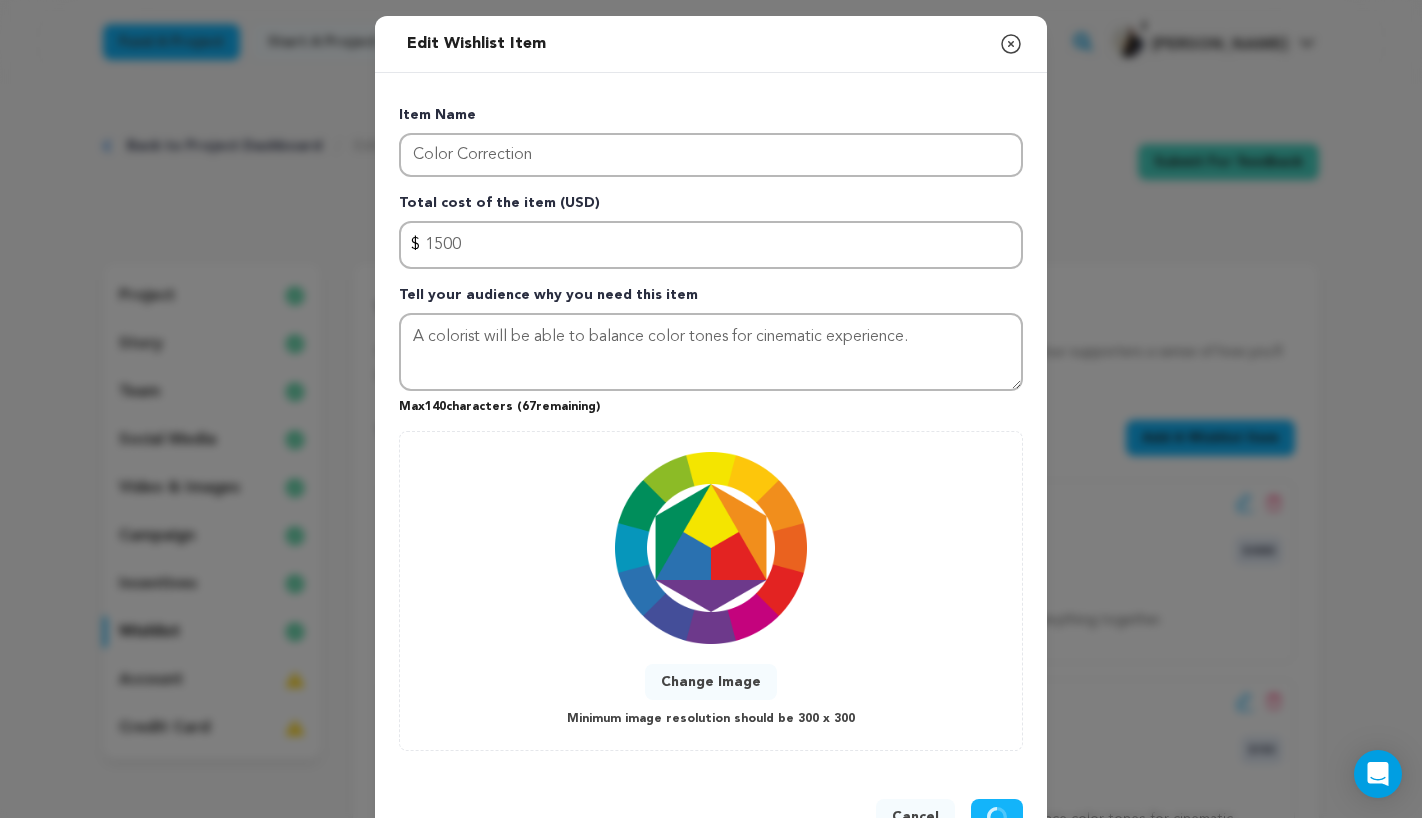 type 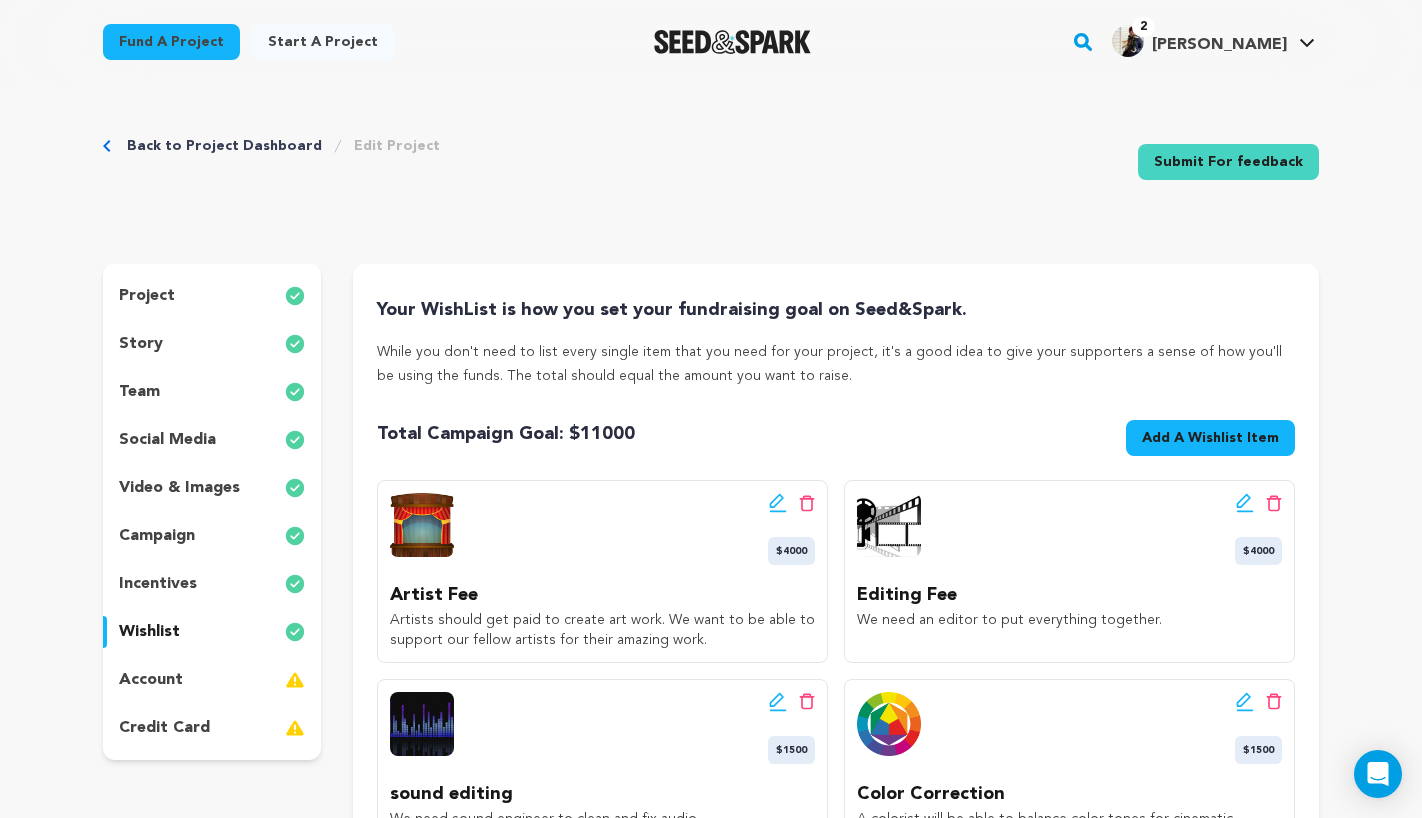 click on "Add A Wishlist Item" at bounding box center [1210, 438] 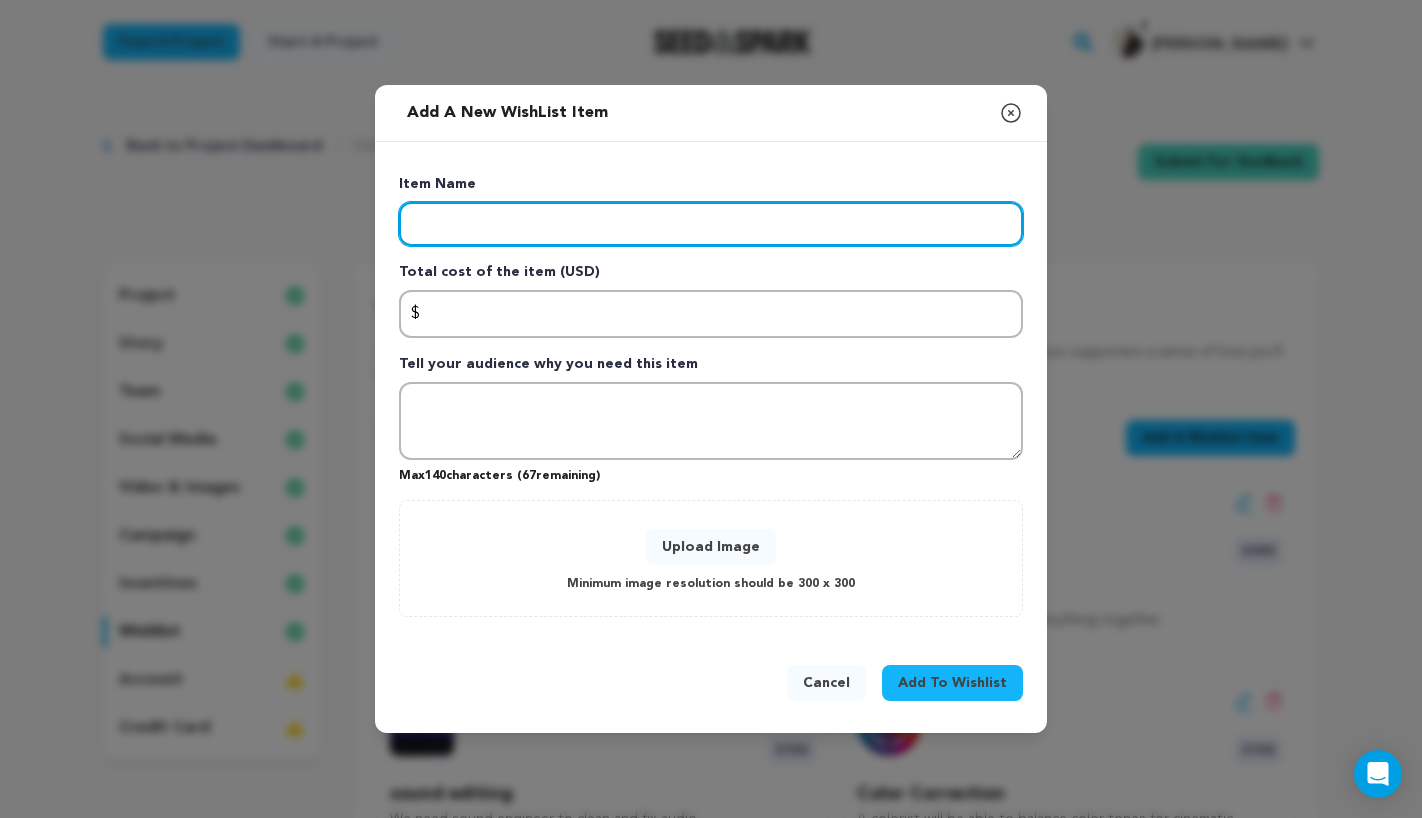 click at bounding box center (711, 224) 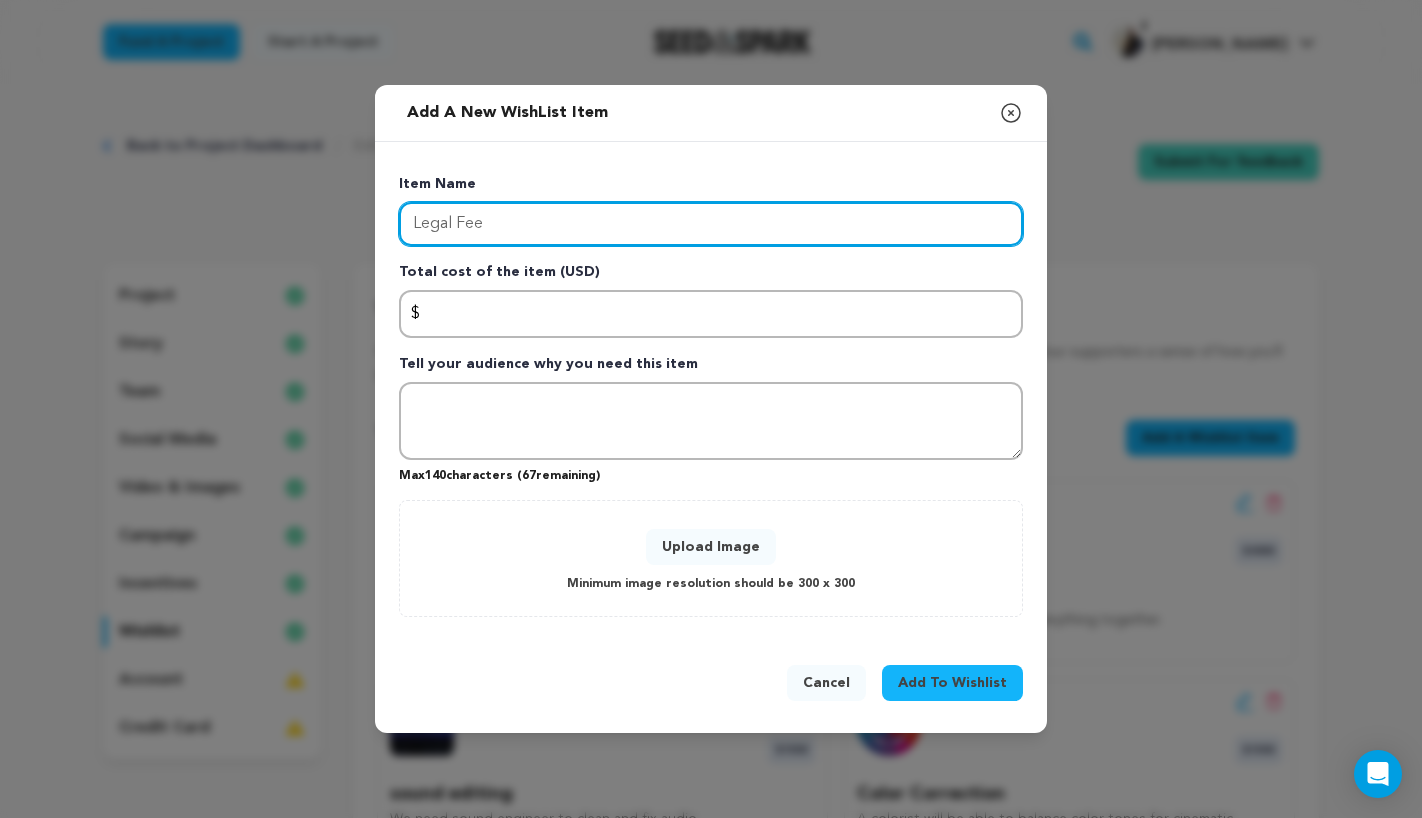 type on "Legal Fee" 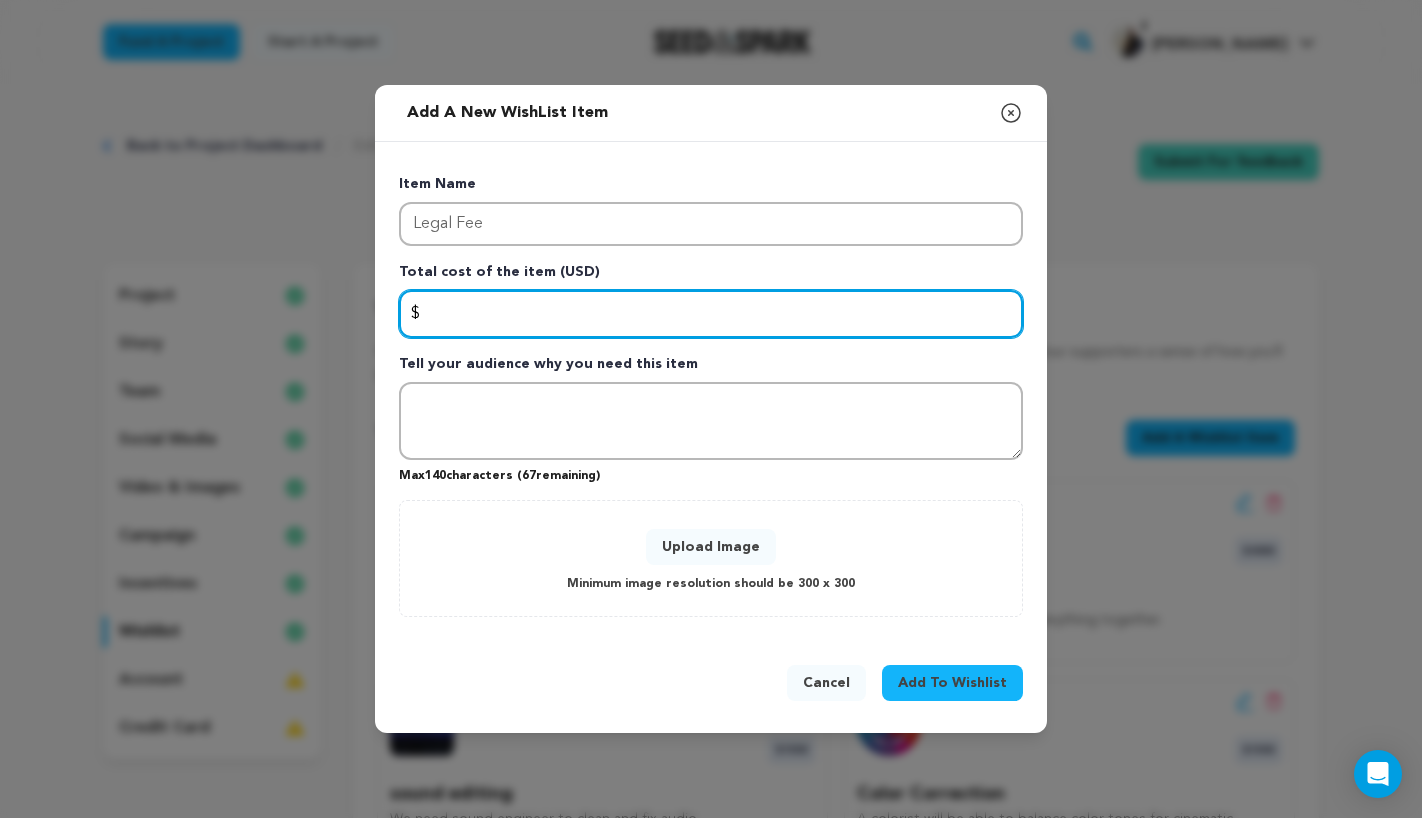click at bounding box center [711, 314] 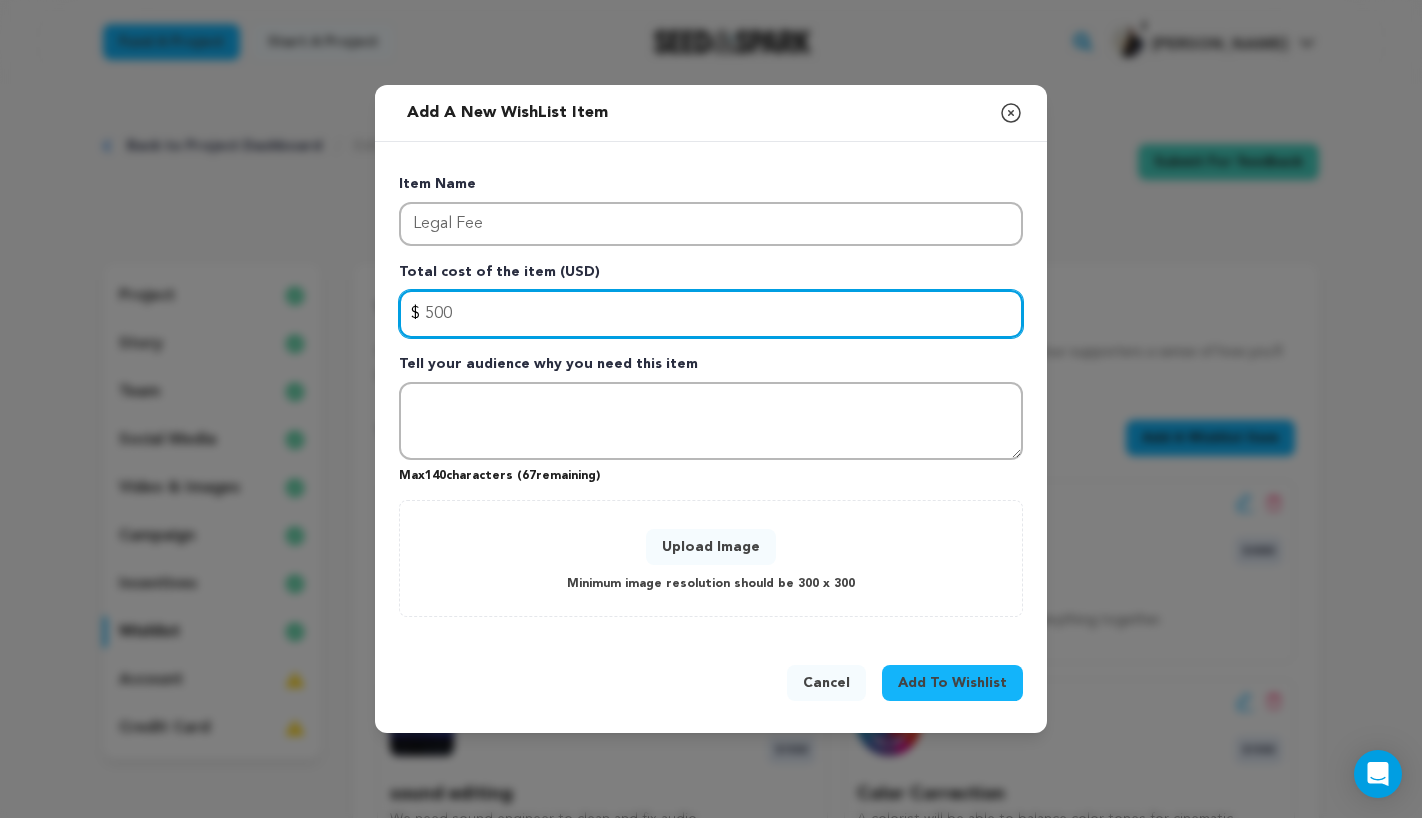 type on "500" 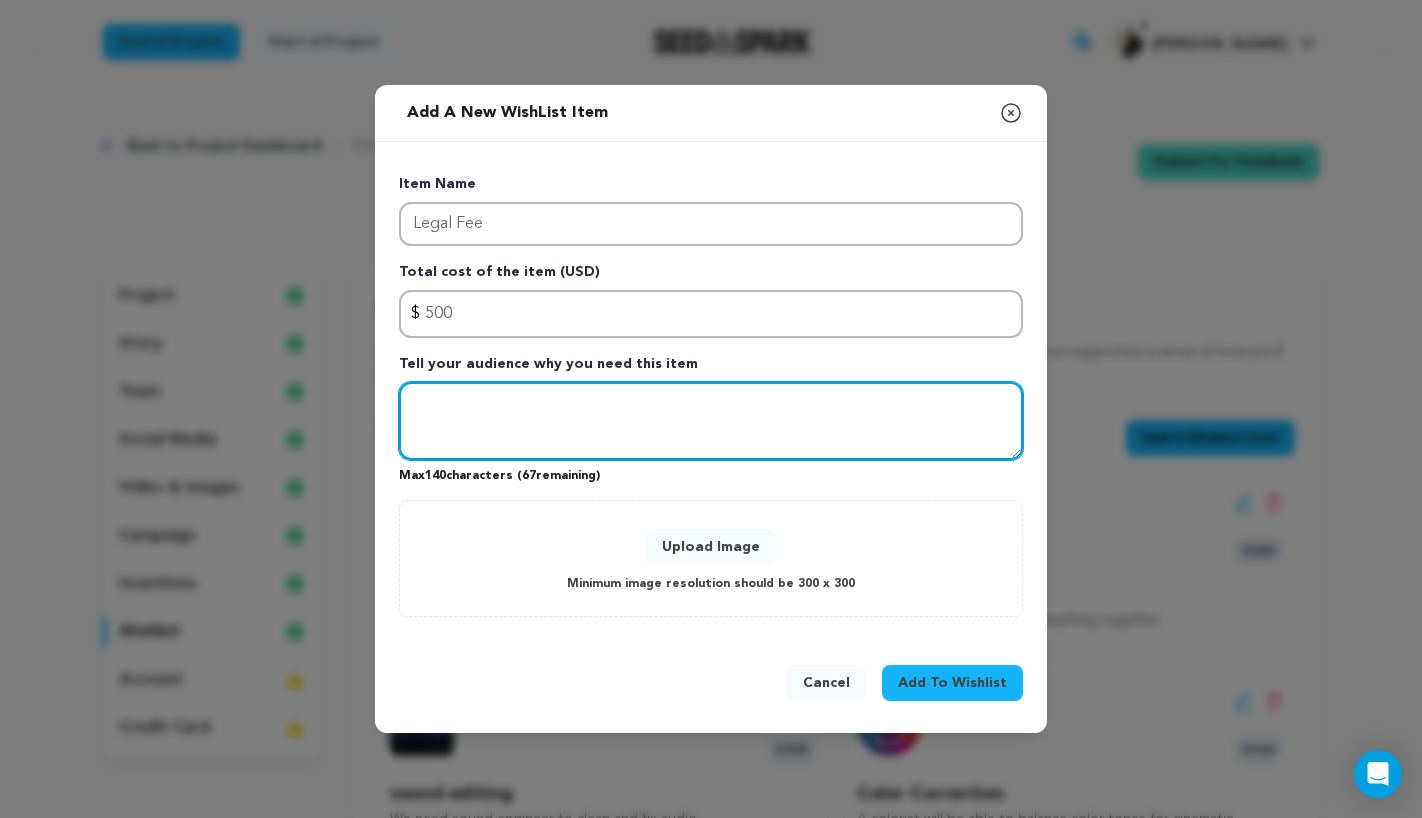 click at bounding box center [711, 421] 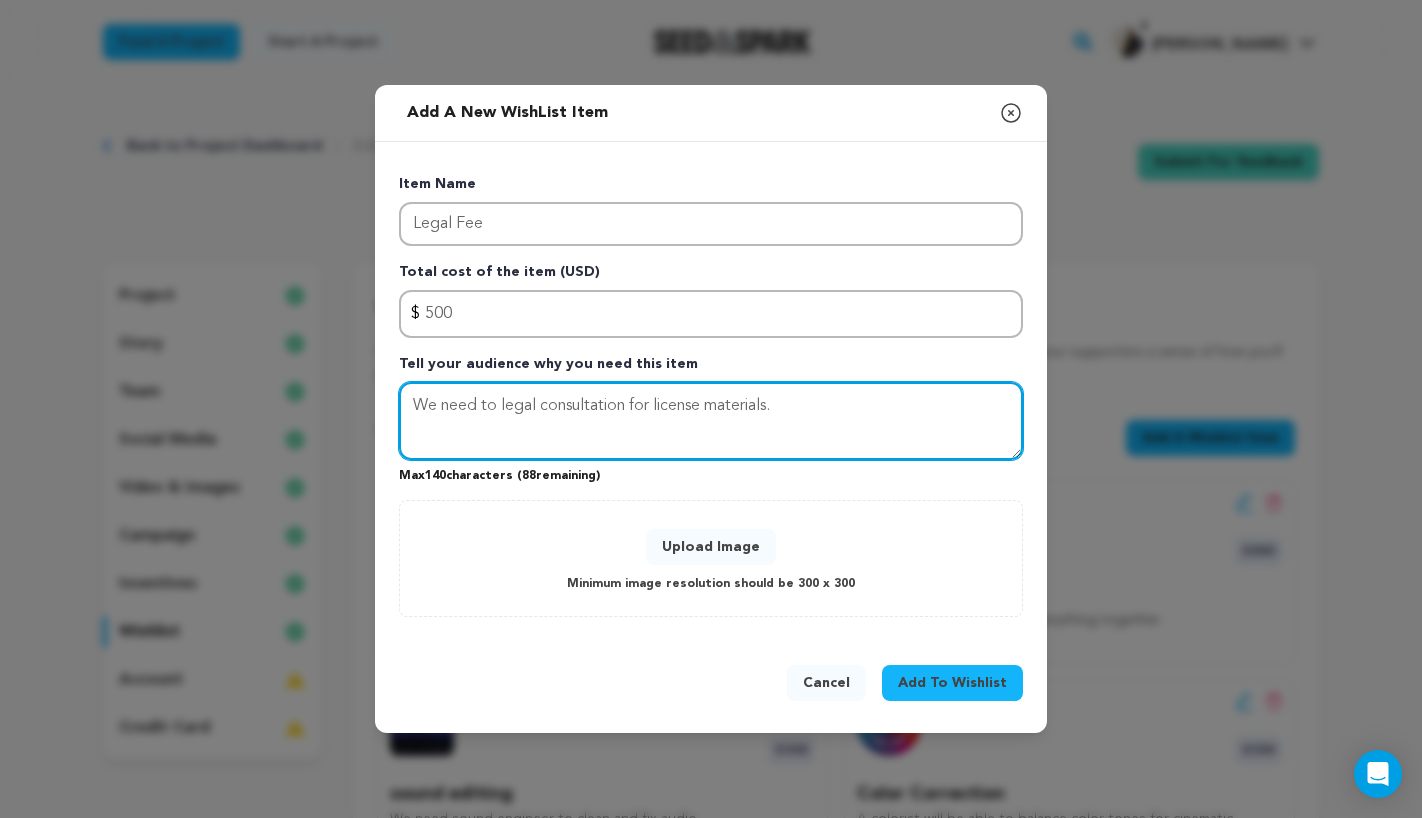 type on "We need to legal consultation for license materials." 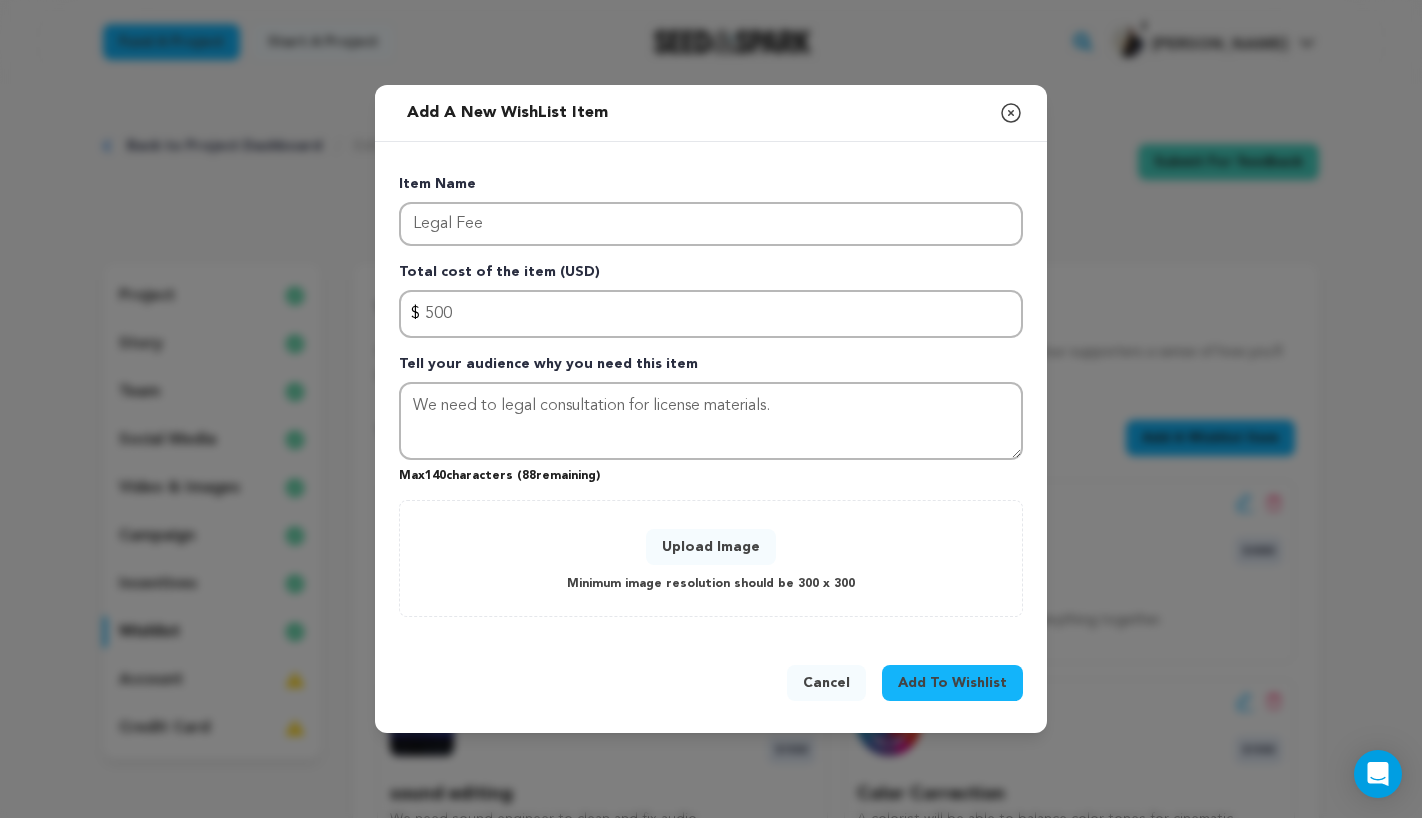click on "Upload Image" at bounding box center (711, 547) 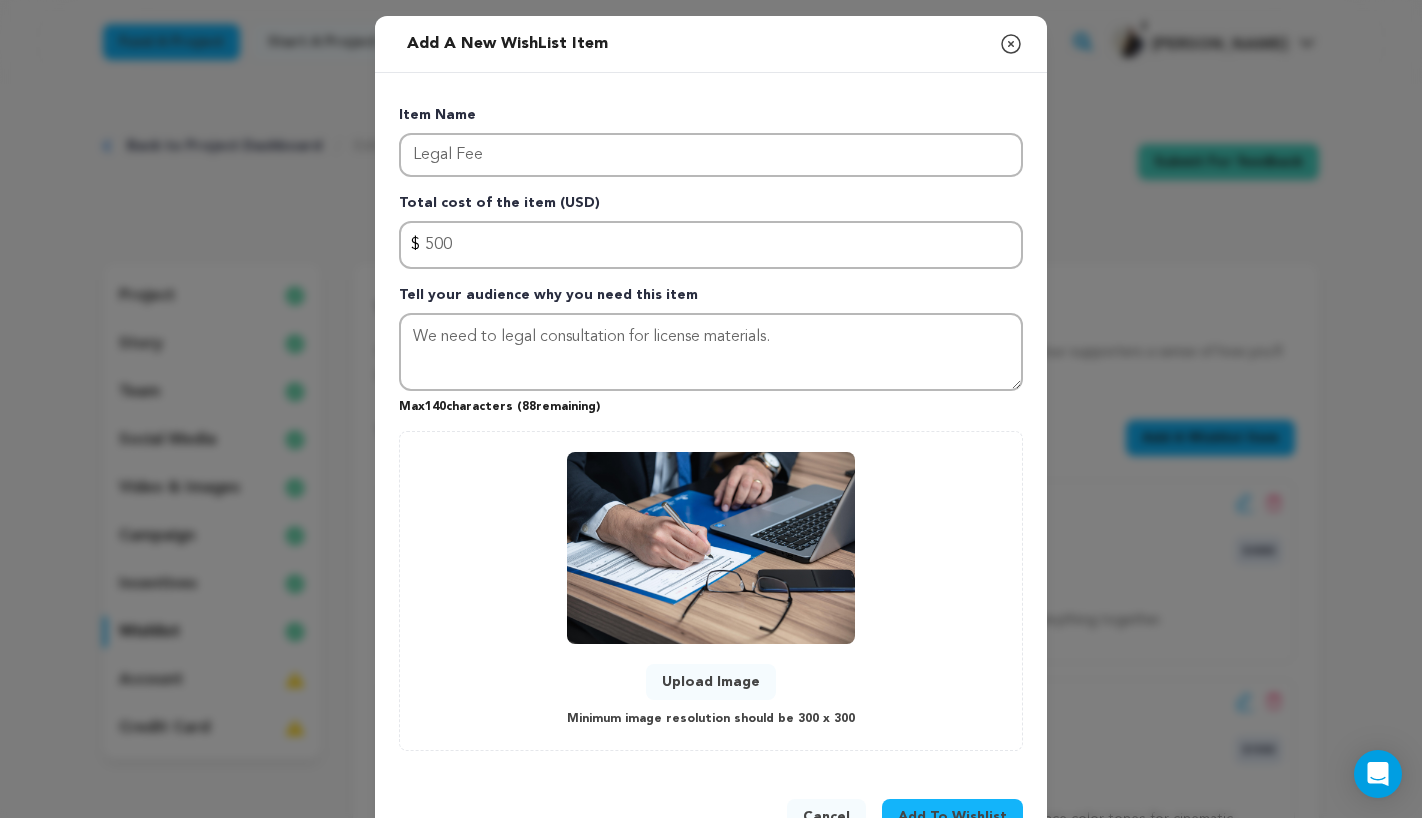click on "Add To Wishlist" at bounding box center (952, 817) 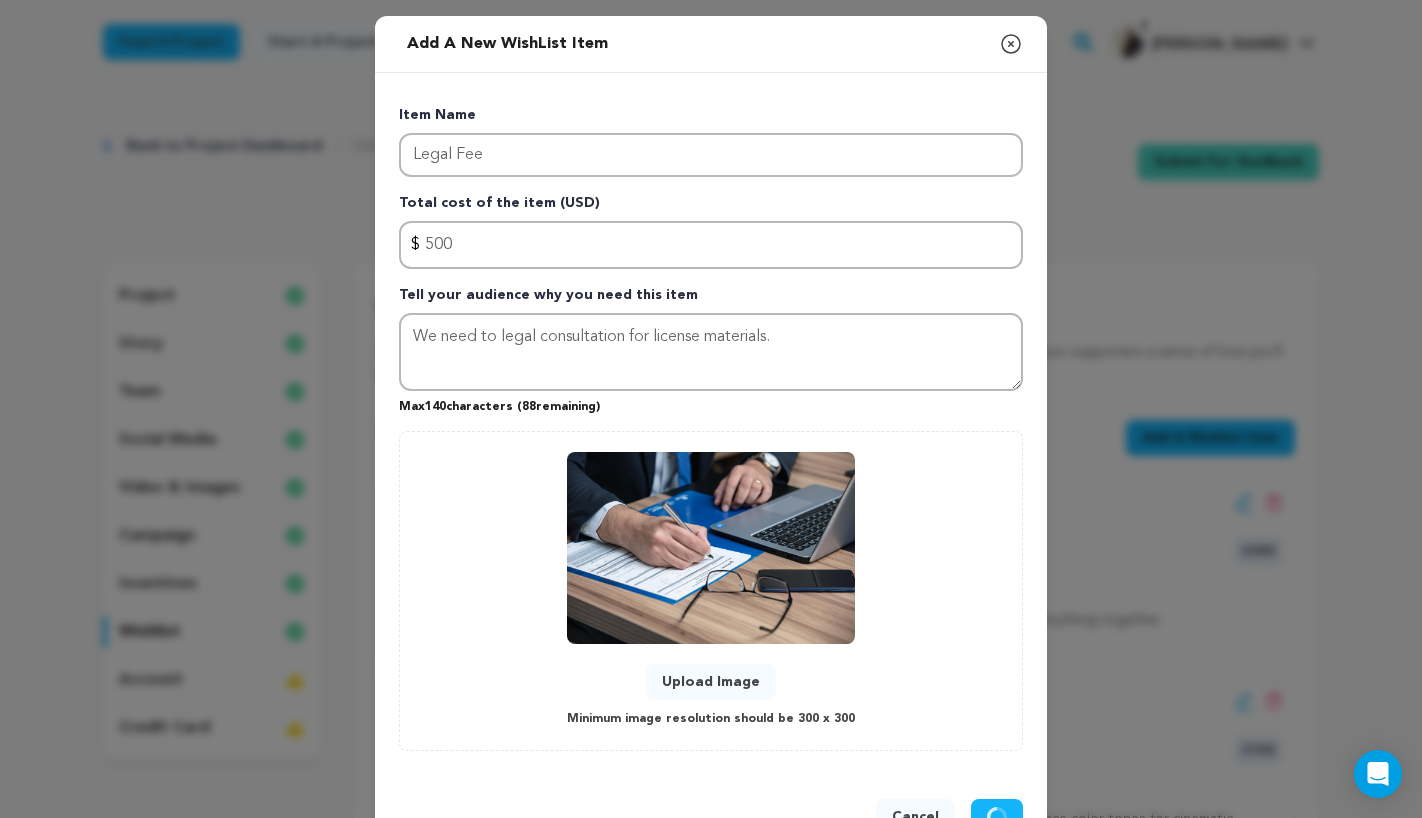 type 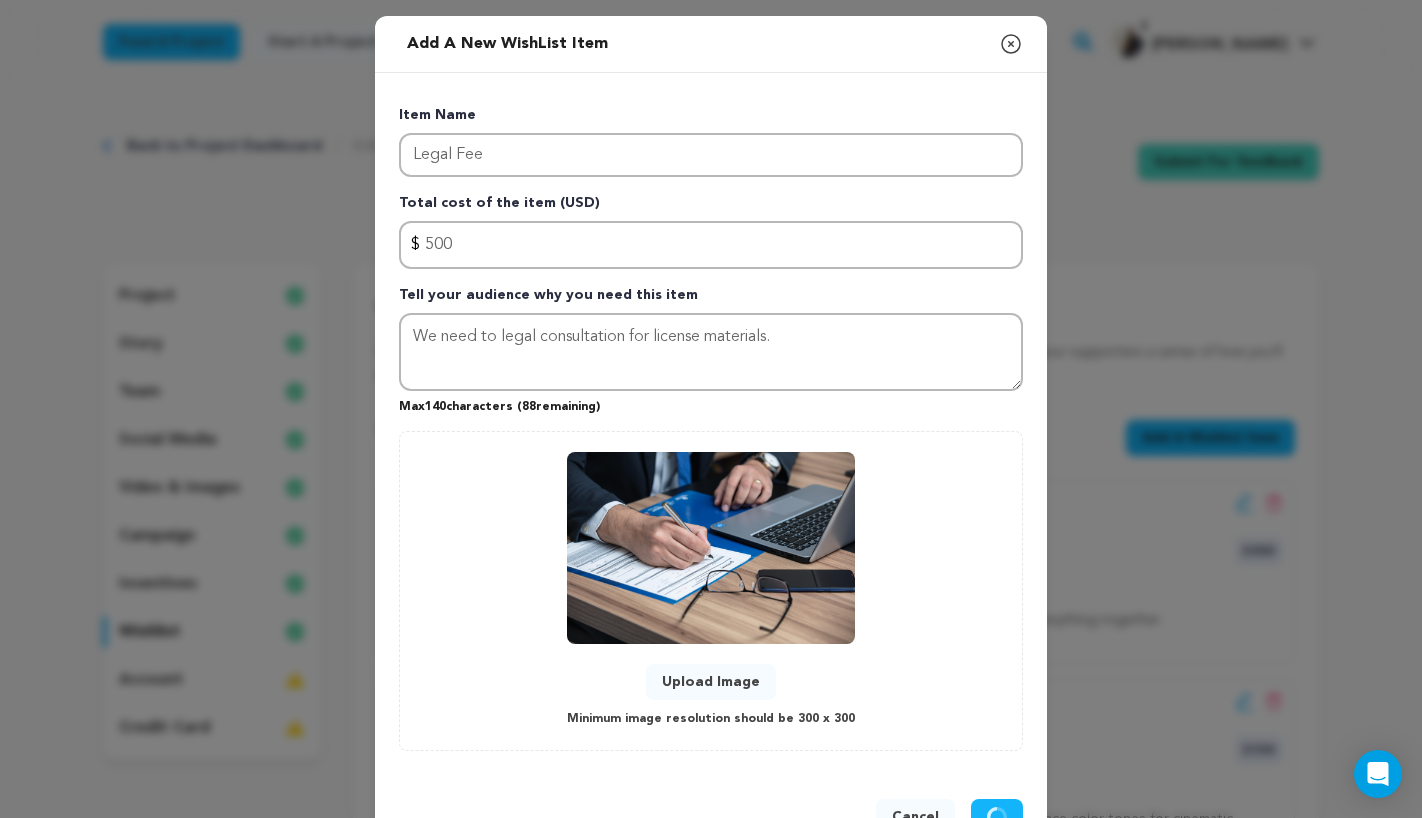type 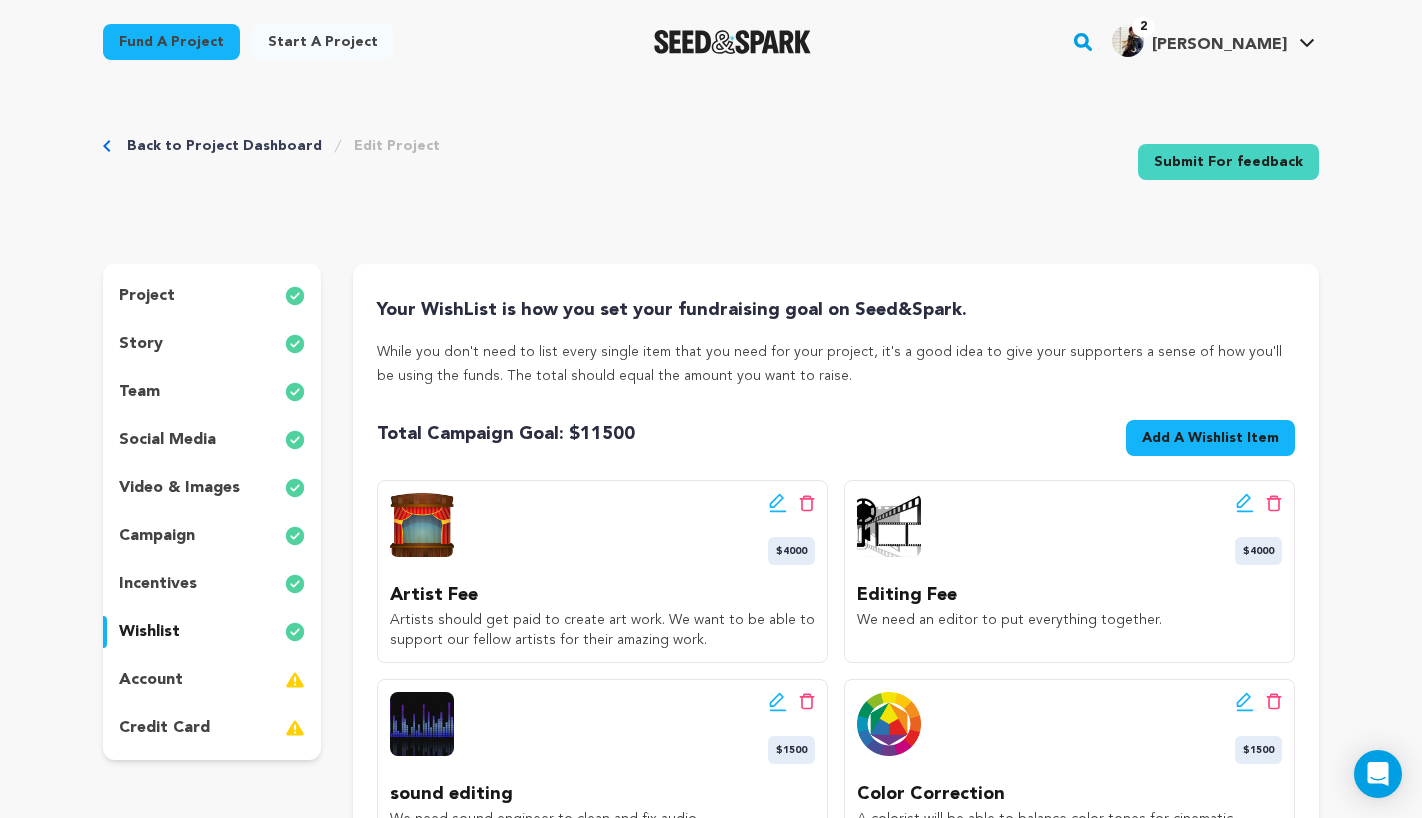 click on "Add A Wishlist Item" at bounding box center [1210, 438] 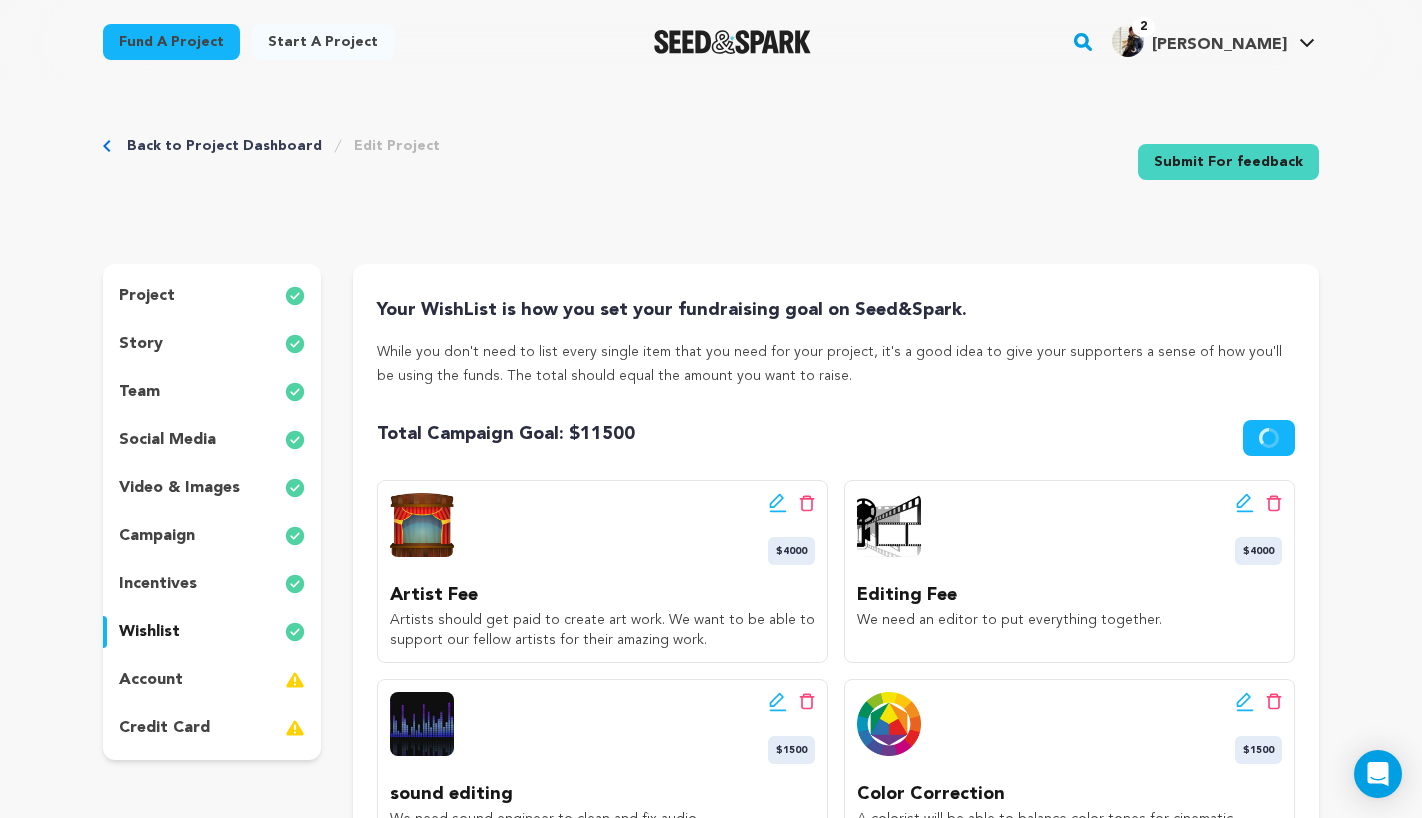 click on "Total Campaign Goal: $ 11500
Goal: $
Add A Wishlist Item
New Wishlist Item" at bounding box center [836, 442] 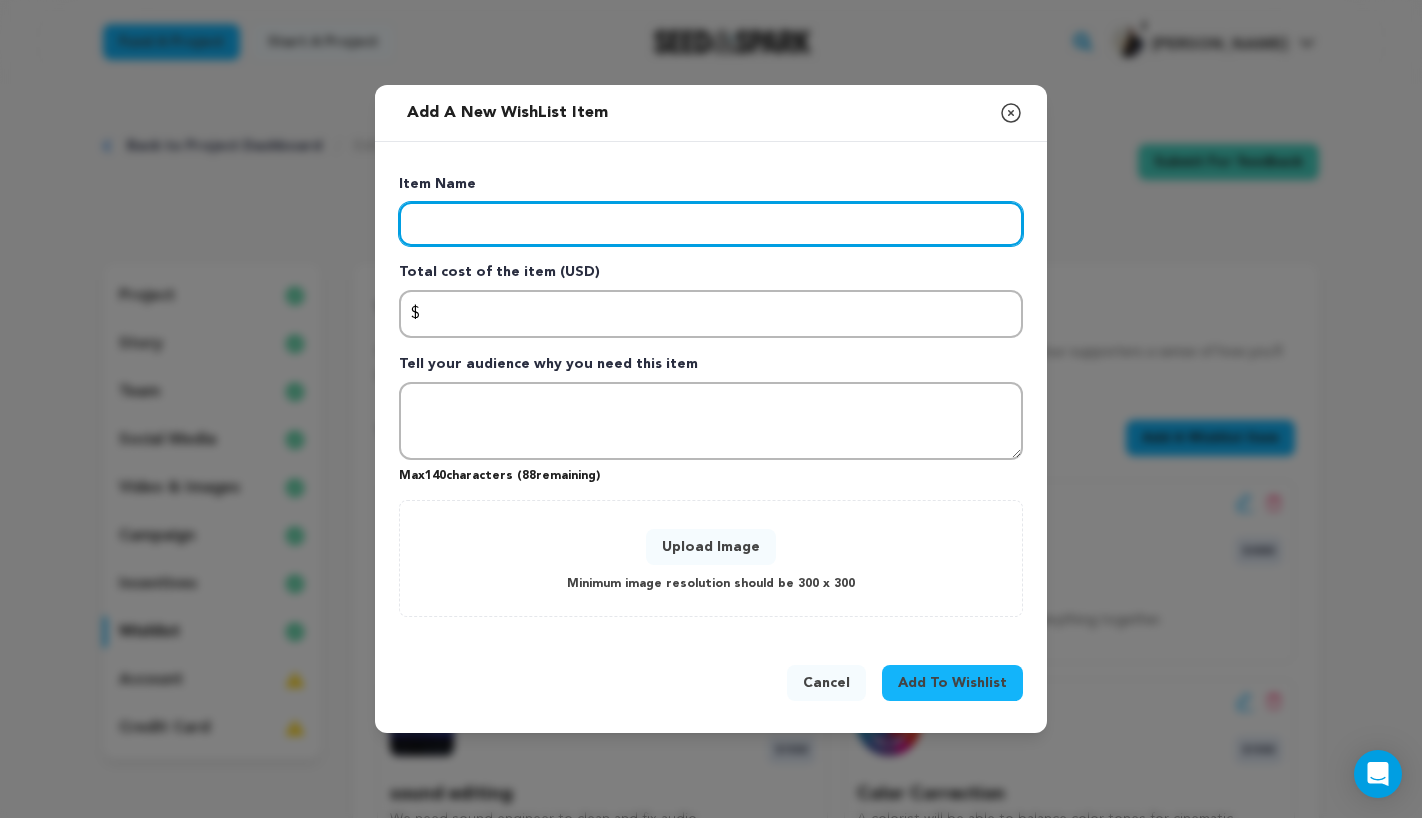 click at bounding box center (711, 224) 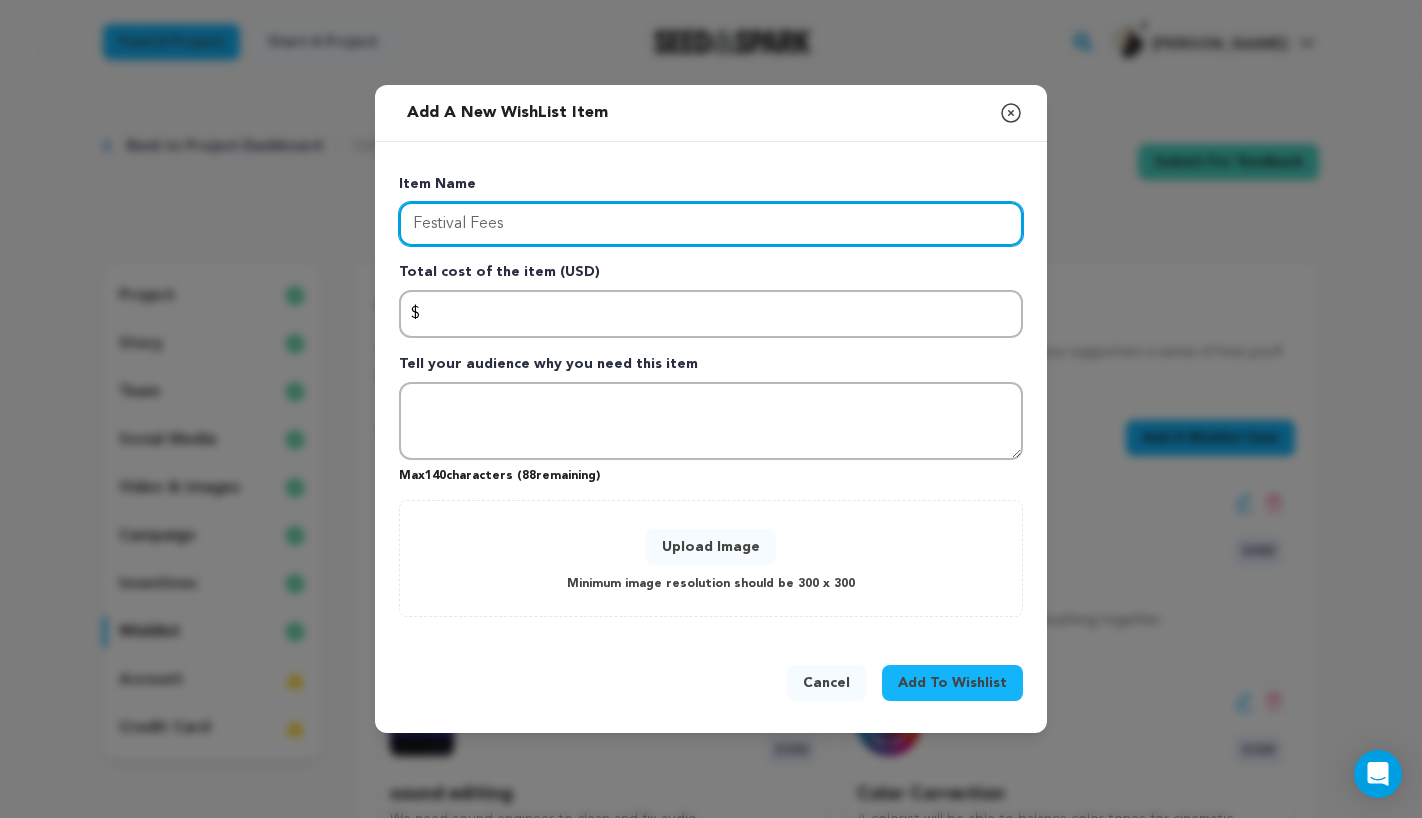 type on "Festival Fees" 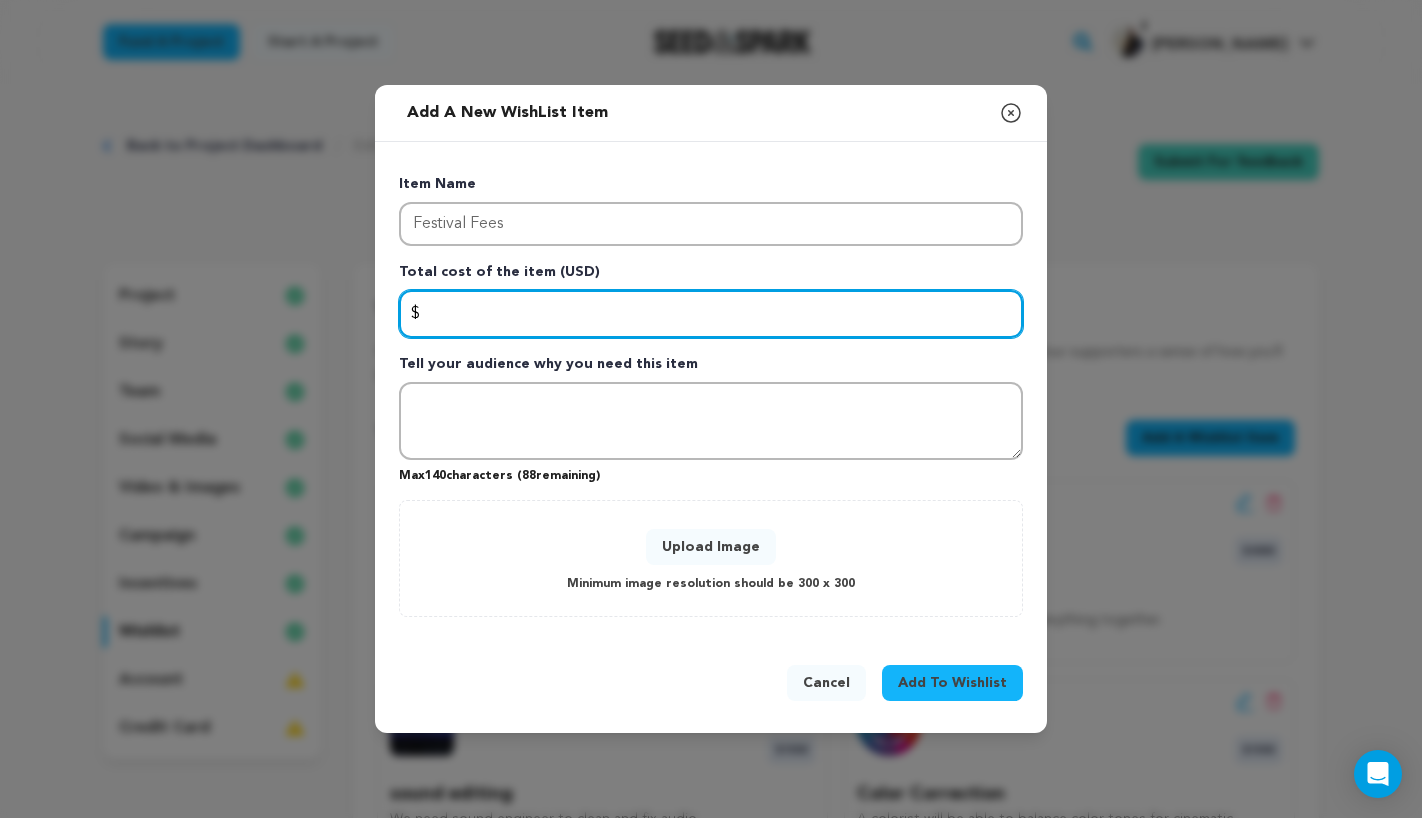 click at bounding box center [711, 314] 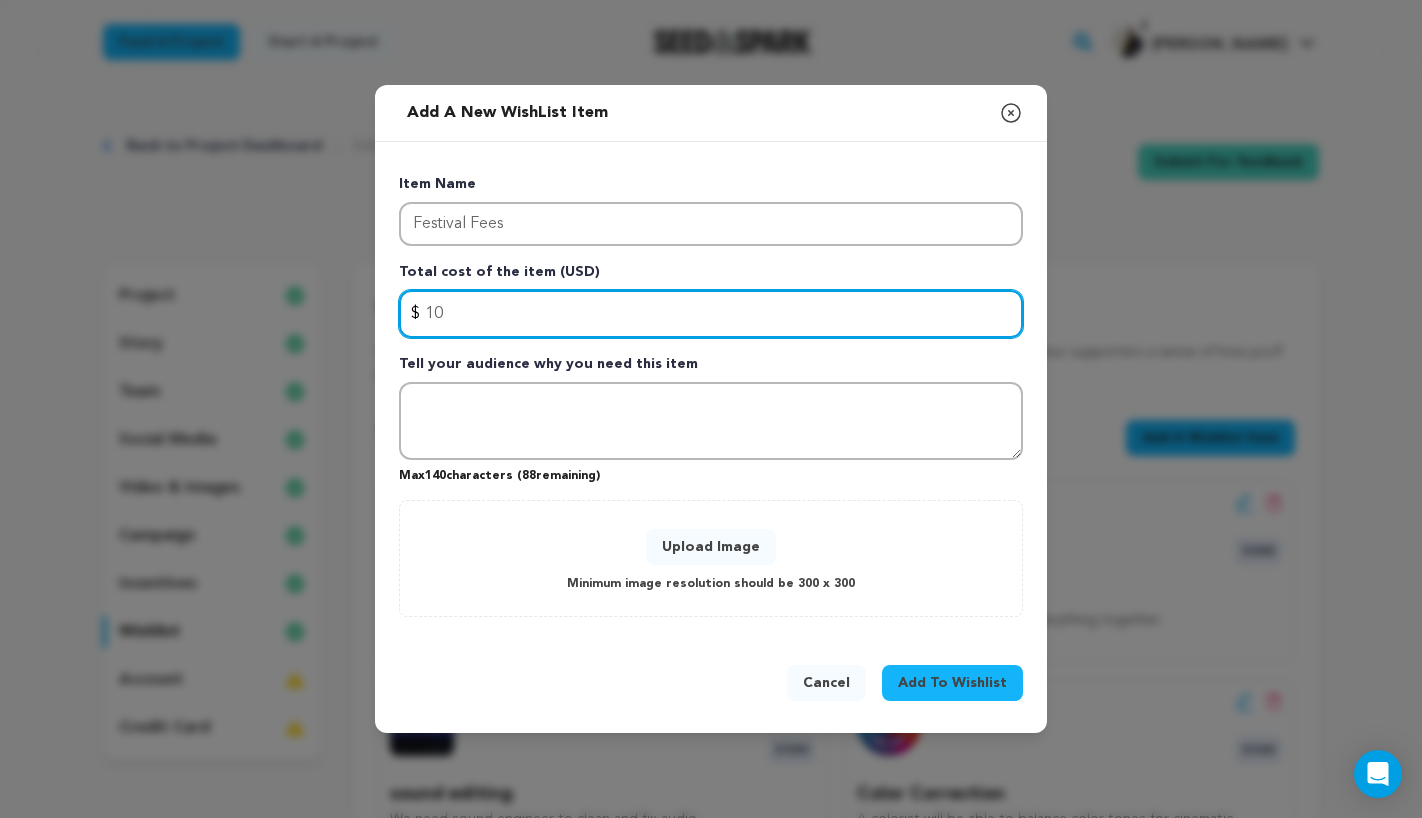 type on "1" 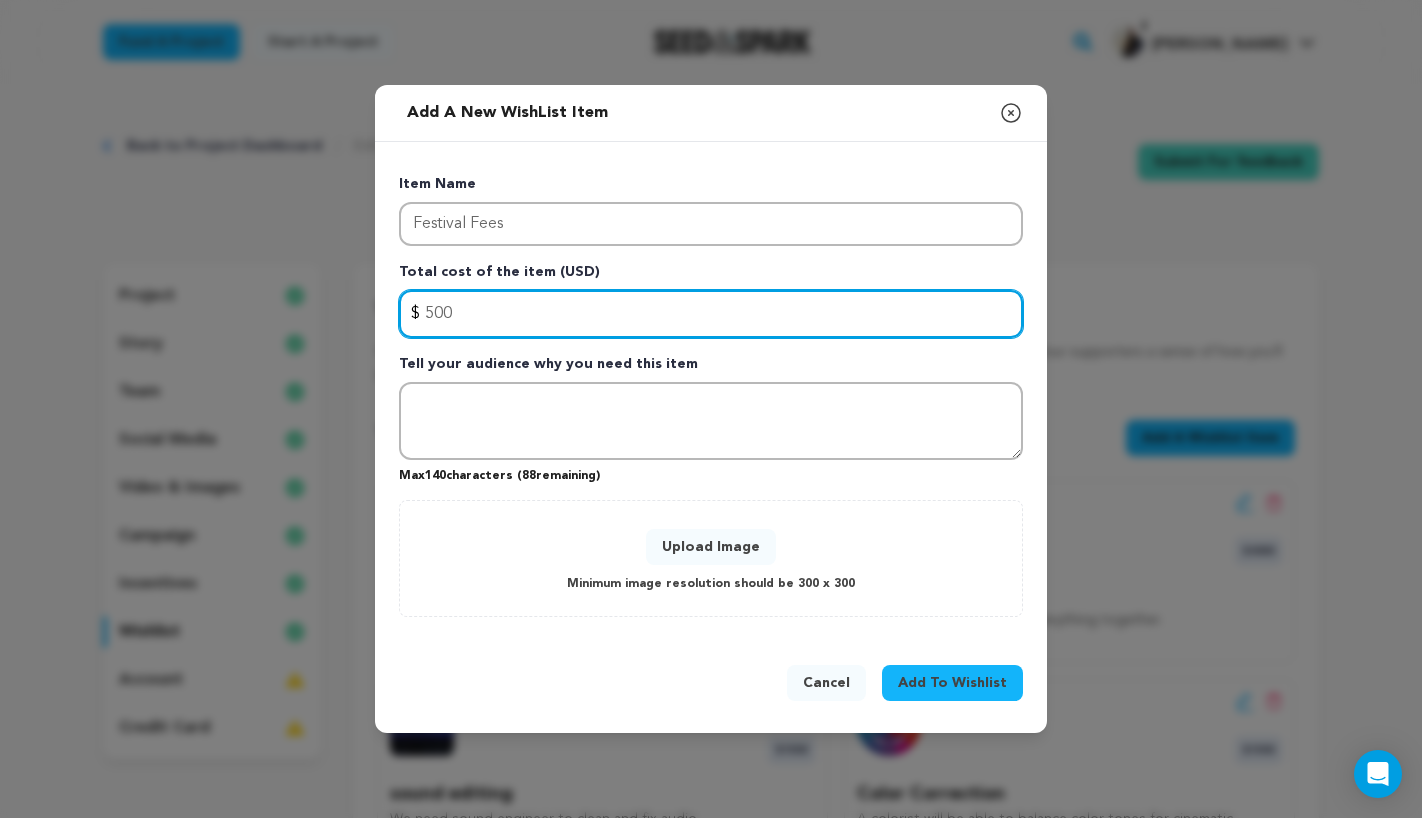 type on "500" 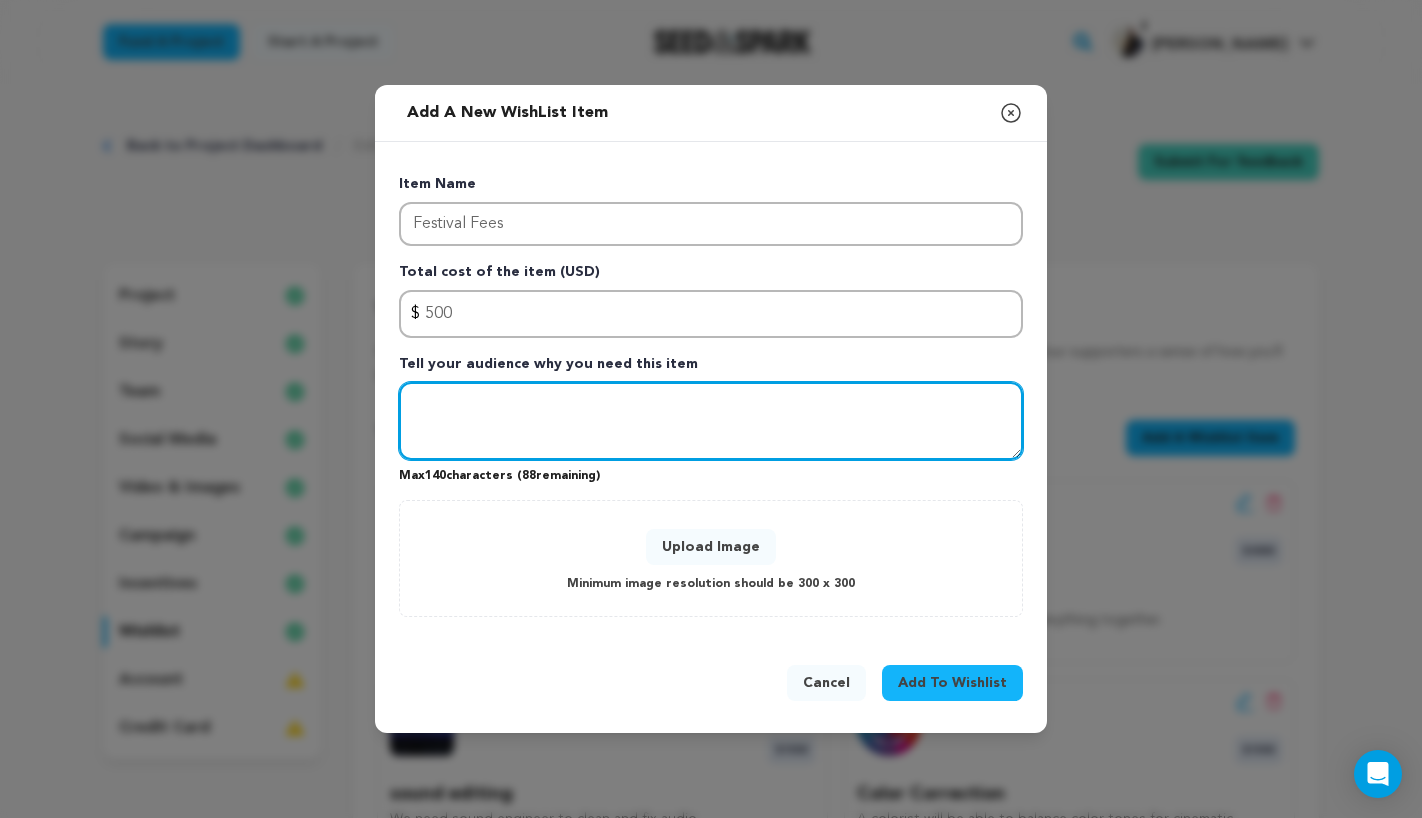 click at bounding box center (711, 421) 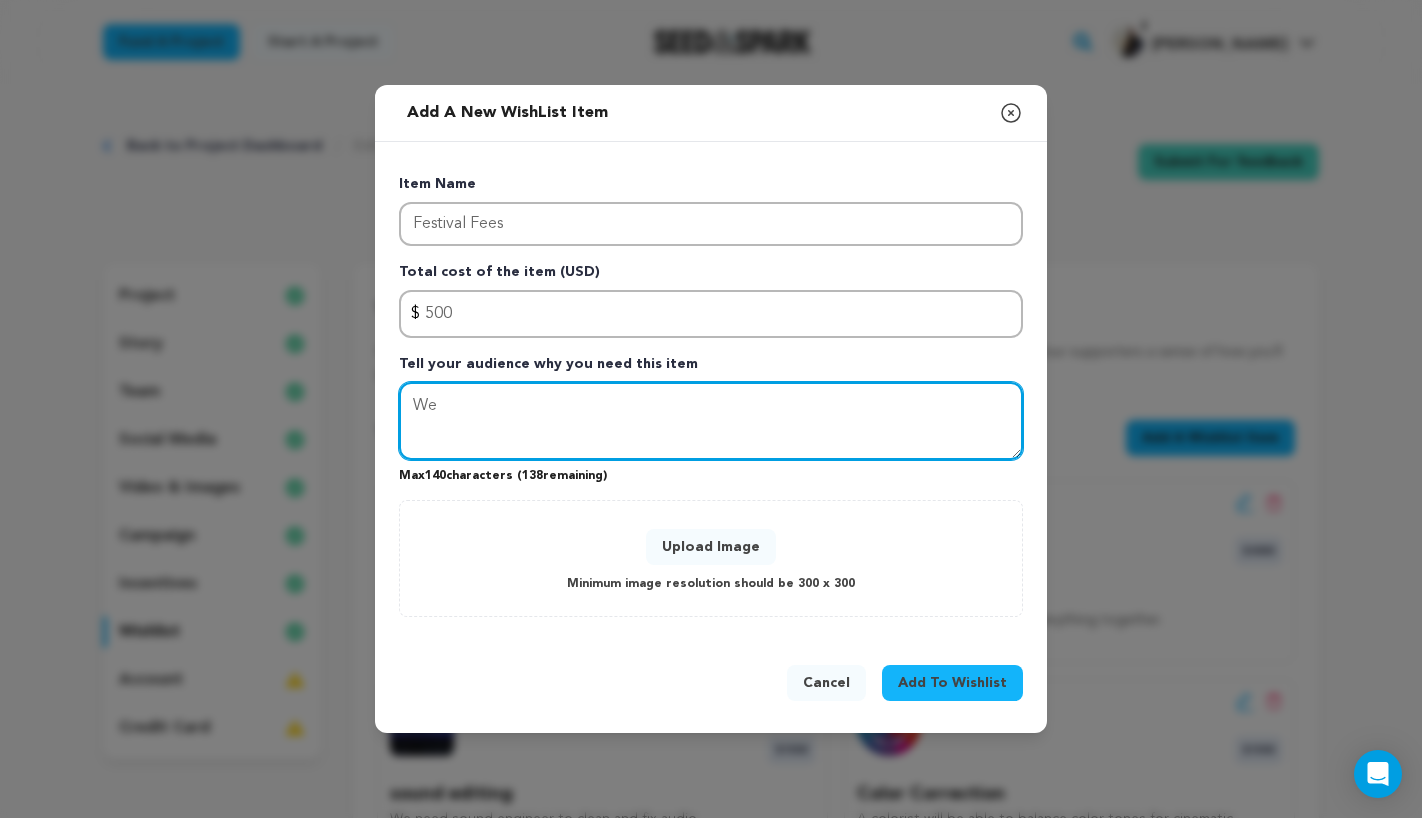 type on "W" 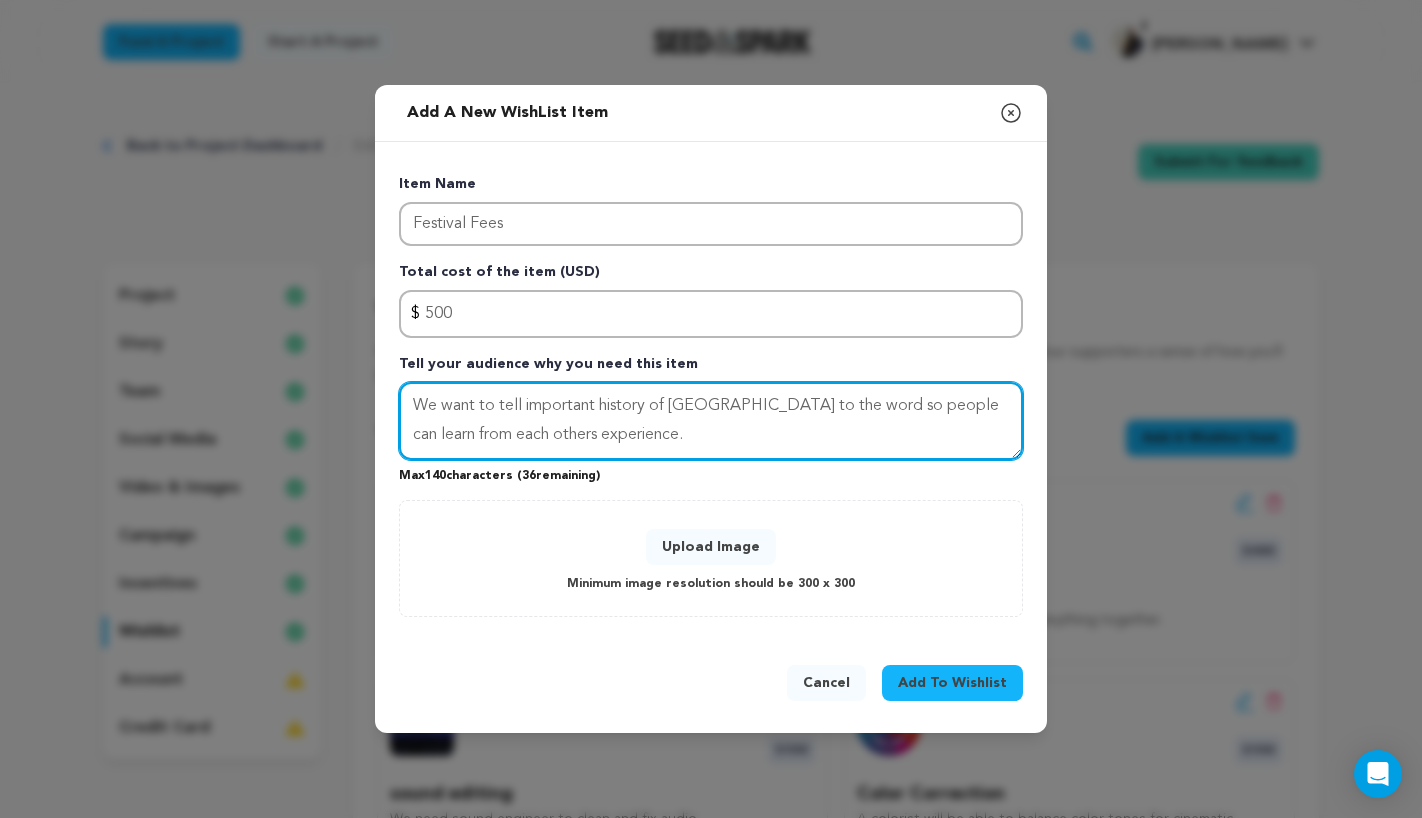 click on "We want to tell important history of Taiwan to the word so people can learn from each others experience." at bounding box center (711, 421) 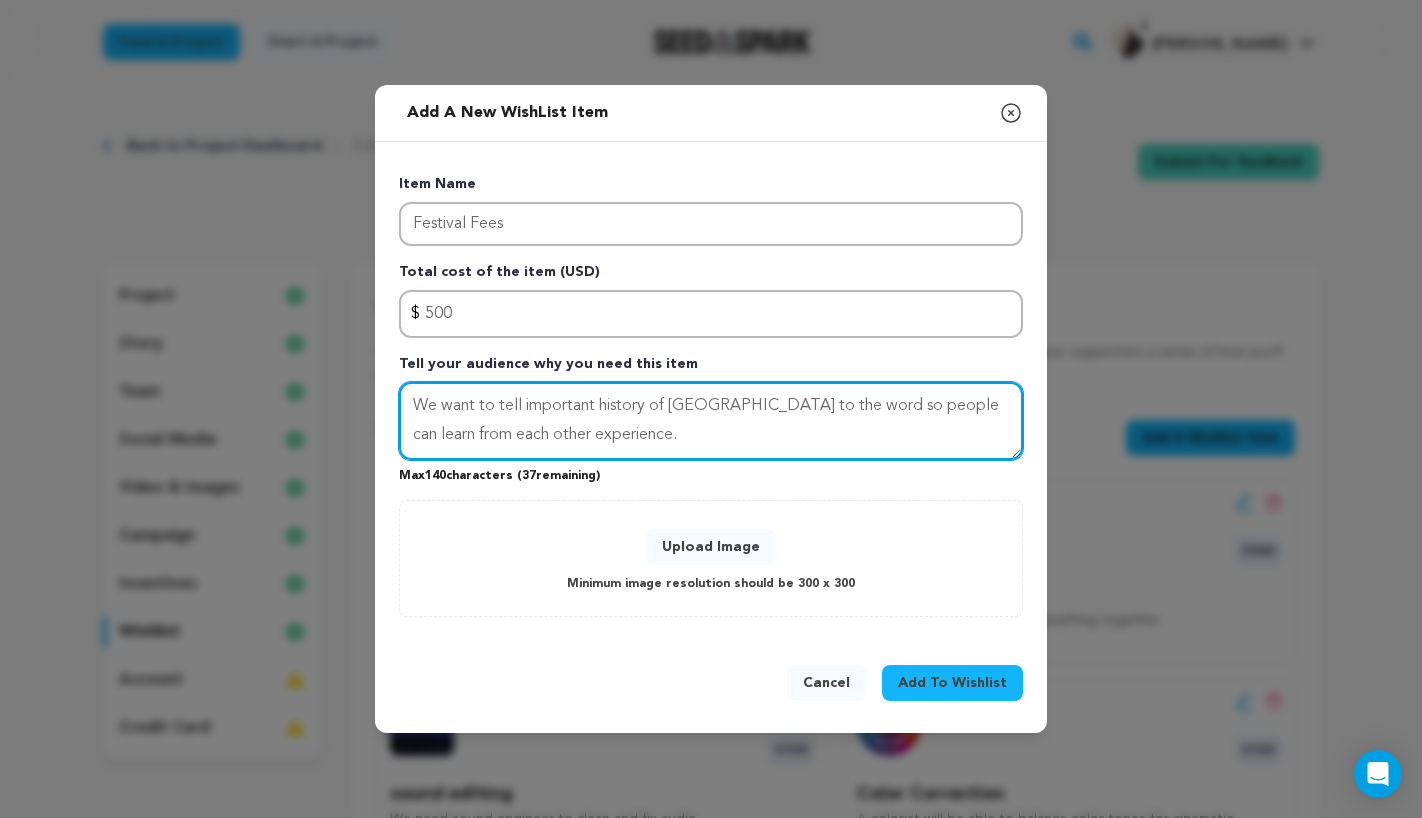 click on "We want to tell important history of Taiwan to the word so people can learn from each other experience." at bounding box center [711, 421] 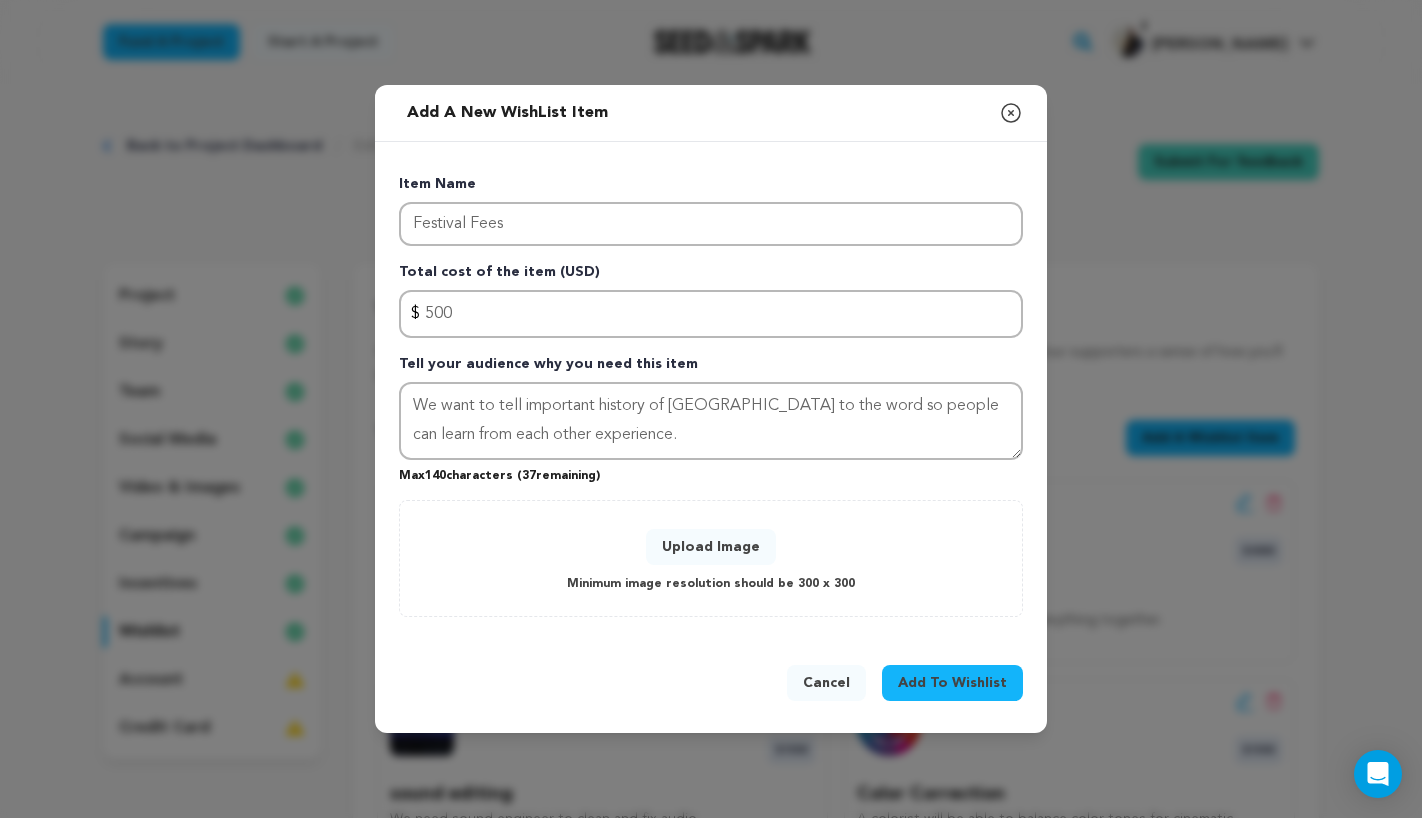 click on "Upload Image" at bounding box center (711, 547) 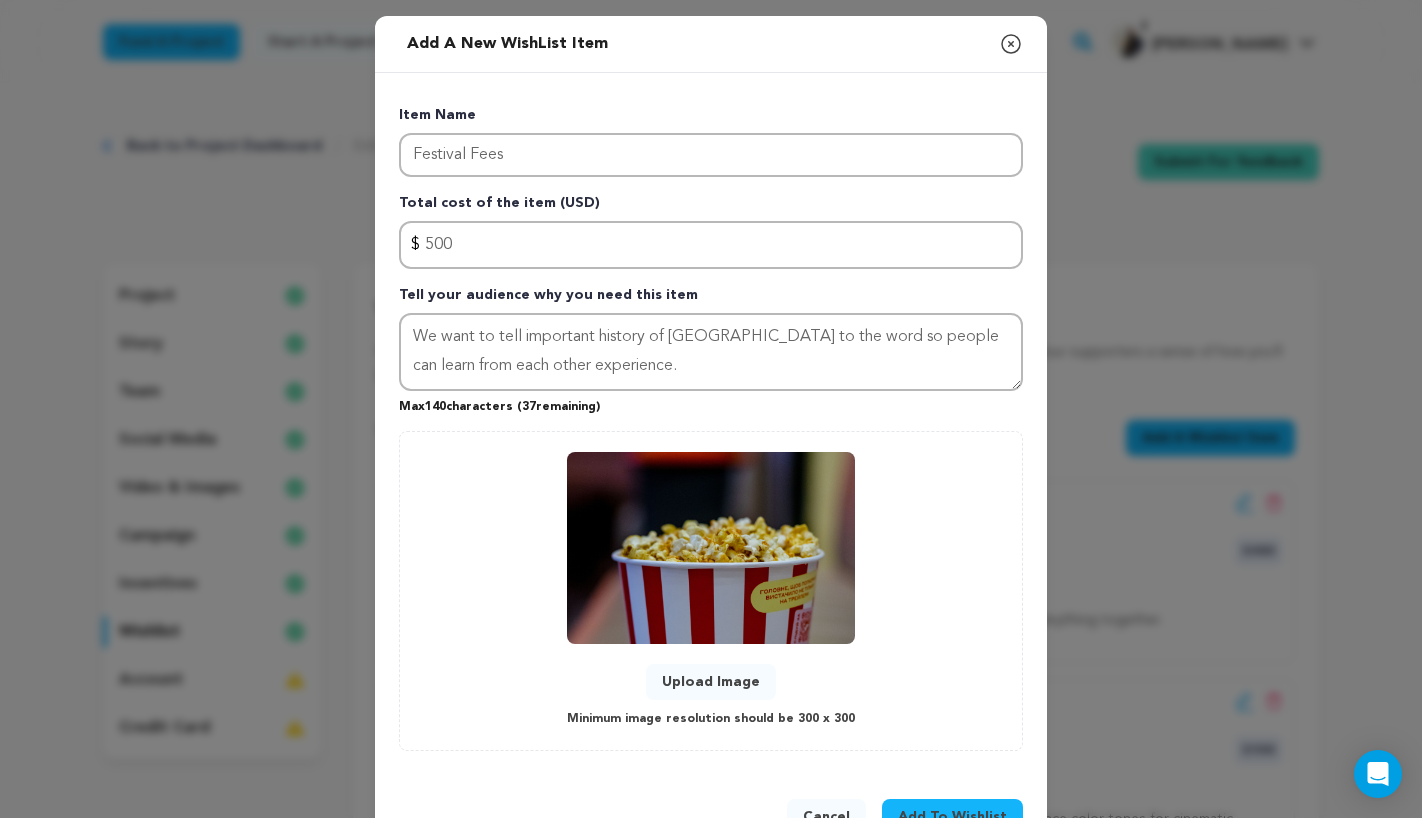 click on "Add To Wishlist" at bounding box center (952, 817) 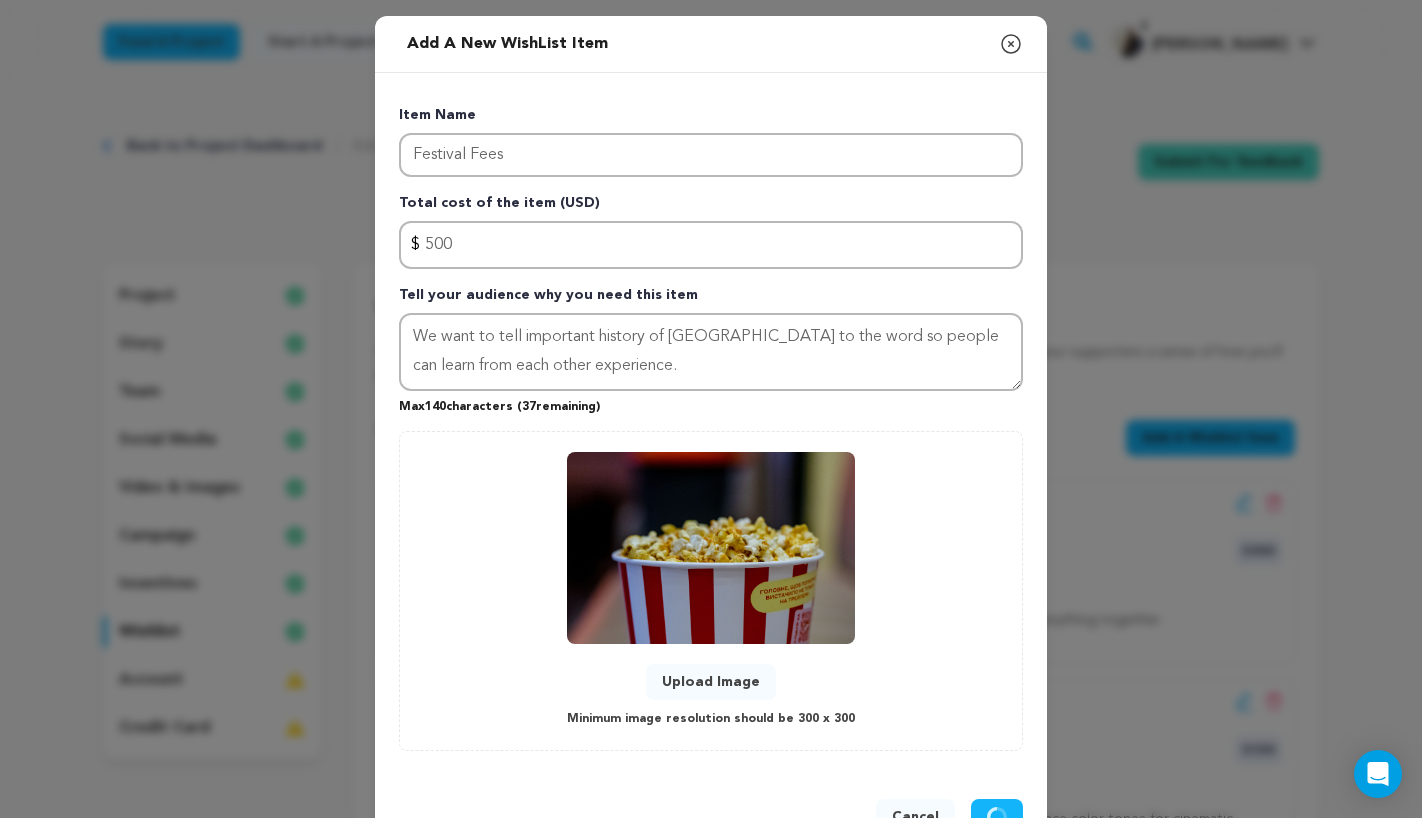 type 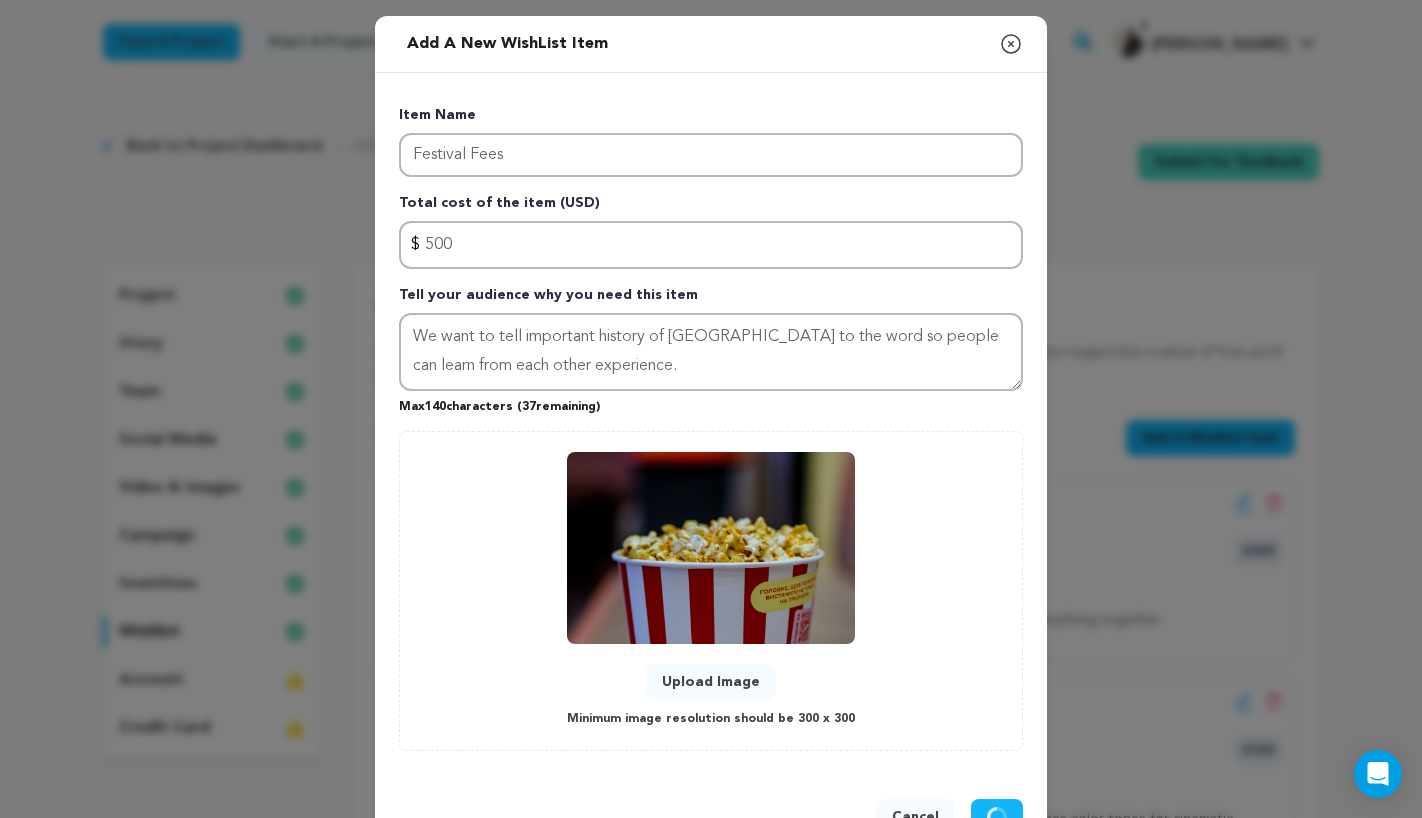type 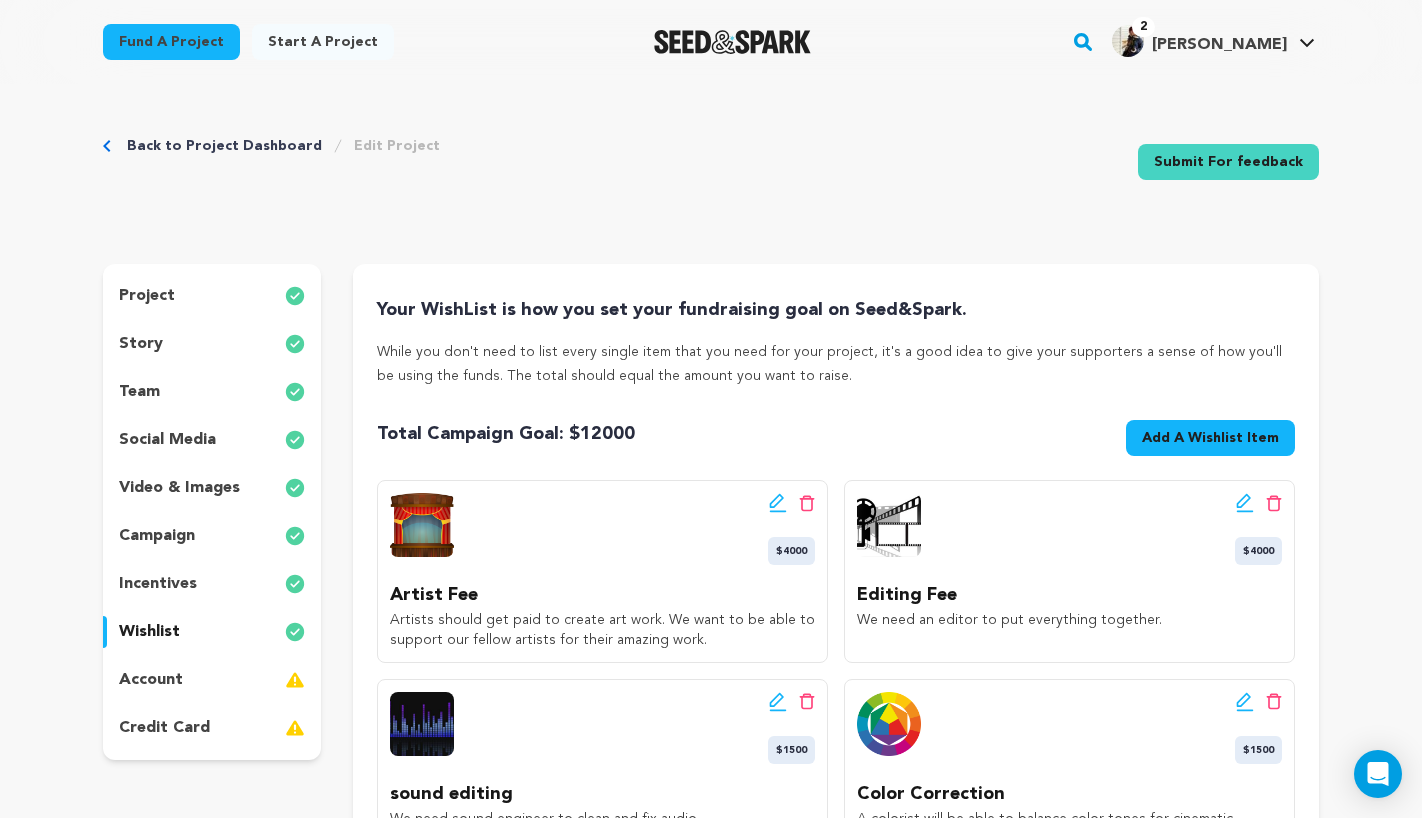 click on "account" at bounding box center [151, 680] 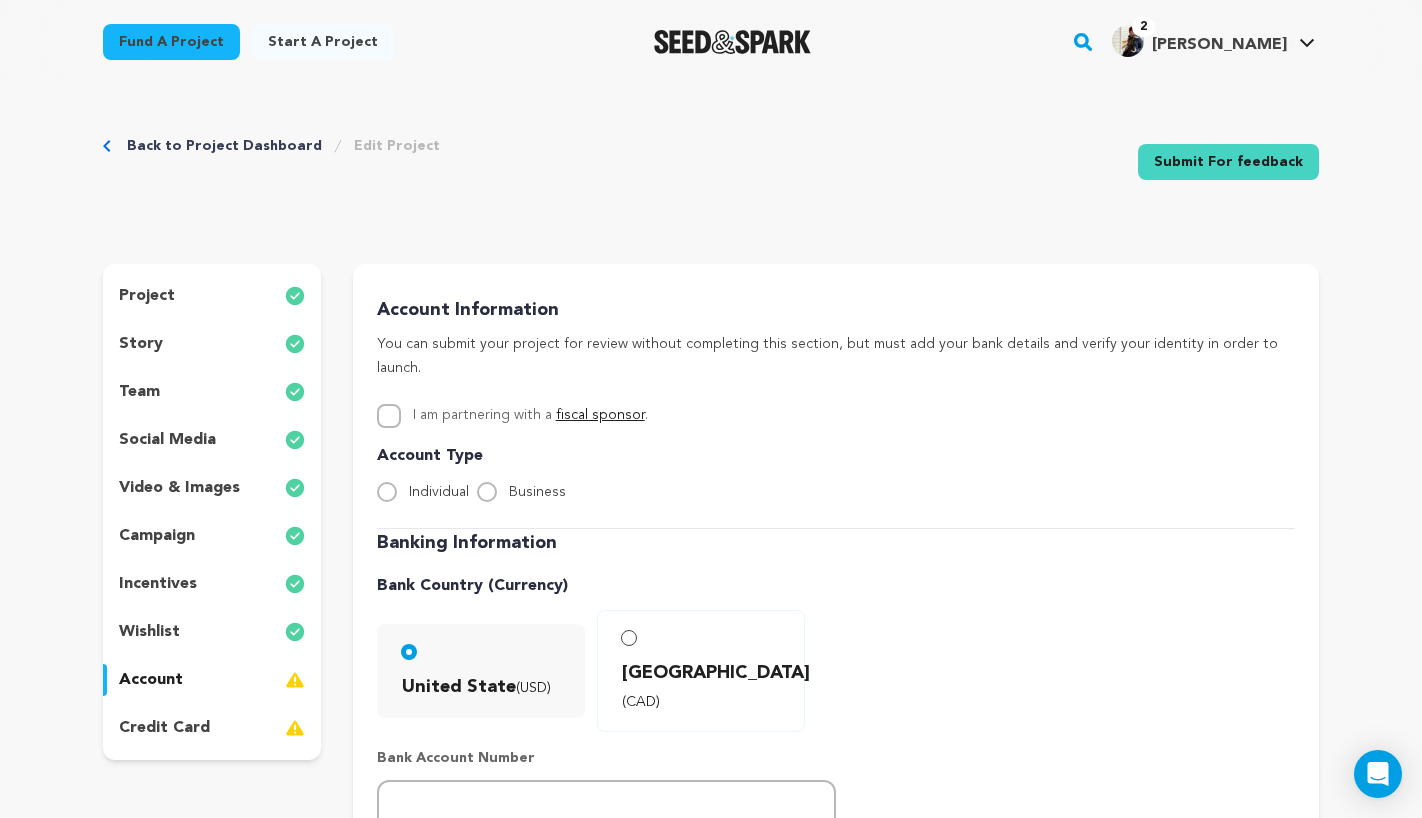 click on "I am partnering with a
fiscal sponsor
." at bounding box center (389, 416) 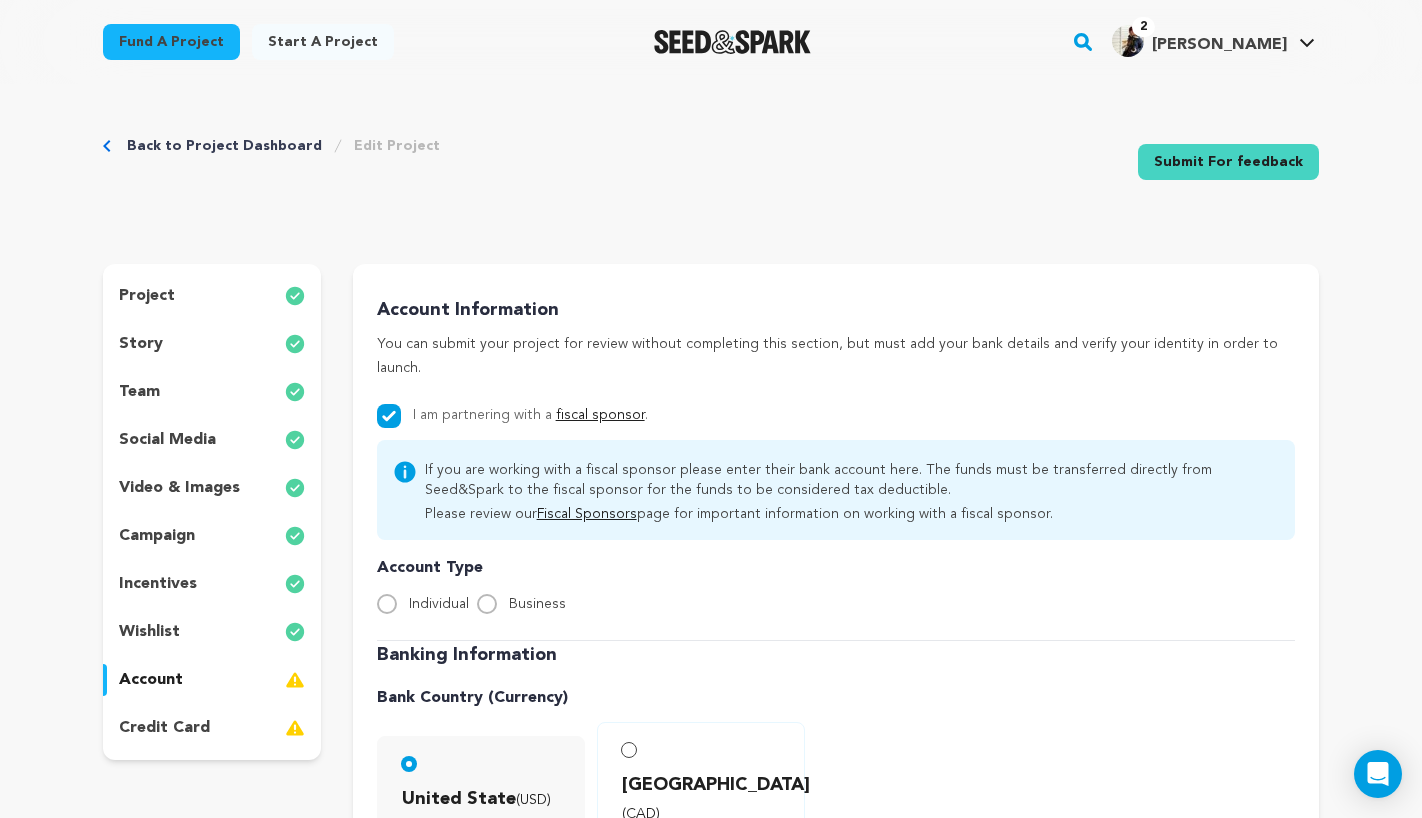 click on "fiscal sponsor" at bounding box center [600, 415] 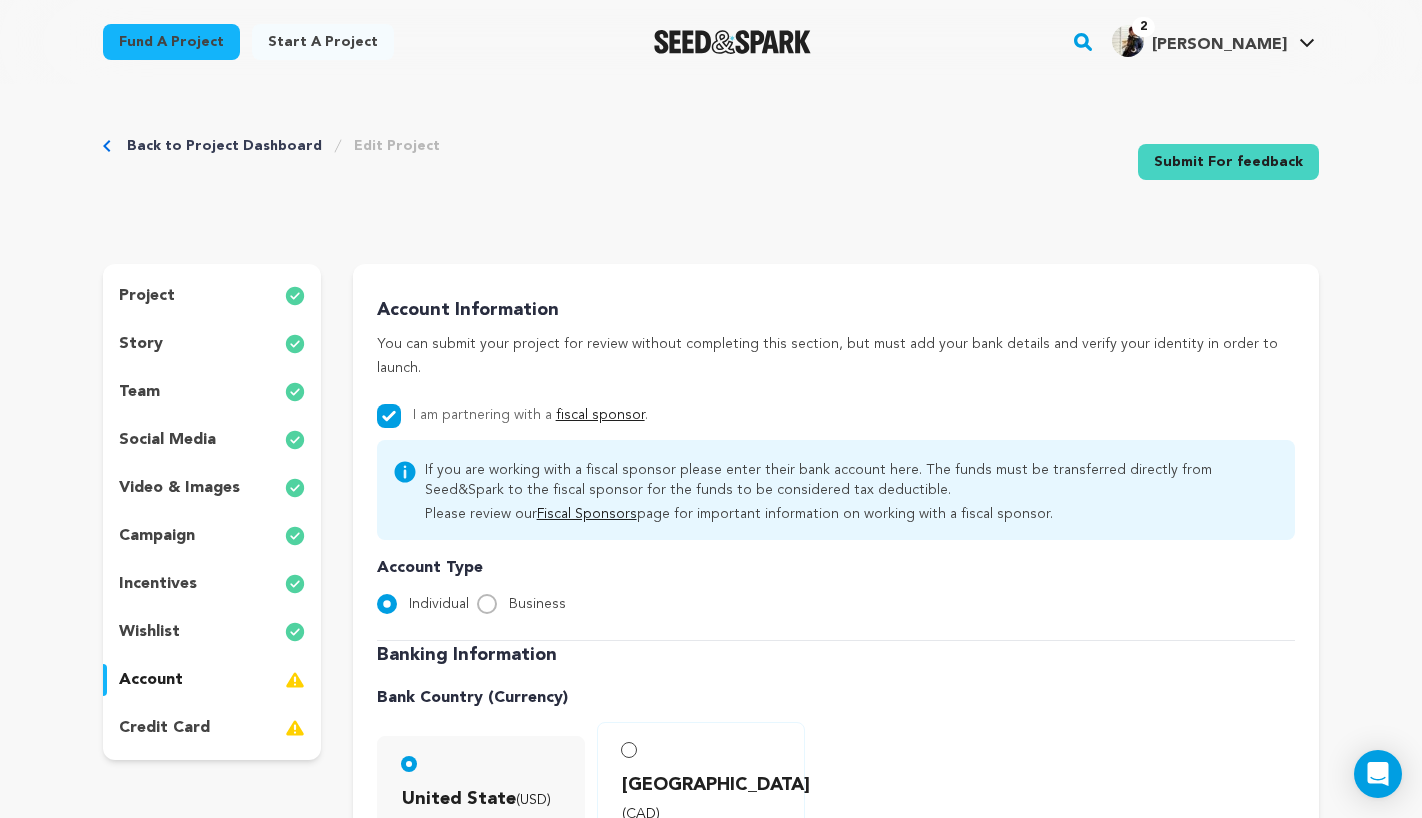 click on "Banking Information" at bounding box center [836, 655] 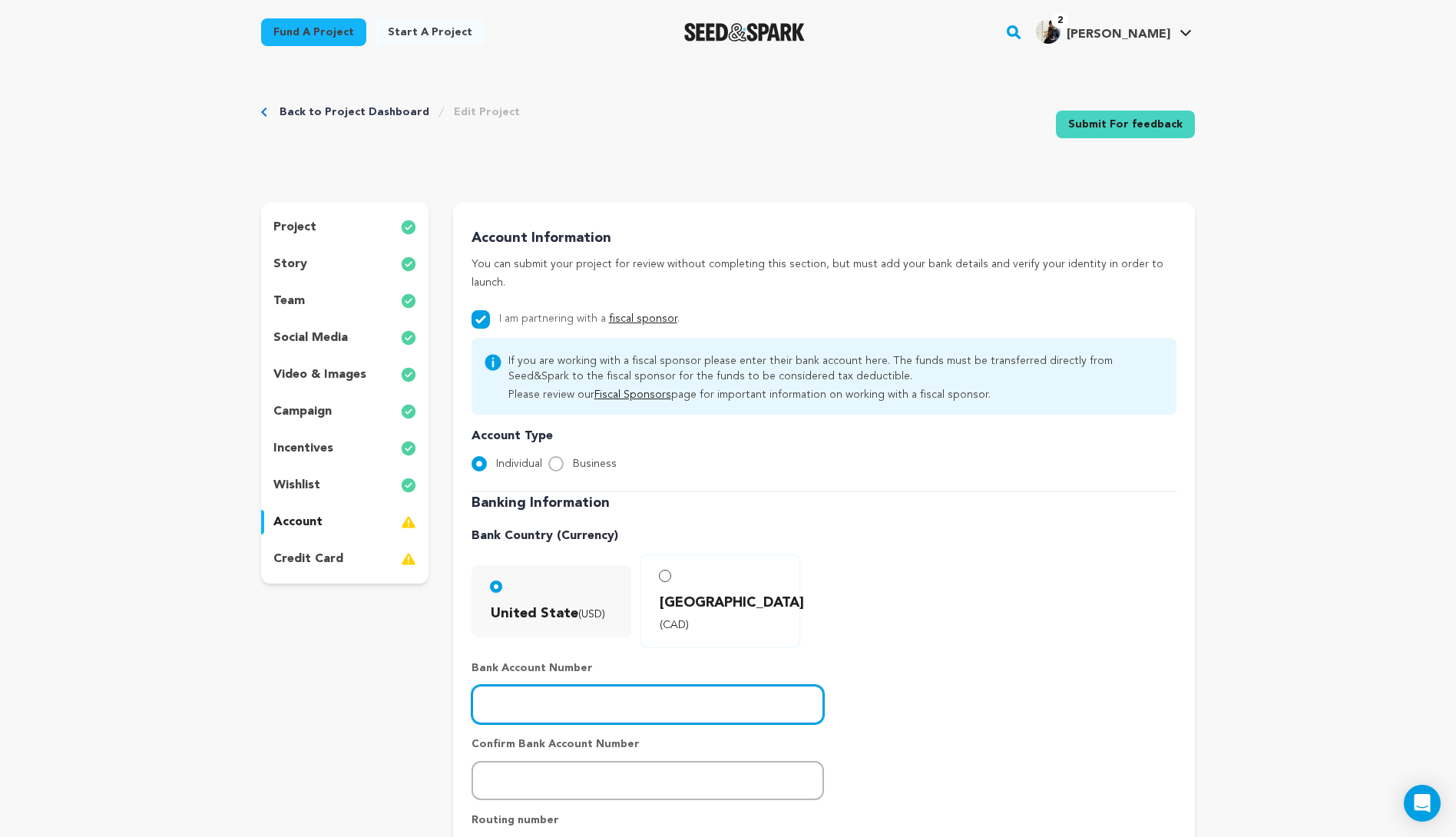 click at bounding box center (647, 704) 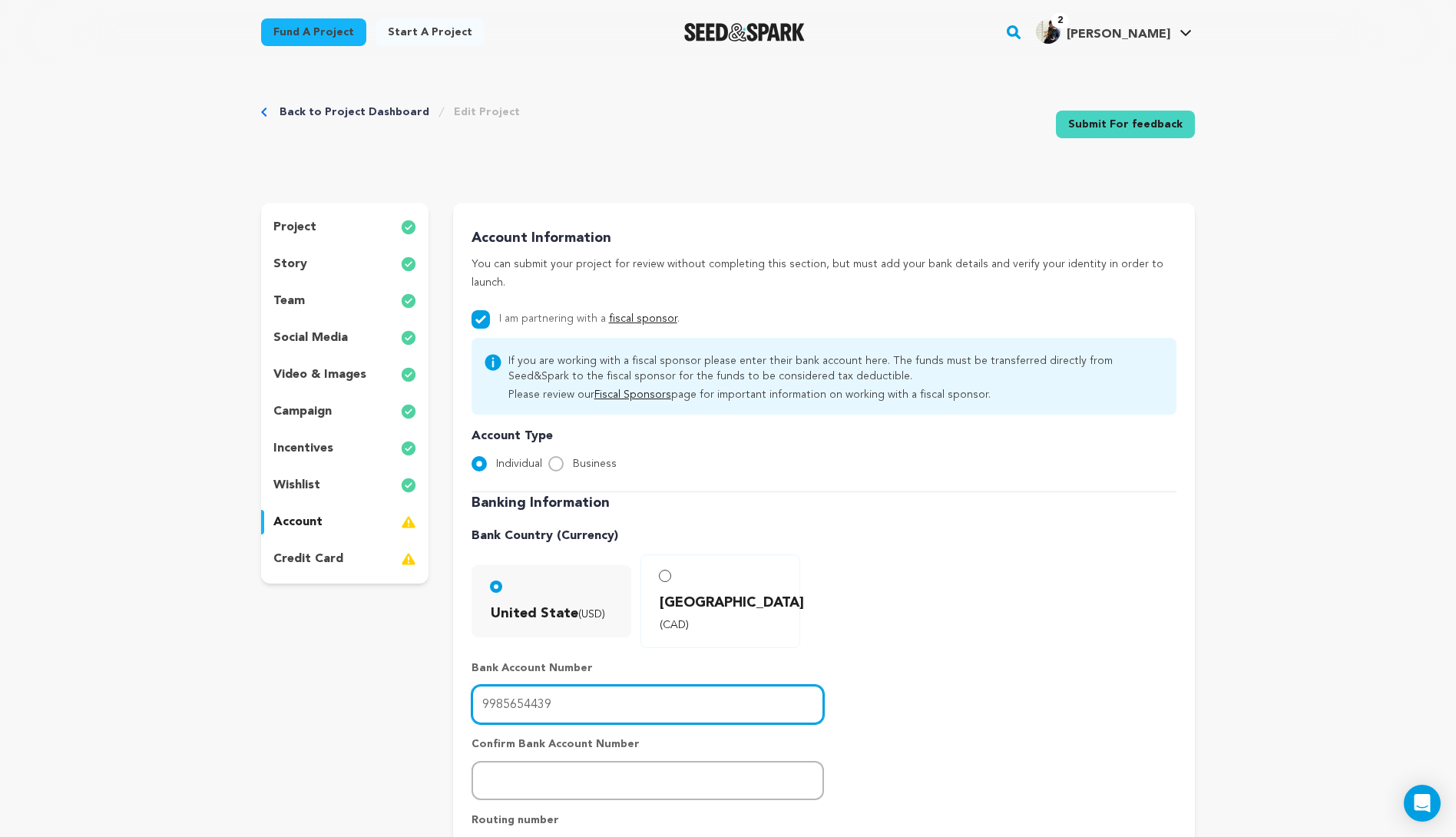 type on "9985654439" 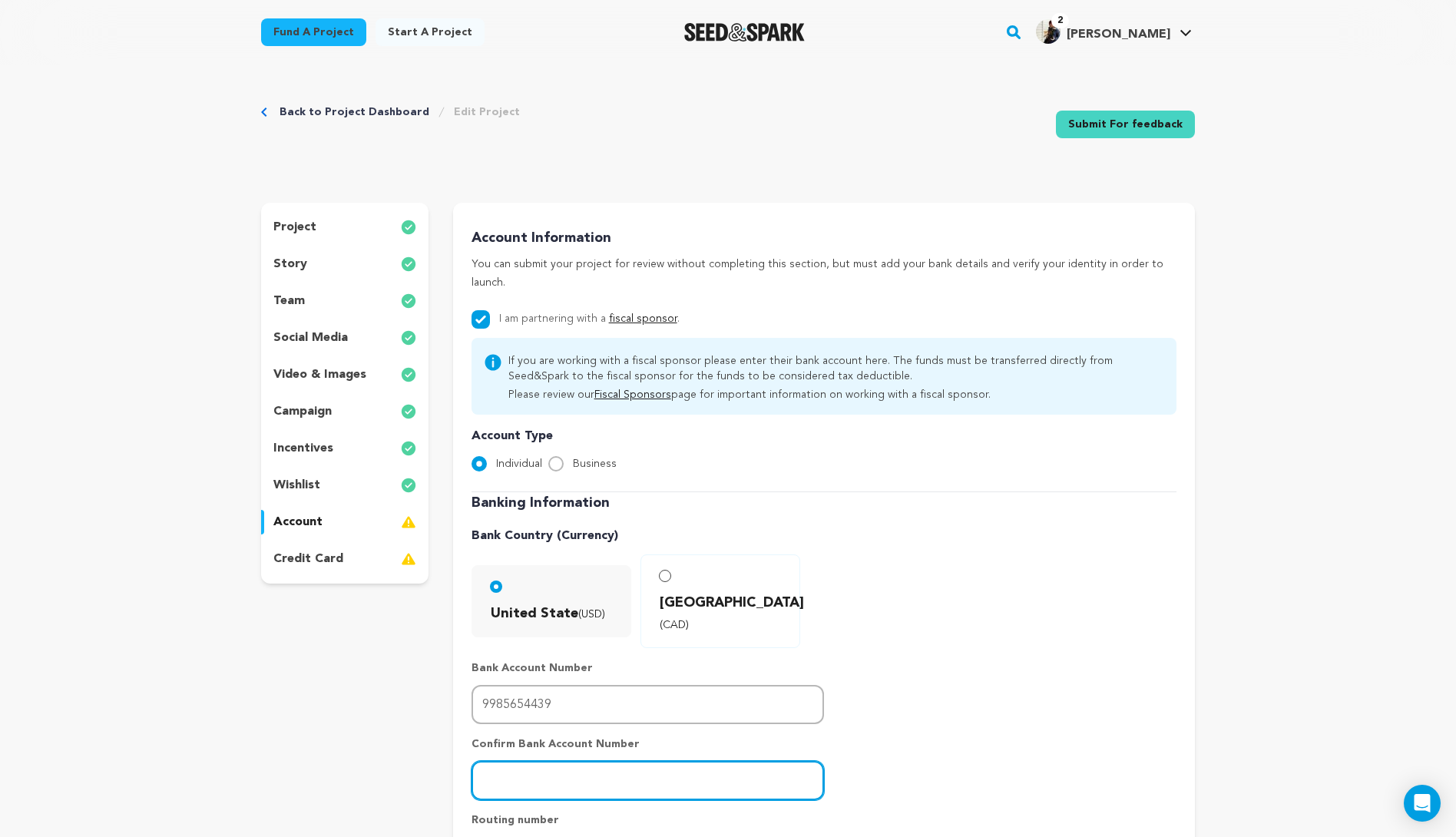 click at bounding box center [647, 780] 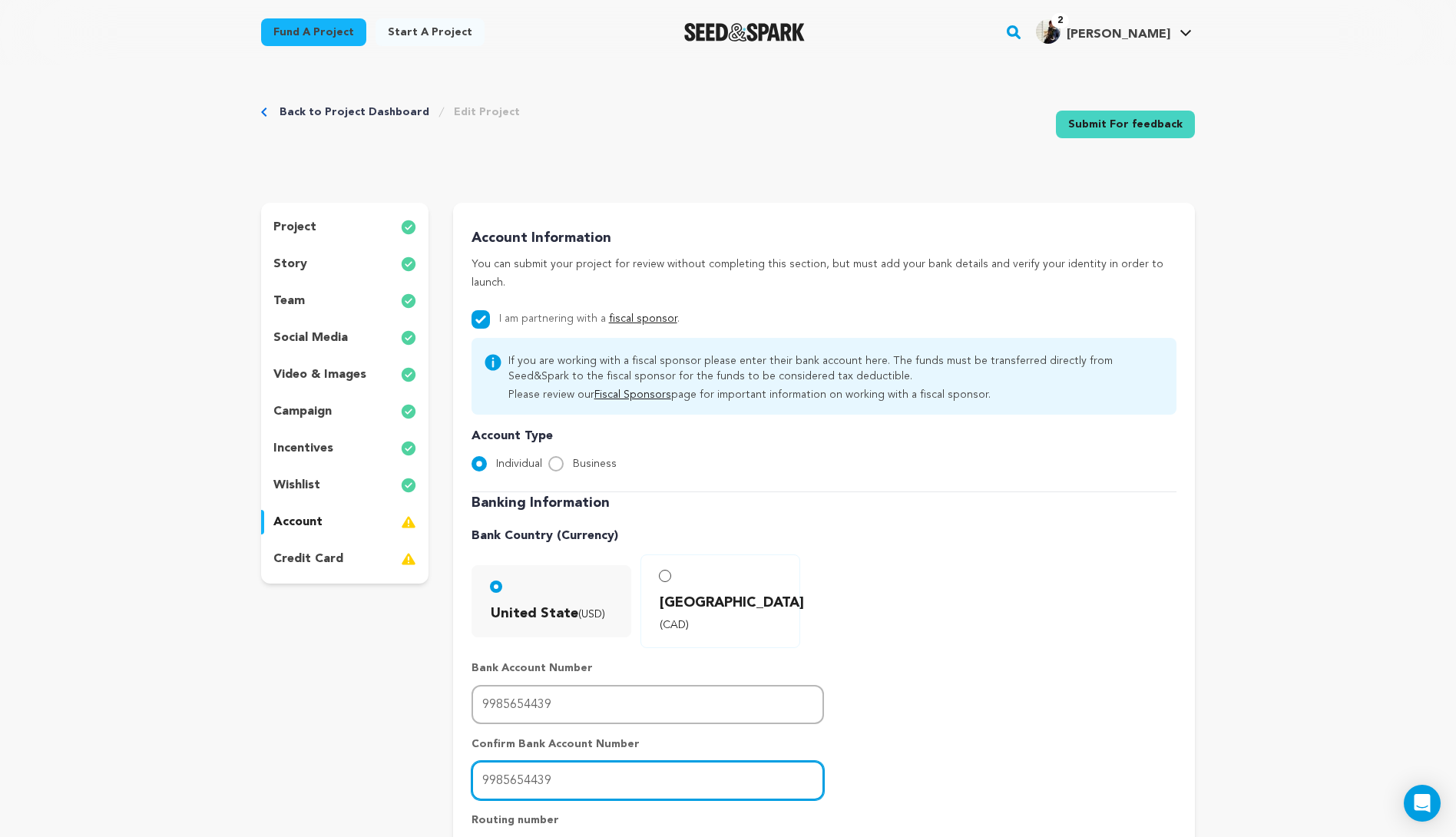 type on "9985654439" 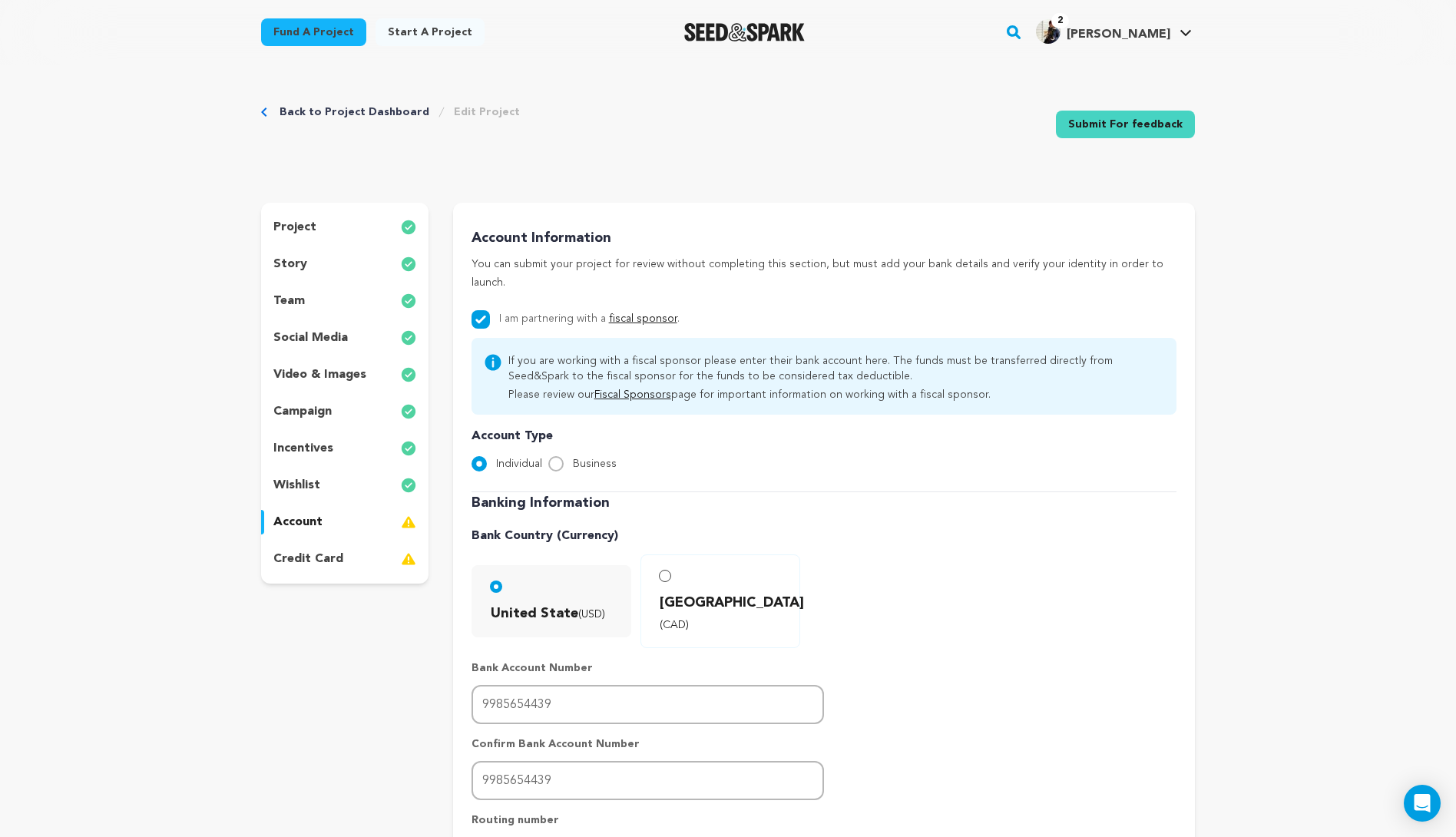 click on "Banking Information
Bank Country (Currency)
United State
(USD)
Canada
(CAD)" at bounding box center (824, 720) 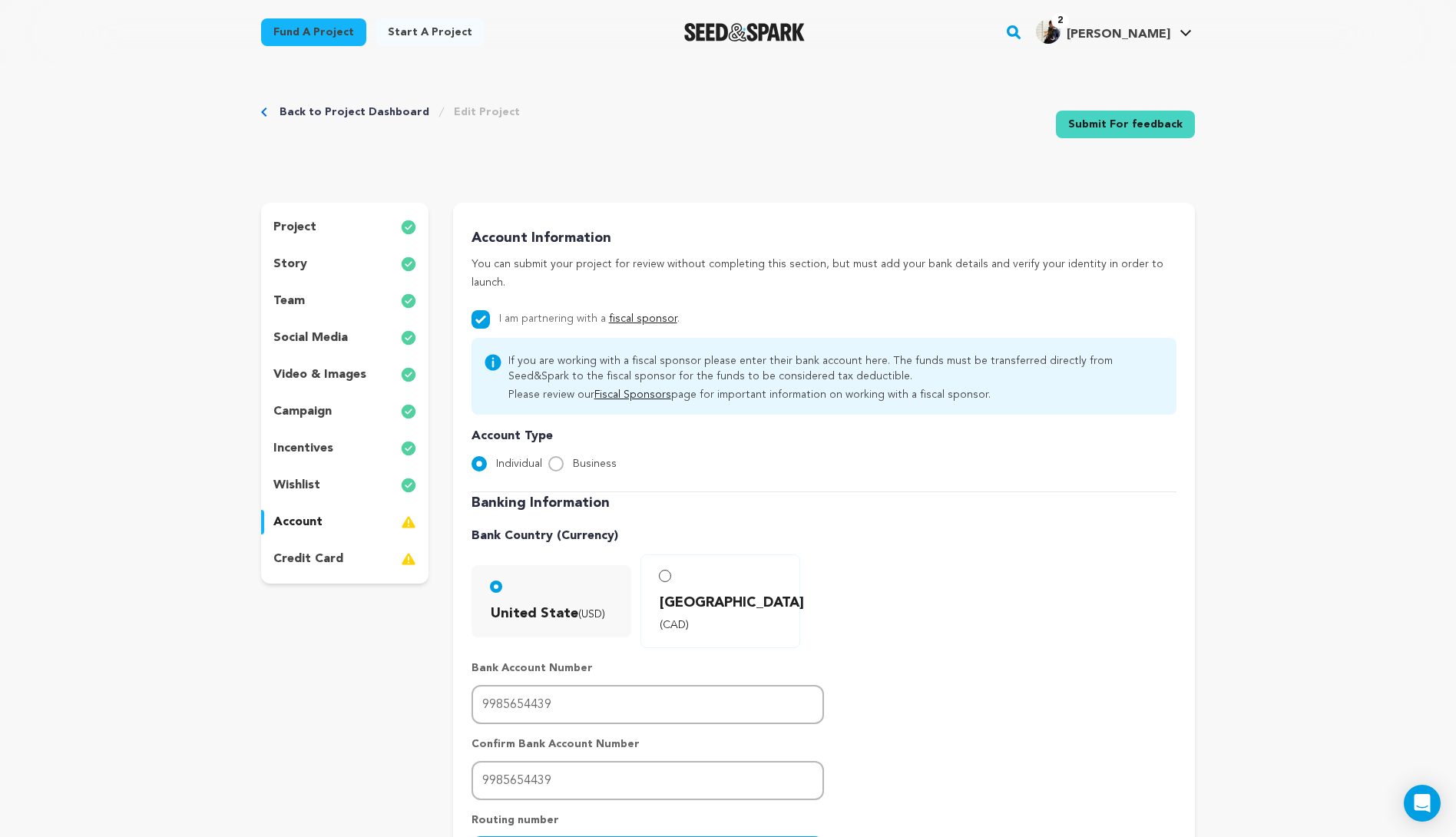 click at bounding box center [647, 856] 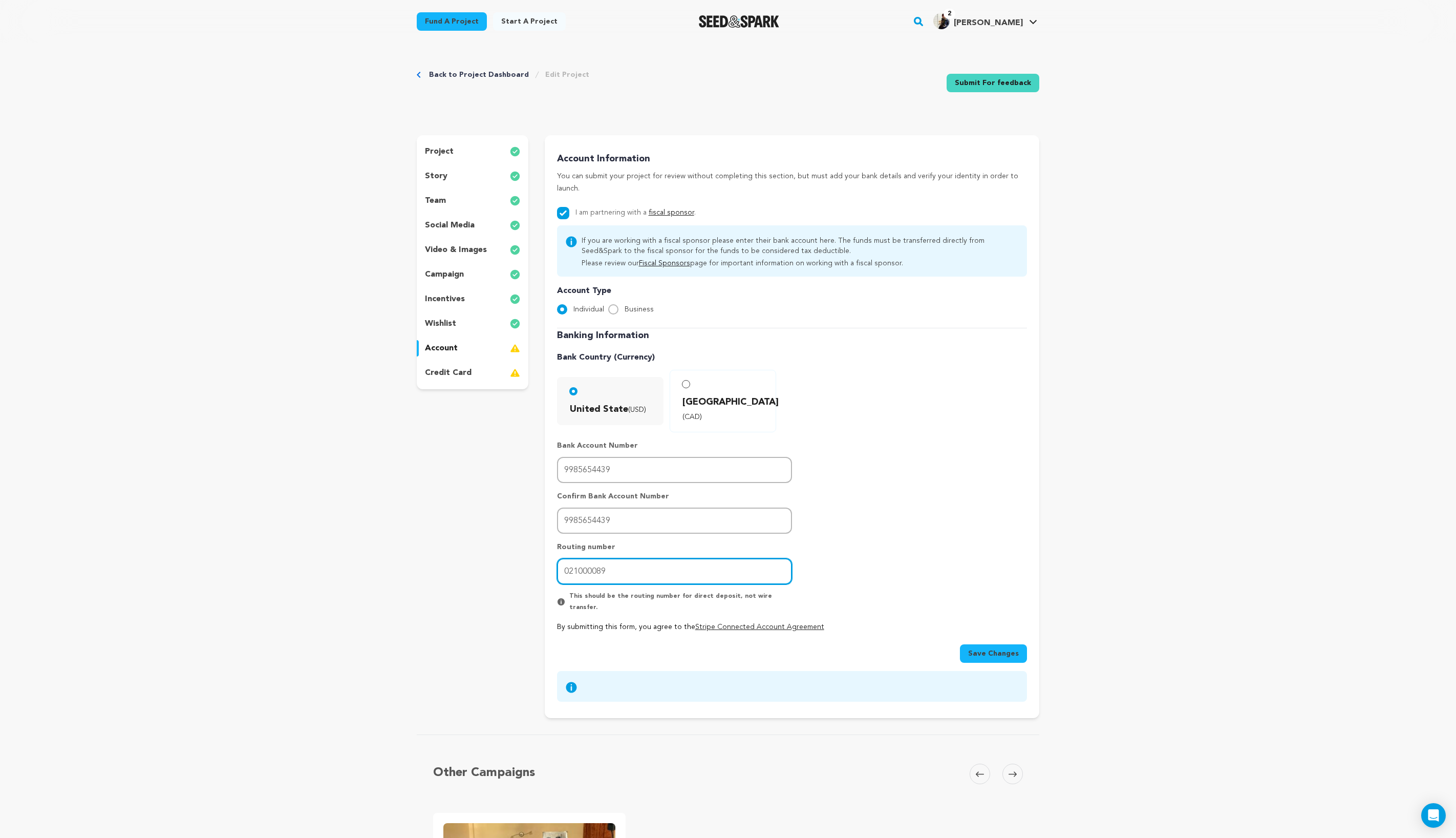 type on "021000089" 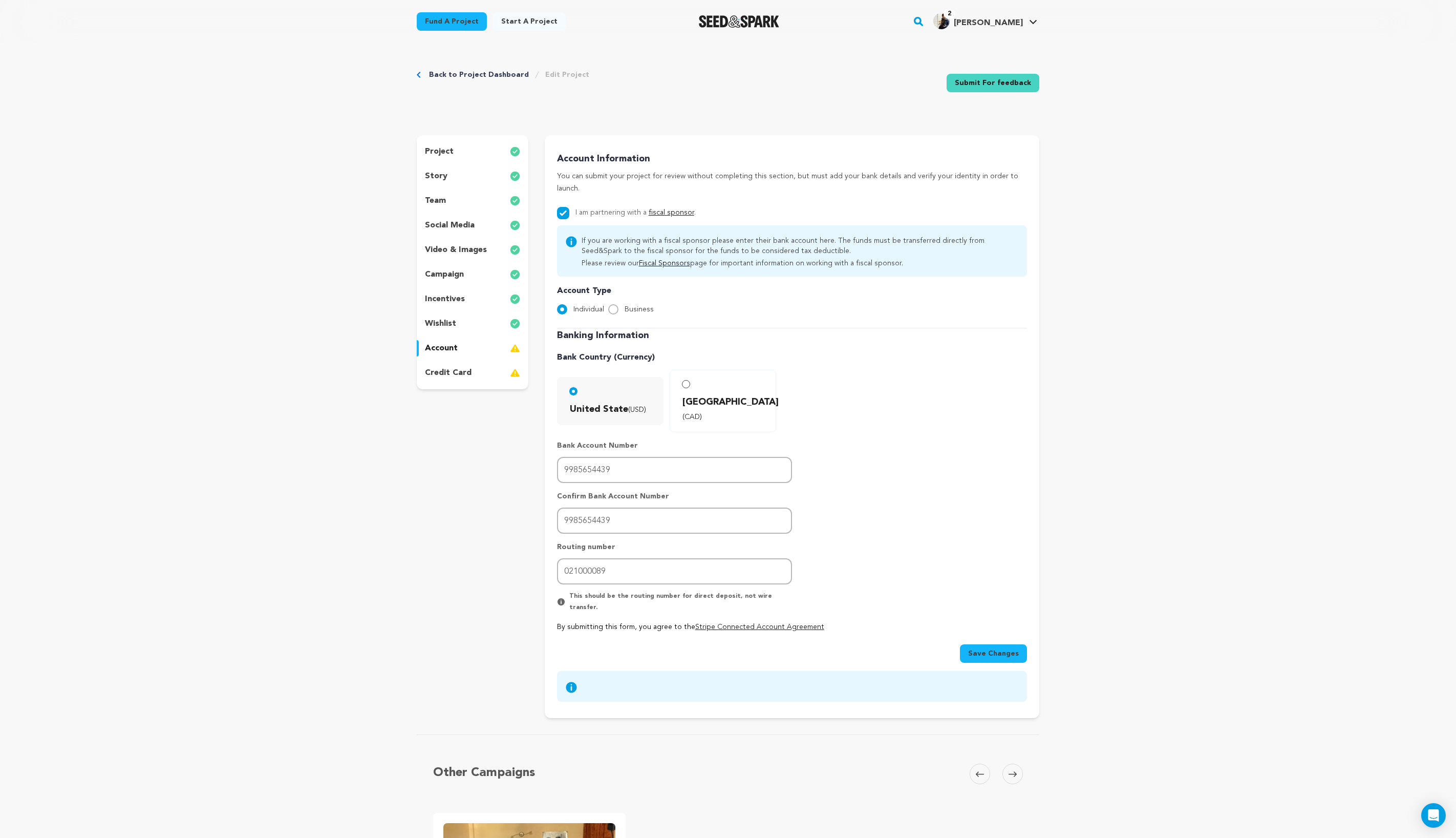 click on "Fiscal Sponsors" at bounding box center (665, 263) 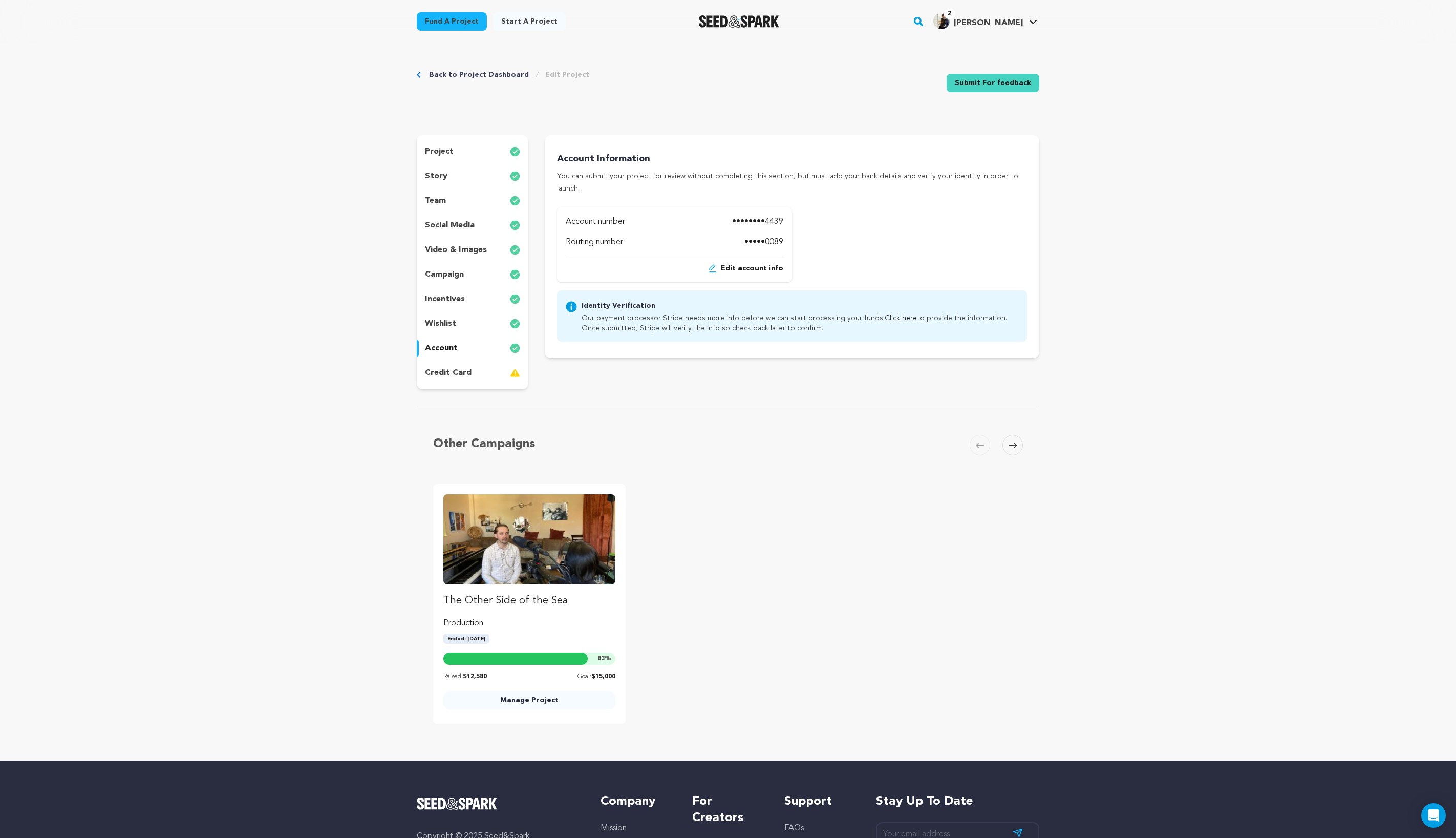 click on "credit card" at bounding box center (448, 373) 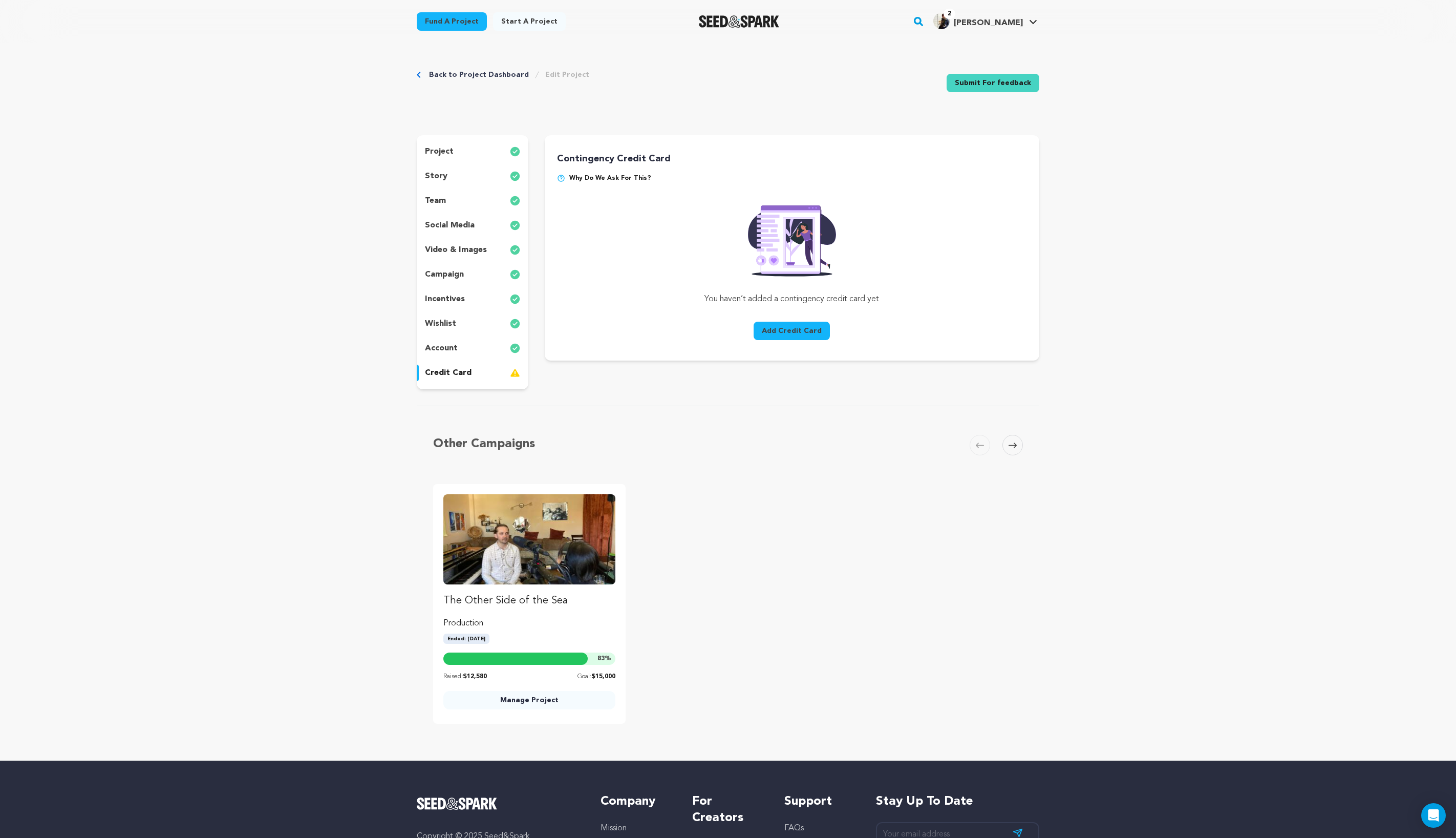 click on "Add Credit Card" at bounding box center [791, 331] 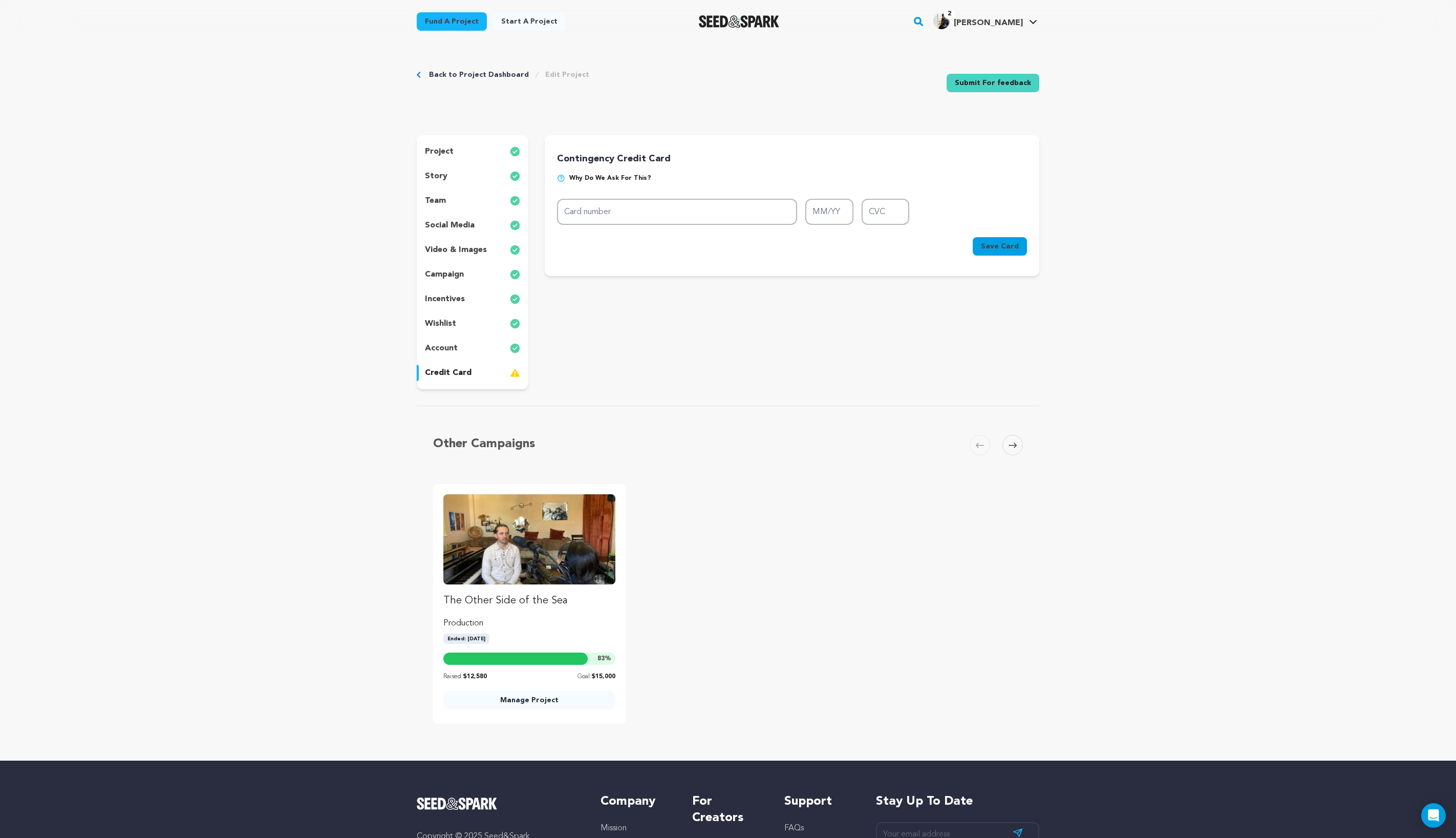 click on "Why do we ask for this?" at bounding box center (792, 182) 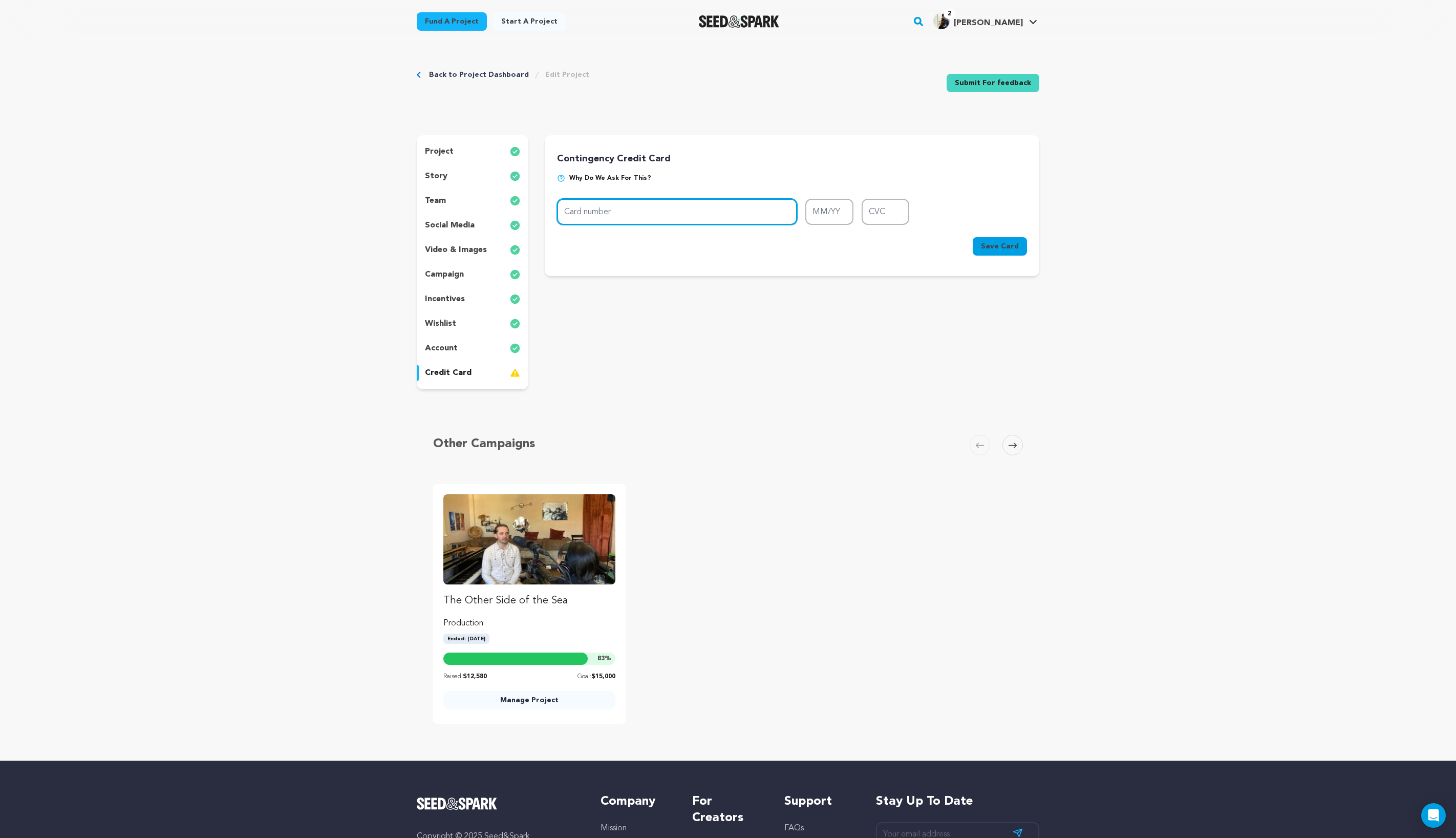 click on "Card number" at bounding box center [677, 212] 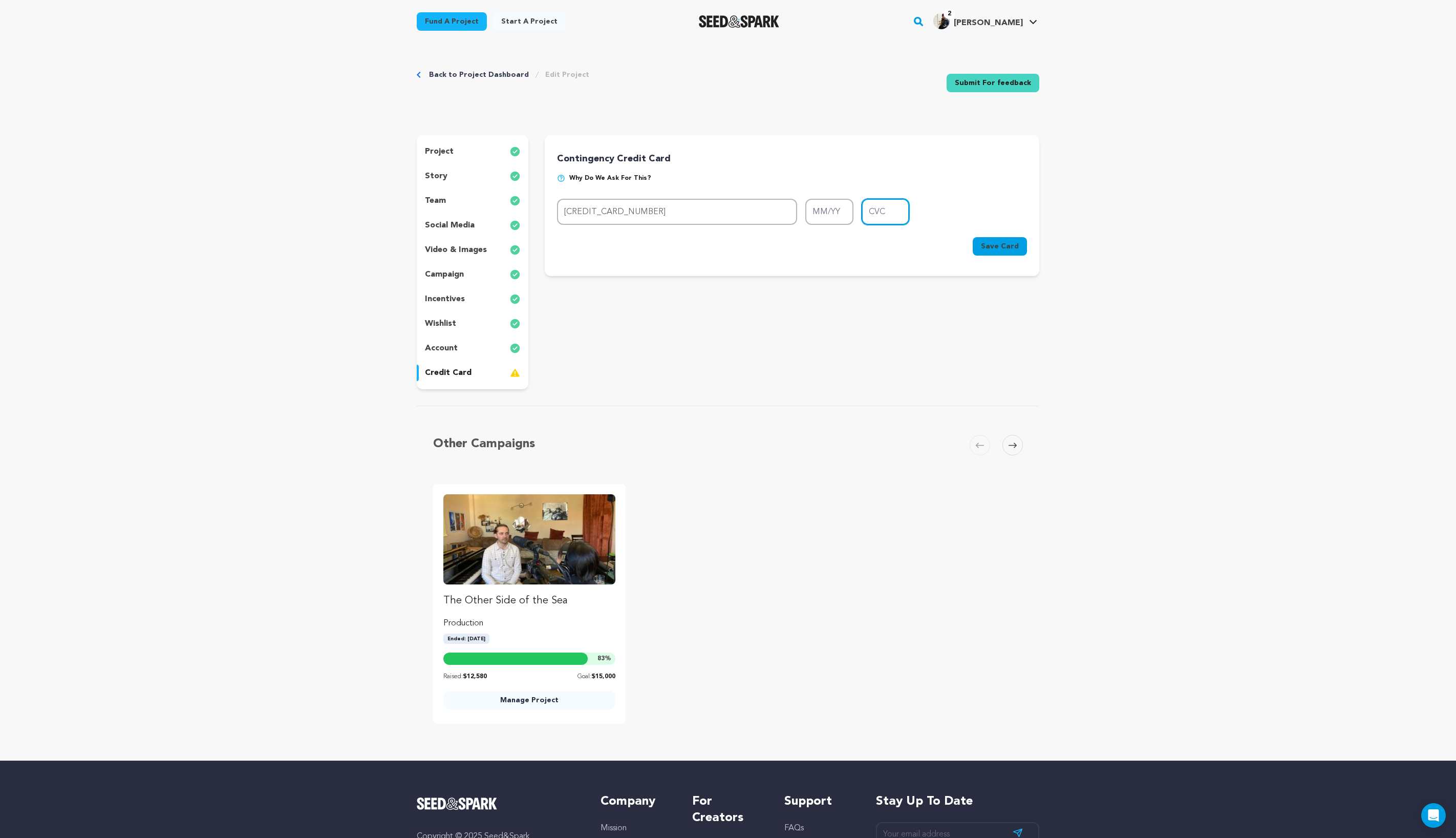 type on "992" 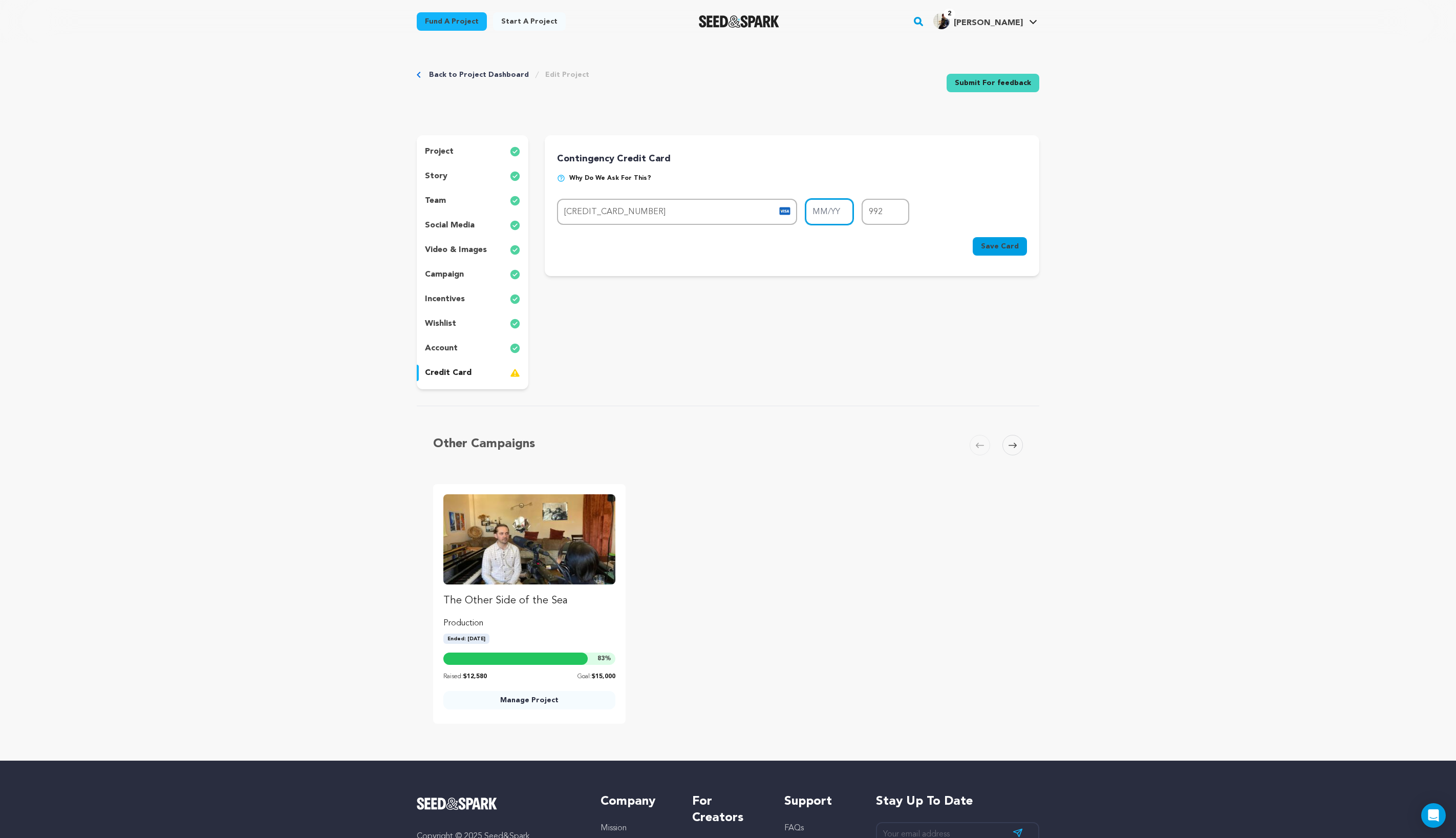 click on "MM/YY" at bounding box center (829, 212) 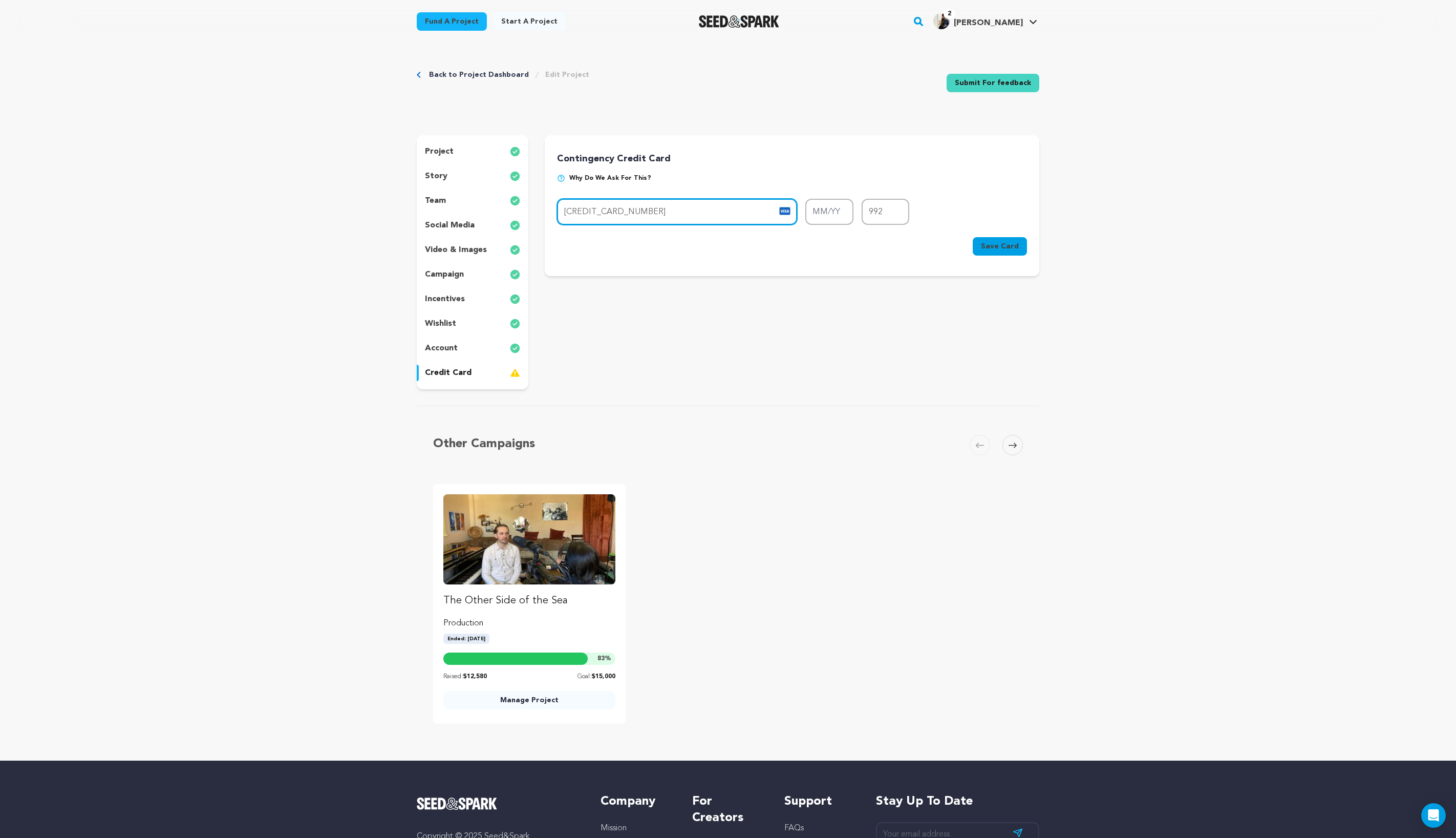 drag, startPoint x: 622, startPoint y: 235, endPoint x: 593, endPoint y: 221, distance: 32.202484 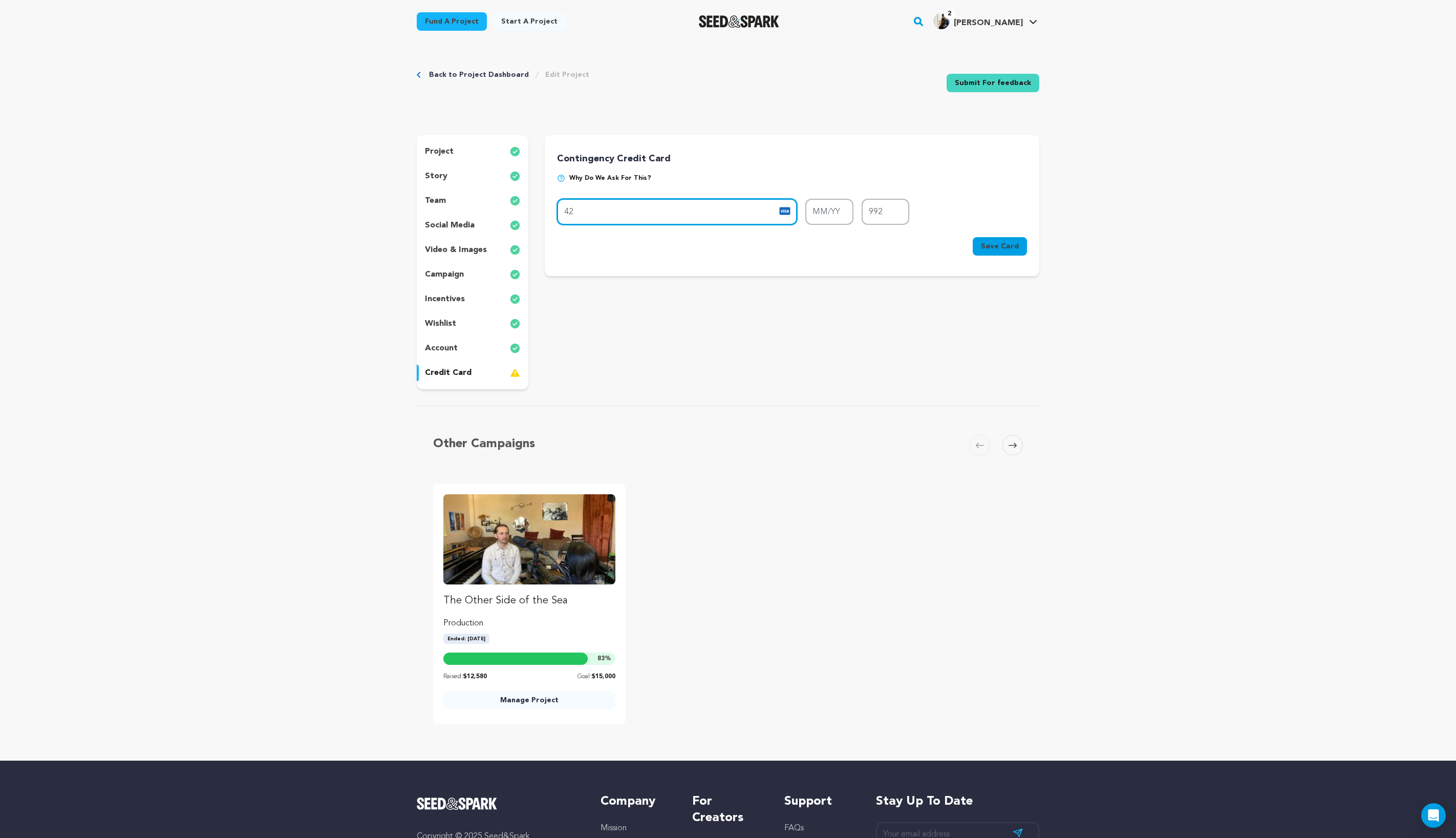 type on "4" 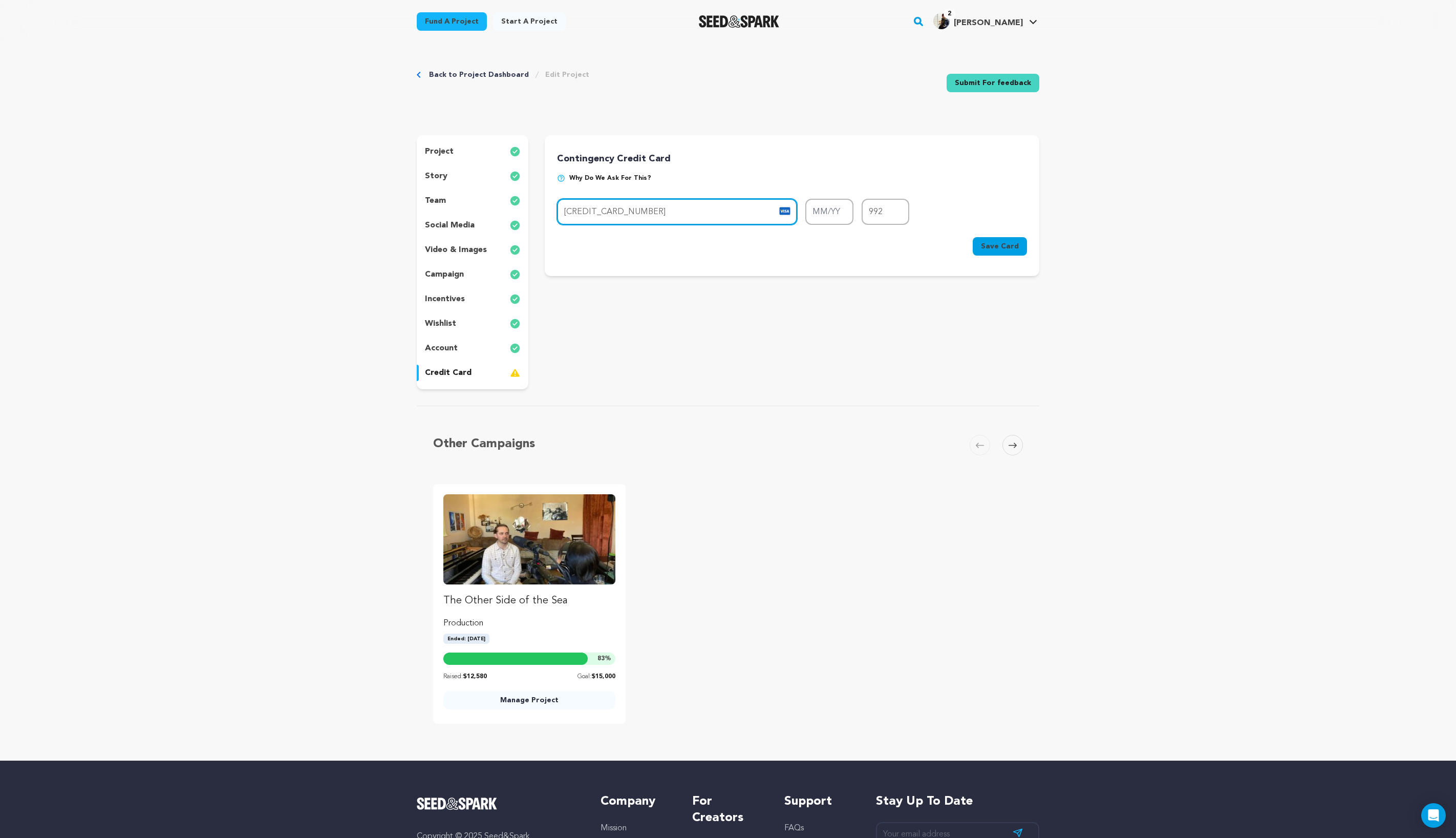type on "4266 8415 9990 2283" 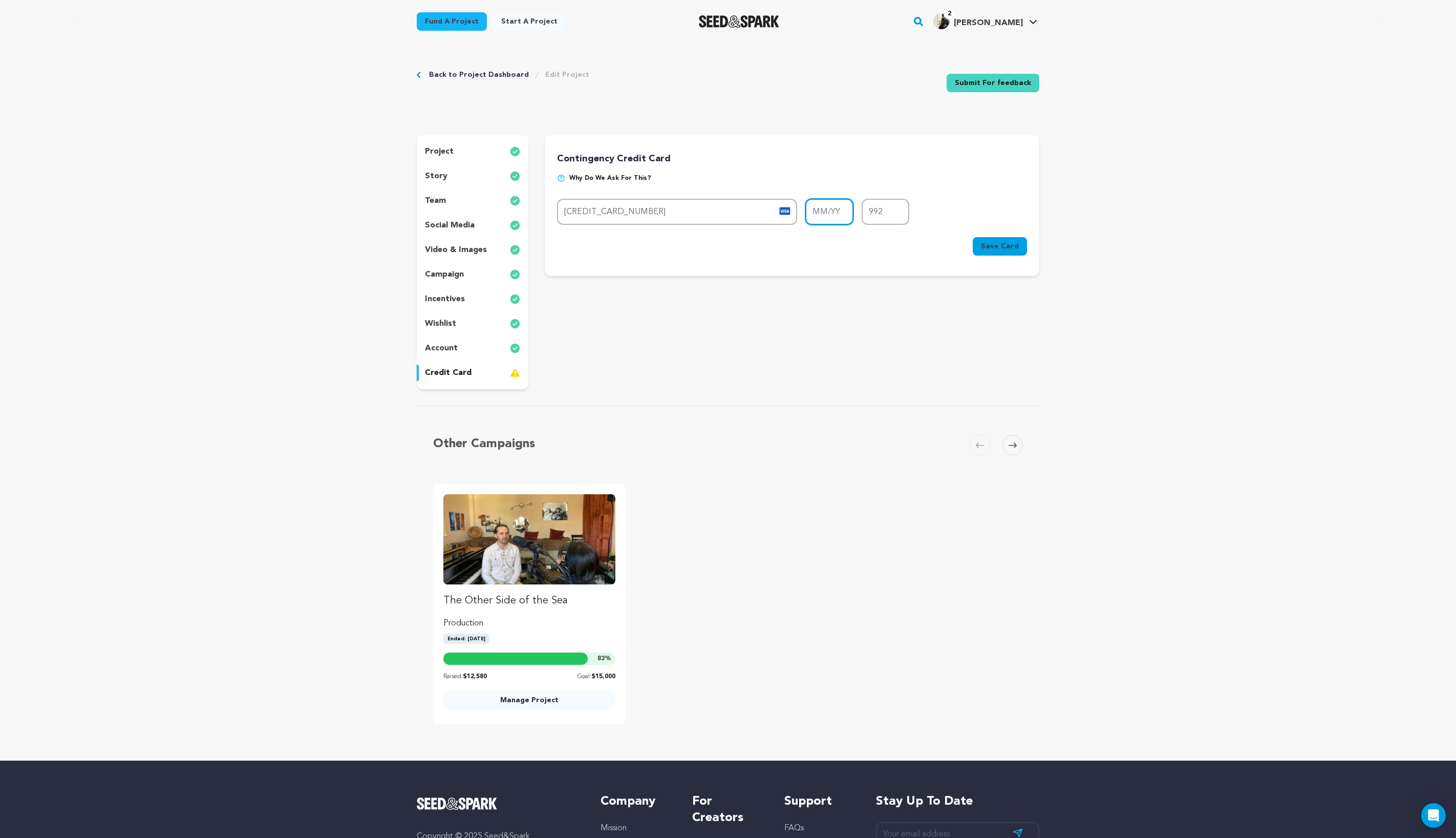 click on "MM/YY" at bounding box center [829, 212] 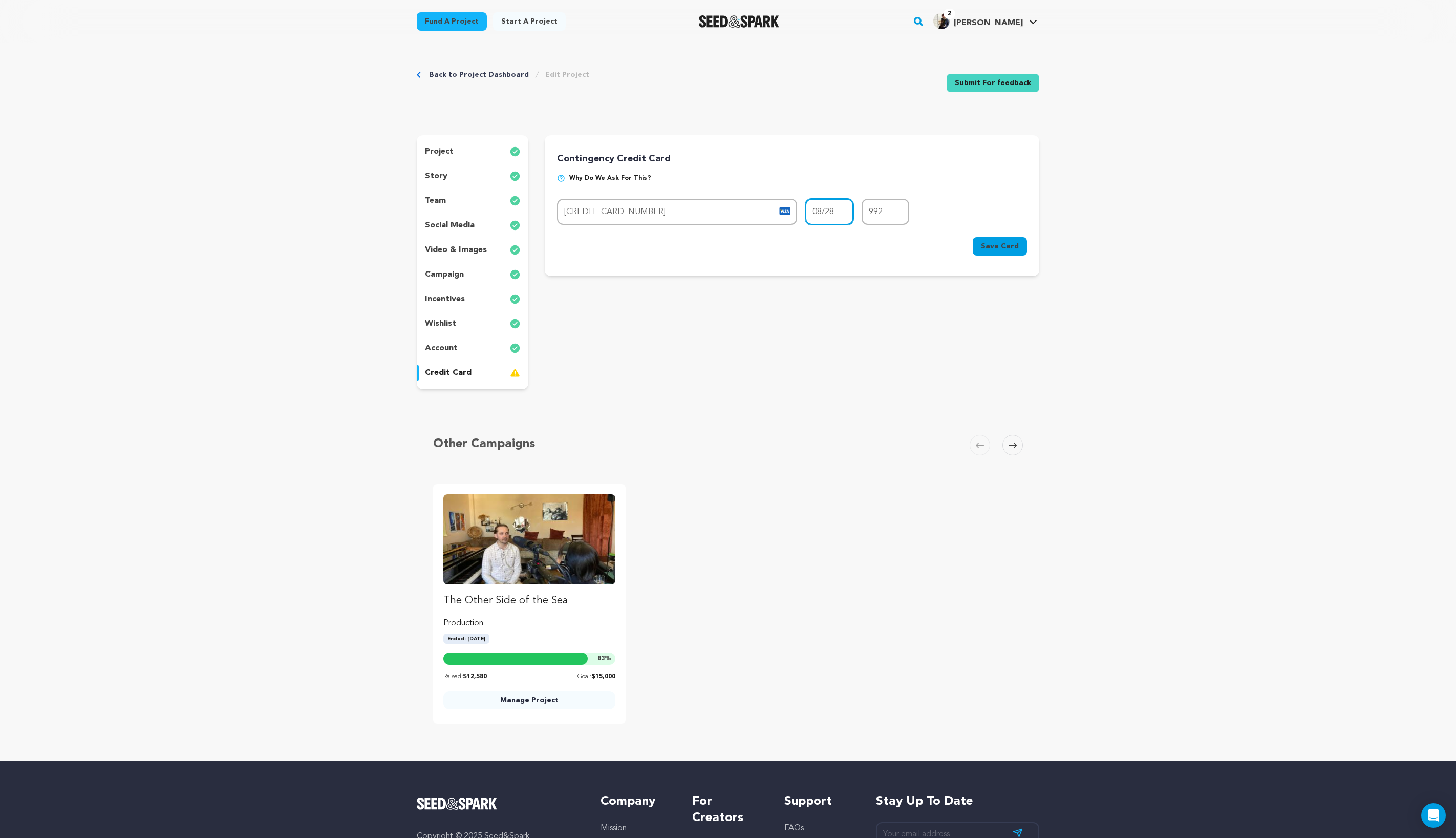 type on "08/28" 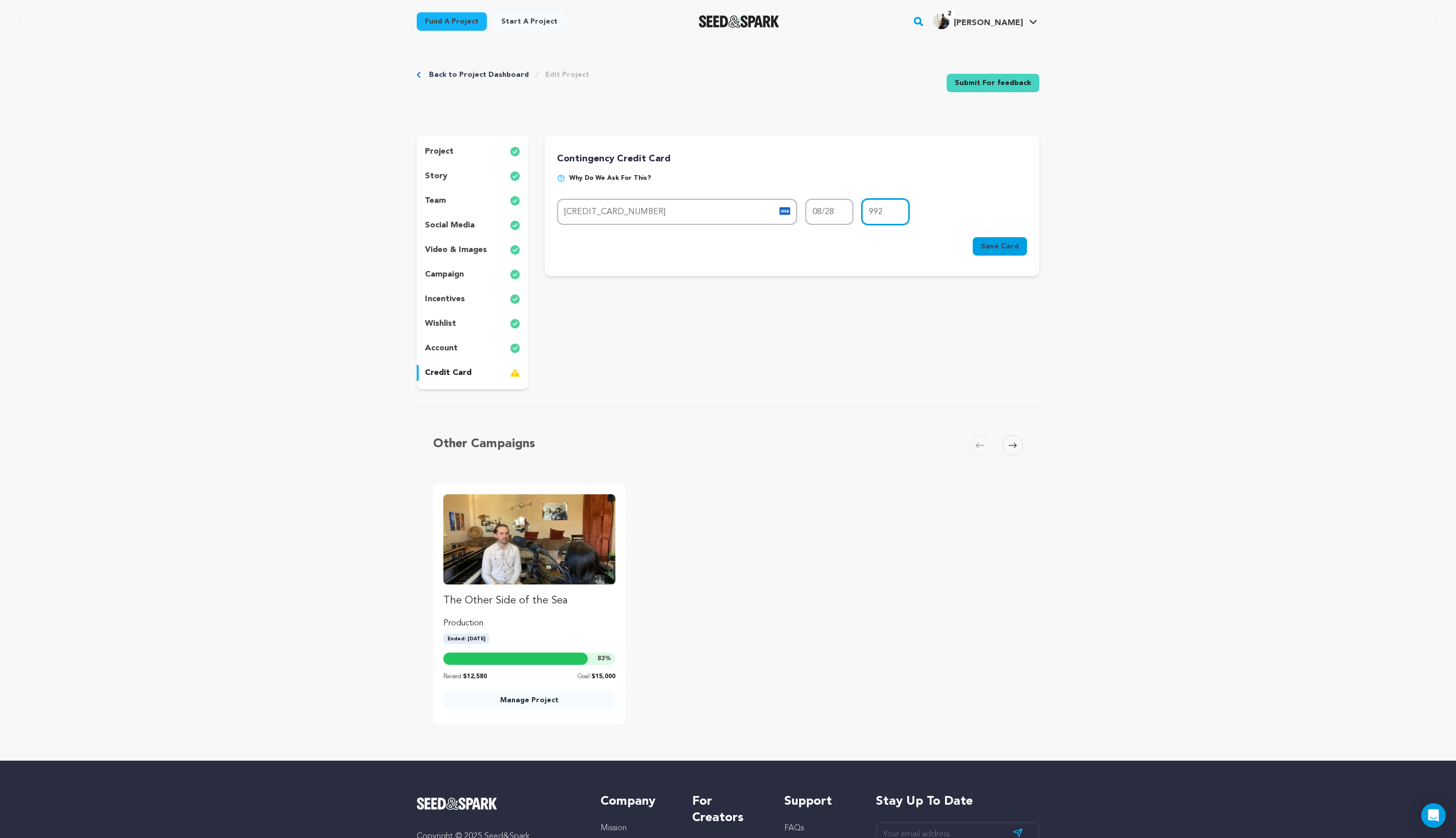 drag, startPoint x: 908, startPoint y: 236, endPoint x: 867, endPoint y: 237, distance: 41.012193 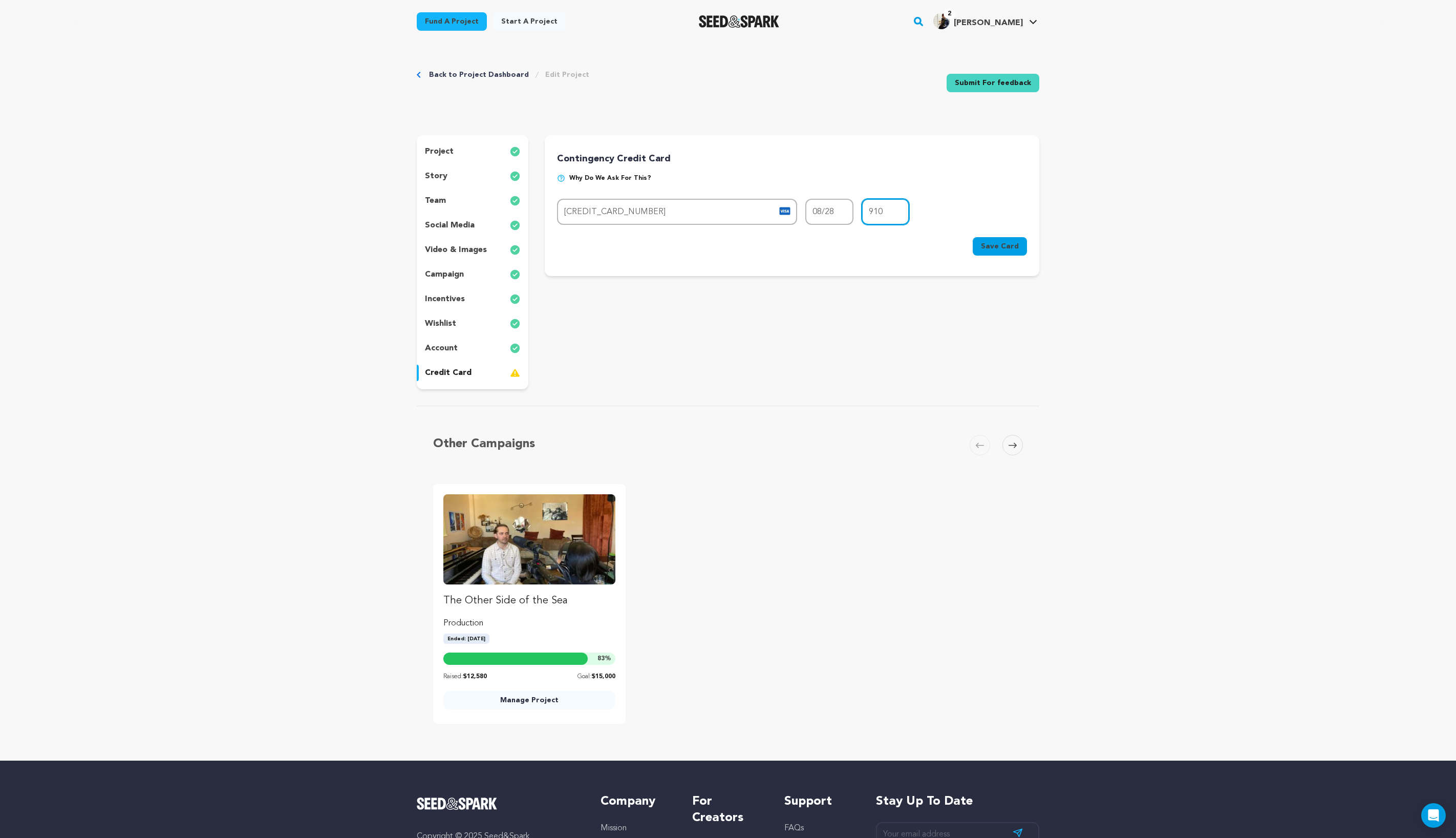 type on "910" 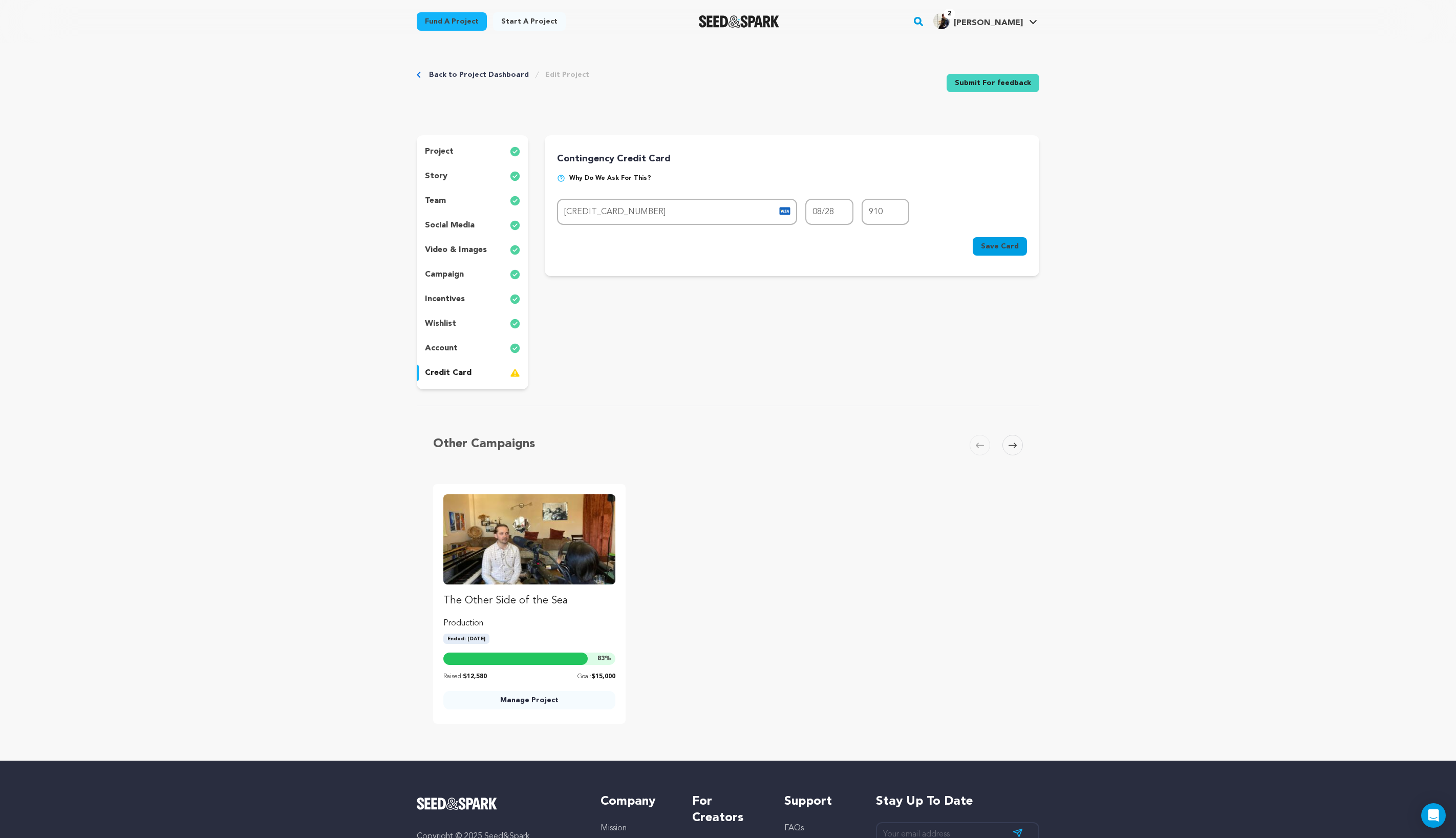 click on "Save Card" at bounding box center (1000, 246) 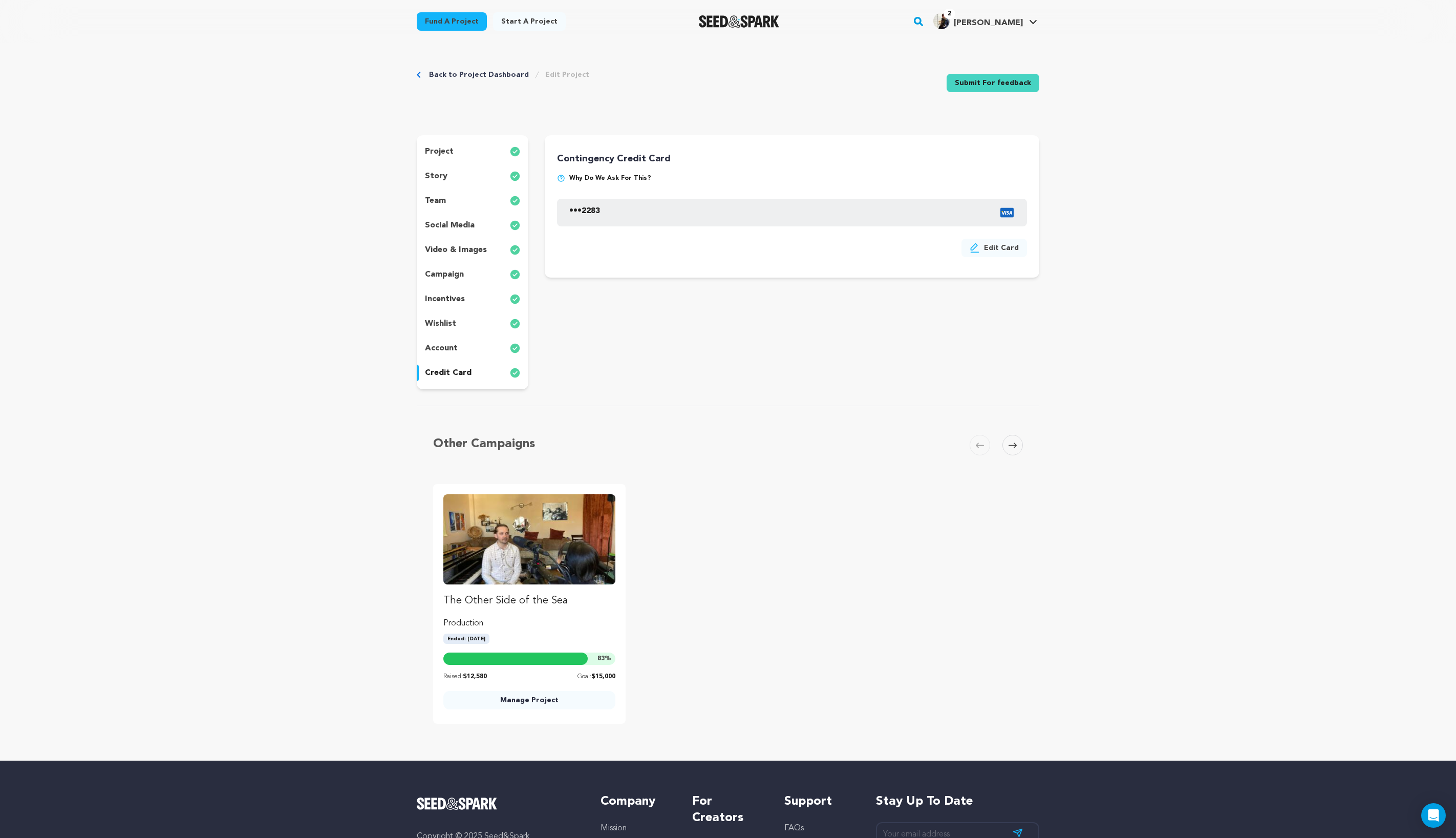 click on "Back to Project Dashboard
Edit Project
Submit For feedback
Submit For feedback
project" at bounding box center [728, 533] 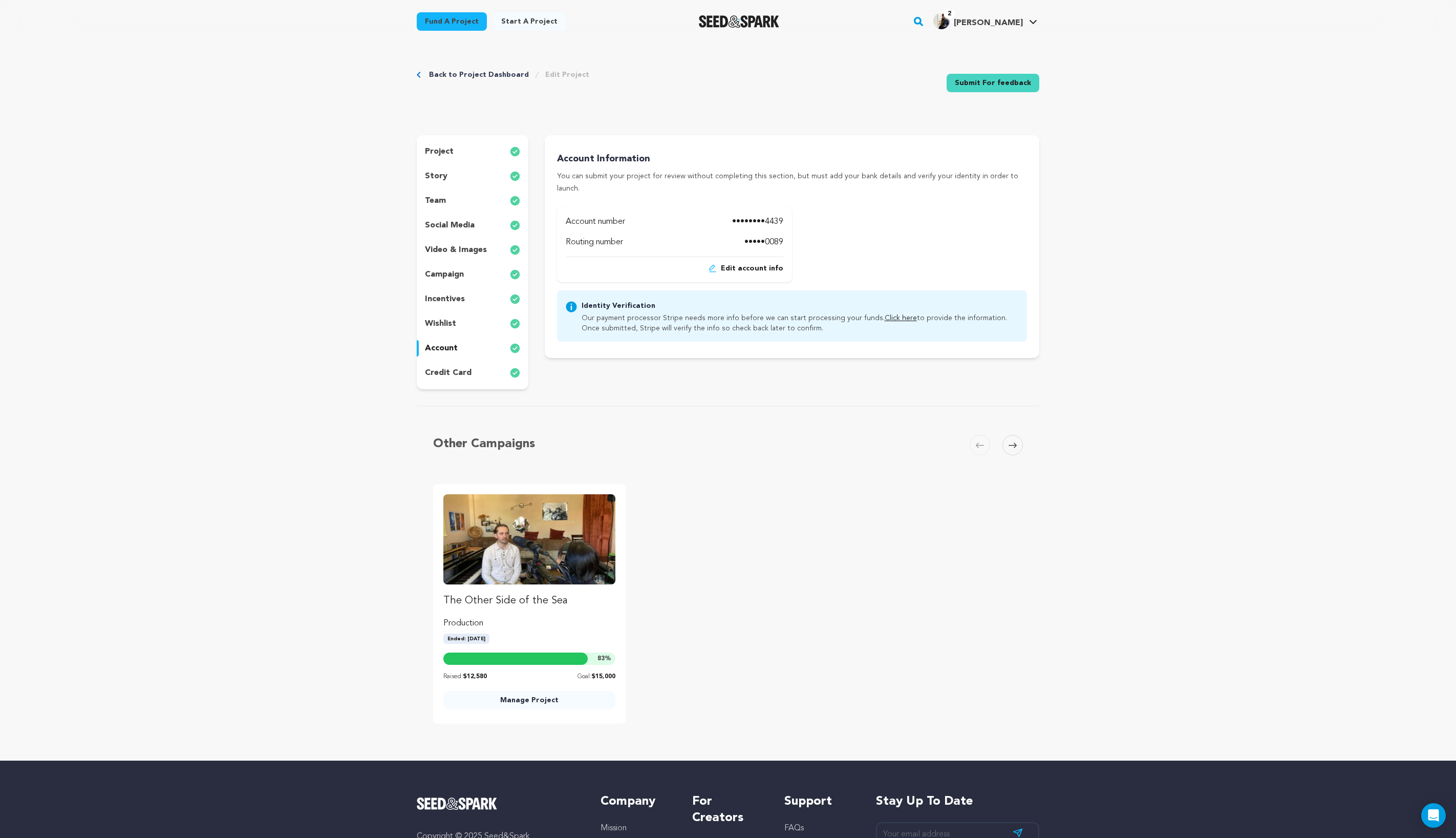 click on "account" at bounding box center [441, 348] 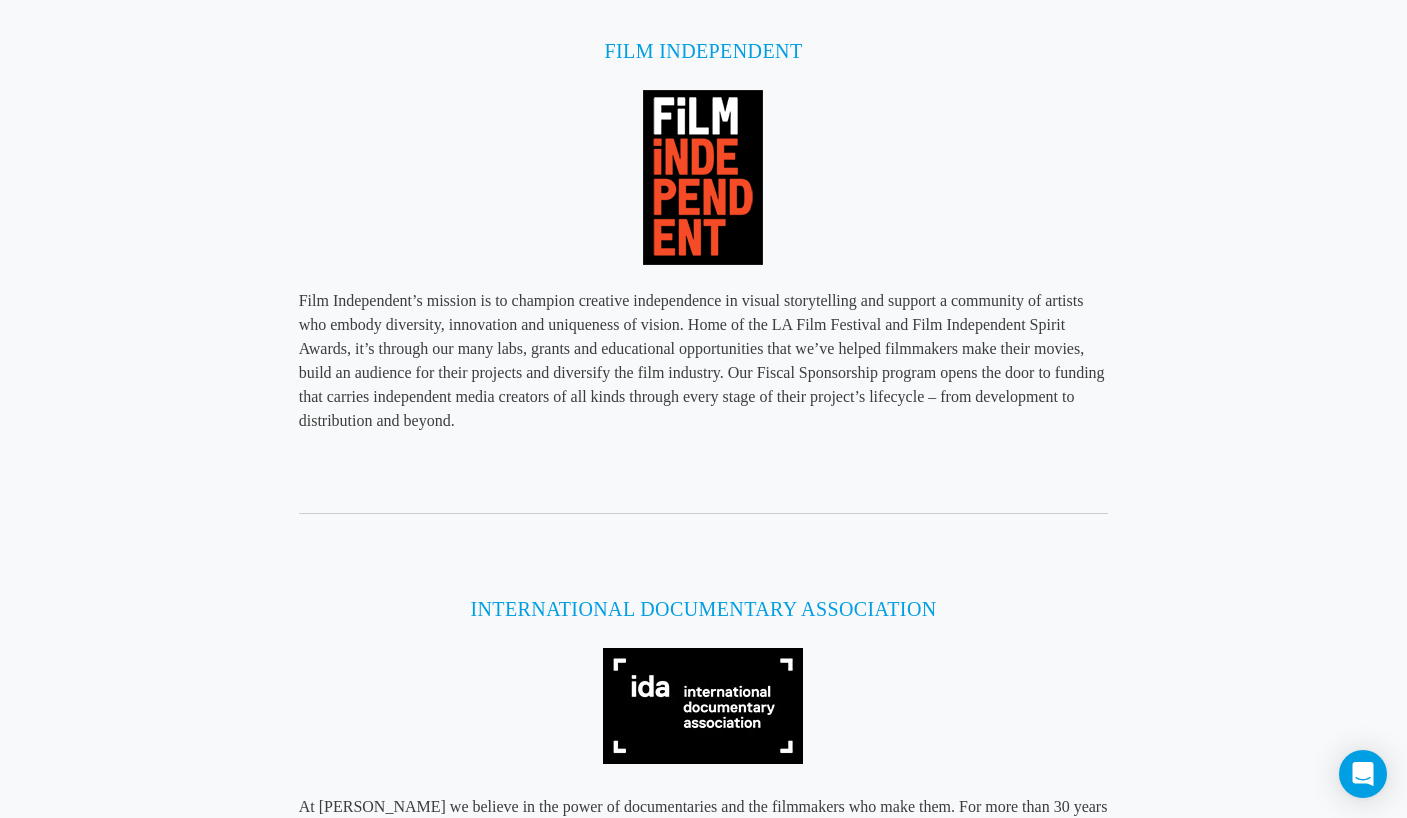 scroll, scrollTop: 2287, scrollLeft: 0, axis: vertical 